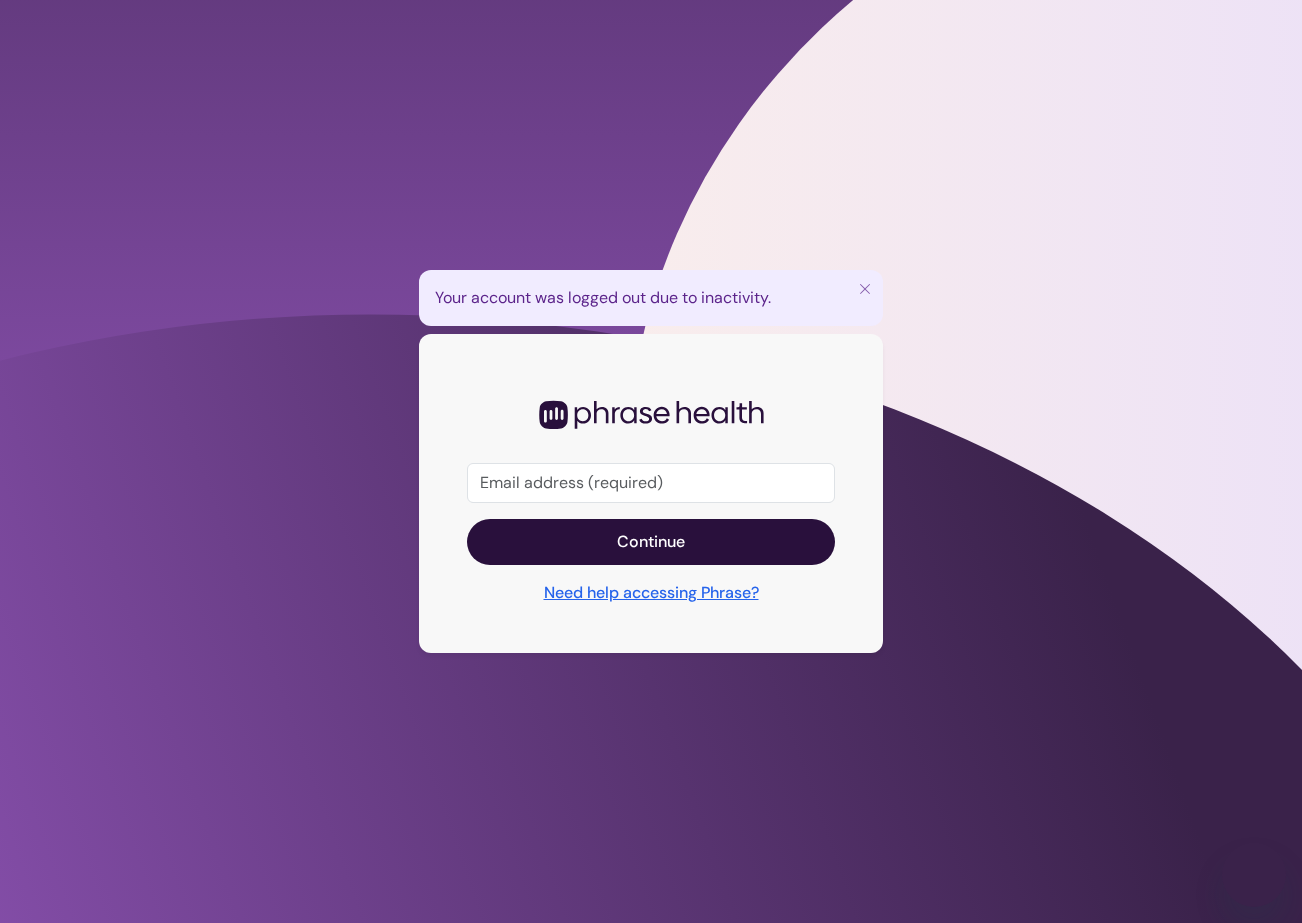 scroll, scrollTop: 0, scrollLeft: 0, axis: both 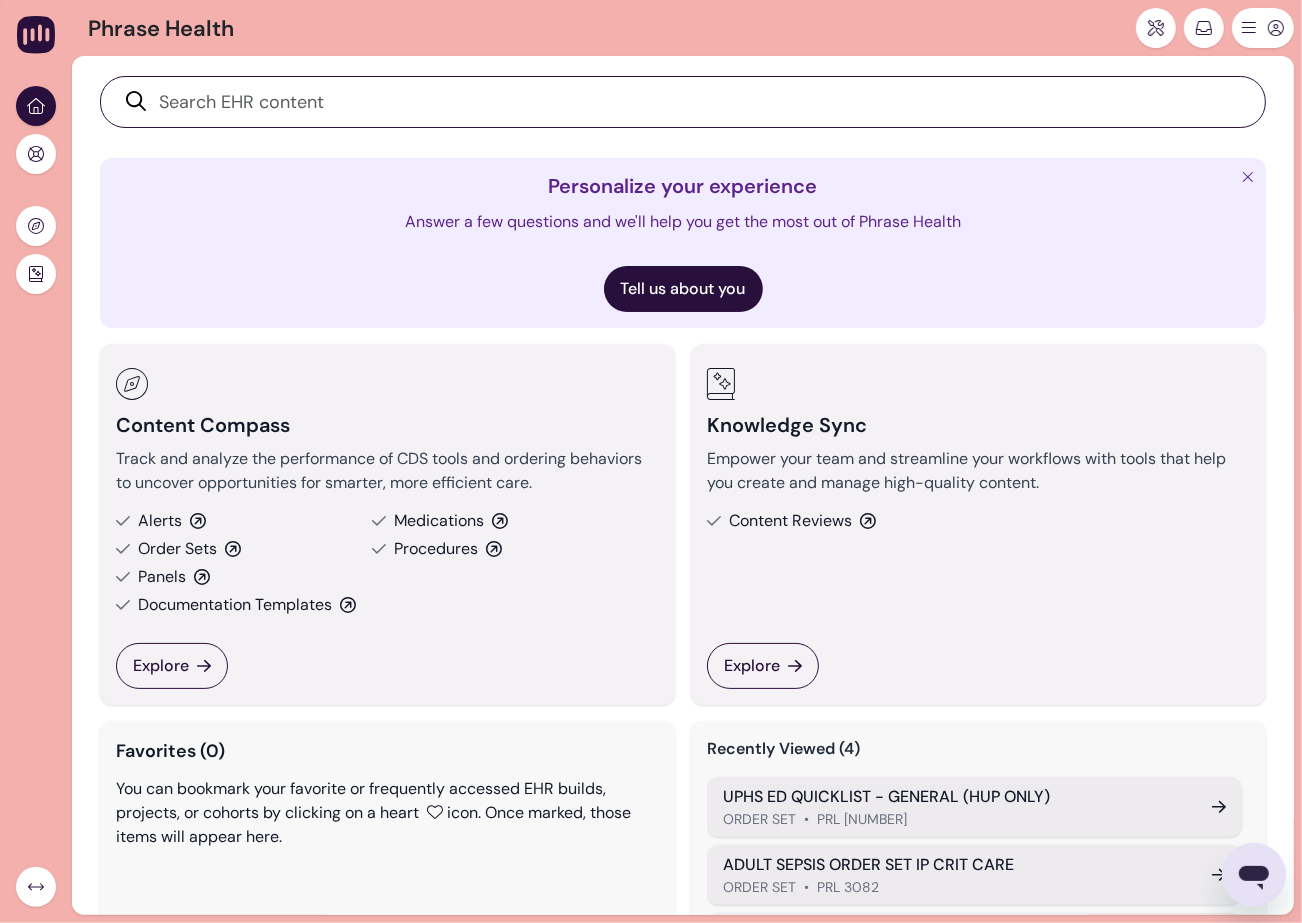 click 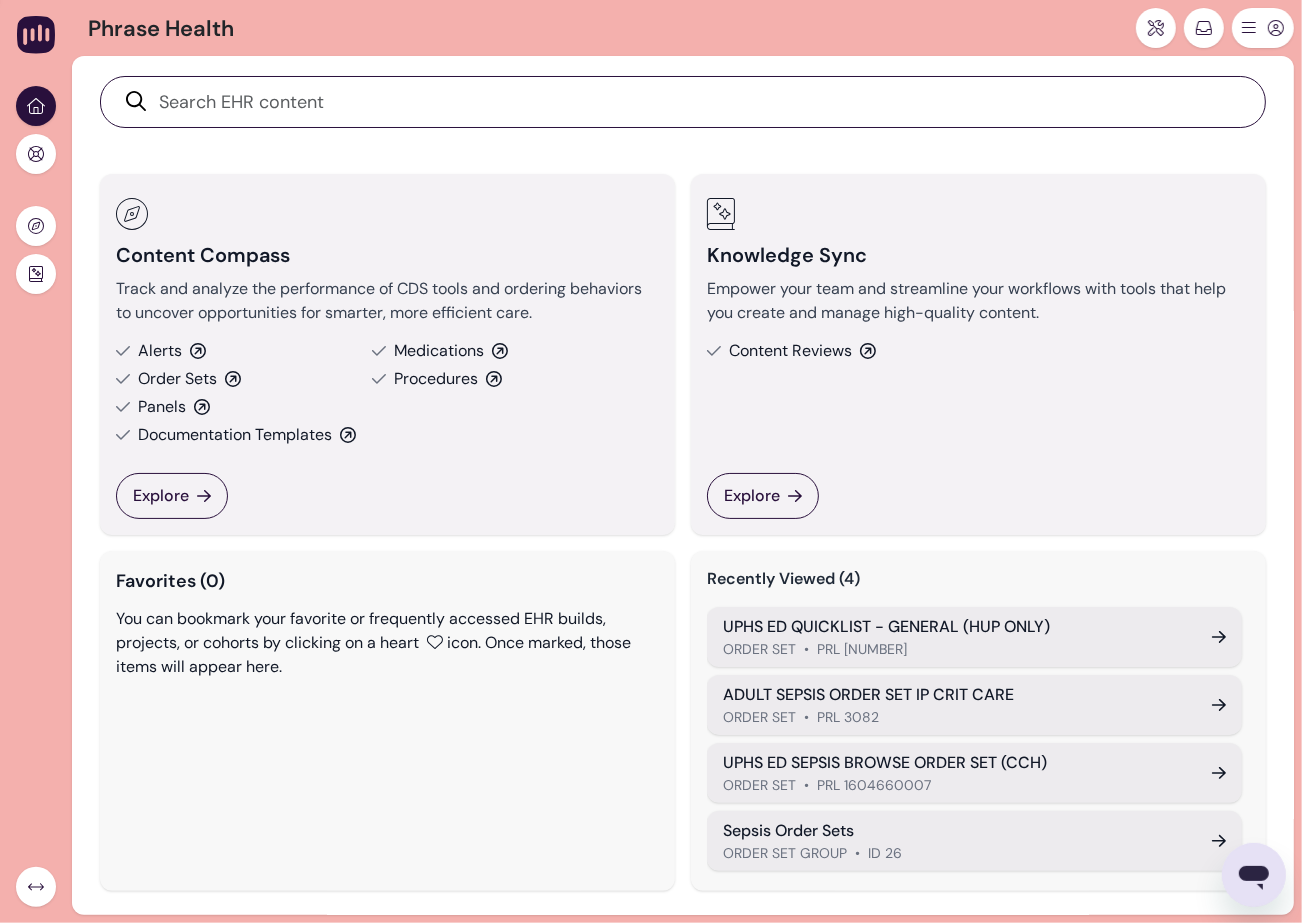 scroll, scrollTop: 2, scrollLeft: 0, axis: vertical 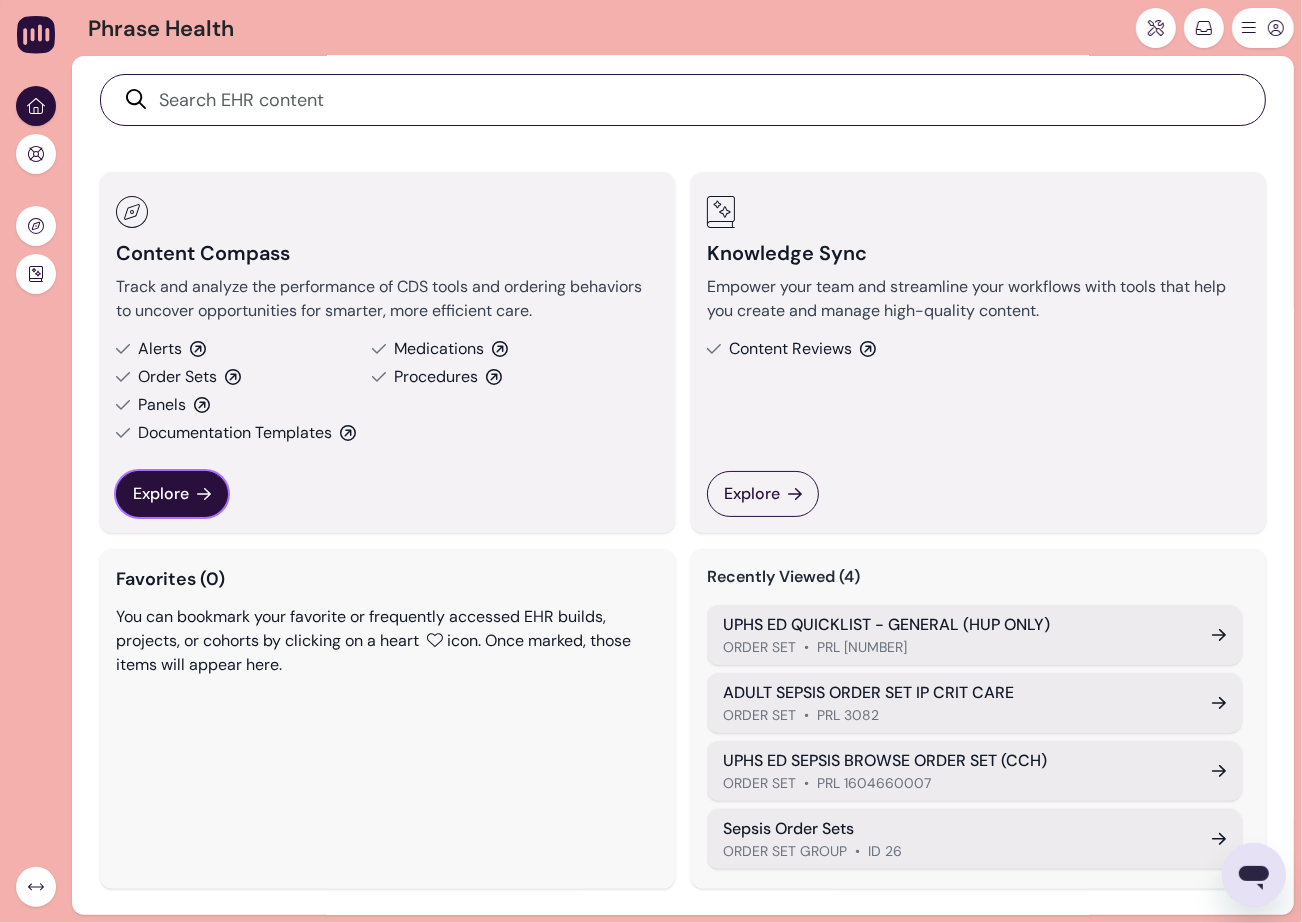 click on "Explore" at bounding box center [172, 494] 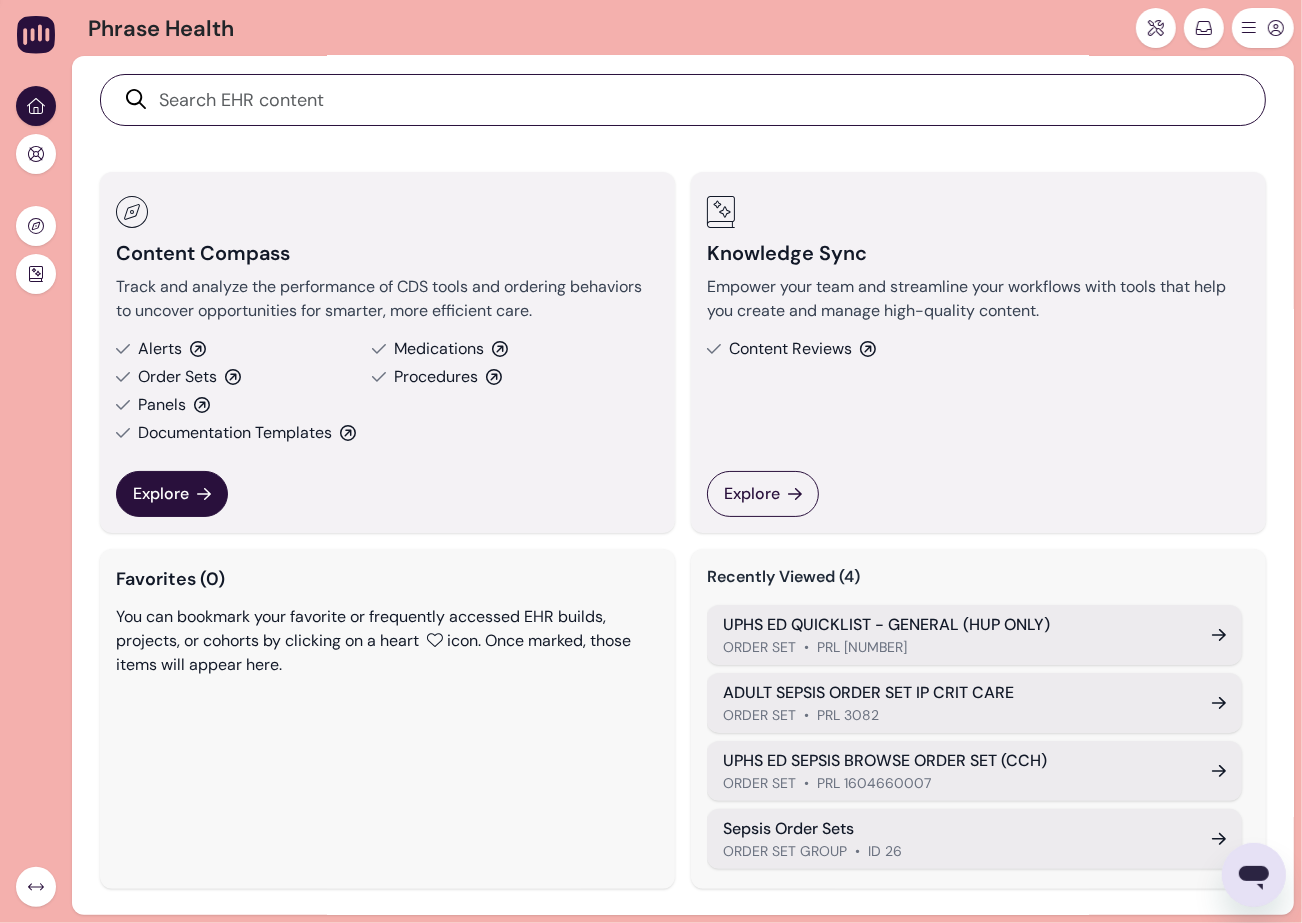 scroll, scrollTop: 0, scrollLeft: 0, axis: both 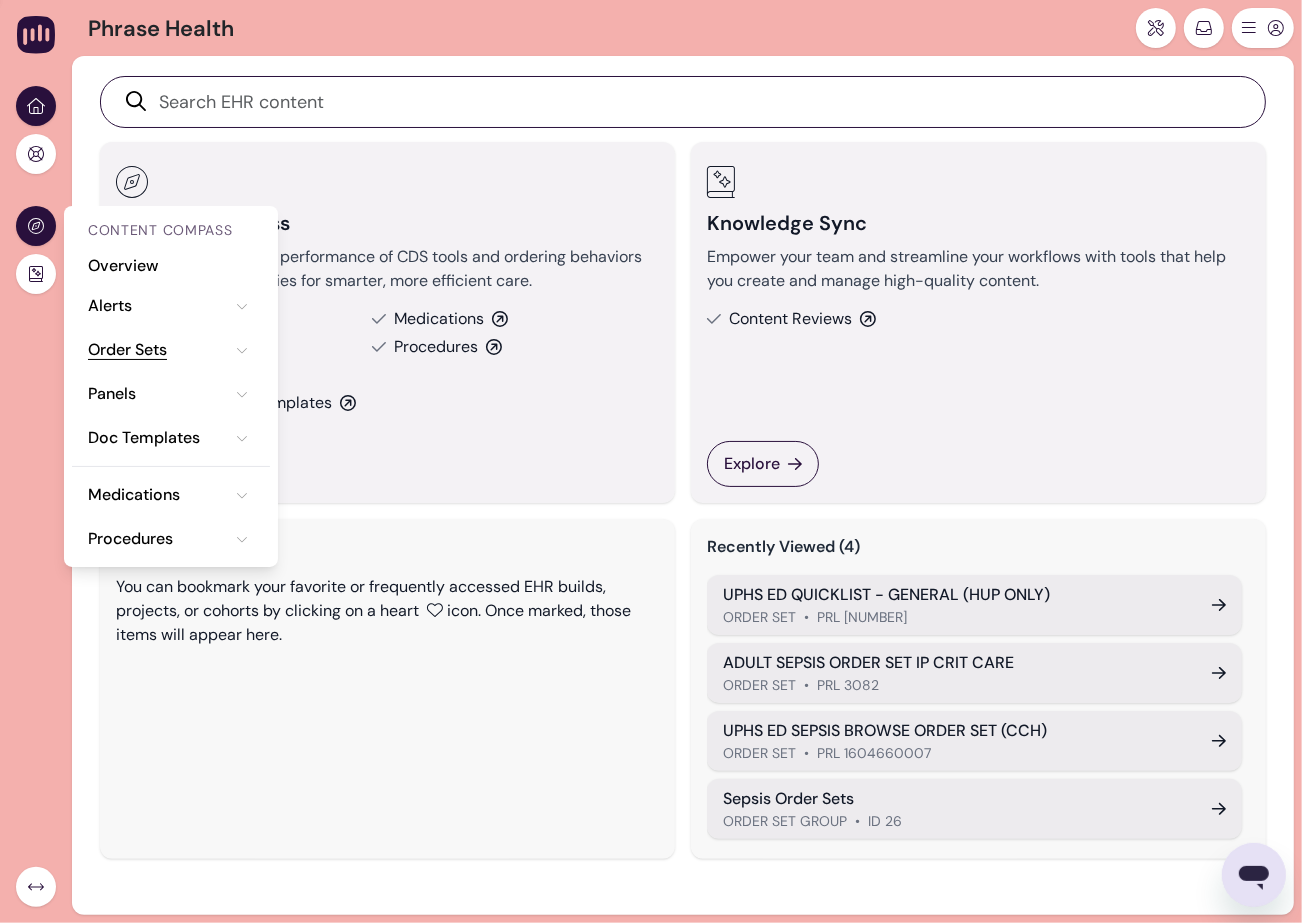 click on "Order Sets" at bounding box center [127, 350] 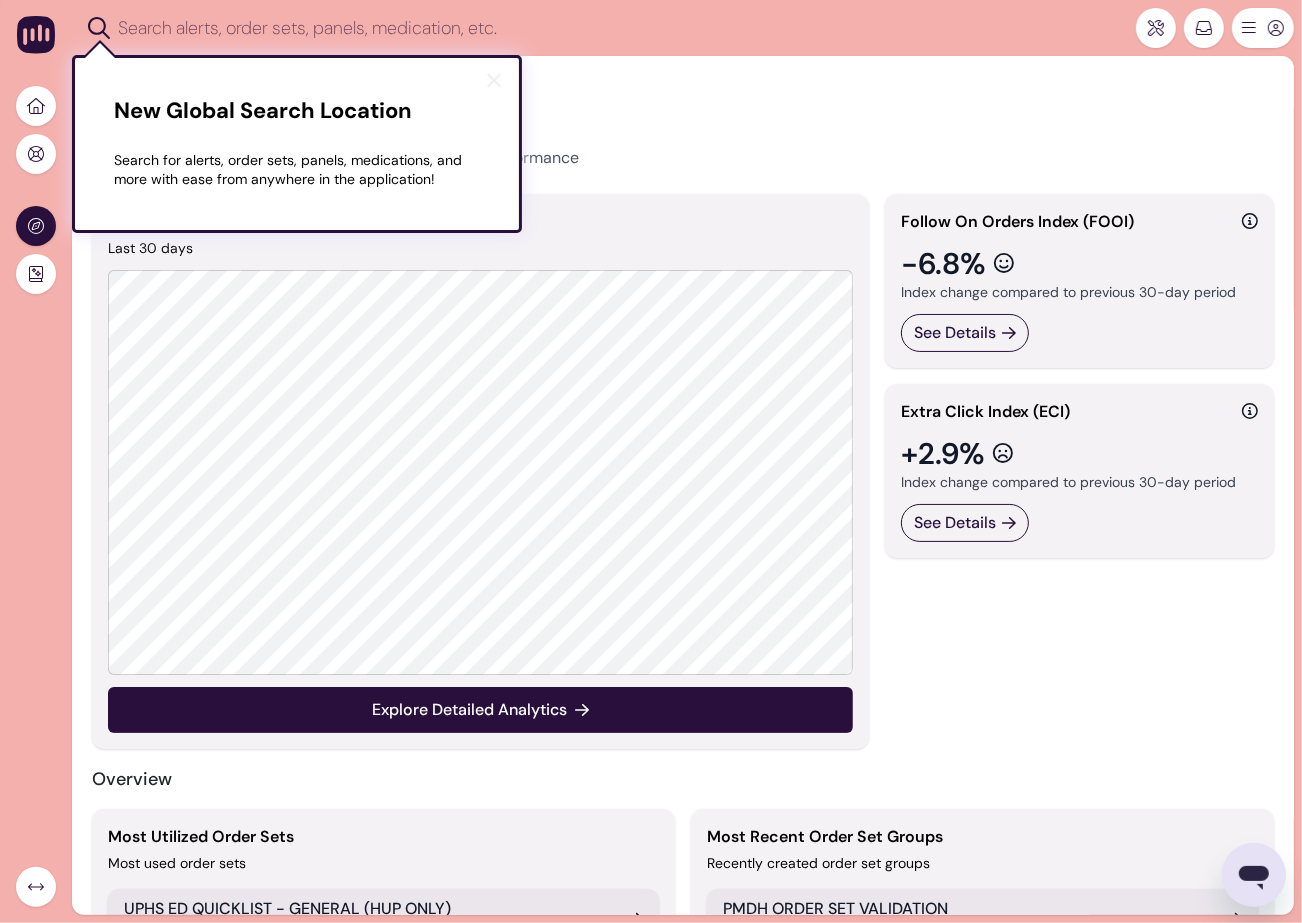 click on "×" at bounding box center [494, 80] 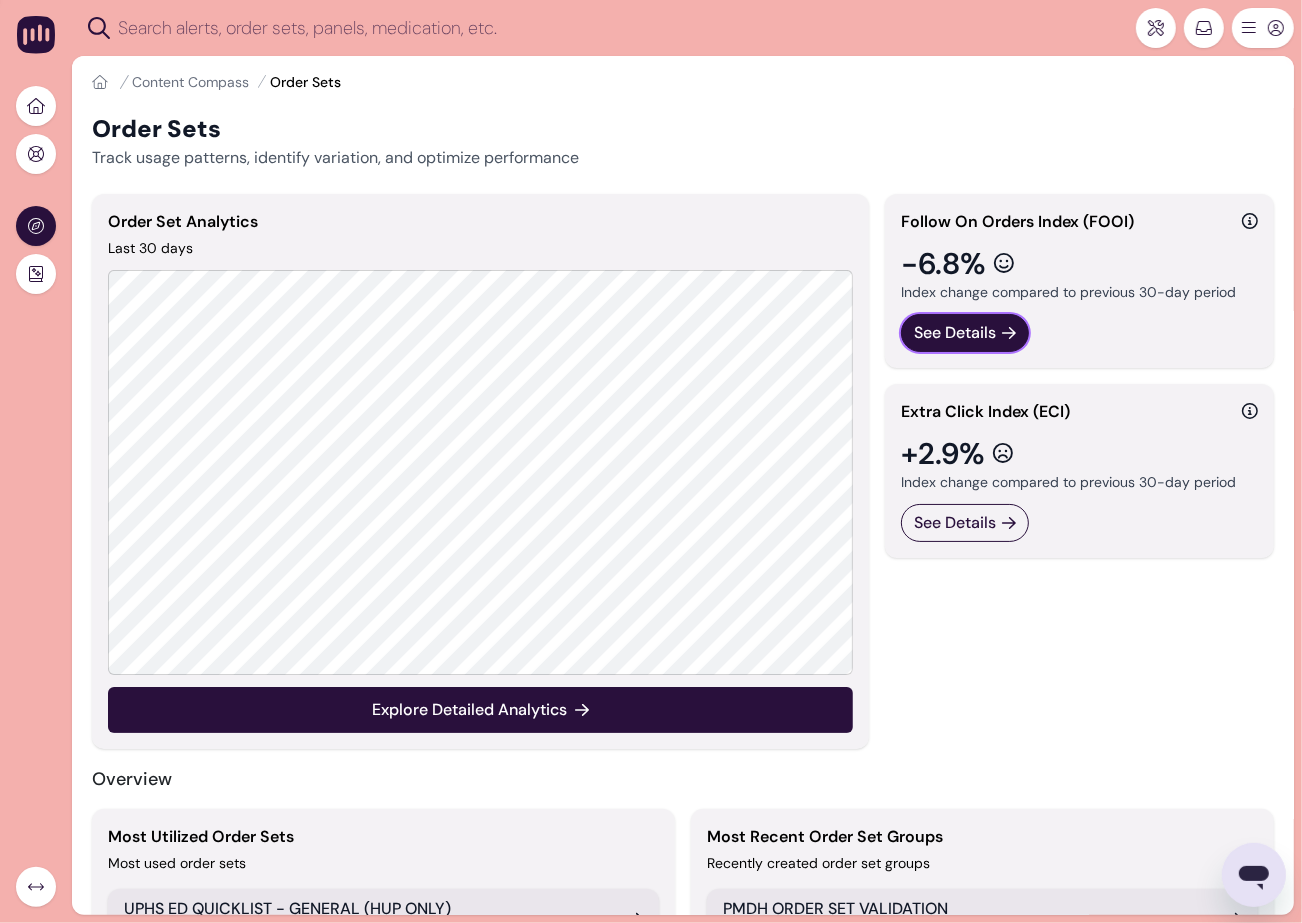 click on "See Details" at bounding box center [965, 333] 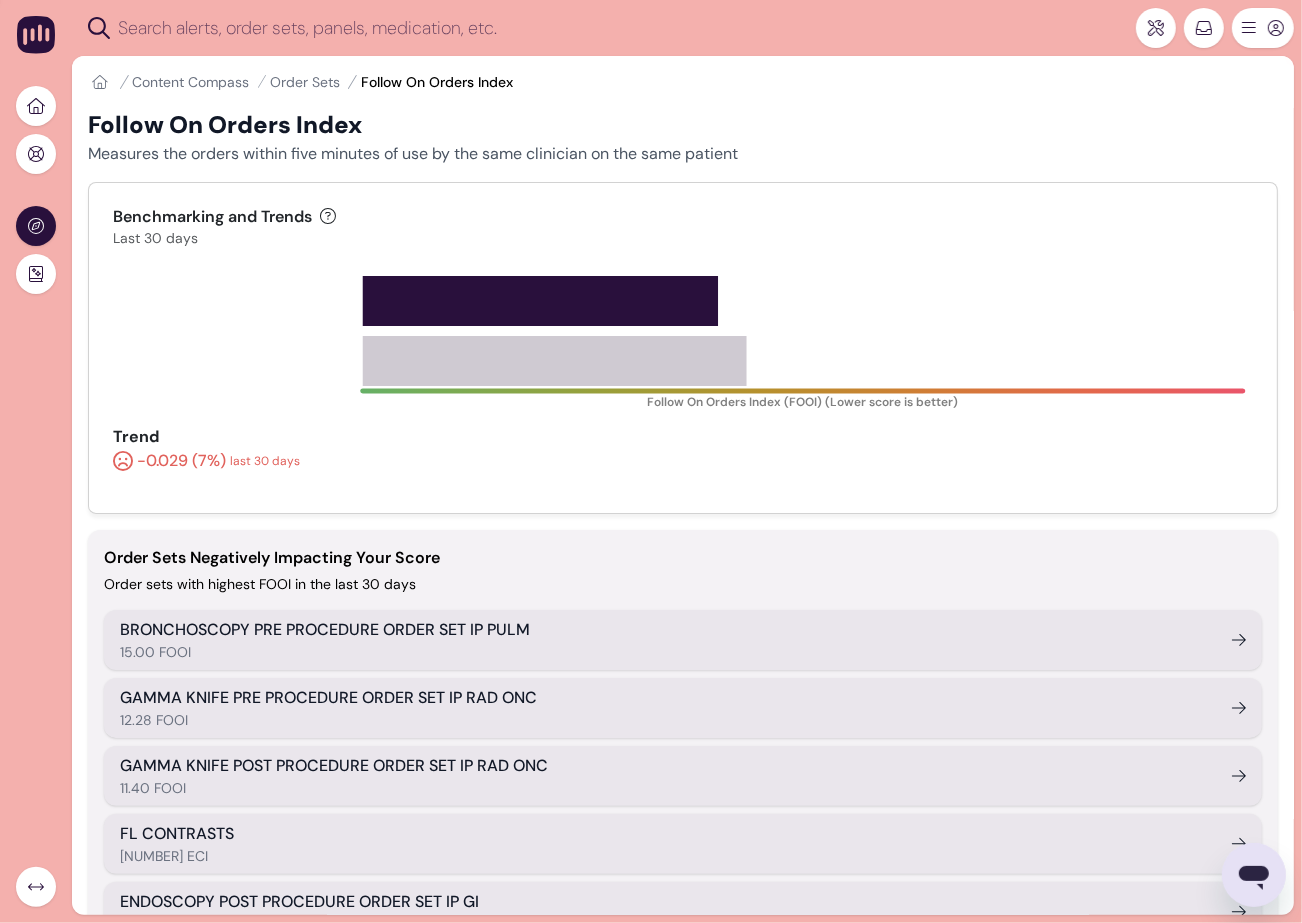 scroll, scrollTop: 133, scrollLeft: 0, axis: vertical 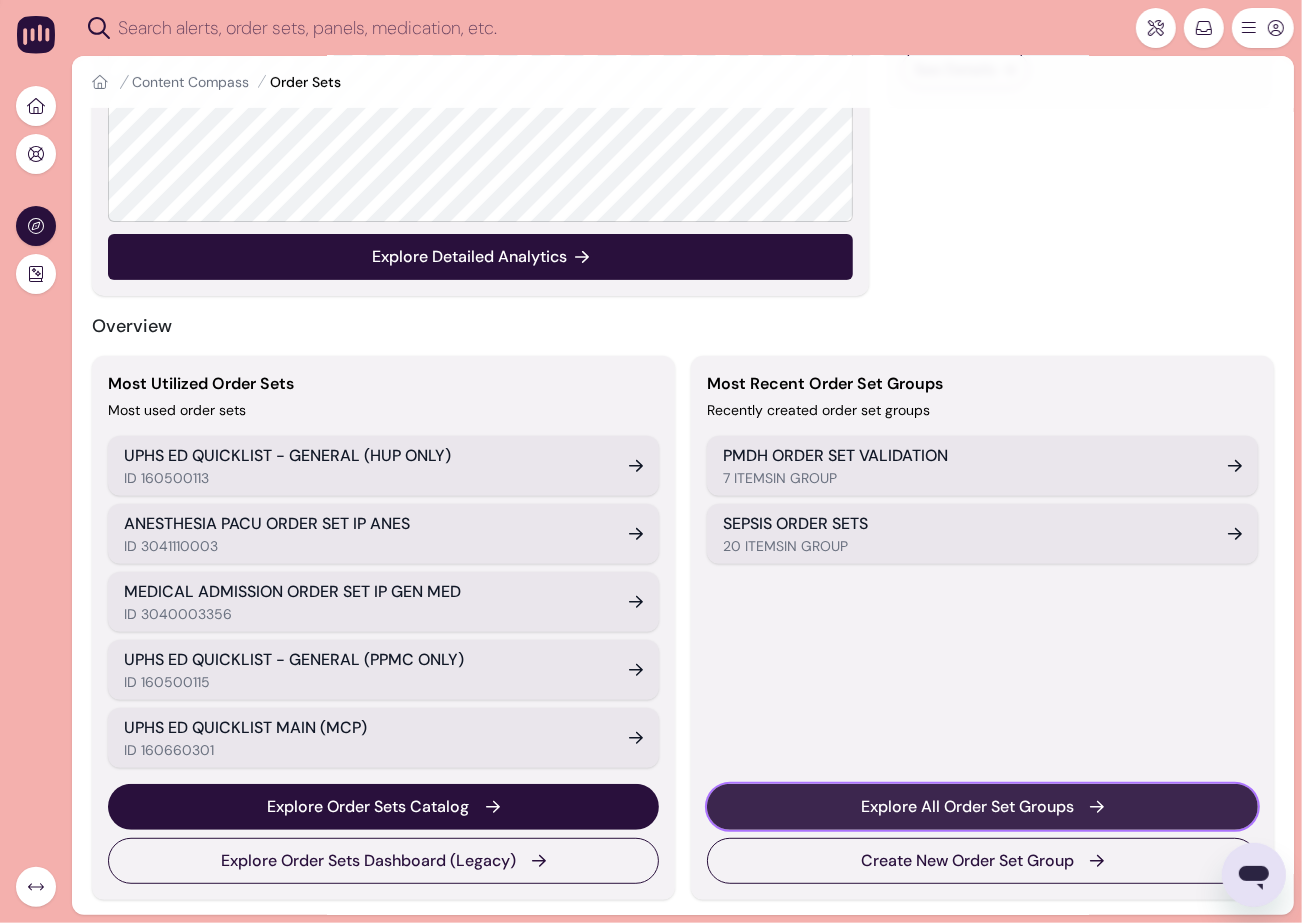 click on "Explore All Order Set Groups" at bounding box center (982, 807) 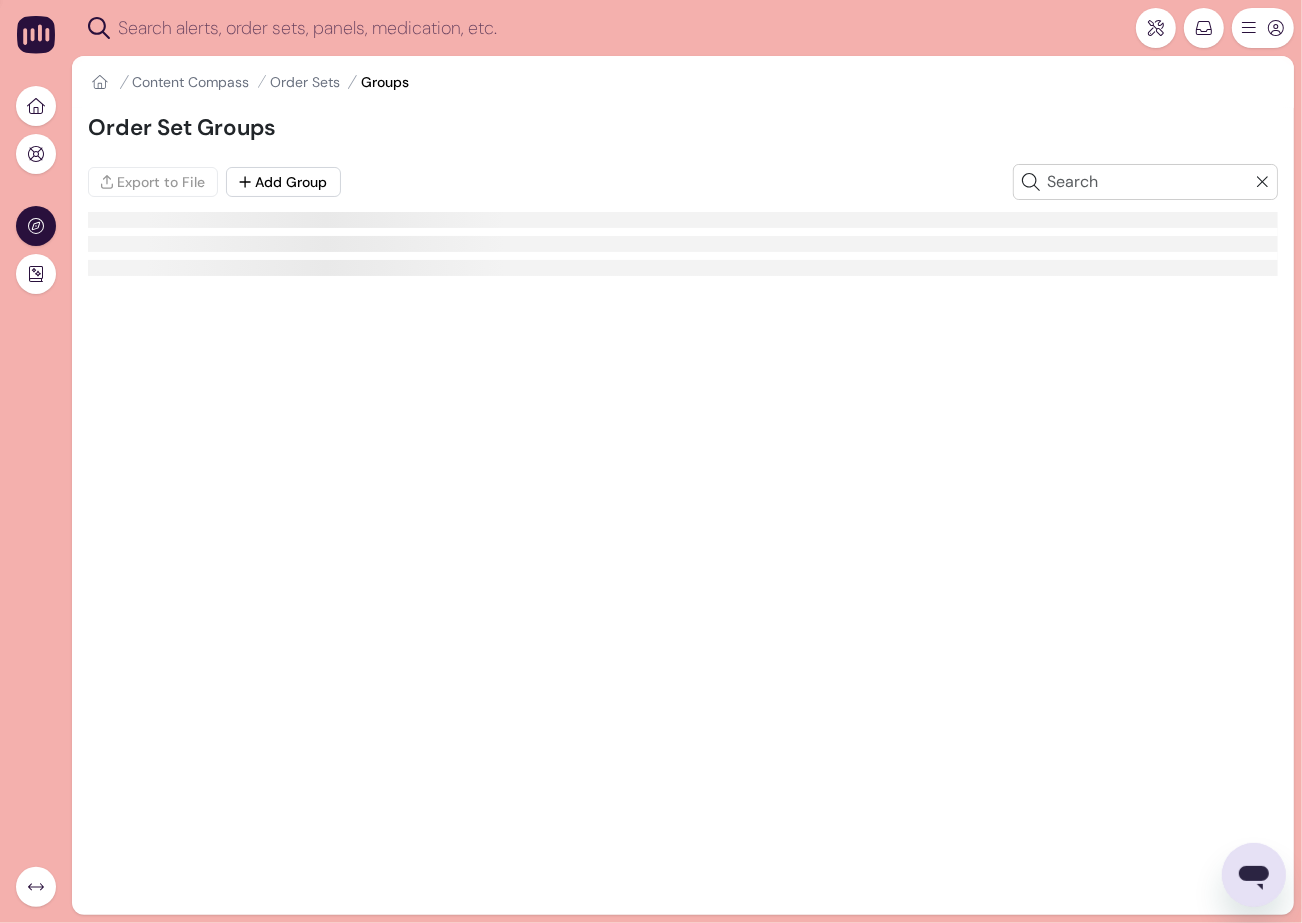 scroll, scrollTop: 0, scrollLeft: 0, axis: both 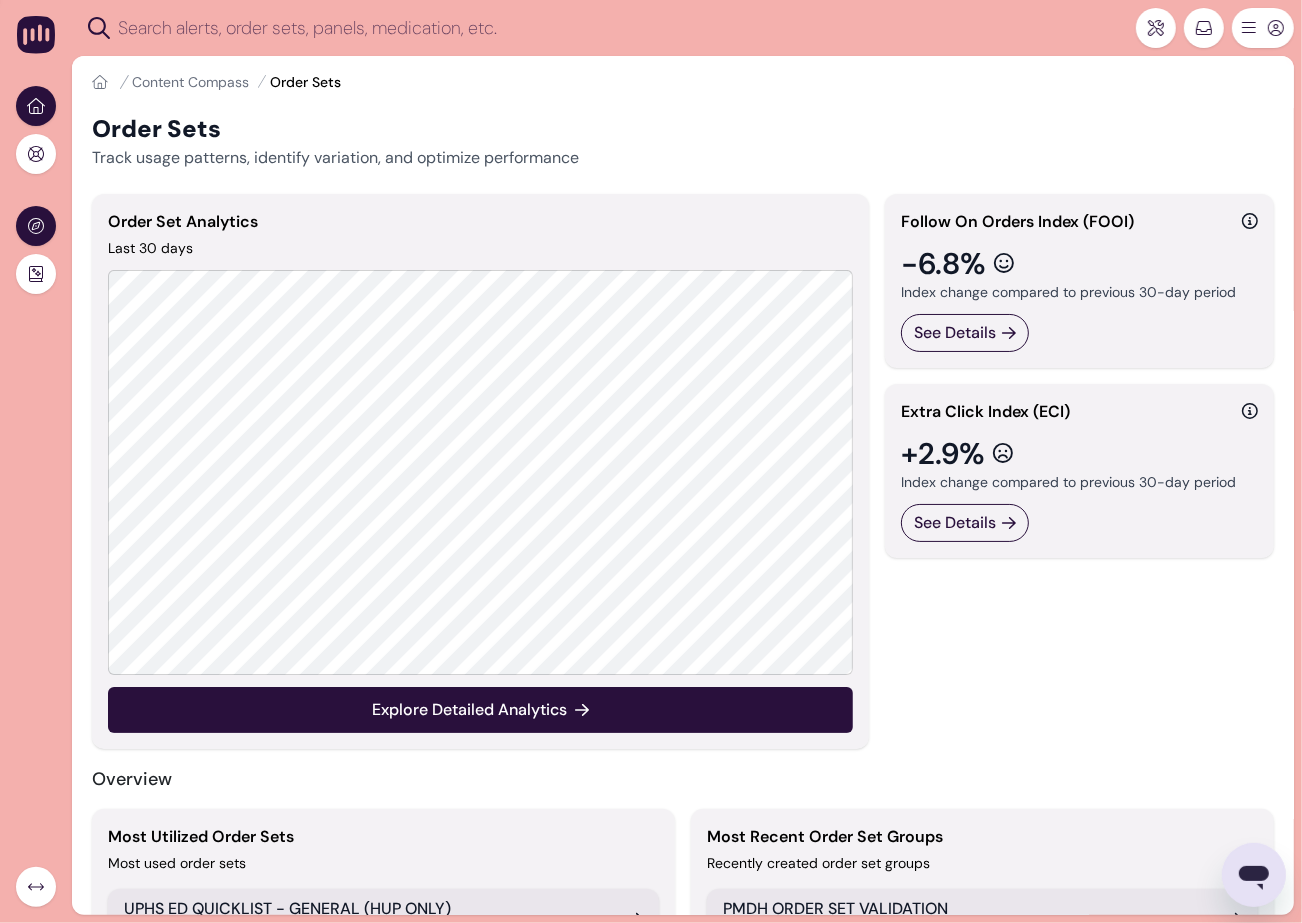 click 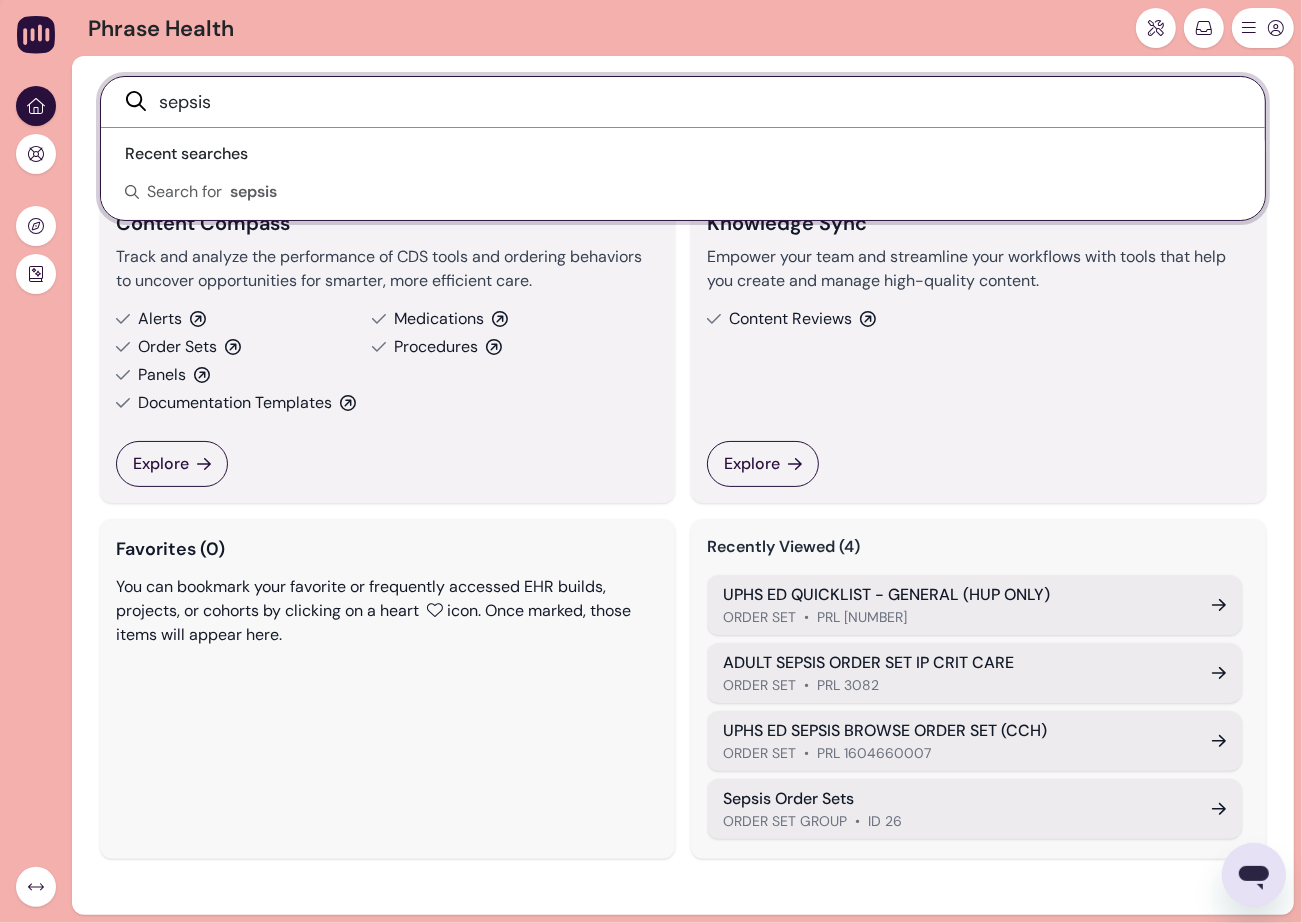 type on "sepsis" 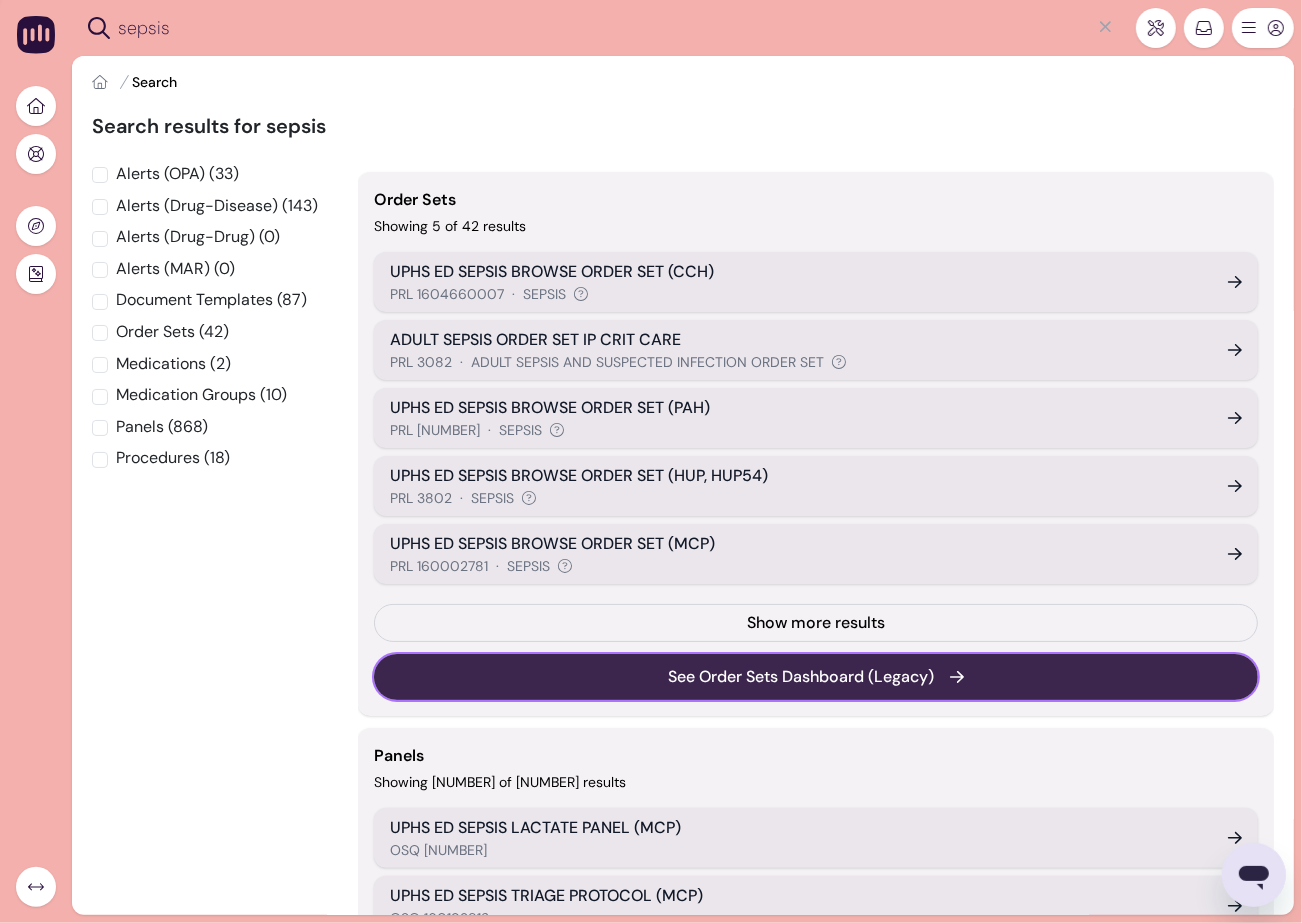 click on "See Order Sets Dashboard (Legacy)" at bounding box center [801, 677] 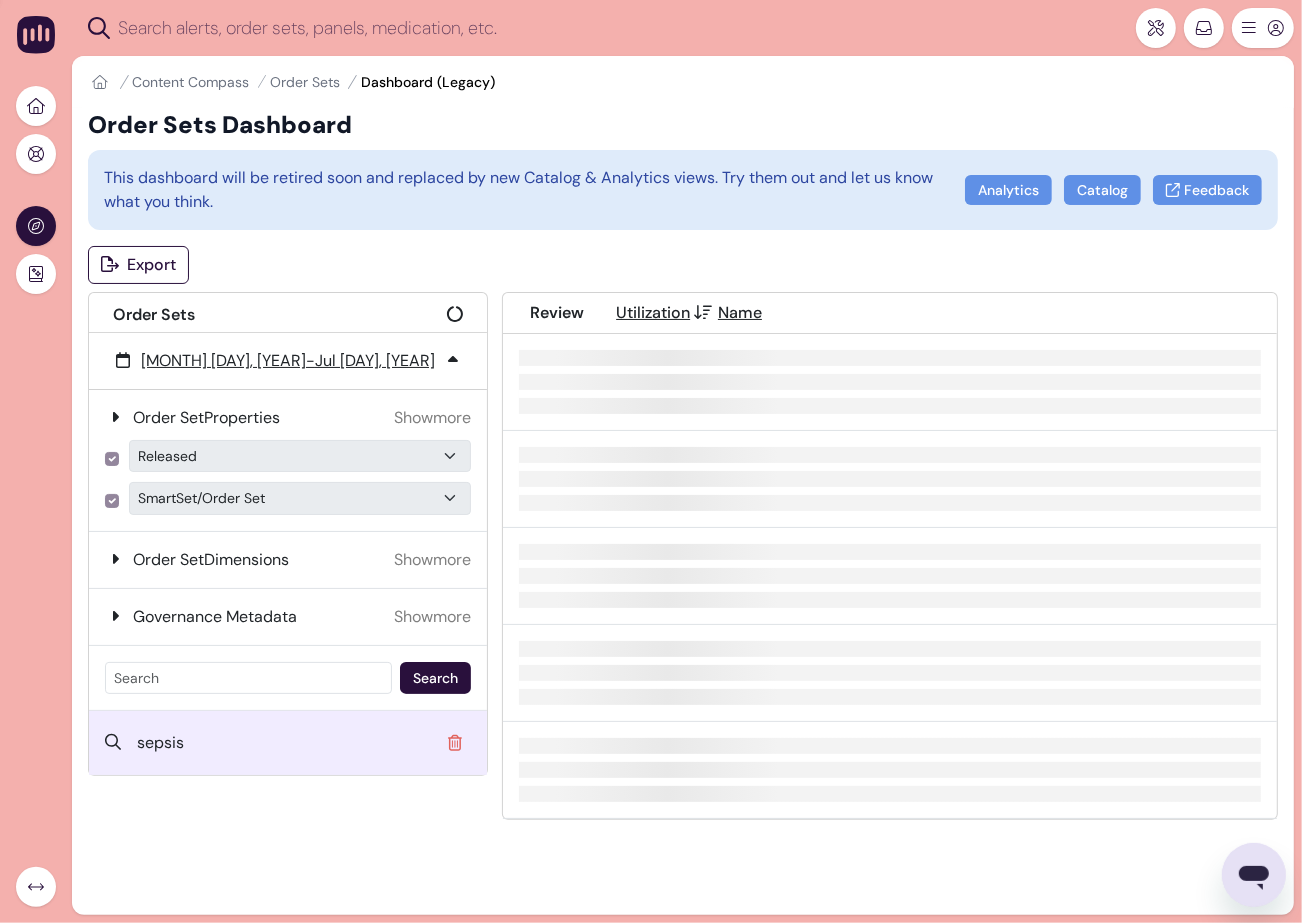 type on "sepsis" 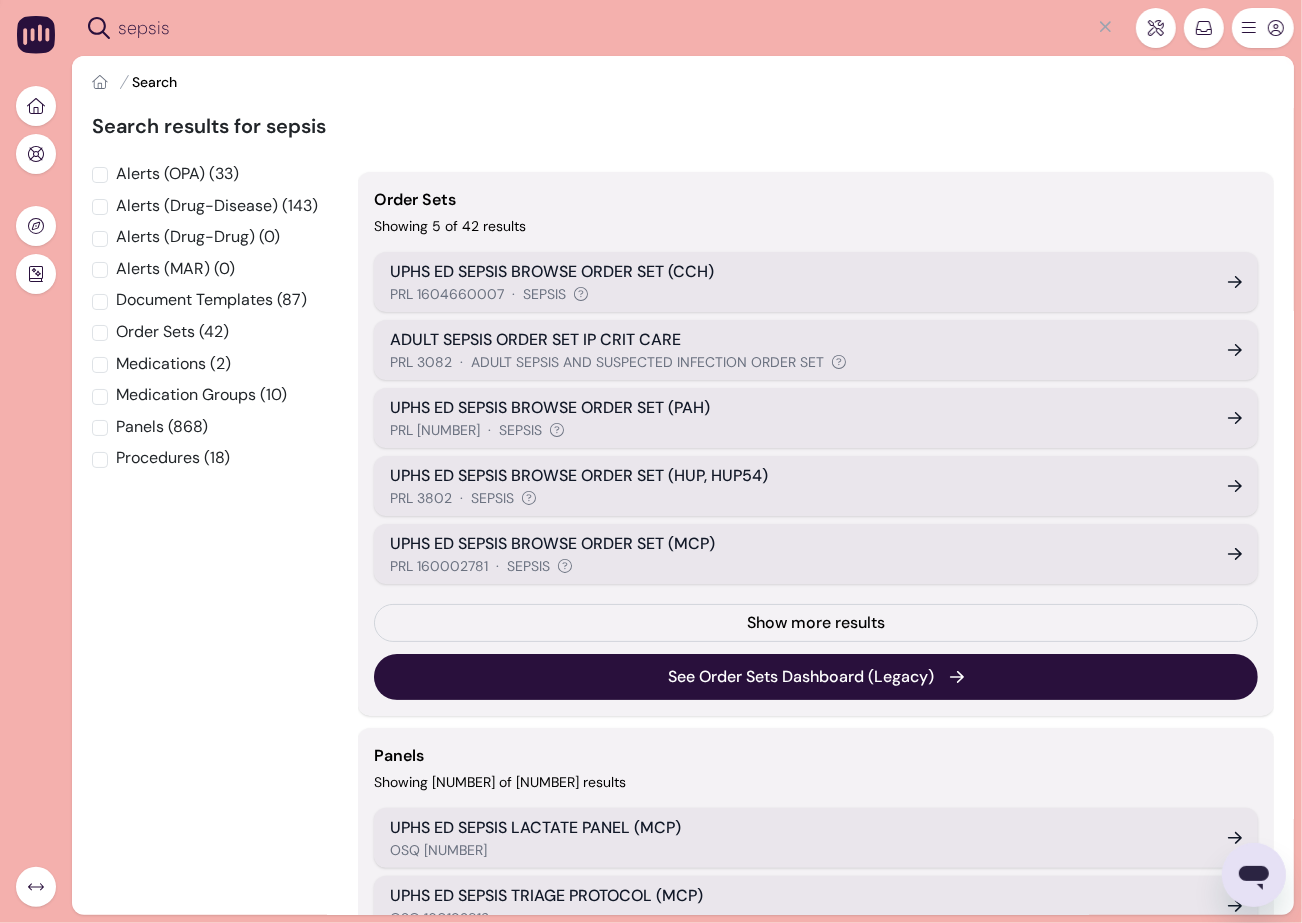 click on "sepsis" at bounding box center [604, 28] 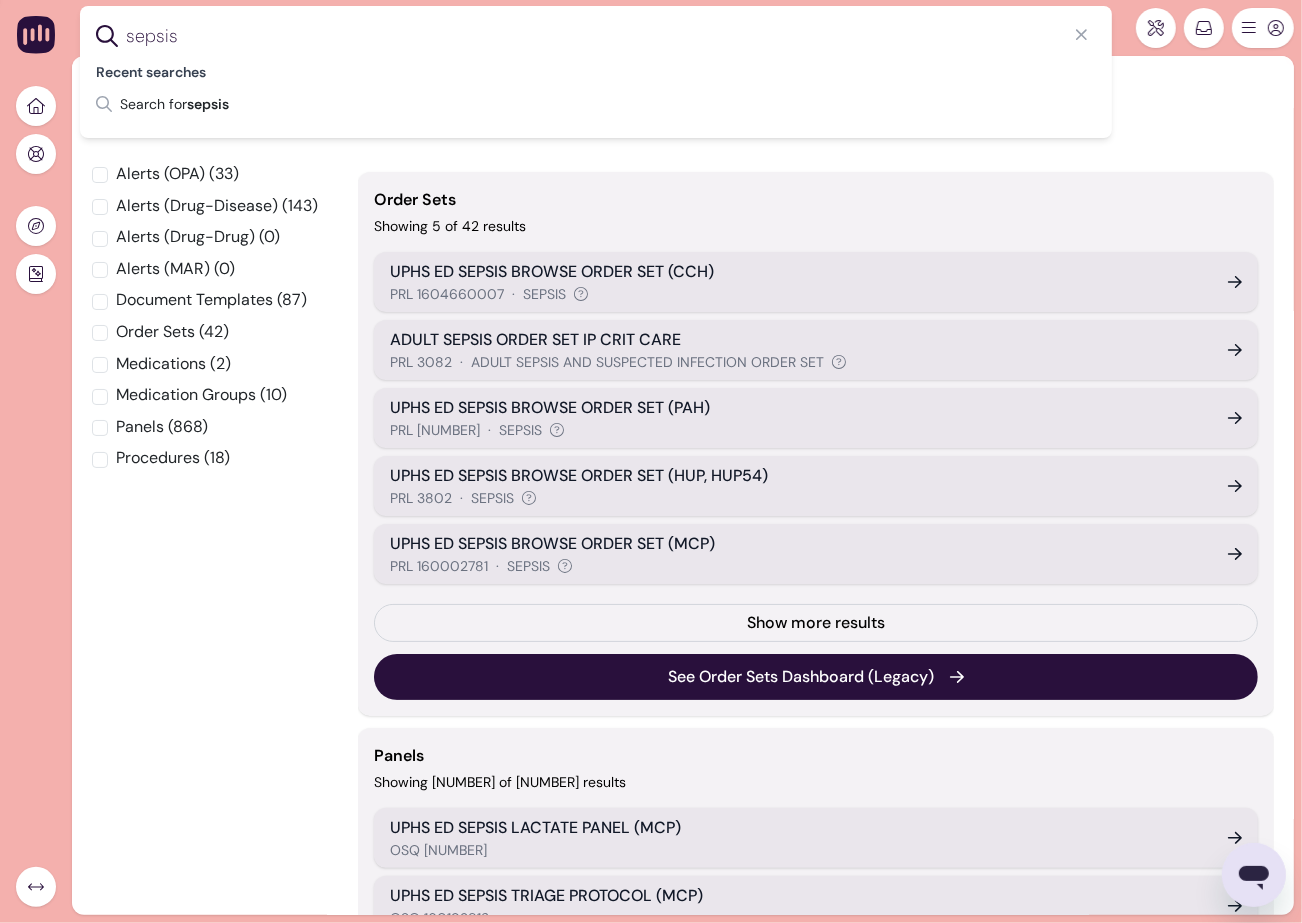 click on "Alerts (OPA) (33) Alerts (Drug-Disease) (143) Alerts (Drug-Drug) (0) Alerts (MAR) (0) Document Templates (87) Order Sets (42) Medications (2) Medication Groups (10) Panels (868) Procedures (18)" at bounding box center (217, 2394) 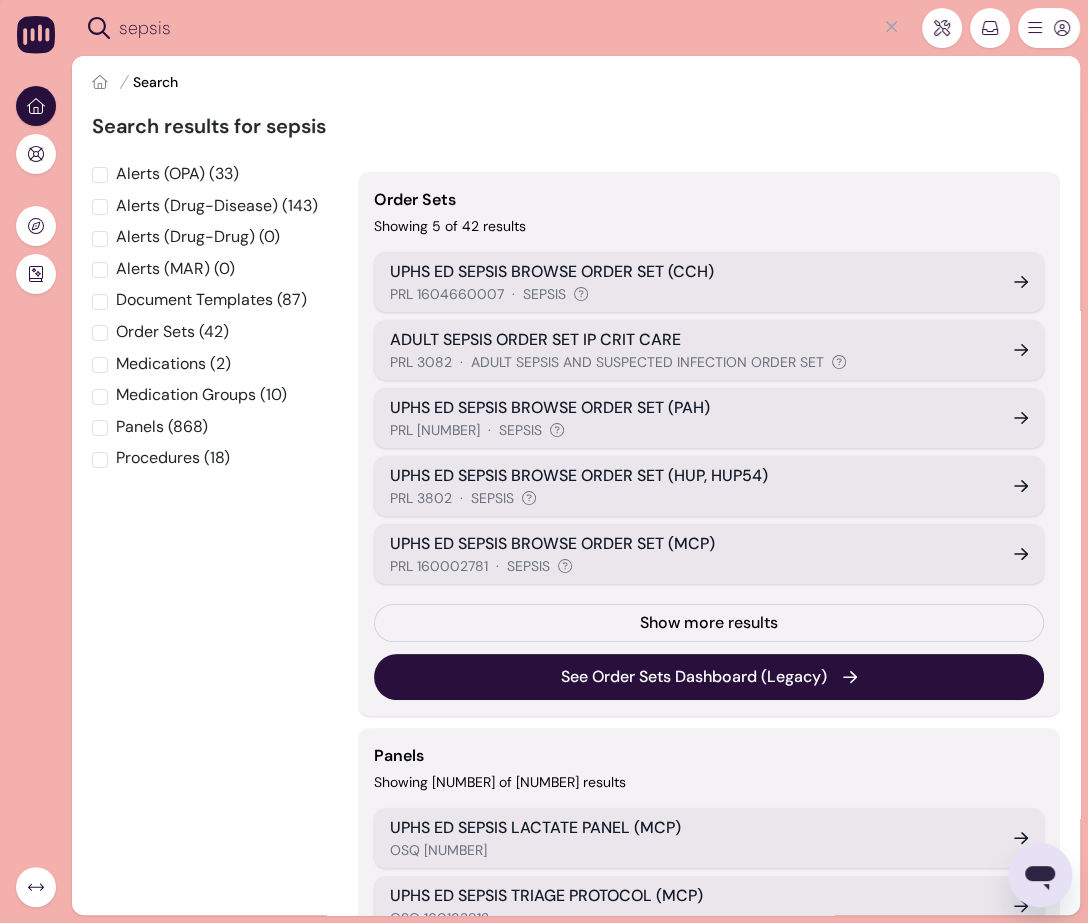 click 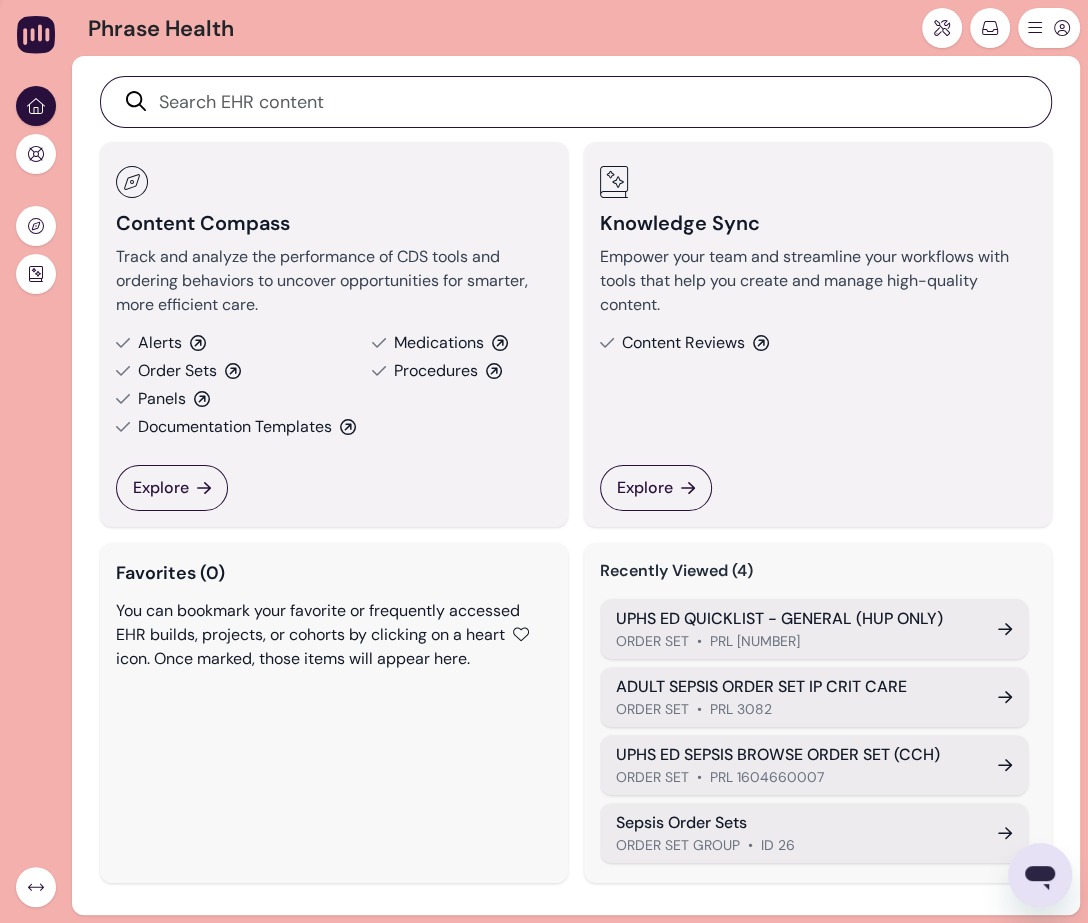click on "Order Sets" at bounding box center [177, 371] 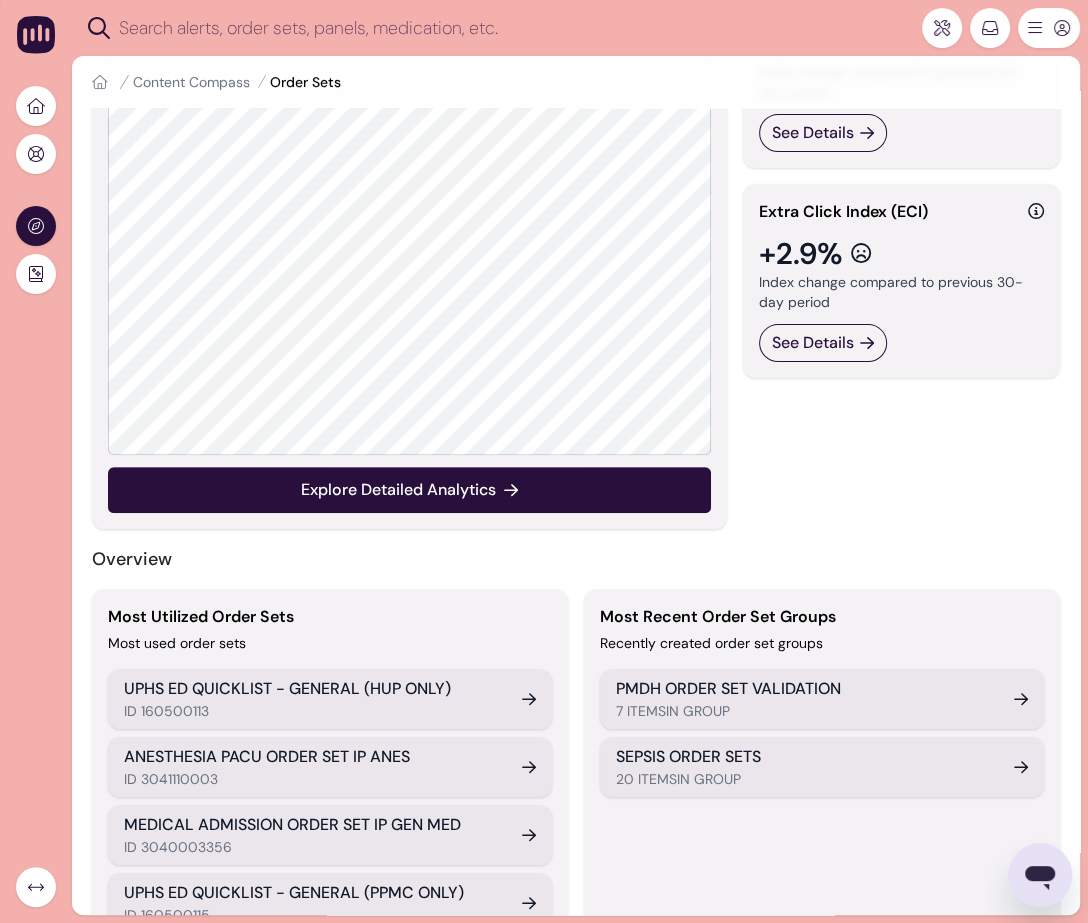 scroll, scrollTop: 0, scrollLeft: 0, axis: both 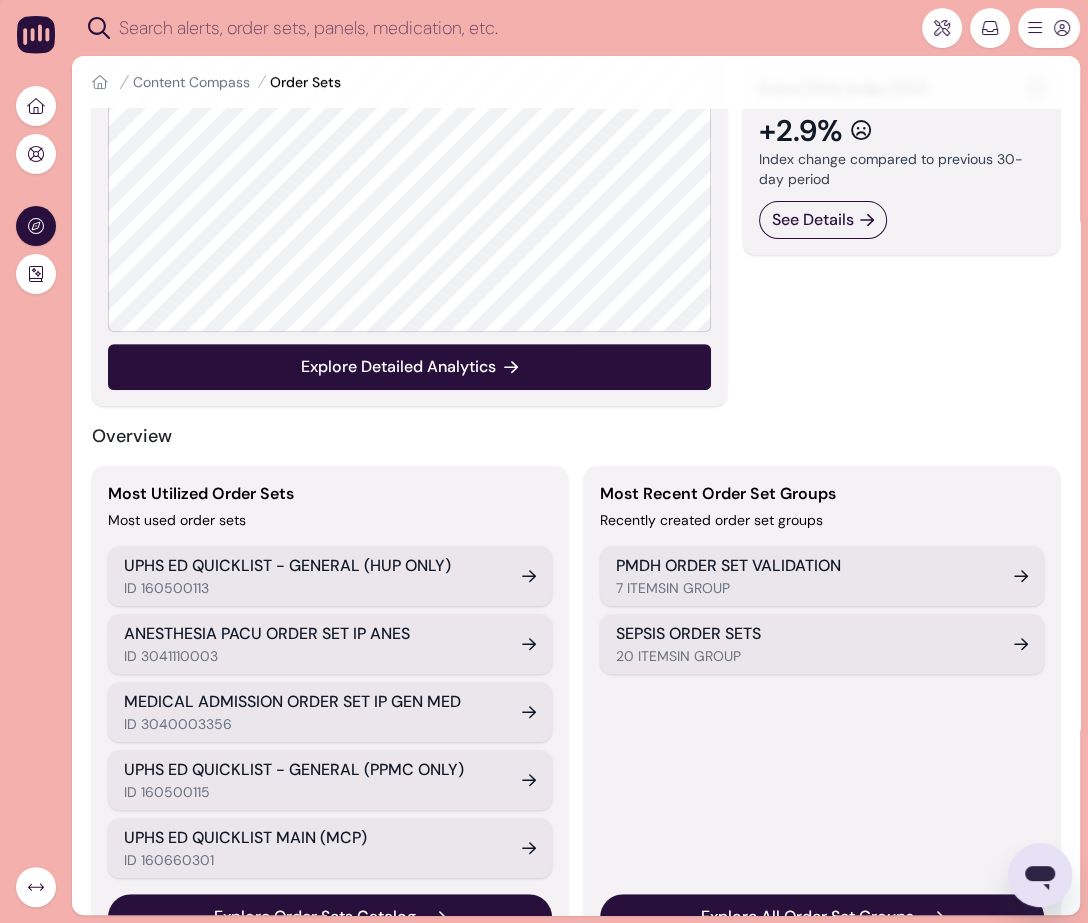 click on "UPHS ED QUICKLIST - GENERAL (HUP ONLY)" at bounding box center (311, 566) 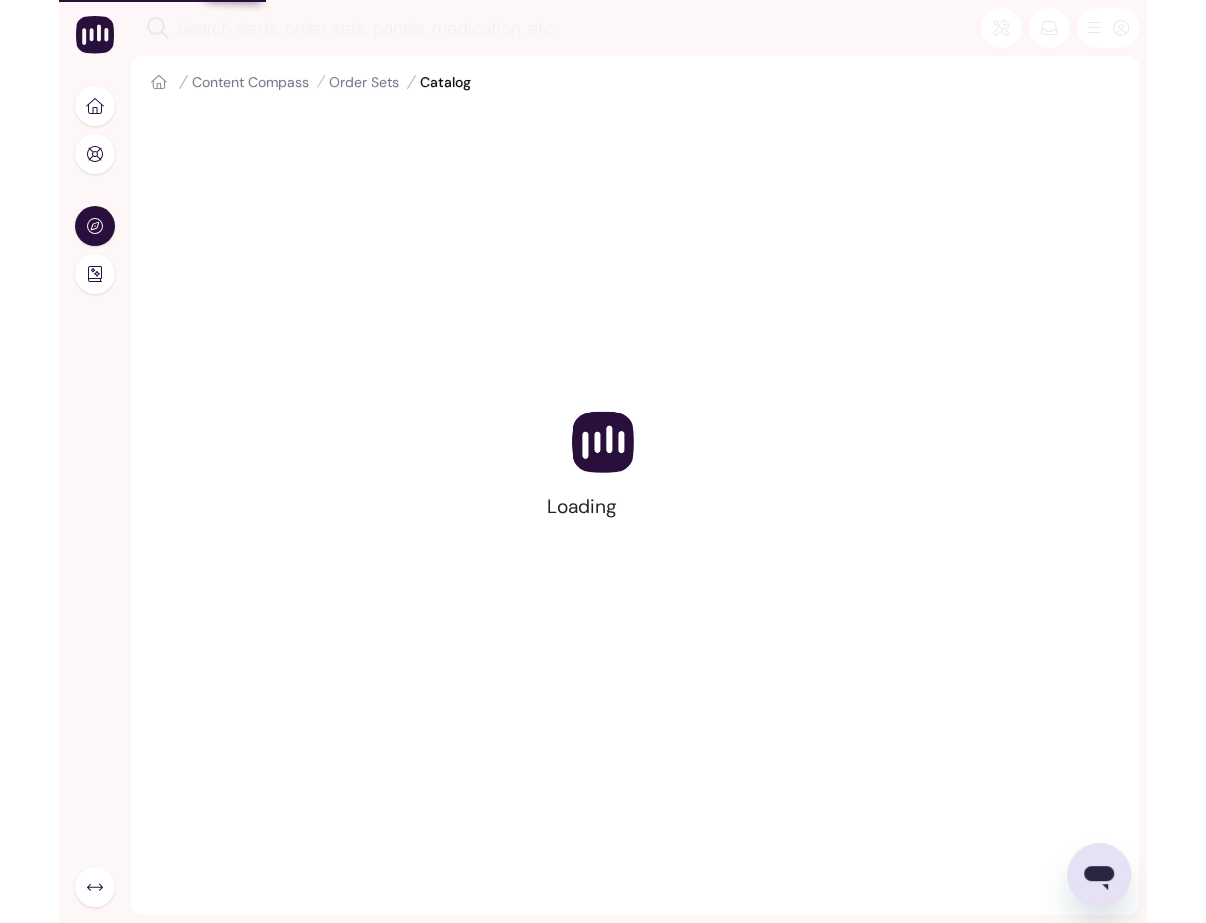 scroll, scrollTop: 0, scrollLeft: 0, axis: both 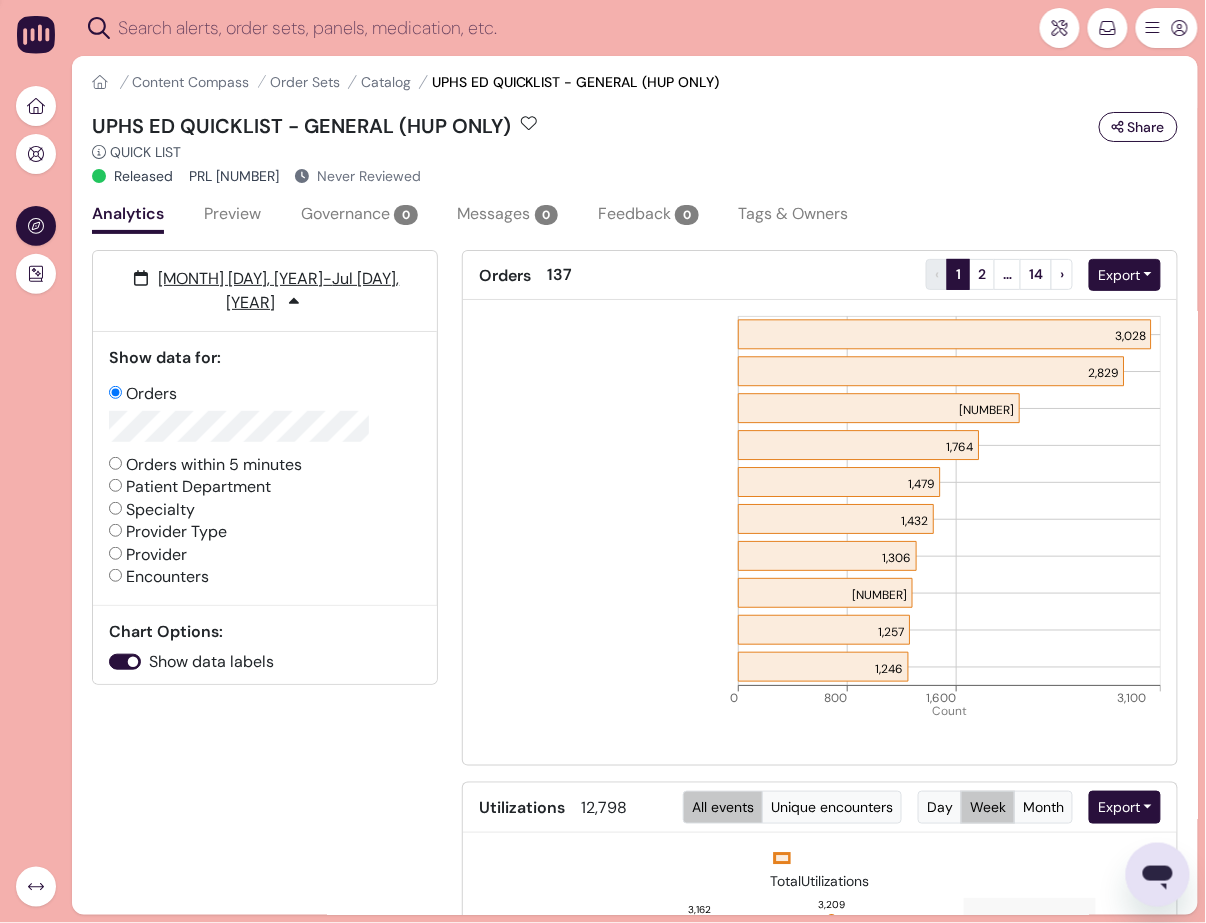 click on "Preview" at bounding box center (232, 216) 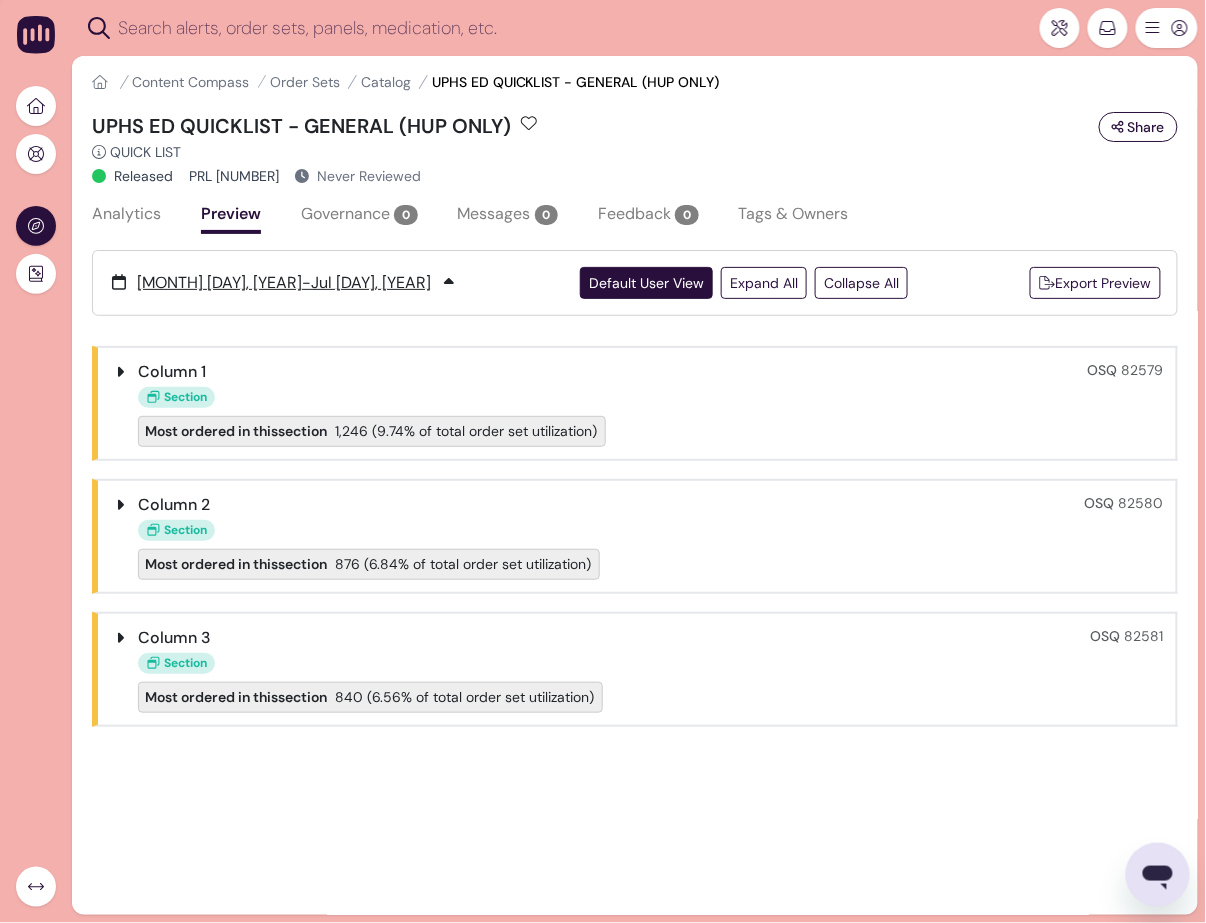 click on "Default User View" at bounding box center [646, 283] 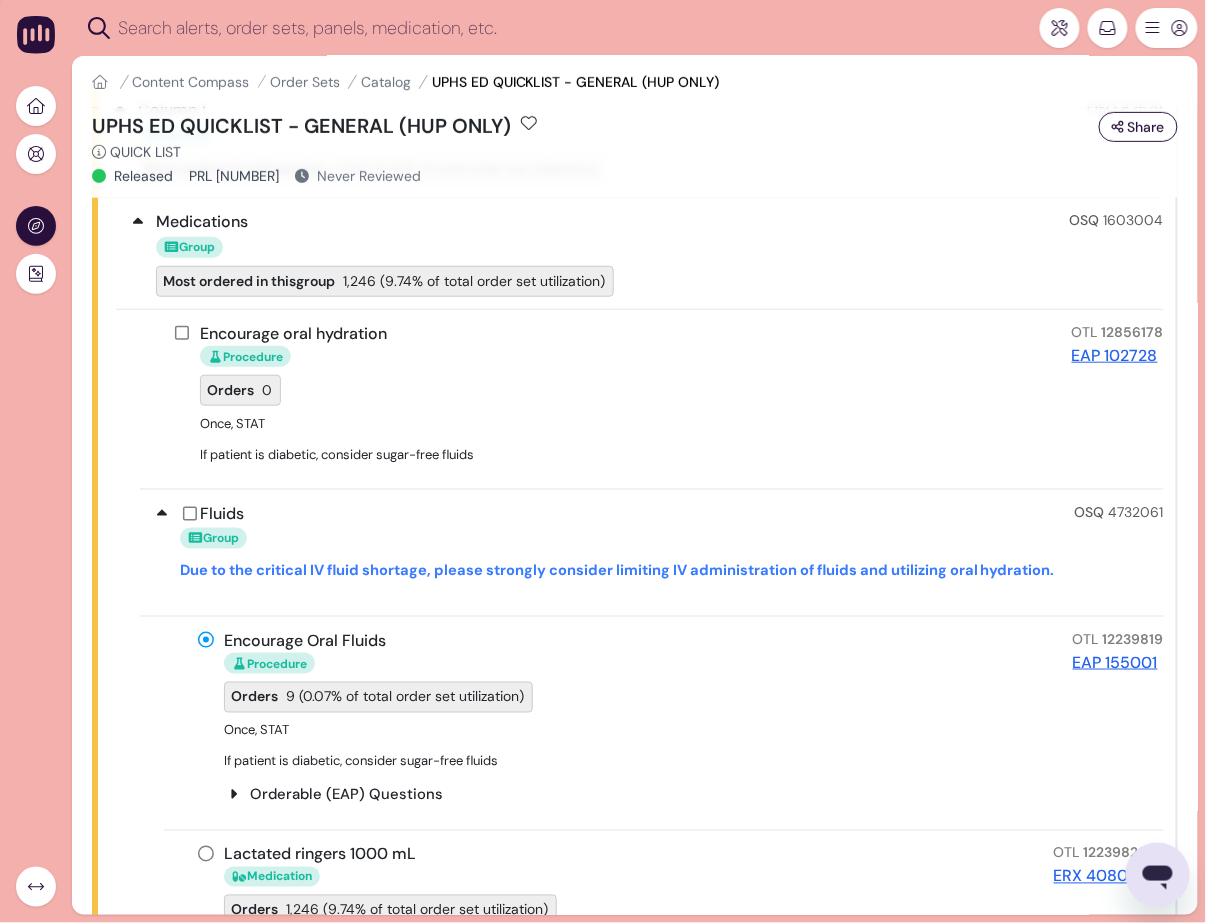 scroll, scrollTop: 0, scrollLeft: 0, axis: both 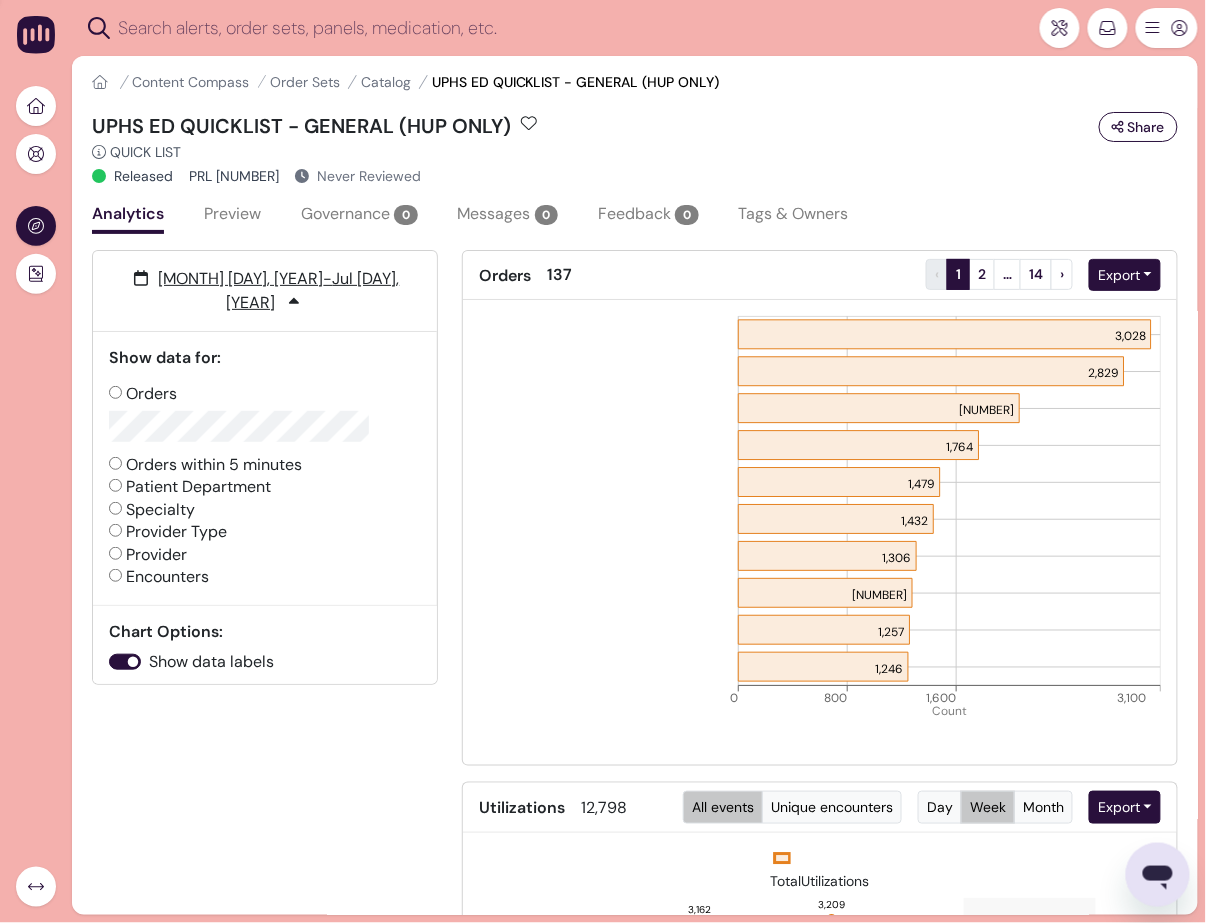 click on "Orders" at bounding box center (265, 394) 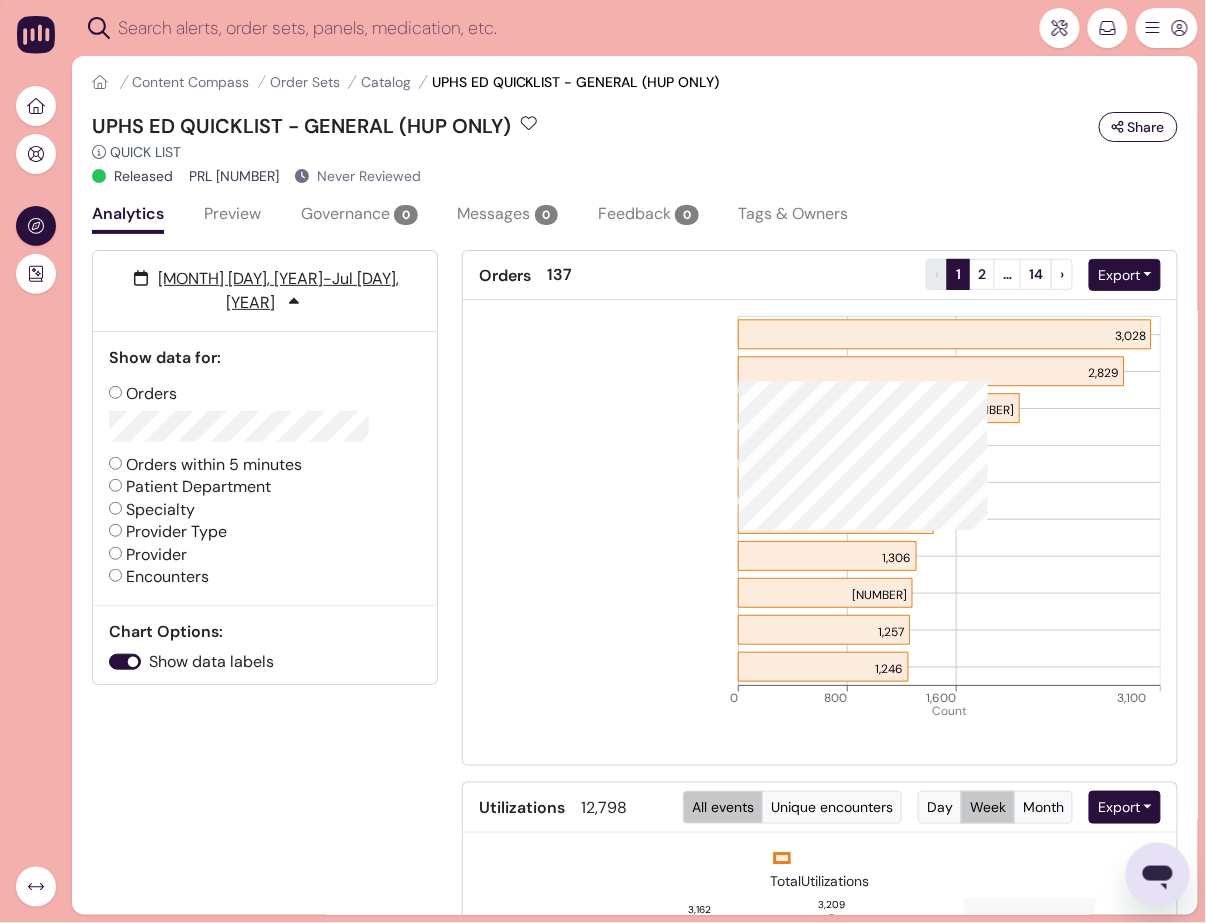 click 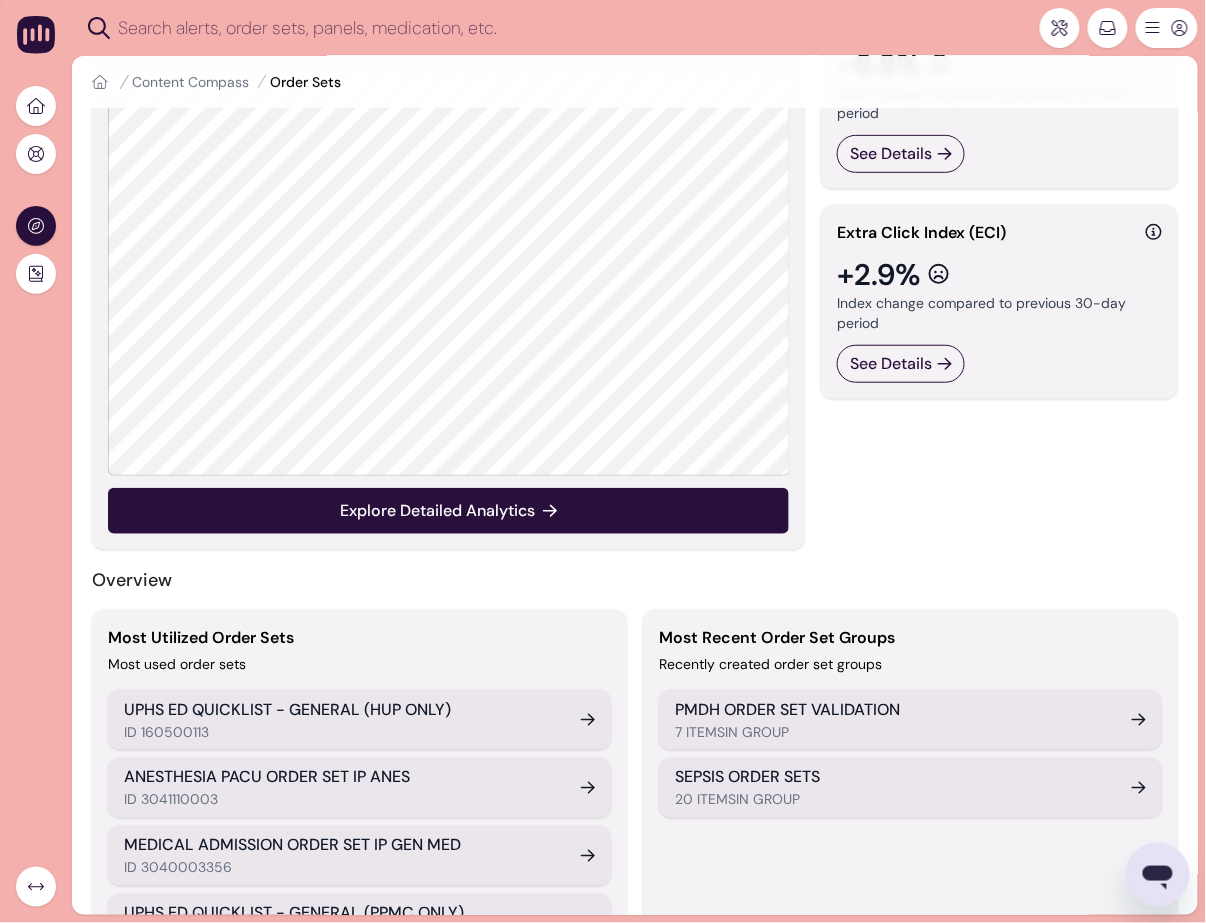 scroll, scrollTop: 197, scrollLeft: 0, axis: vertical 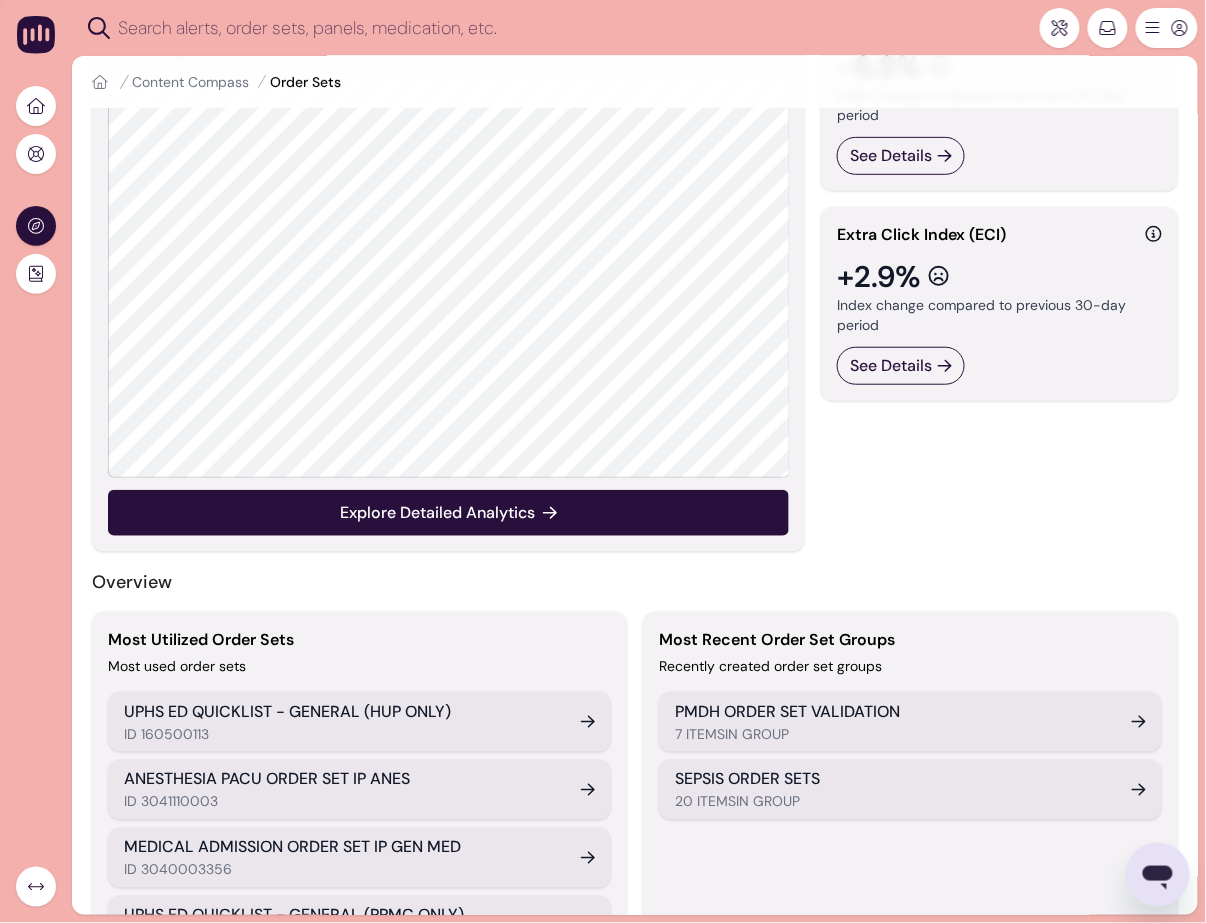 click on "ID 160500113" at bounding box center (340, 734) 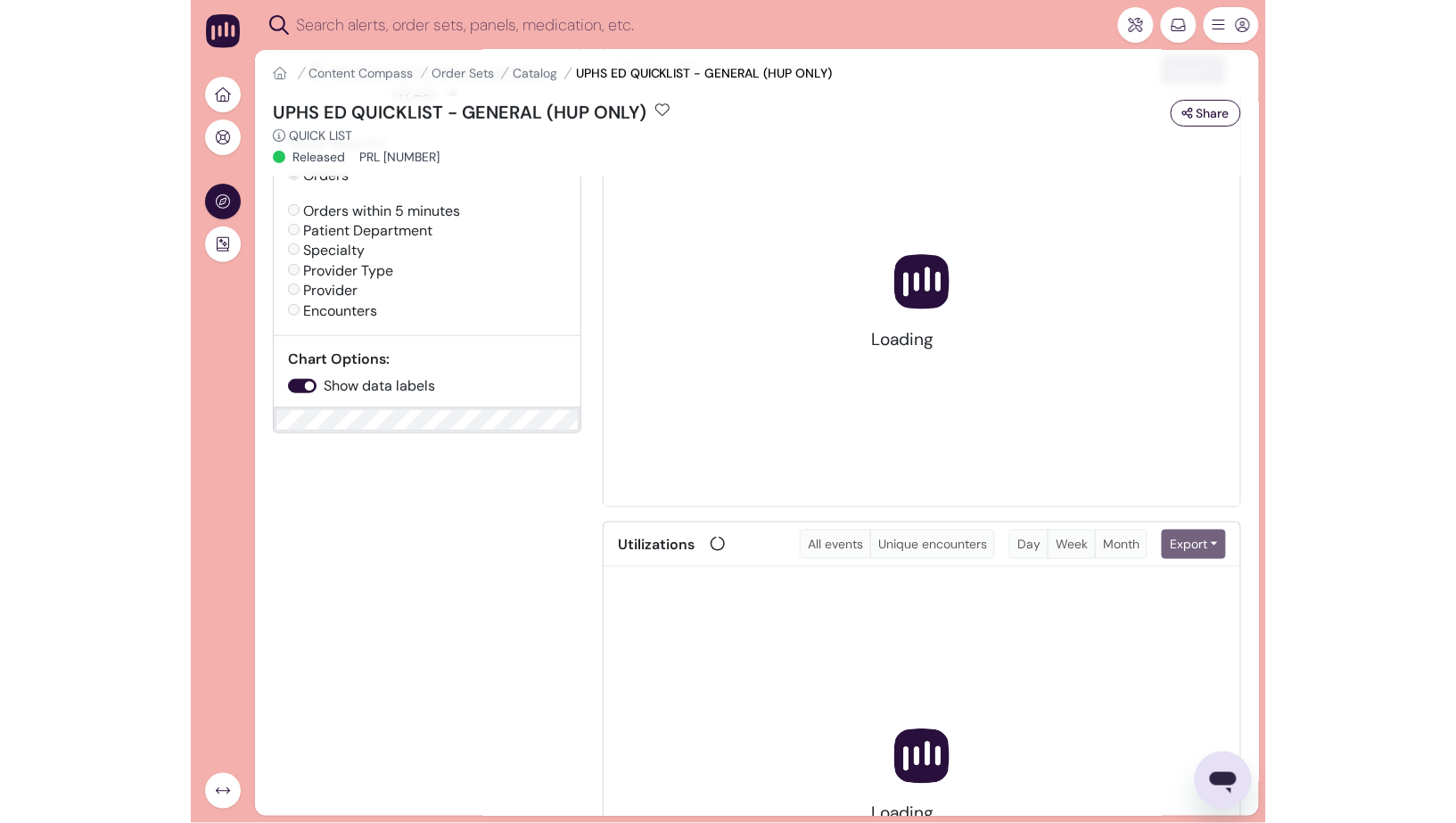 scroll, scrollTop: 0, scrollLeft: 0, axis: both 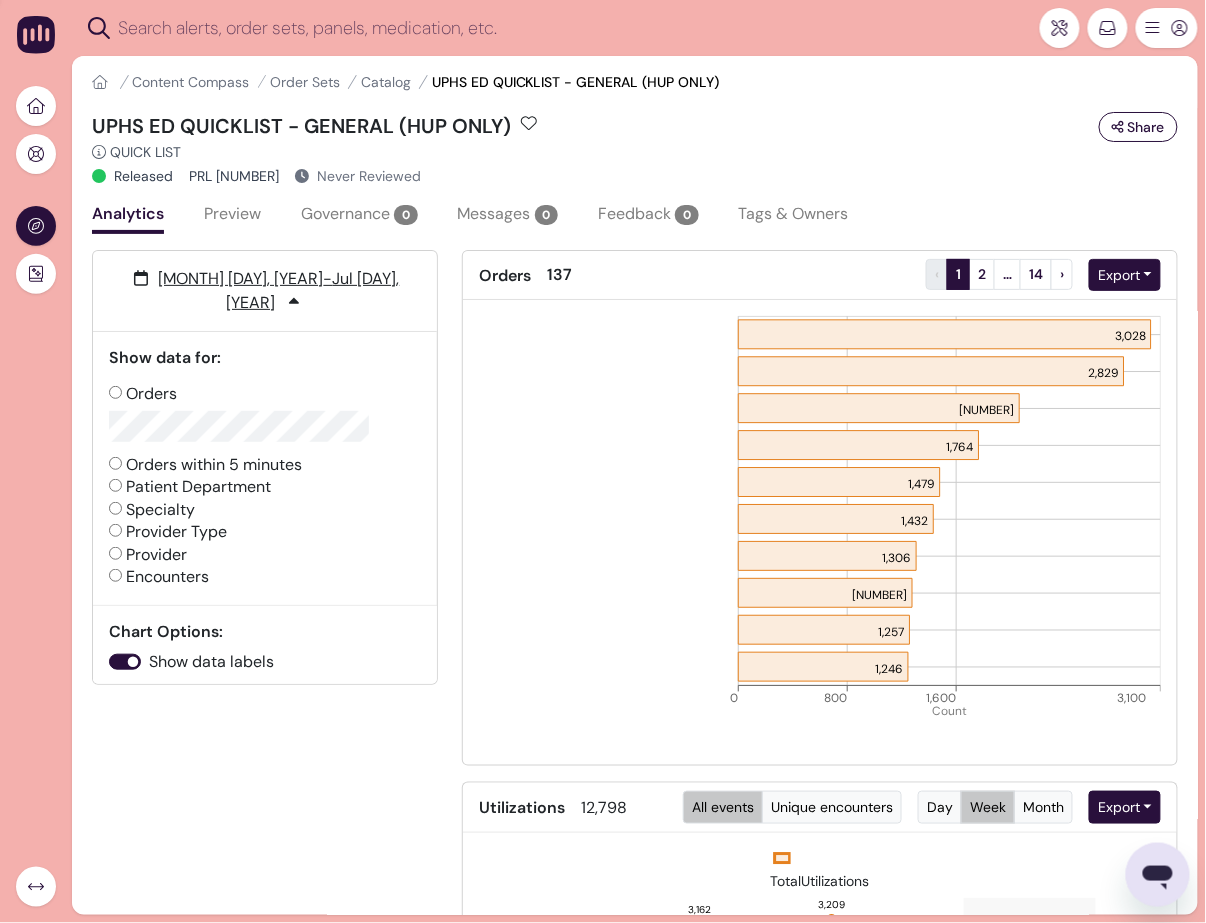 click on "Patient Department" at bounding box center (115, 485) 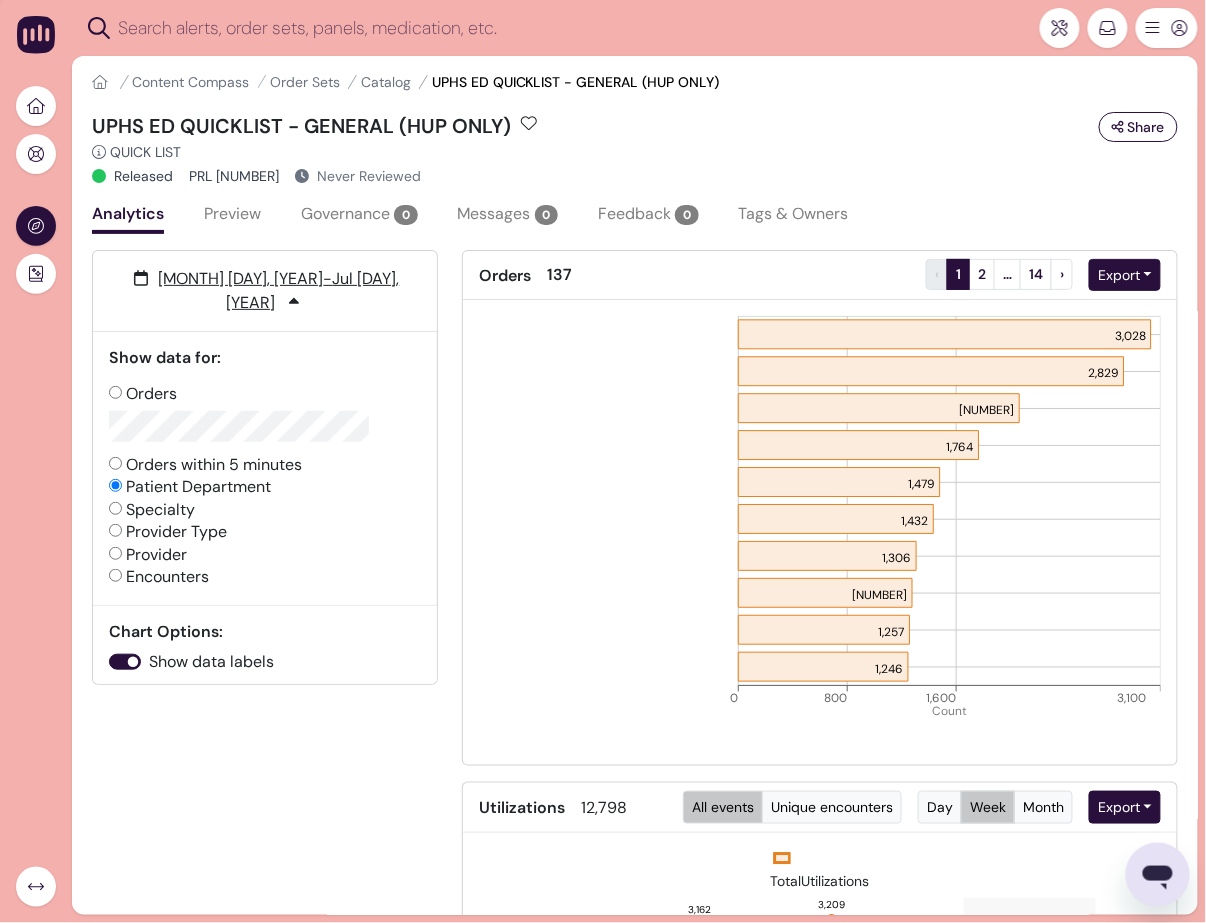 radio on "false" 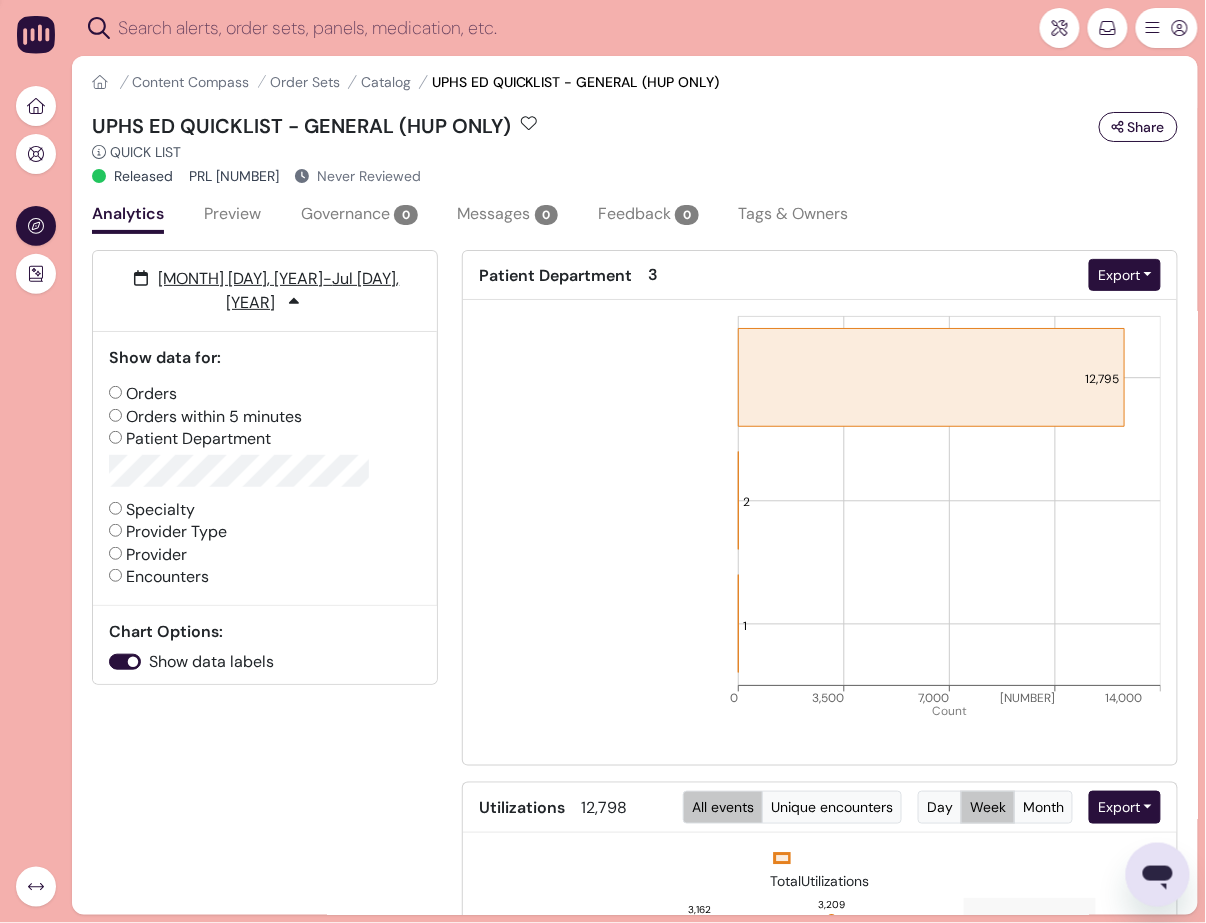 click on "Specialty" at bounding box center [115, 508] 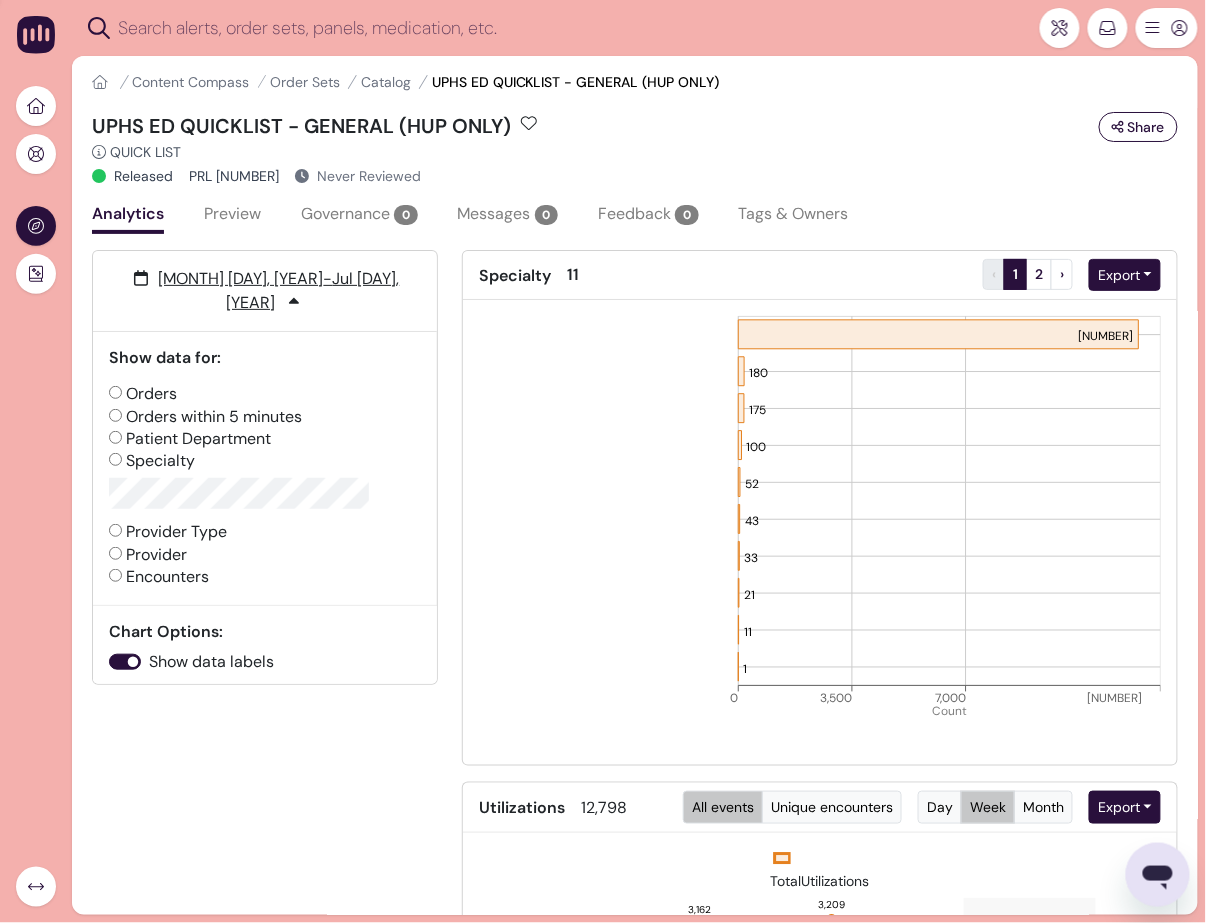 click on "Patient Department" at bounding box center [115, 437] 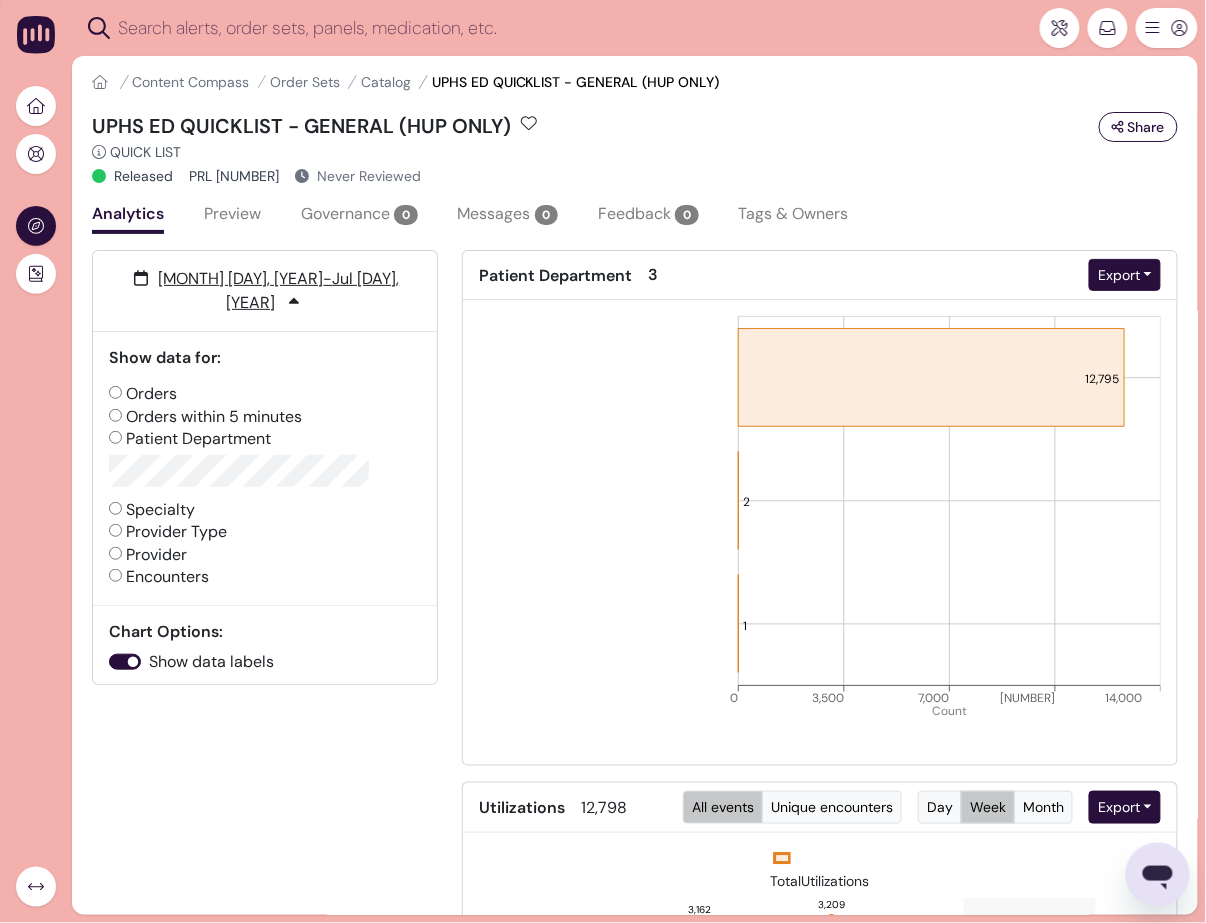 click on "Specialty" at bounding box center [115, 508] 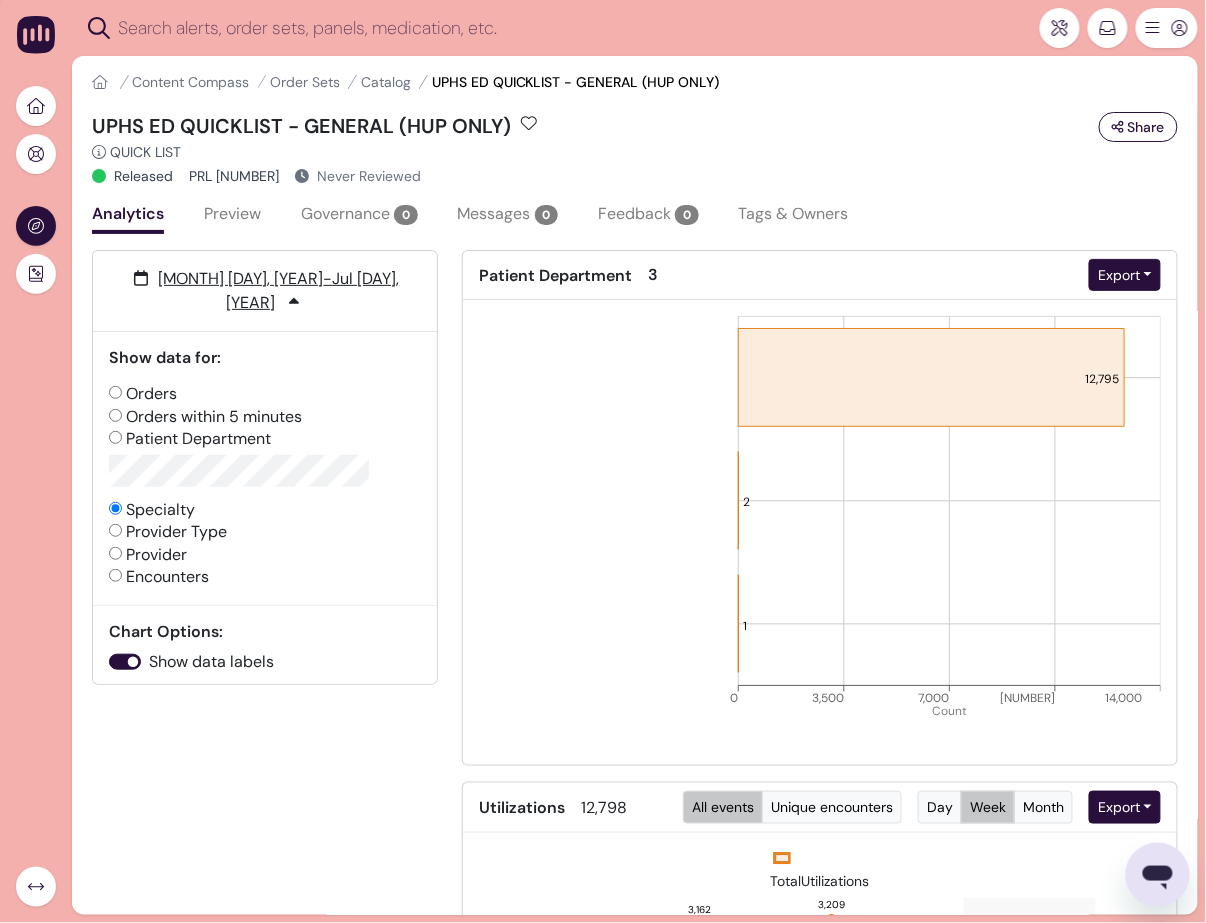 radio on "false" 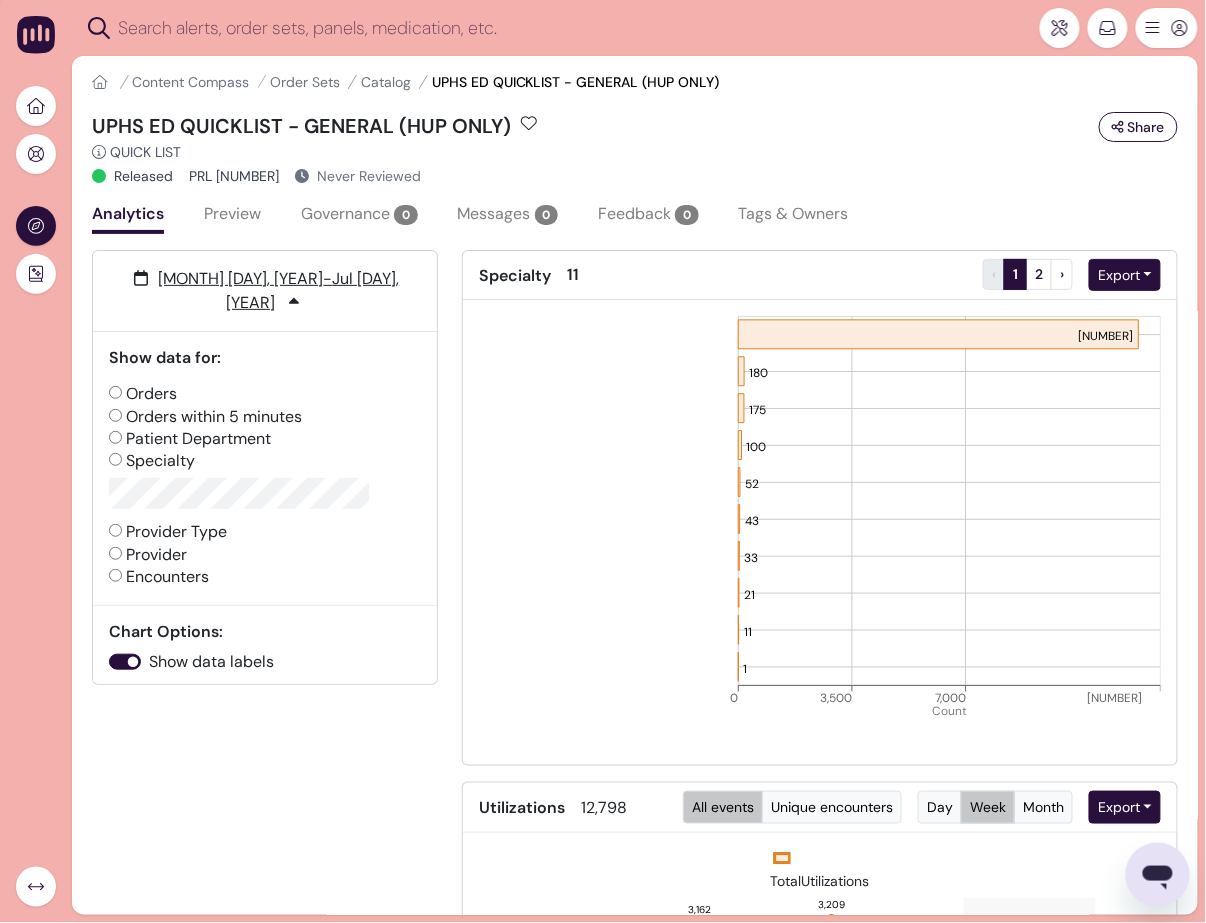 click on "Show data for:   Orders   Orders within 5 minutes   Patient Department   Specialty   Provider Type   Provider   Encounters" at bounding box center [265, 468] 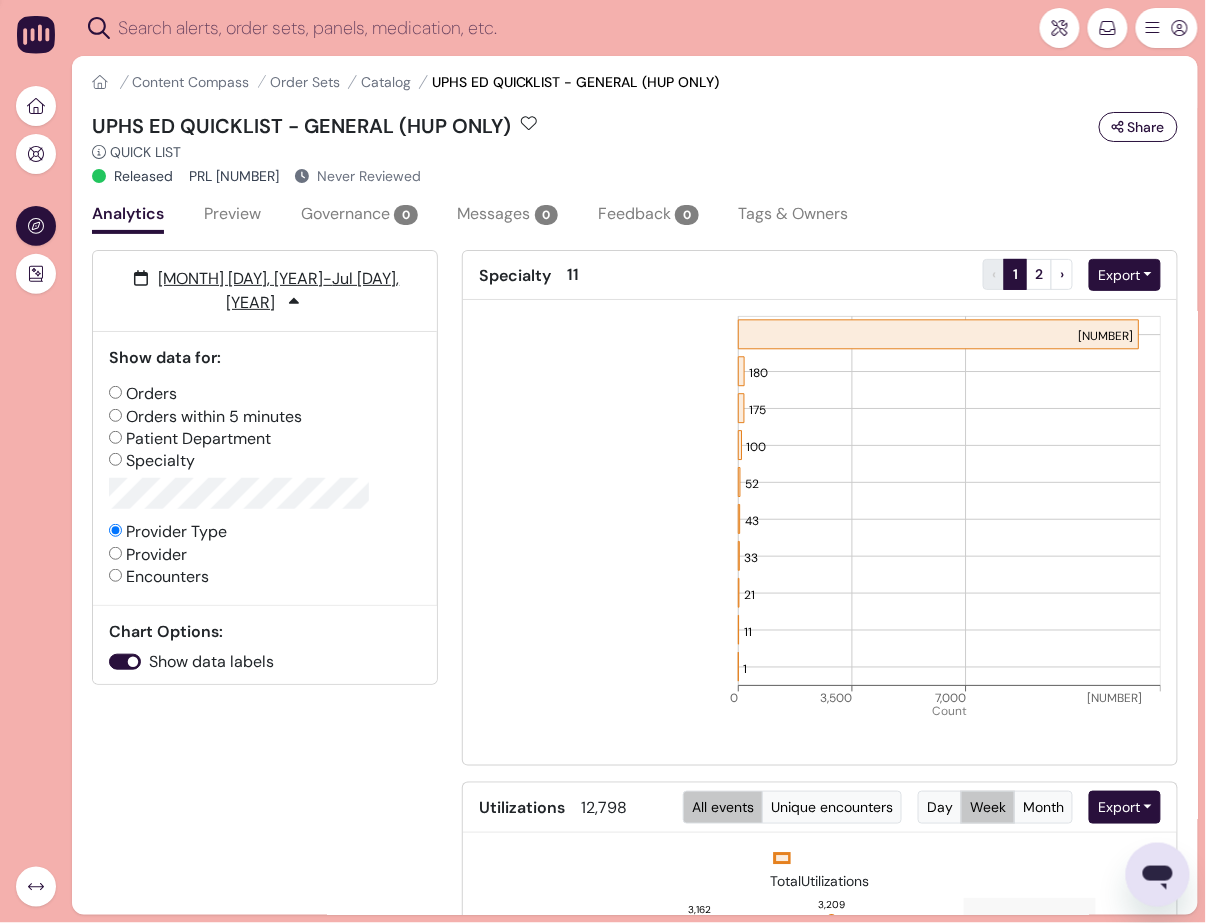 radio on "false" 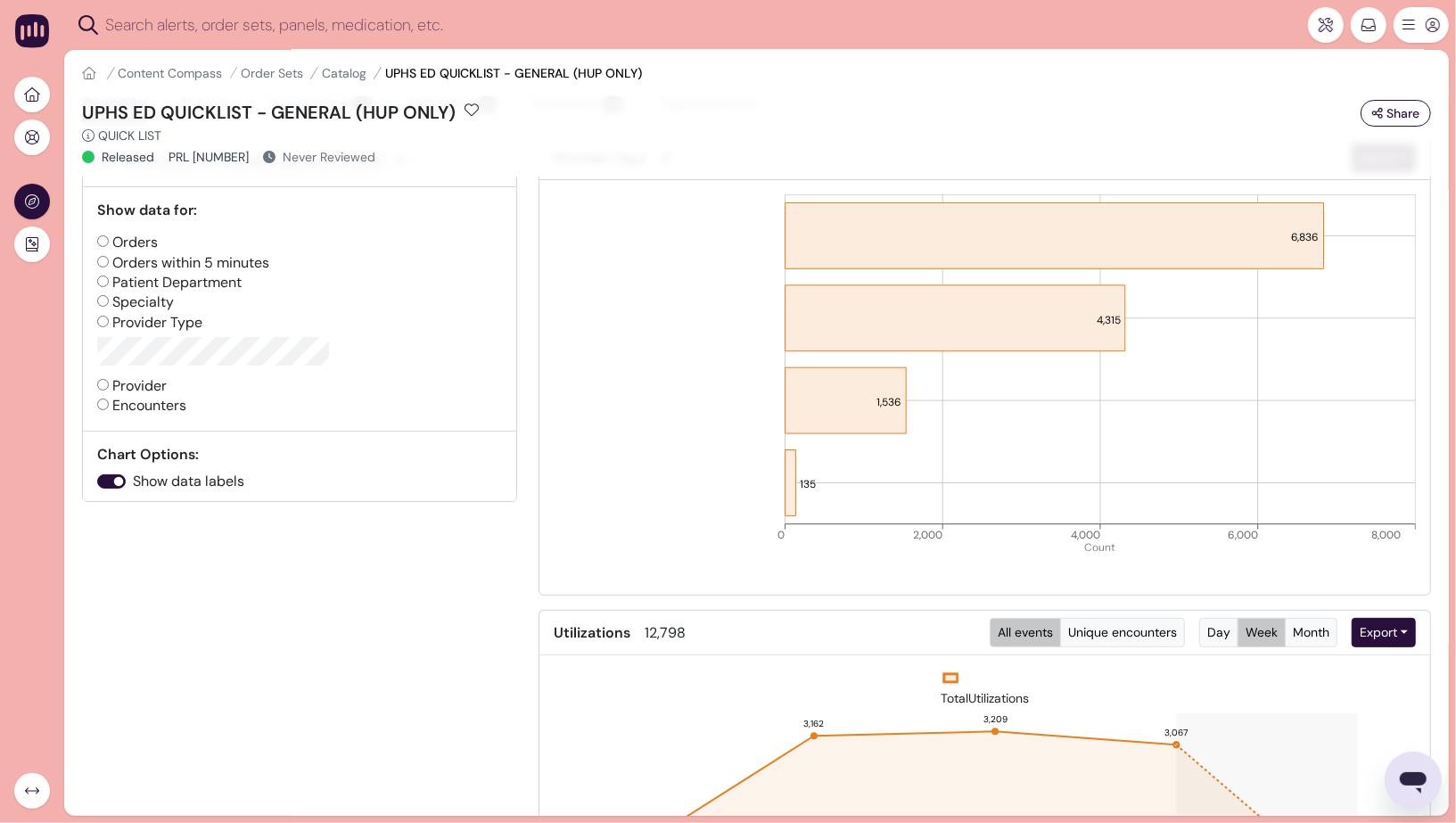 scroll, scrollTop: 111, scrollLeft: 0, axis: vertical 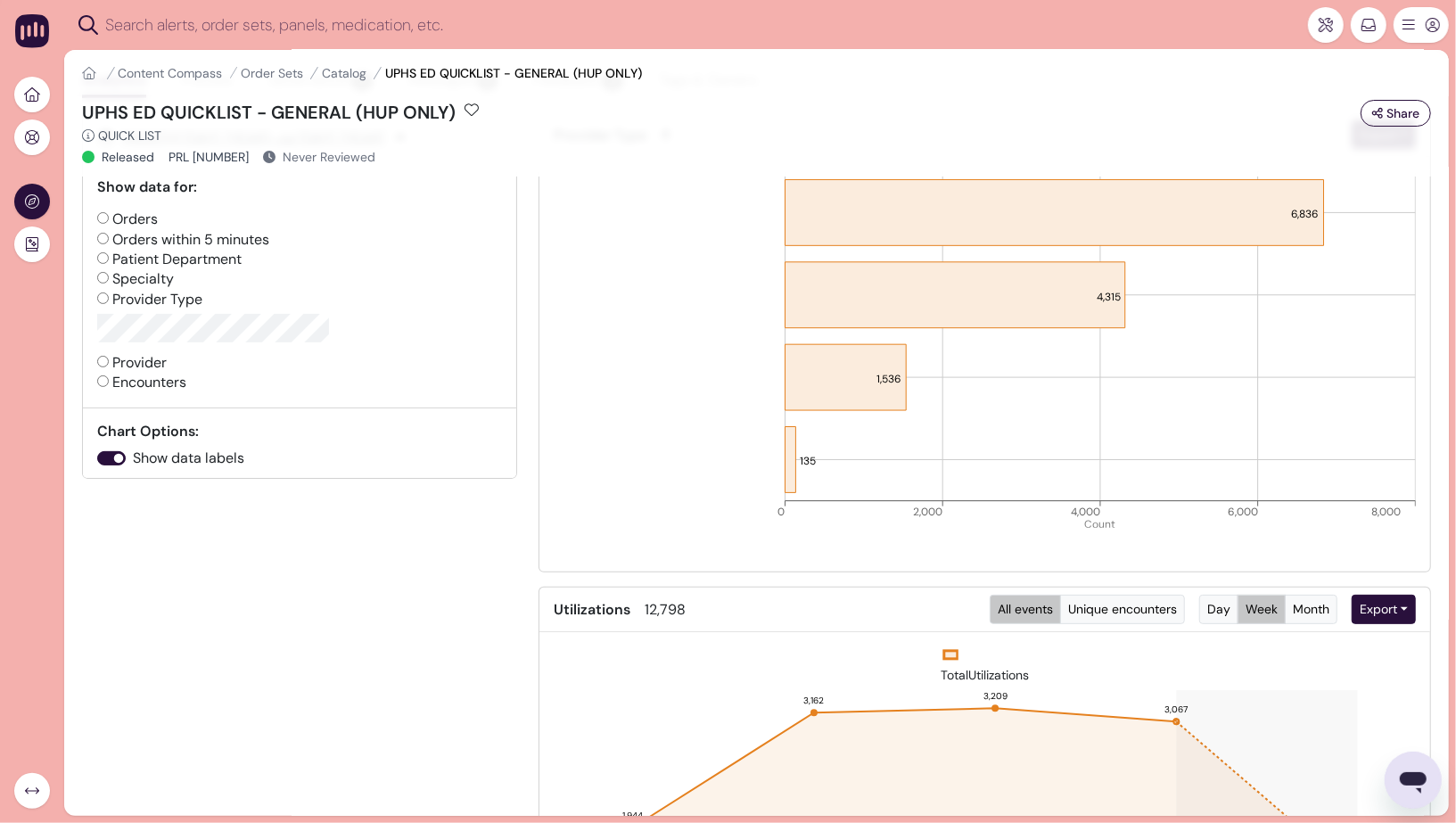 click on "Orders within 5 minutes" at bounding box center (183, 240) 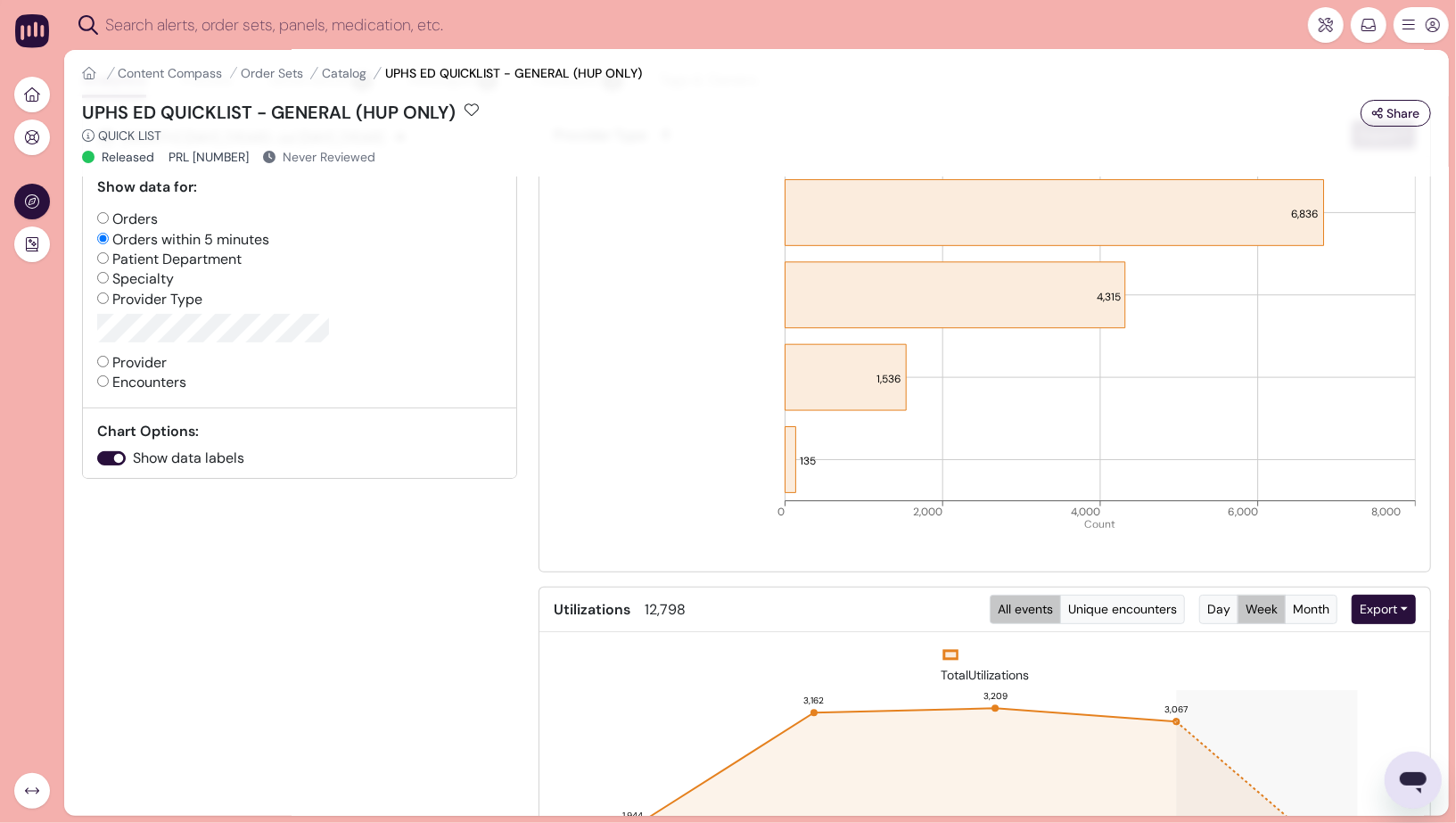 radio on "false" 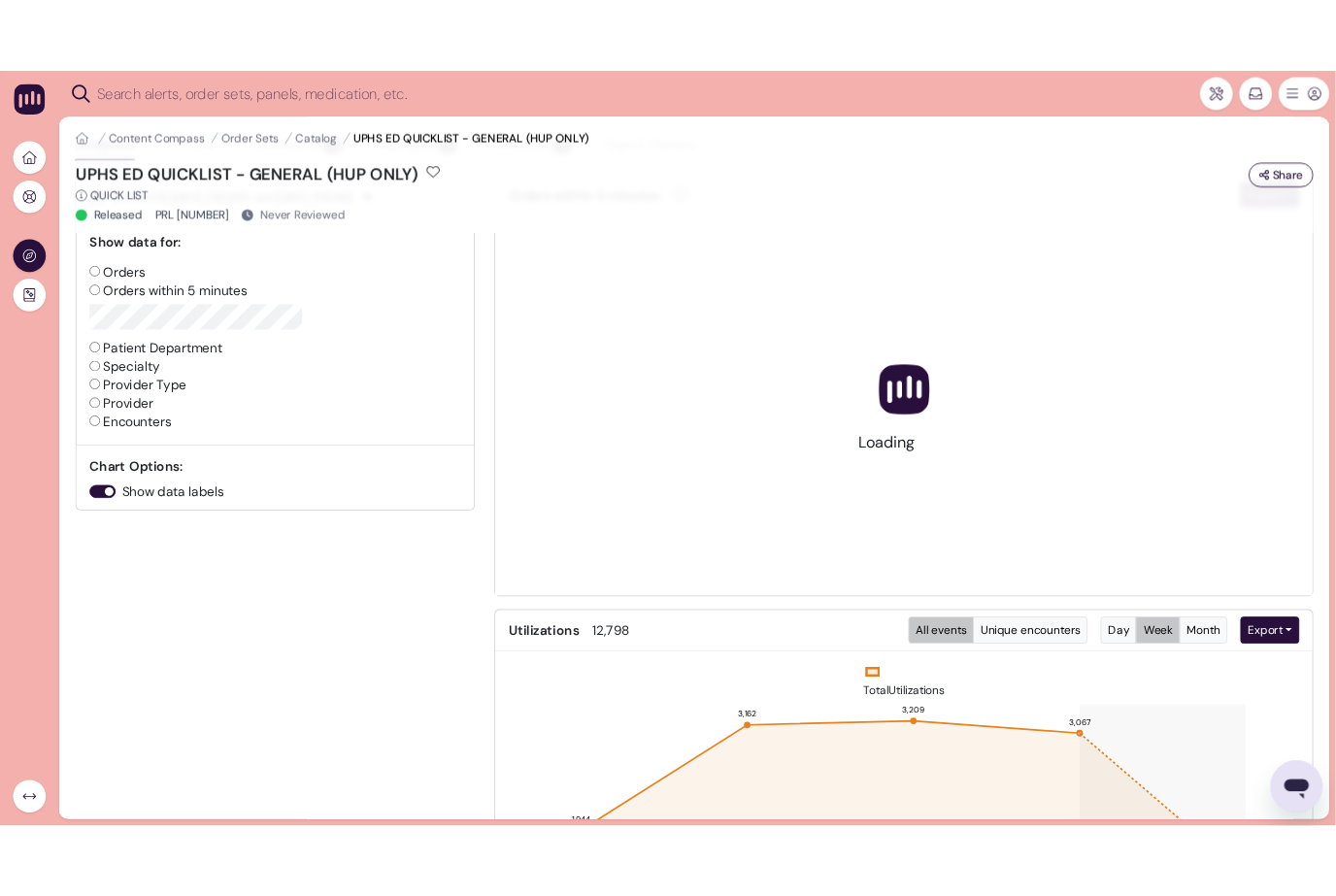 scroll, scrollTop: 0, scrollLeft: 0, axis: both 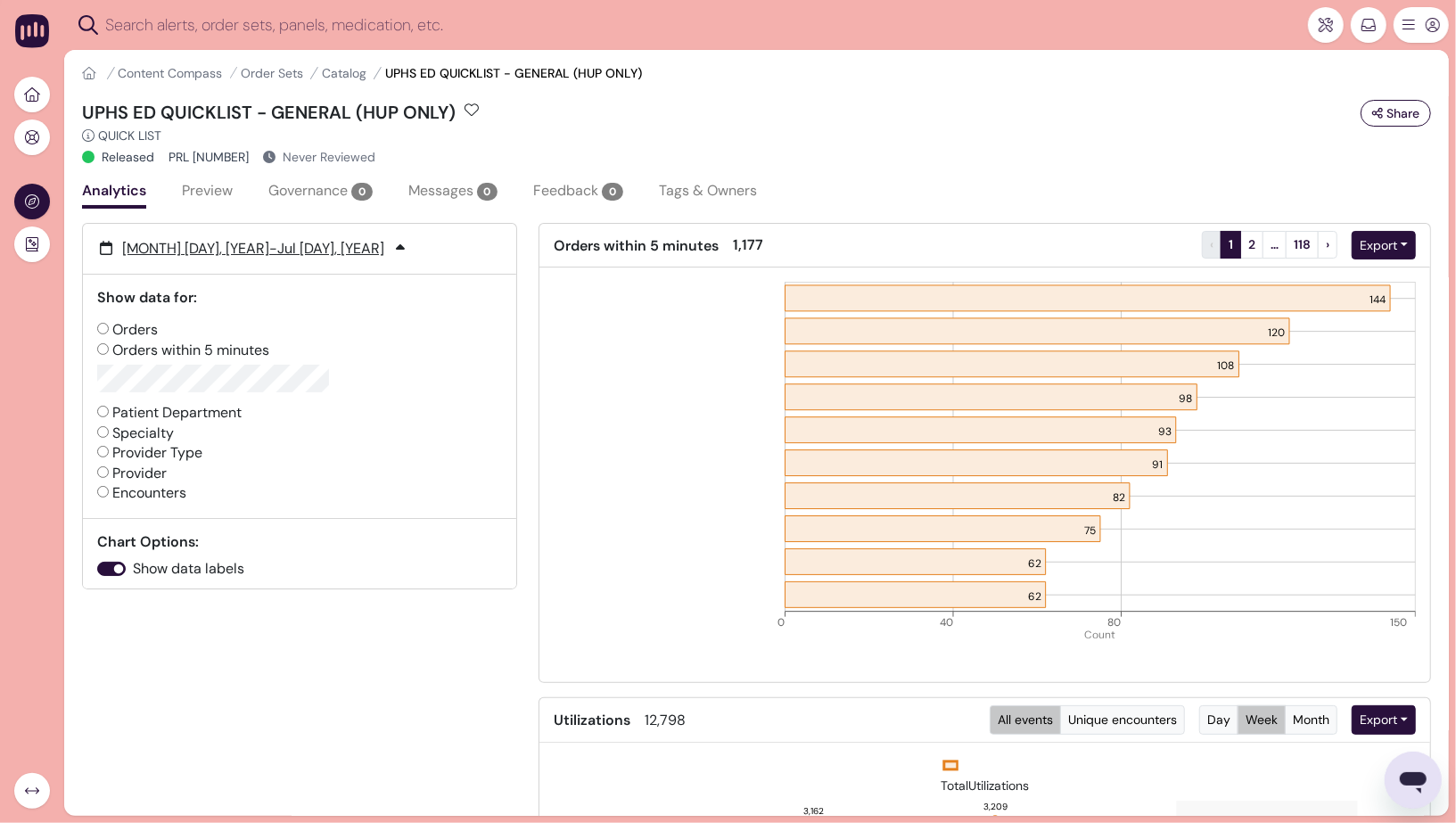 click on "Patient Department" at bounding box center (103, 411) 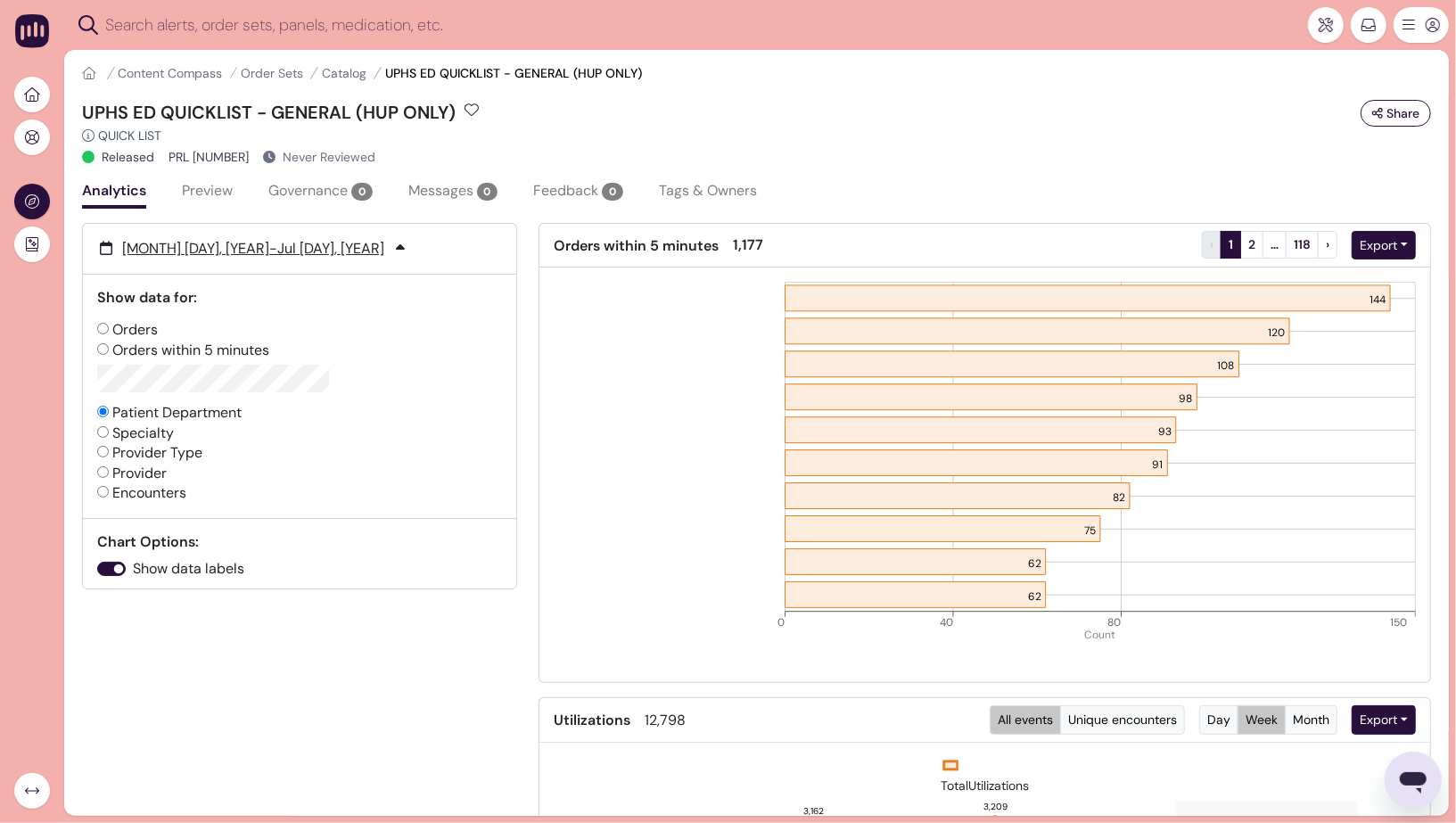 radio on "false" 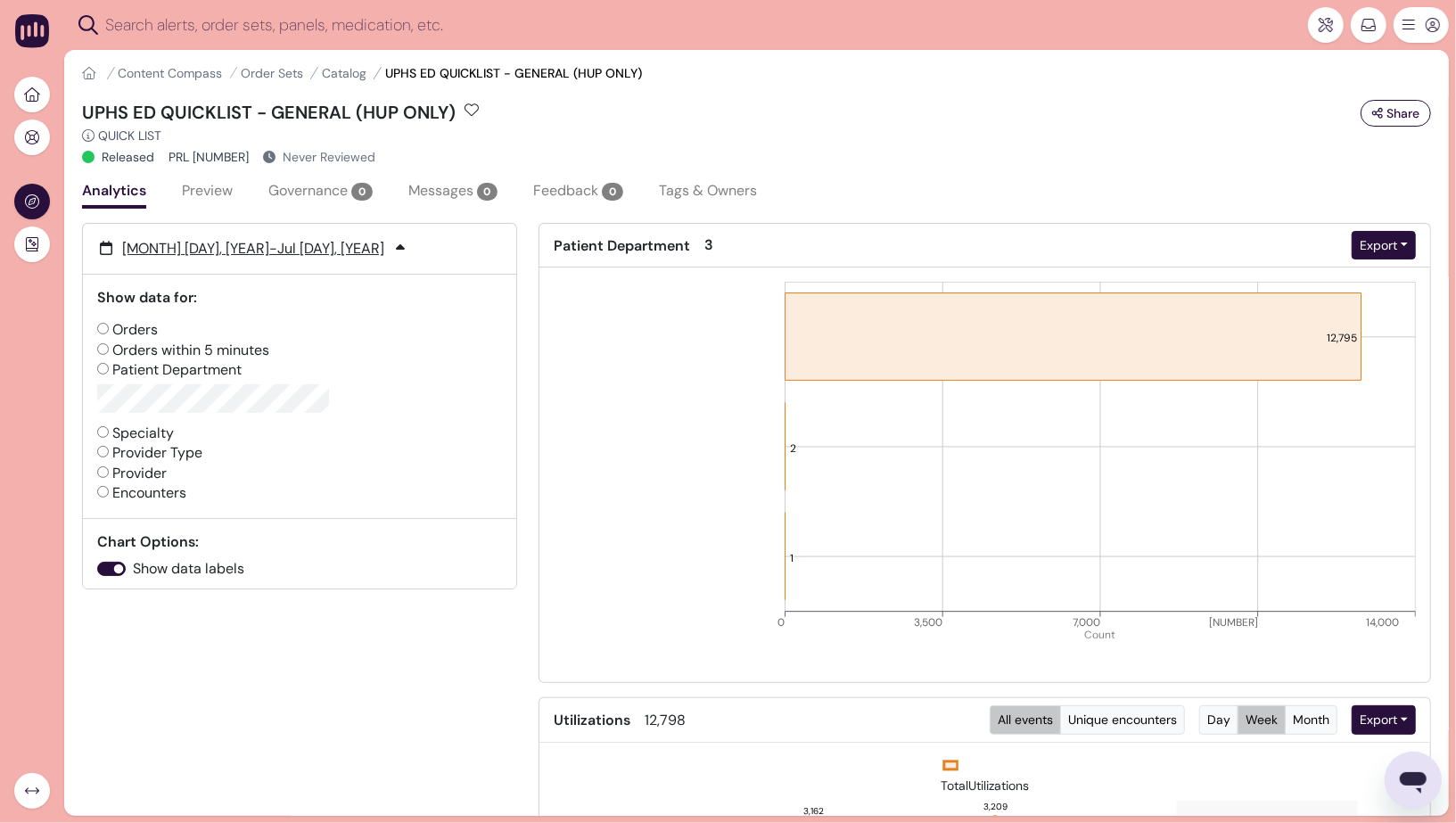 click on "[MONTH] [DAY], [YEAR] - [MONTH] [DAY], [YEAR] Show data for: Orders Orders within [NUMBER] minutes Patient Department Specialty Provider Type Provider Encounters Chart Options: Show data labels" at bounding box center (300, 704) 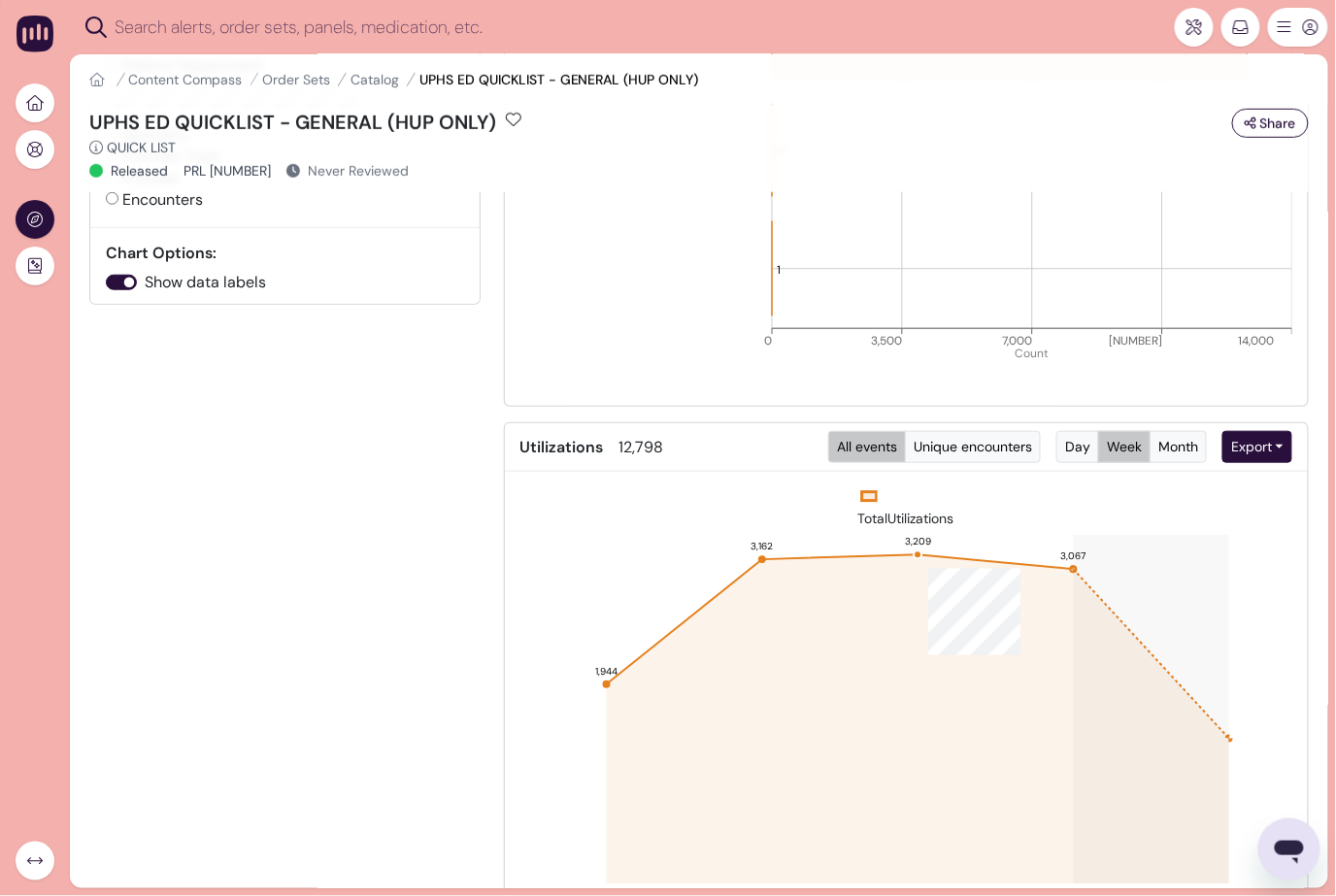 scroll, scrollTop: 429, scrollLeft: 0, axis: vertical 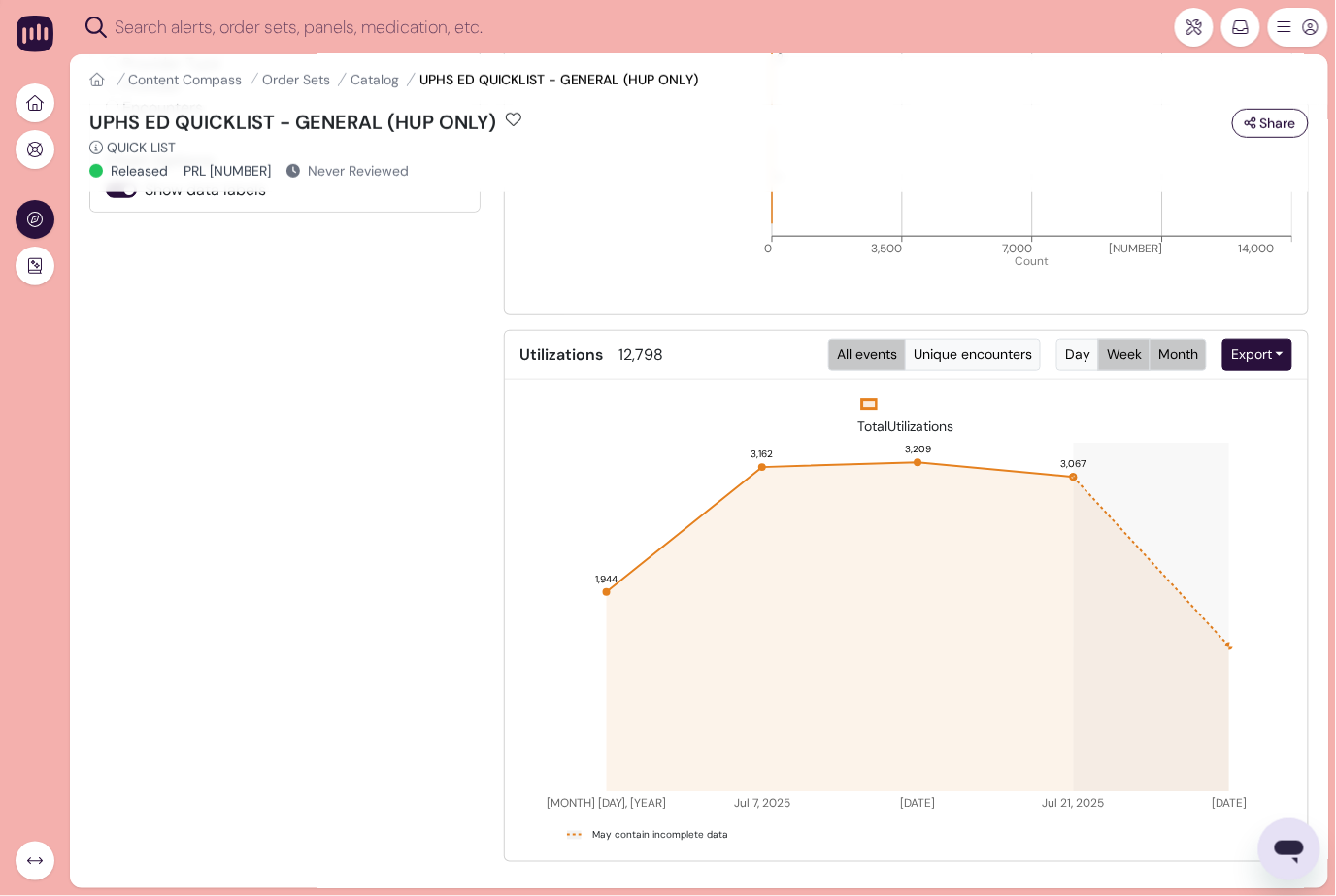 click on "Month" at bounding box center [1178, 354] 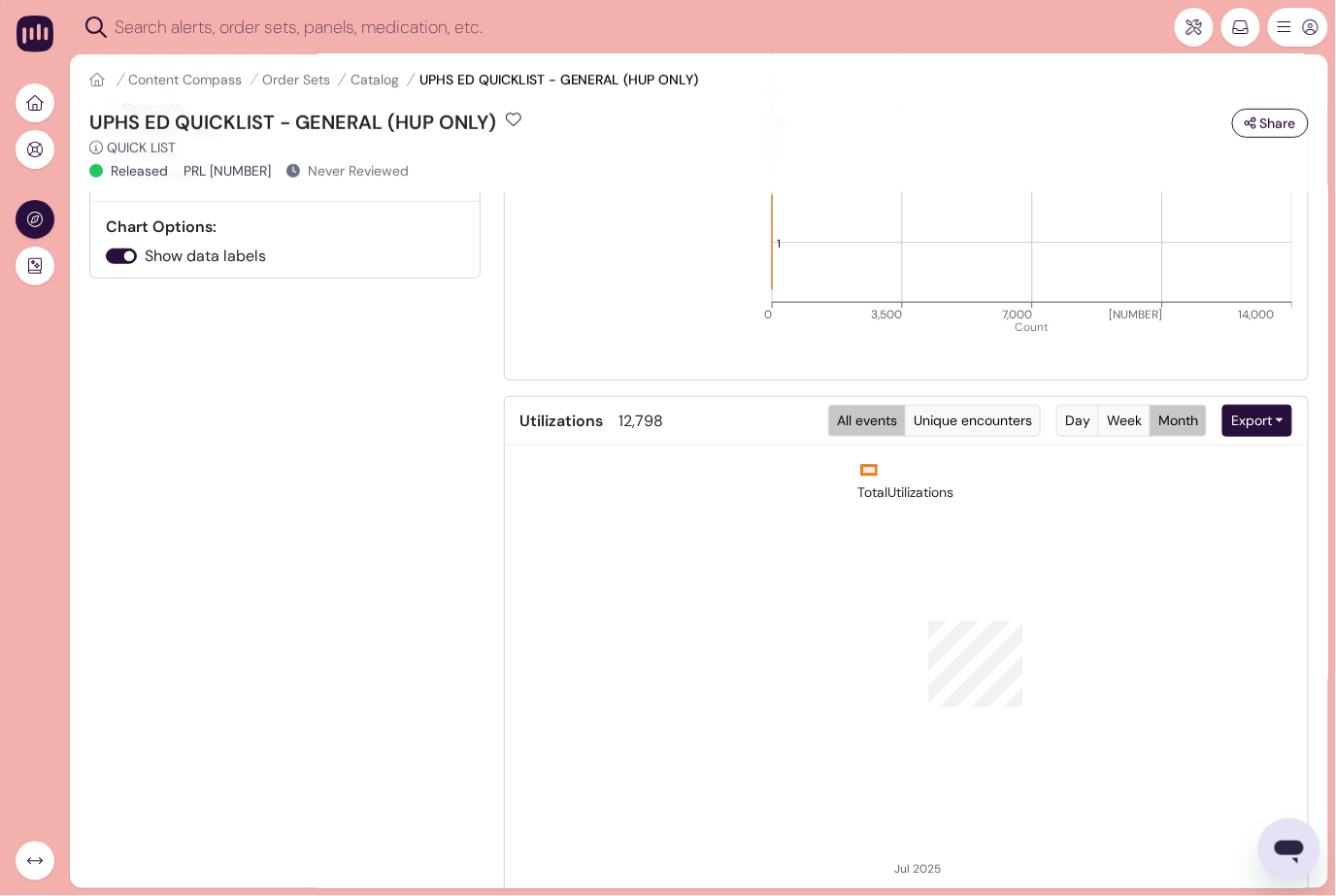 scroll, scrollTop: 357, scrollLeft: 0, axis: vertical 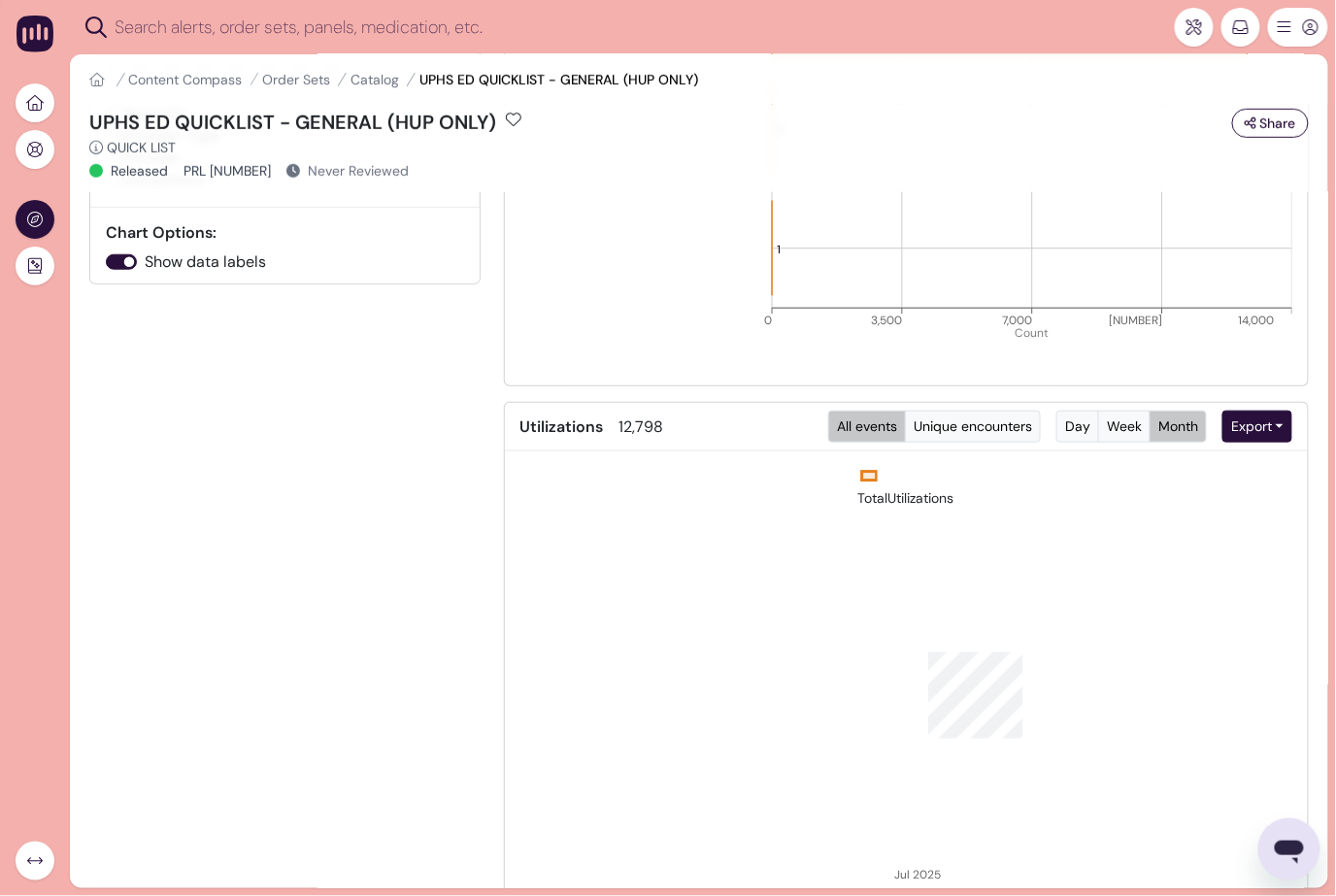 click on "0 Jul 2025" 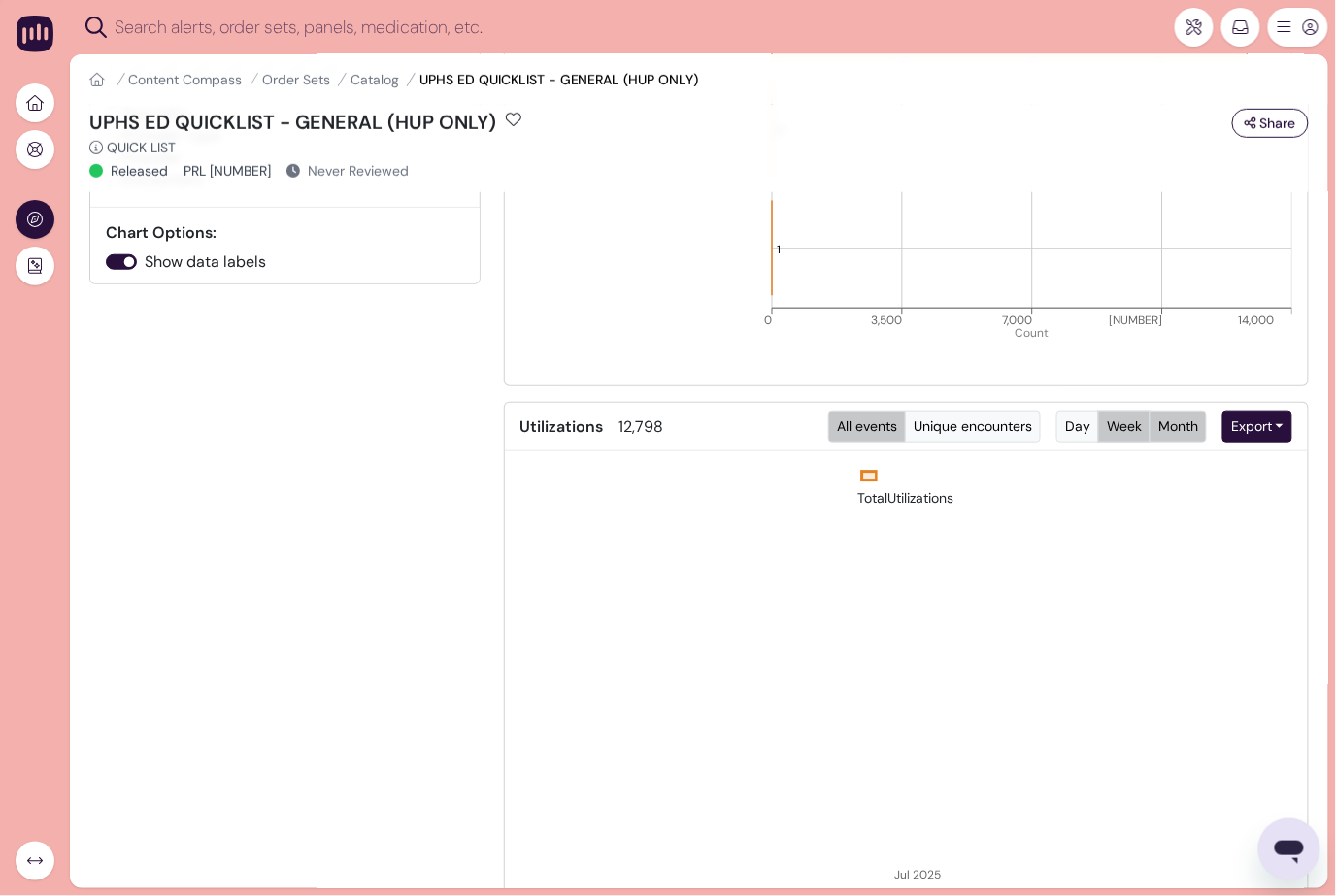 click on "Week" at bounding box center [1124, 426] 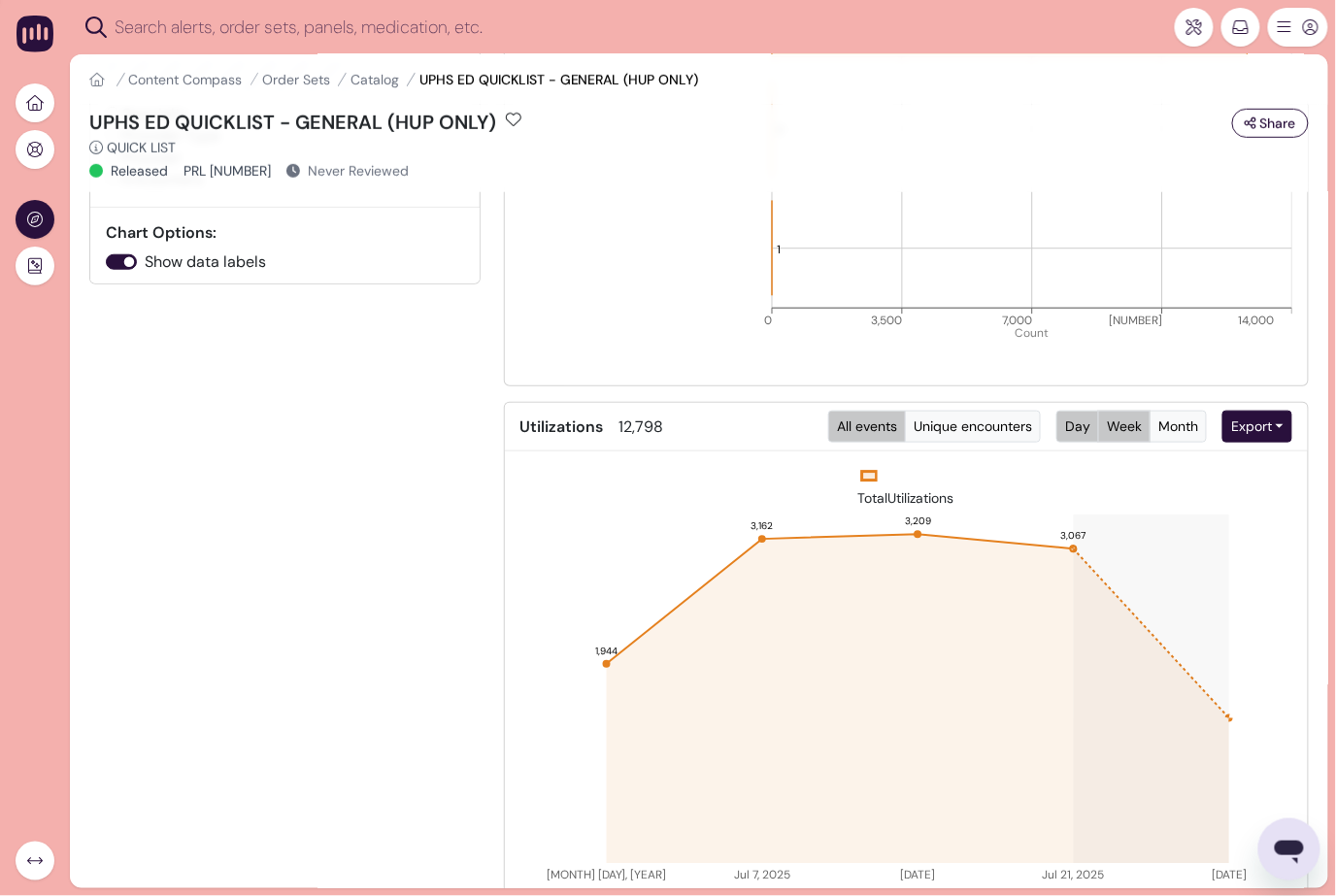 click on "Day" at bounding box center [1078, 426] 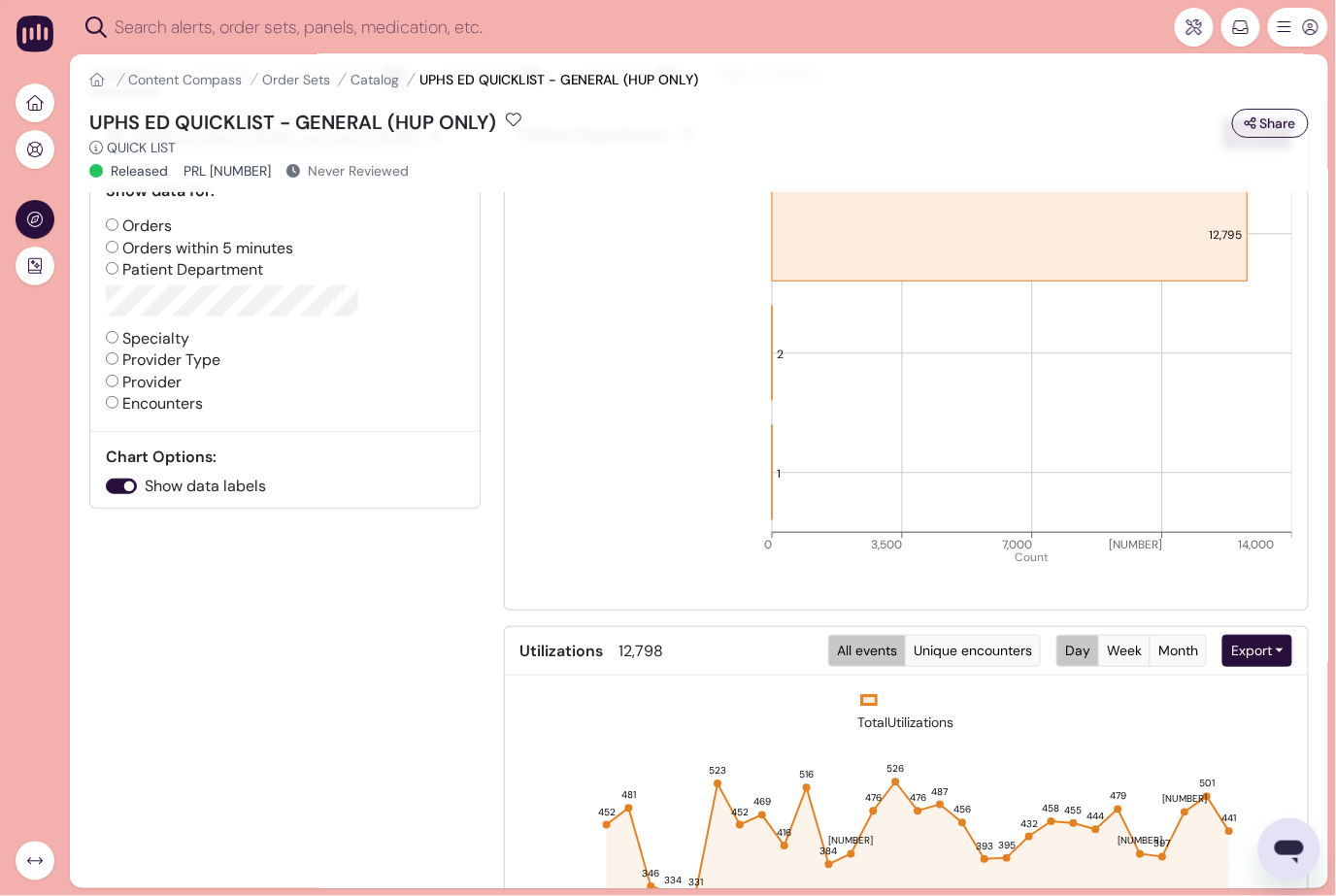 scroll, scrollTop: 0, scrollLeft: 0, axis: both 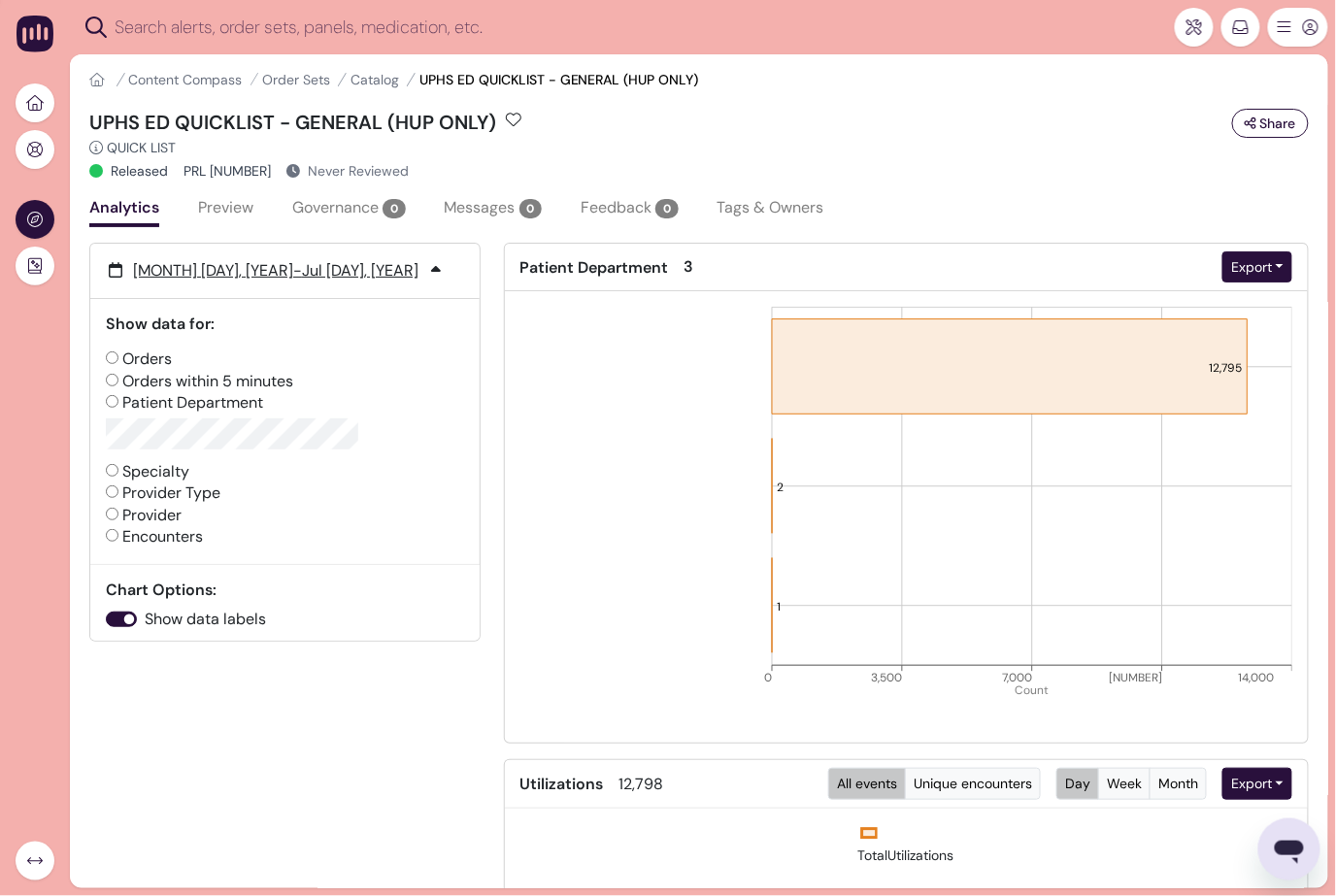 click on "Preview" at bounding box center (225, 210) 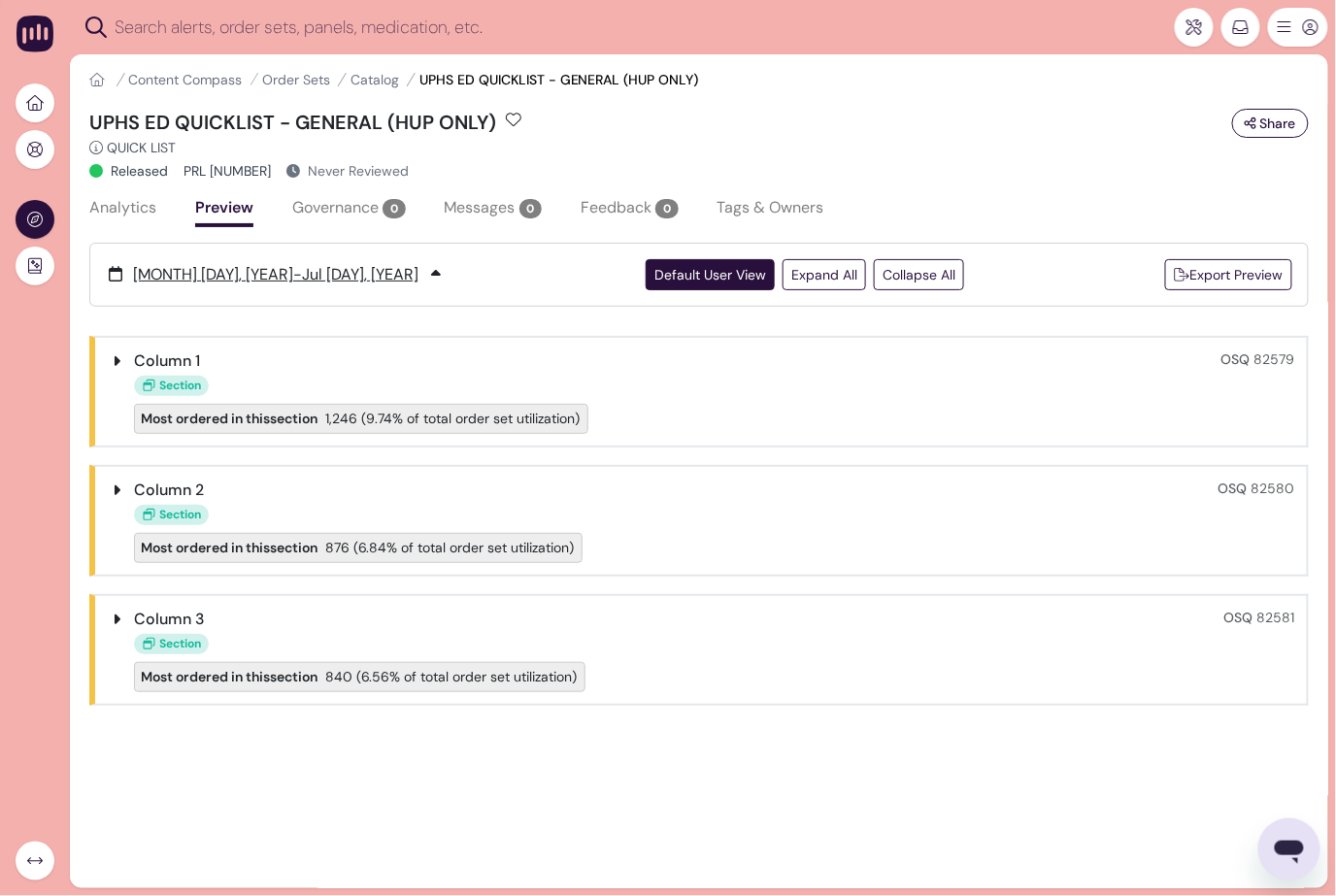click on "Default User View" at bounding box center [710, 275] 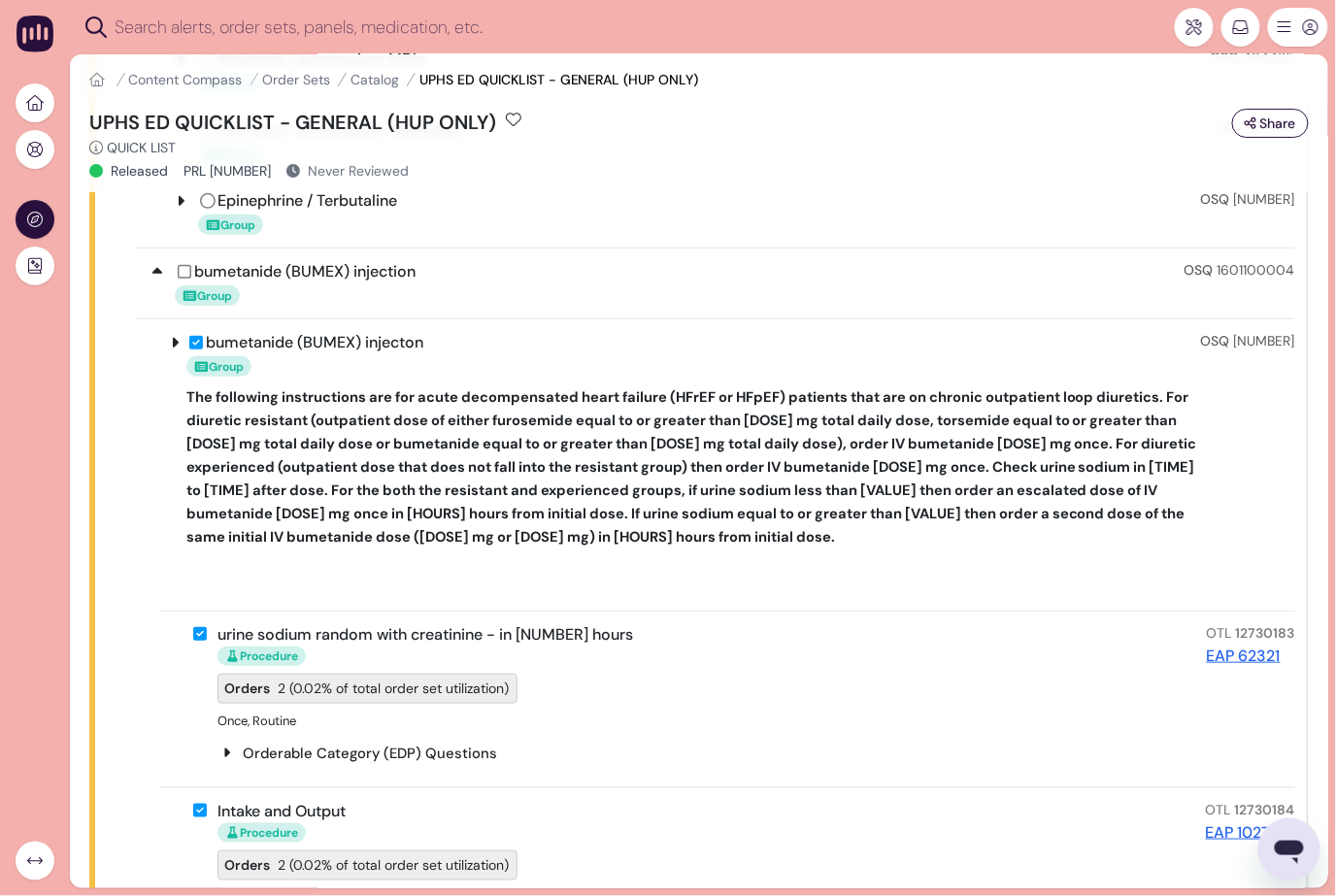 scroll, scrollTop: 2151, scrollLeft: 0, axis: vertical 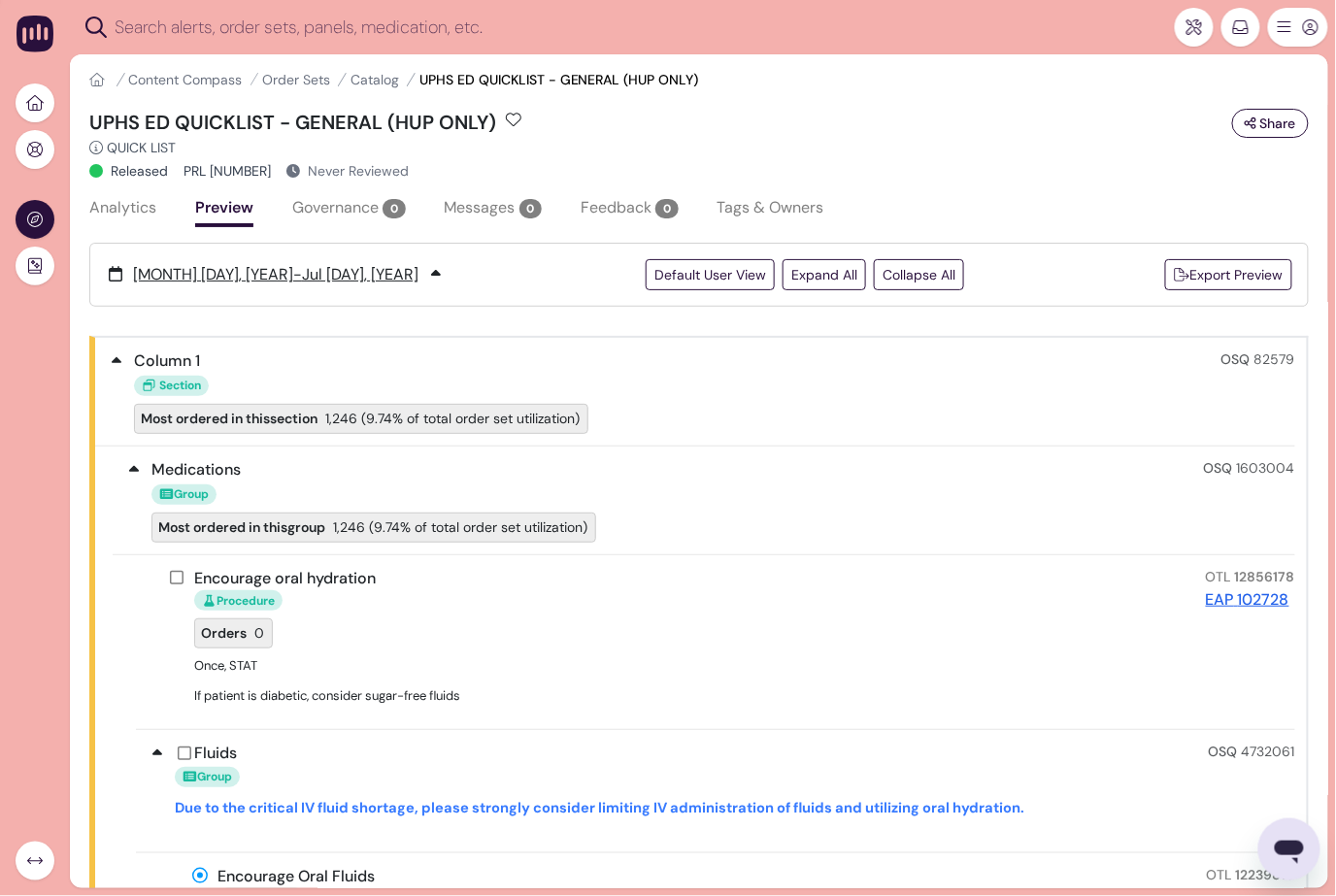 click on "UPHS ED QUICKLIST - GENERAL (HUP ONLY) Share Quick List Name as seen by clinicians Released PRL   [NUMBER] Never Reviewed" at bounding box center (699, 149) 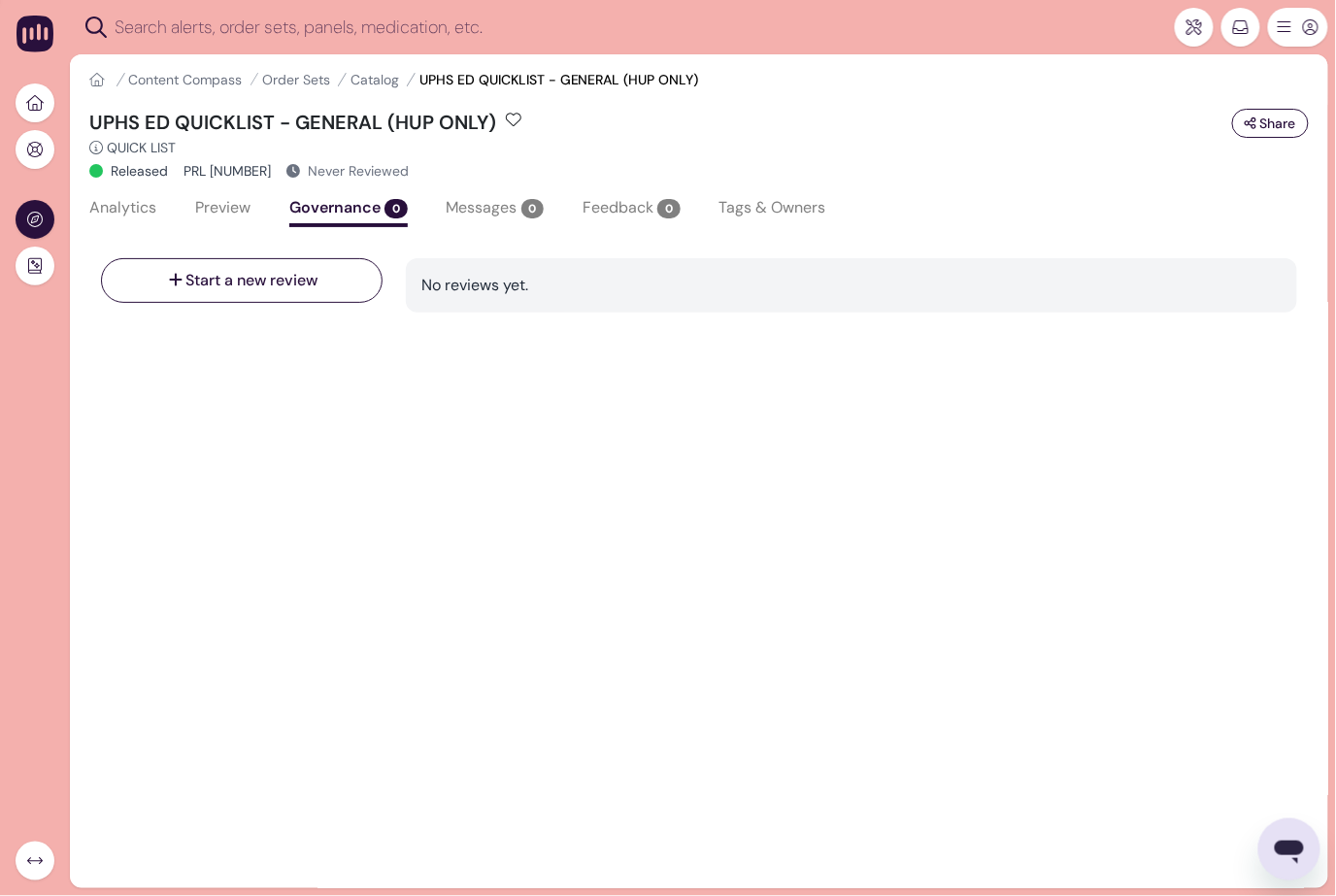 click on "Messages 0" at bounding box center (495, 208) 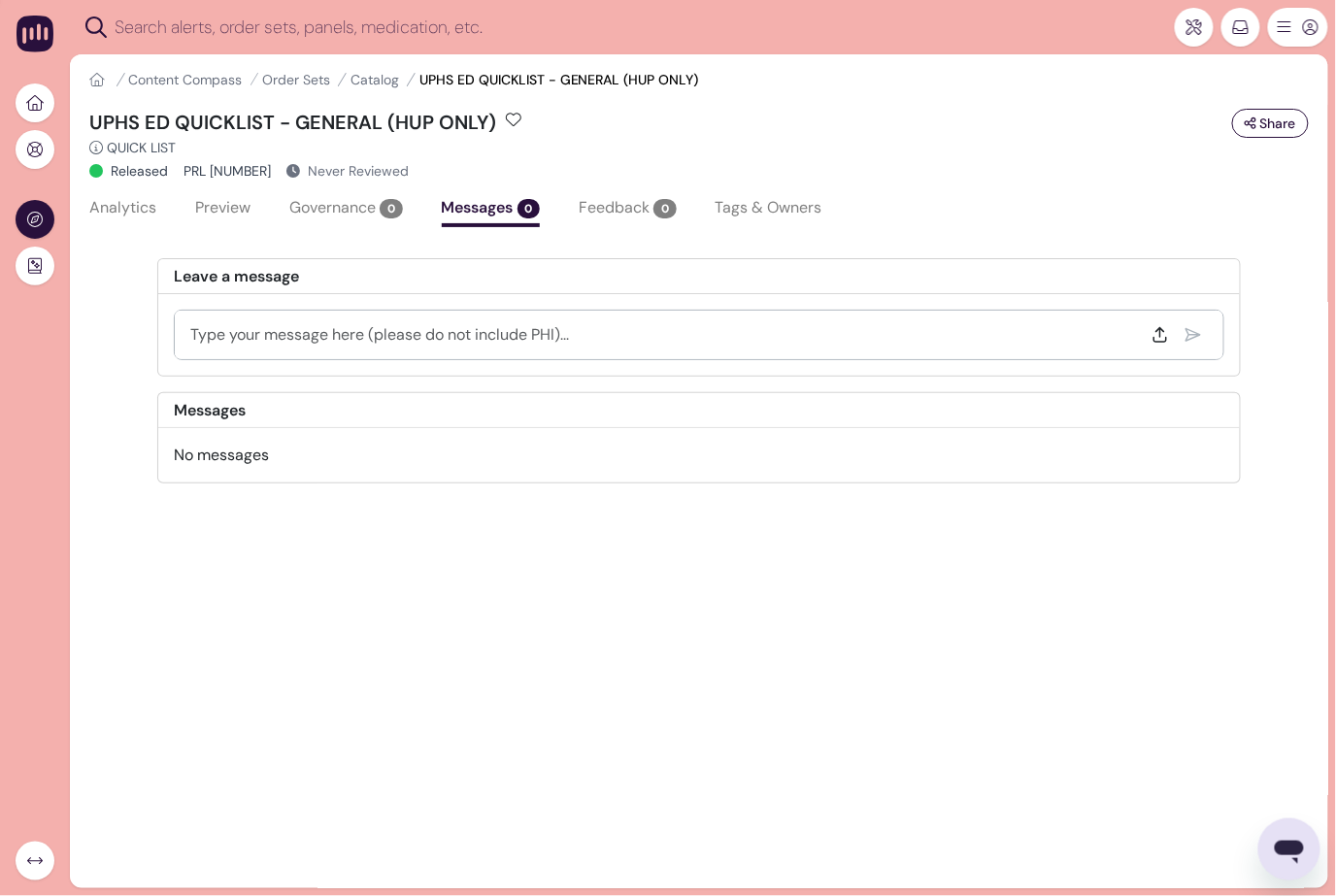 click on "Feedback 0" at bounding box center (627, 210) 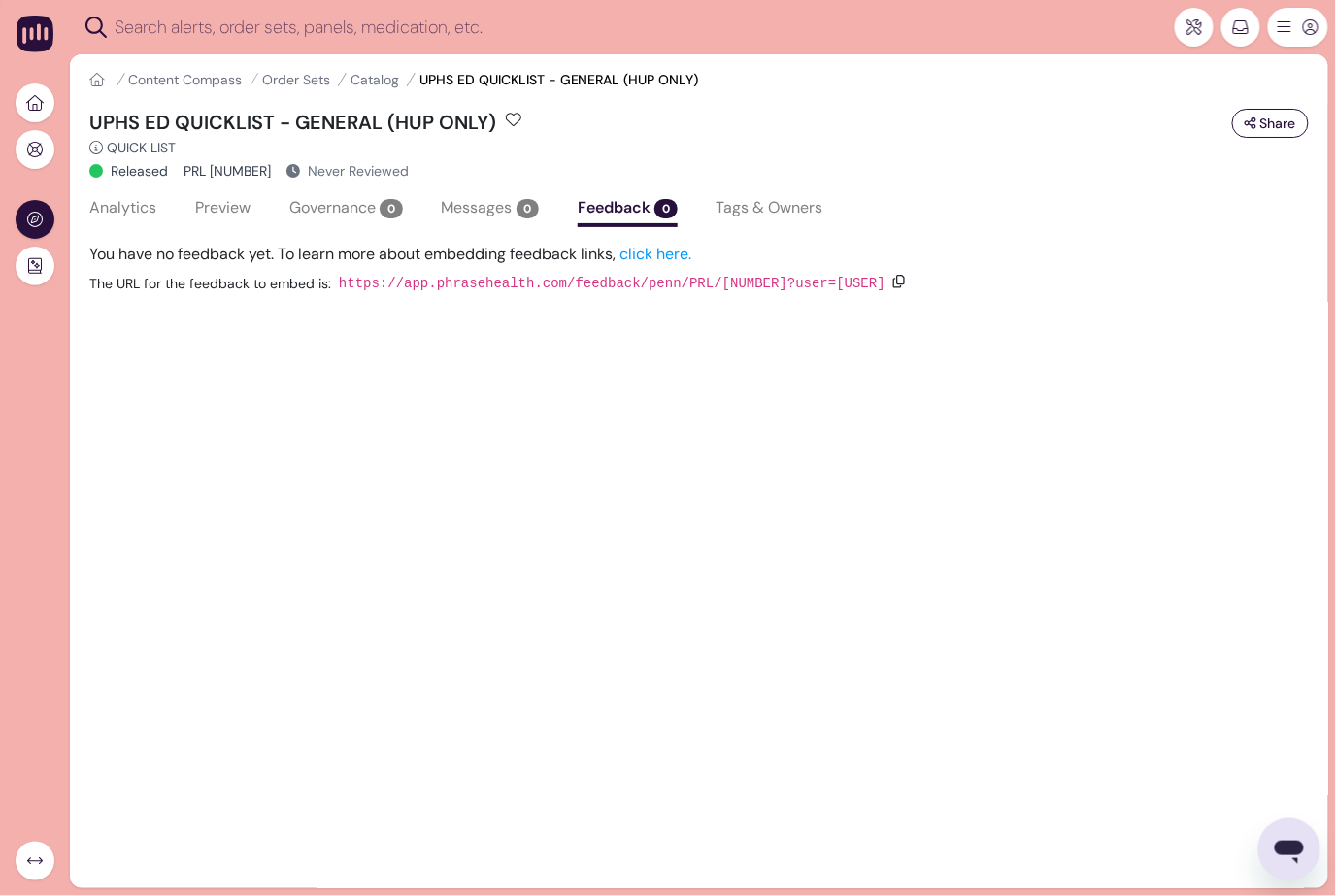click on "Tags & Owners" at bounding box center (770, 210) 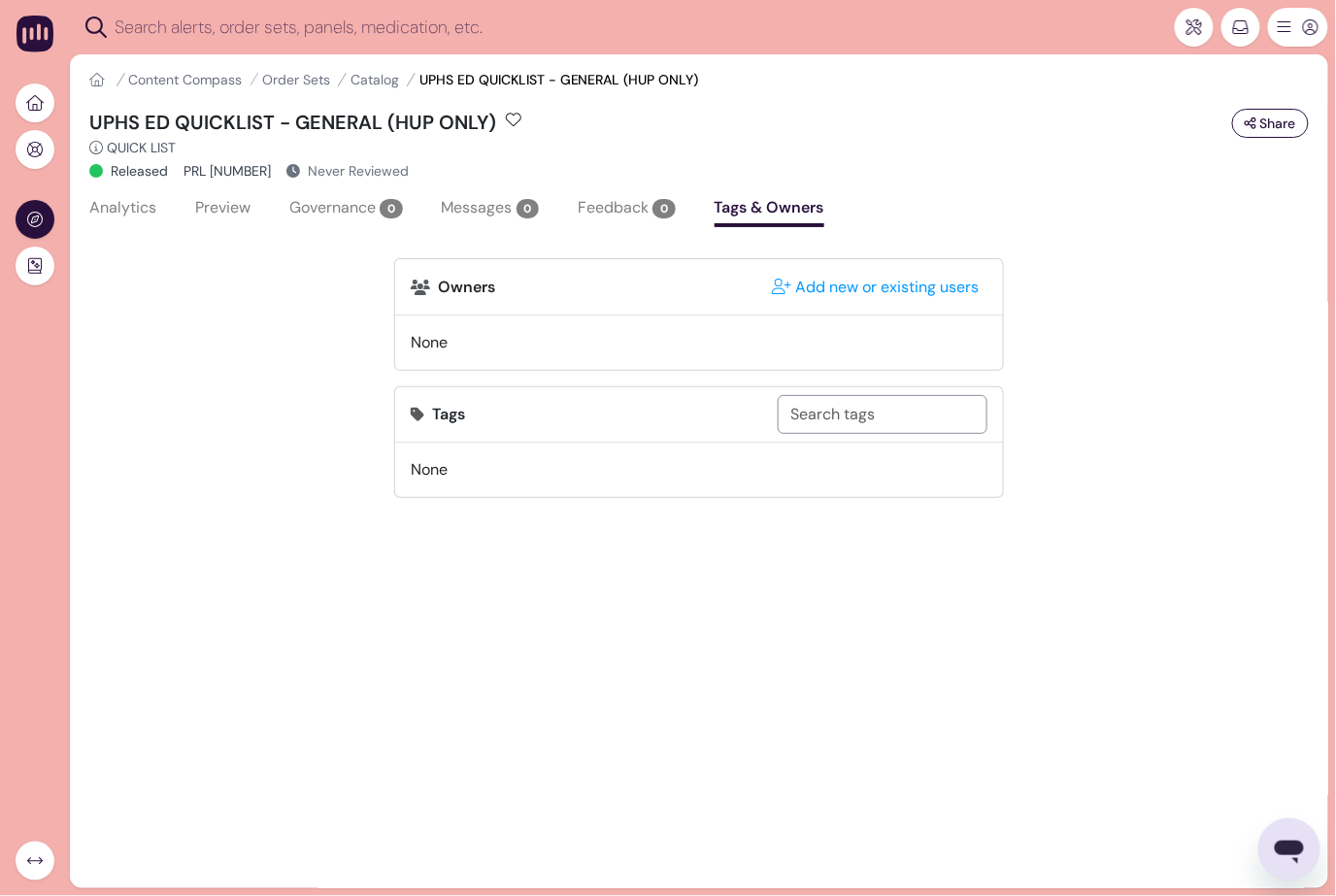 click at bounding box center (883, 415) 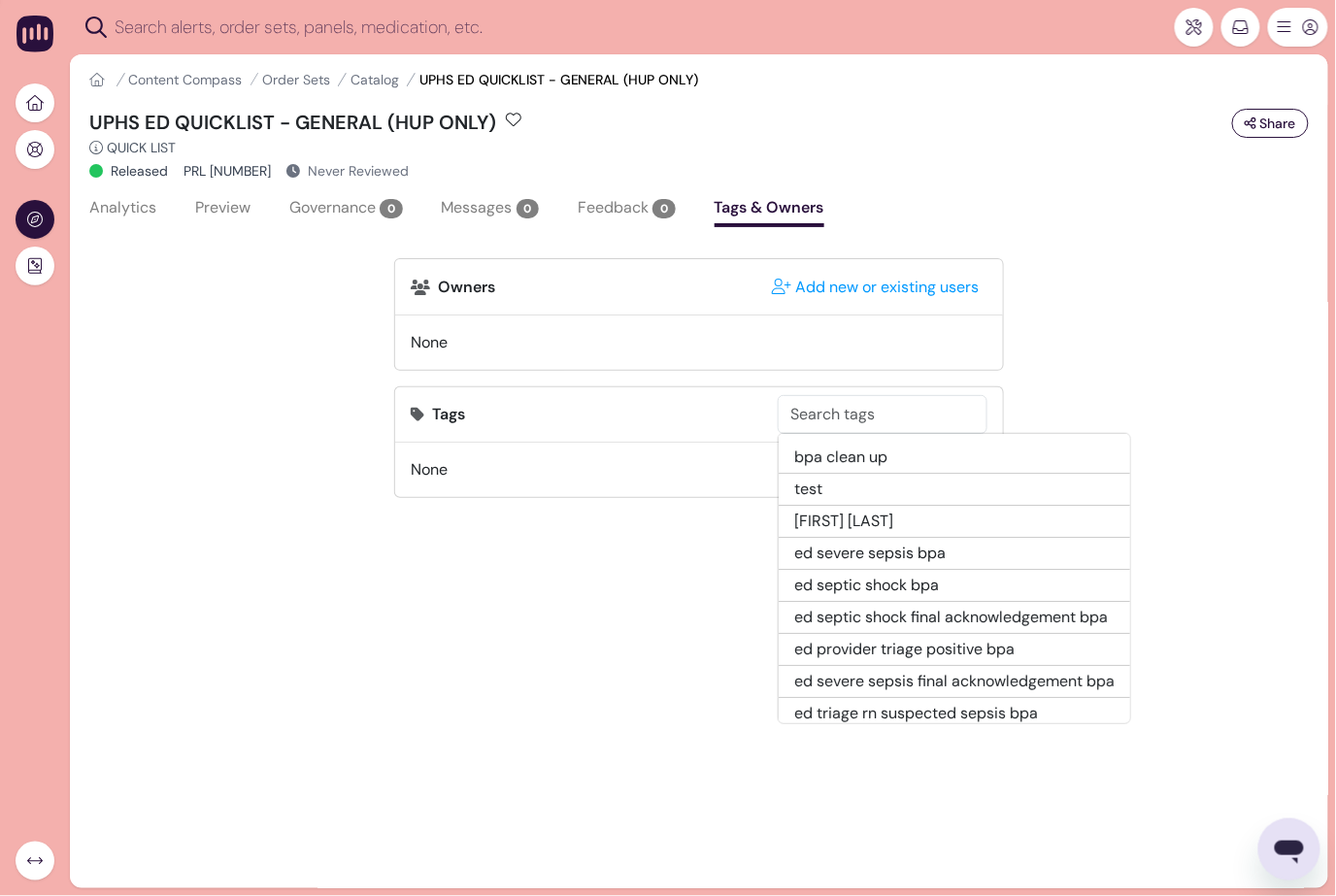 click on "Owners Add new or existing users None Tags bpa clean up test jt howell ed severe sepsis bpa ed septic shock bpa ed septic shock final acknowledgement bpa ed triage rn suspected sepsis bpa ppmc ed triage rn sepsis bpa hup ed triage rn sepsis bpa pah ed triage rn sepsis bpa [MONTH]/[YEAR] review [MONTH]/[YEAR] osrc [MONTH] [YEAR] osrc [MONTH] [YEAR] osrc universal screening [MONTH] [YEAR] osrc [MONTH] [YEAR] osrc [MONTH] [YEAR] mskr discuss with nursing bpa clean up round 2 [MONTH] [YEAR] osrc [MONTH] bpa optimization phase 2 deactivated dea converted to silent [MONTH] [YEAR] osrc [MONTH] [YEAR] osrc [MONTH] [YEAR] bpa optimization phrase 3 phase 3 bpa optimization bpa optimization phase 3 eicu inpatient sepsis covid-19 covid-19 vaccine opioid task force ehr wellness - amb ehr wellness [YEAR] ivf shortage provider bpa review pro None" at bounding box center (699, 623) 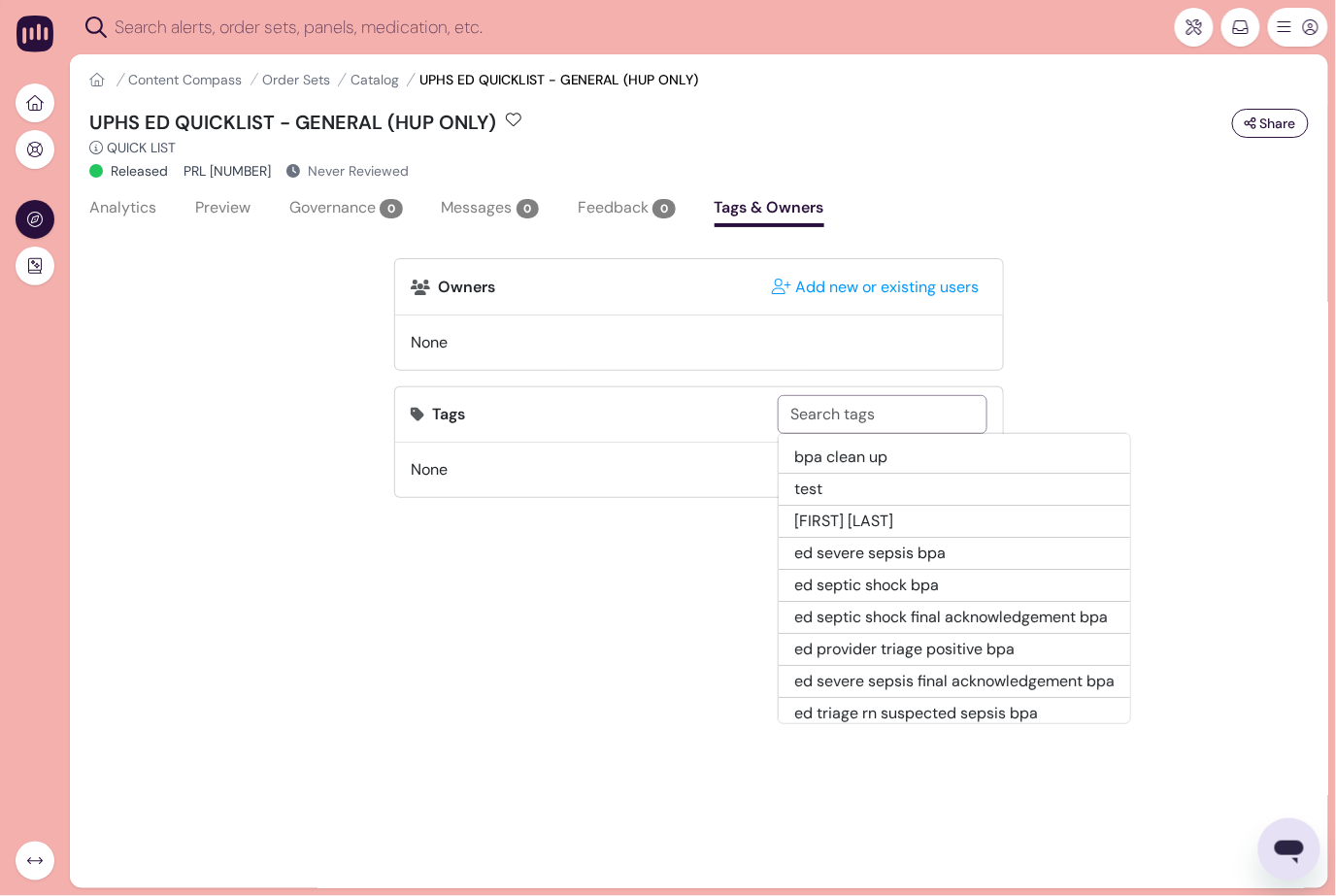 click at bounding box center (883, 415) 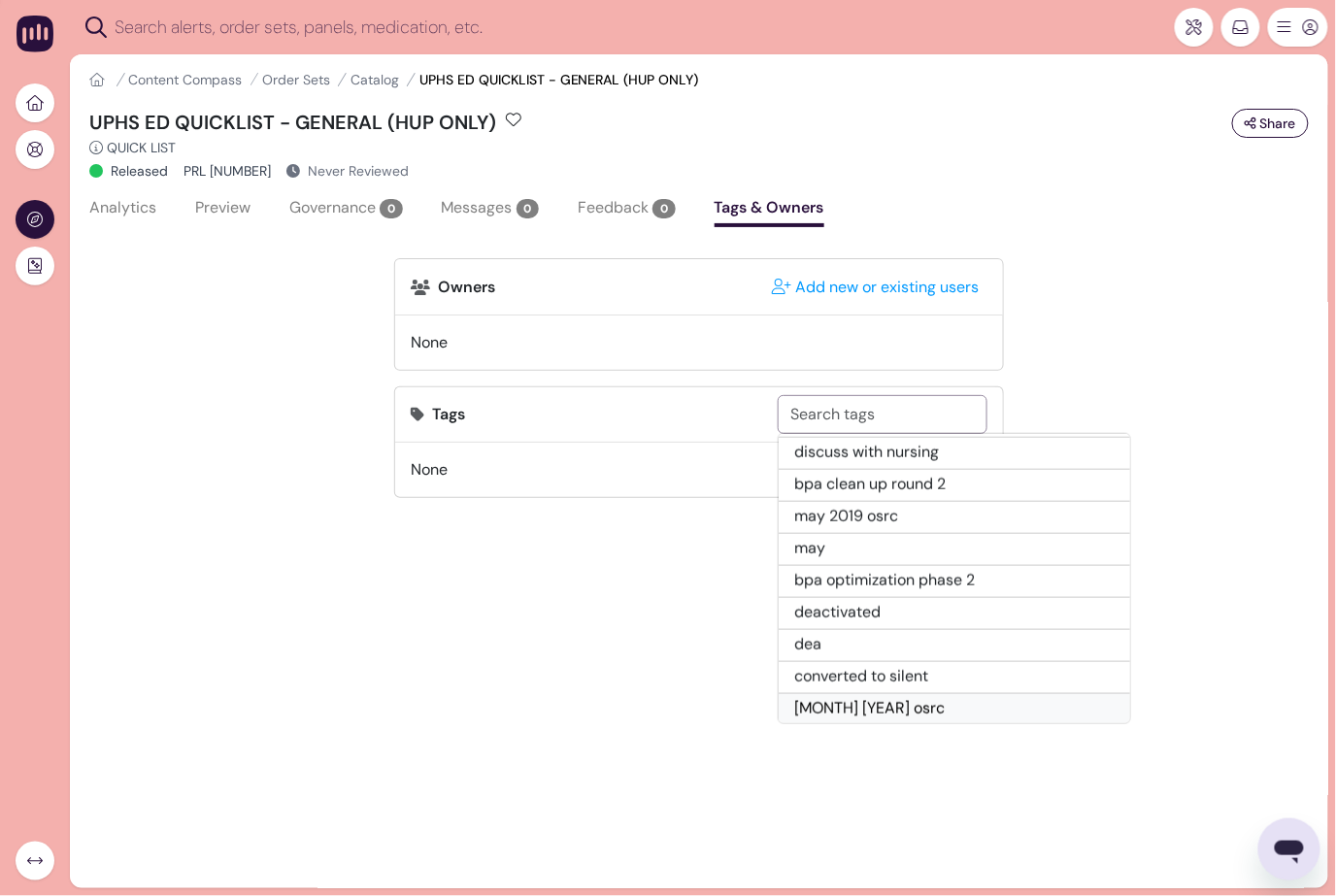 scroll, scrollTop: 793, scrollLeft: 0, axis: vertical 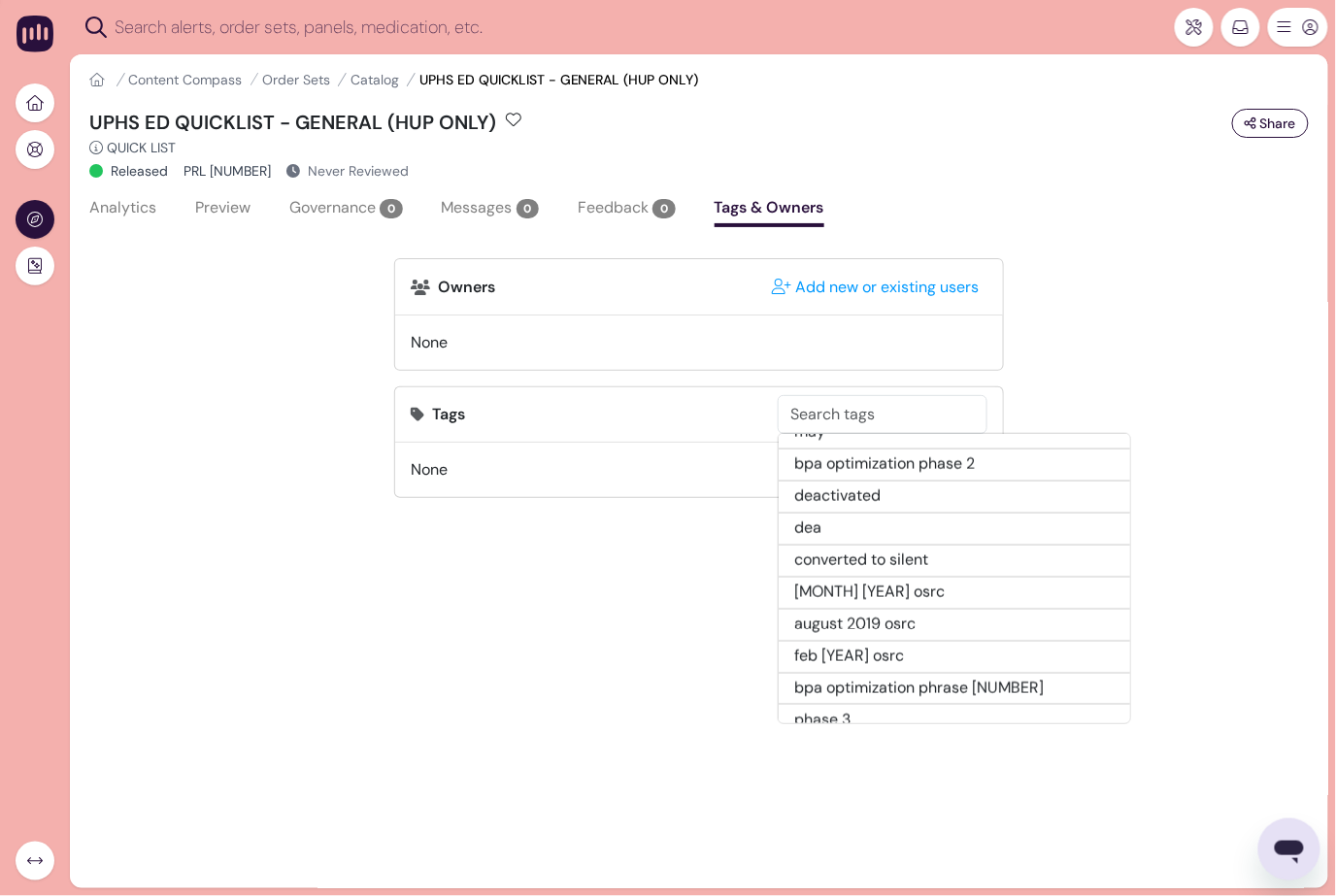 click on "Owners Add new or existing users None Tags bpa clean up test jt howell ed severe sepsis bpa ed septic shock bpa ed septic shock final acknowledgement bpa ed triage rn suspected sepsis bpa ppmc ed triage rn sepsis bpa hup ed triage rn sepsis bpa pah ed triage rn sepsis bpa [MONTH]/[YEAR] review [MONTH]/[YEAR] osrc [MONTH] [YEAR] osrc [MONTH] [YEAR] osrc universal screening [MONTH] [YEAR] osrc [MONTH] [YEAR] osrc [MONTH] [YEAR] mskr discuss with nursing bpa clean up round 2 [MONTH] [YEAR] osrc [MONTH] bpa optimization phase 2 deactivated dea converted to silent [MONTH] [YEAR] osrc [MONTH] [YEAR] osrc [MONTH] [YEAR] bpa optimization phrase 3 phase 3 bpa optimization bpa optimization phase 3 eicu inpatient sepsis covid-19 covid-19 vaccine opioid task force ehr wellness - amb ehr wellness [YEAR] ivf shortage provider bpa review pro None" at bounding box center (699, 623) 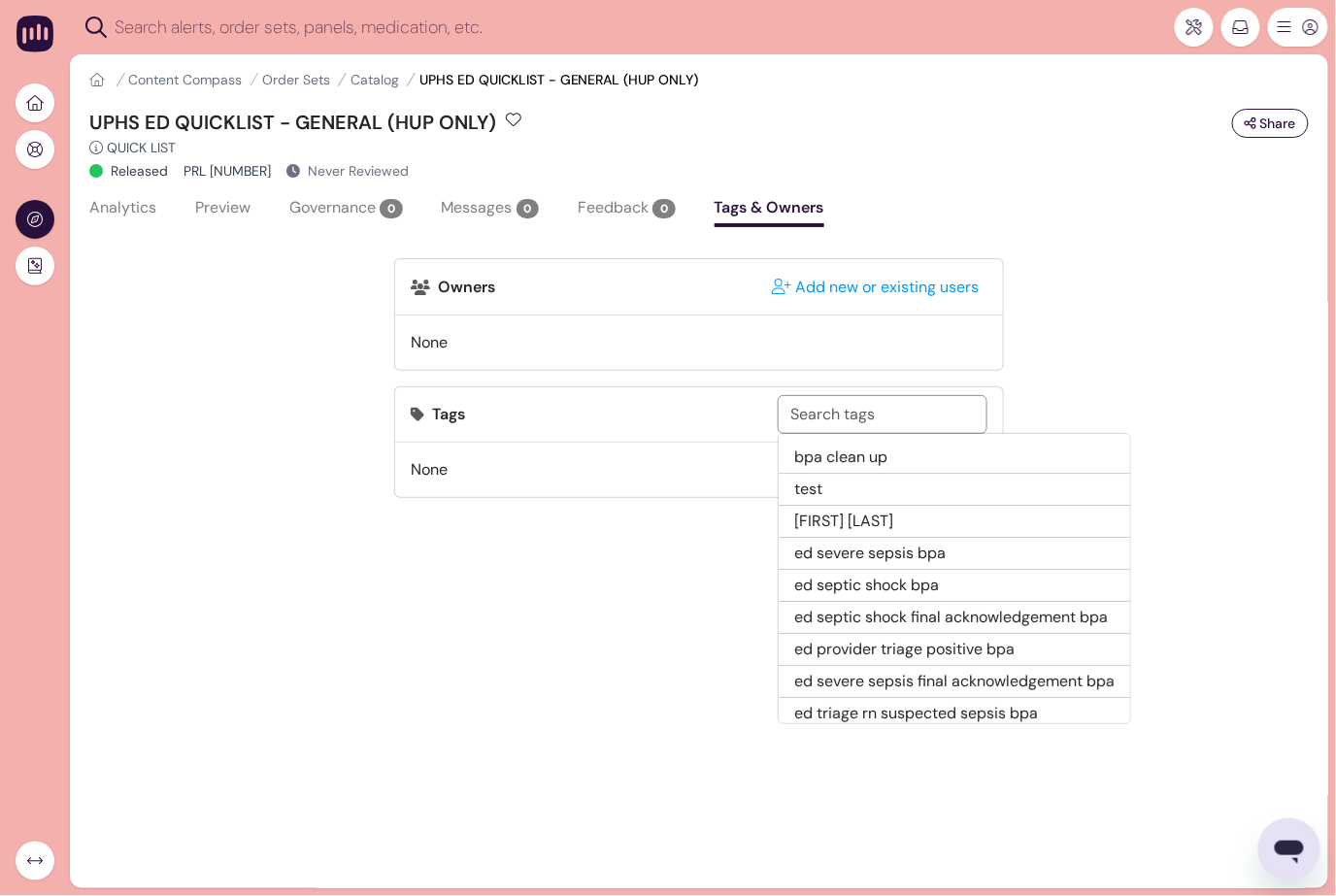 click at bounding box center (883, 415) 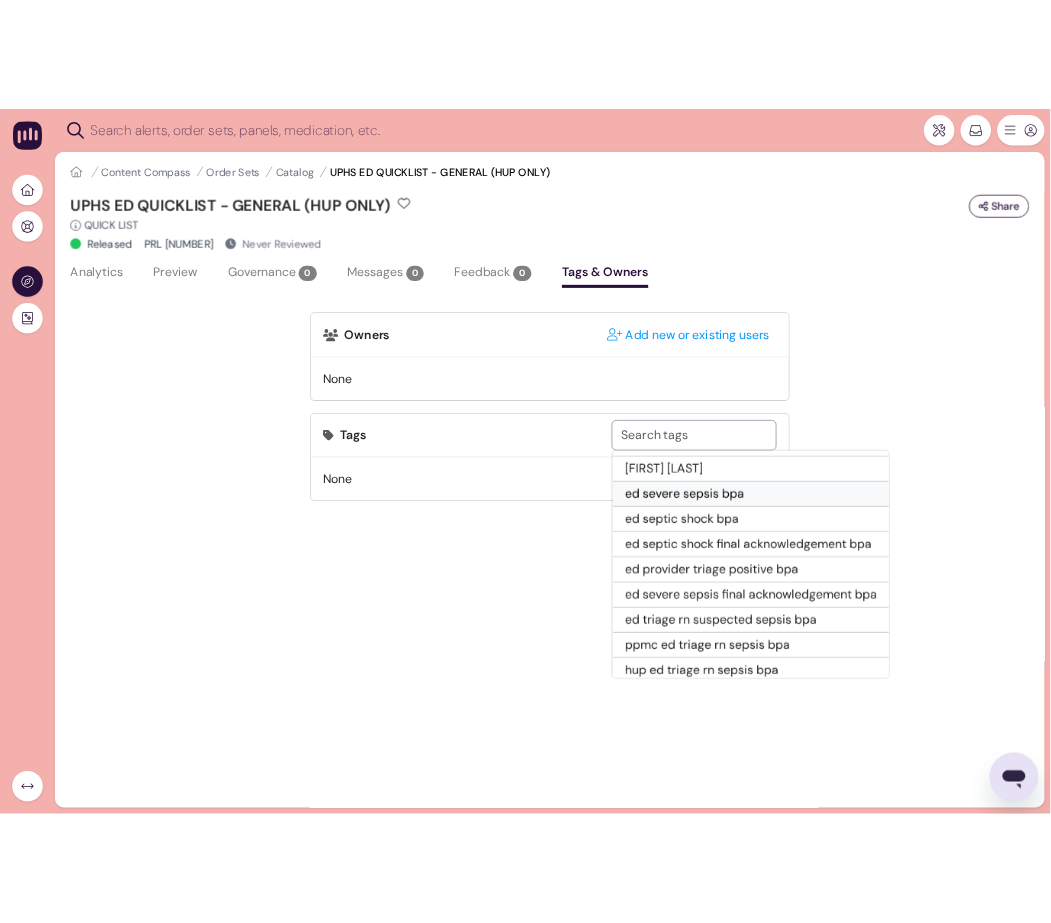 scroll, scrollTop: 0, scrollLeft: 0, axis: both 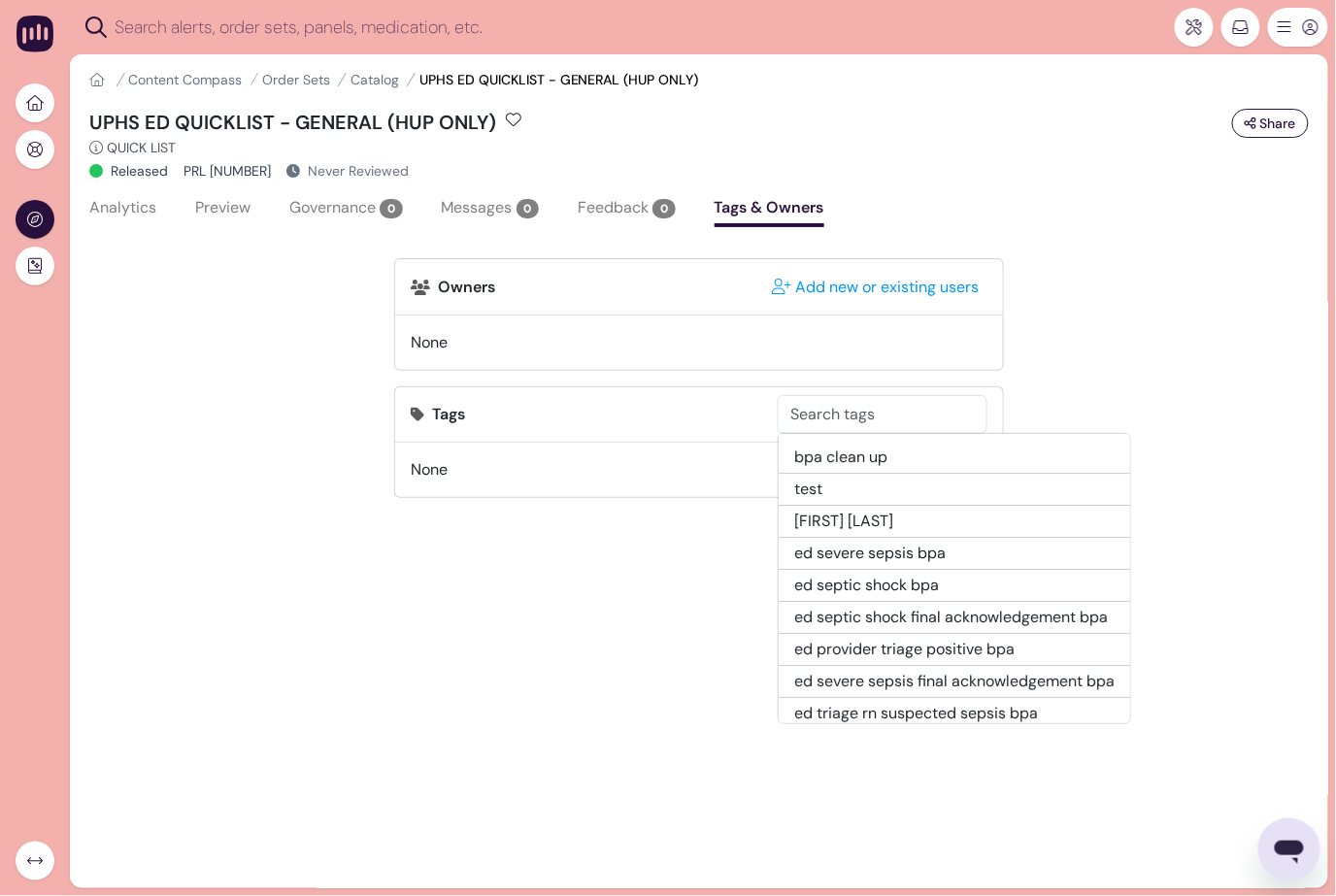 click on "Owners Add new or existing users None Tags bpa clean up test jt howell ed severe sepsis bpa ed septic shock bpa ed septic shock final acknowledgement bpa ed triage rn suspected sepsis bpa ppmc ed triage rn sepsis bpa hup ed triage rn sepsis bpa pah ed triage rn sepsis bpa [MONTH]/[YEAR] review [MONTH]/[YEAR] osrc [MONTH] [YEAR] osrc [MONTH] [YEAR] osrc universal screening [MONTH] [YEAR] osrc [MONTH] [YEAR] osrc [MONTH] [YEAR] mskr discuss with nursing bpa clean up round 2 [MONTH] [YEAR] osrc [MONTH] bpa optimization phase 2 deactivated dea converted to silent [MONTH] [YEAR] osrc [MONTH] [YEAR] osrc [MONTH] [YEAR] bpa optimization phrase 3 phase 3 bpa optimization bpa optimization phase 3 eicu inpatient sepsis covid-19 covid-19 vaccine opioid task force ehr wellness - amb ehr wellness [YEAR] ivf shortage provider bpa review pro None" at bounding box center [699, 623] 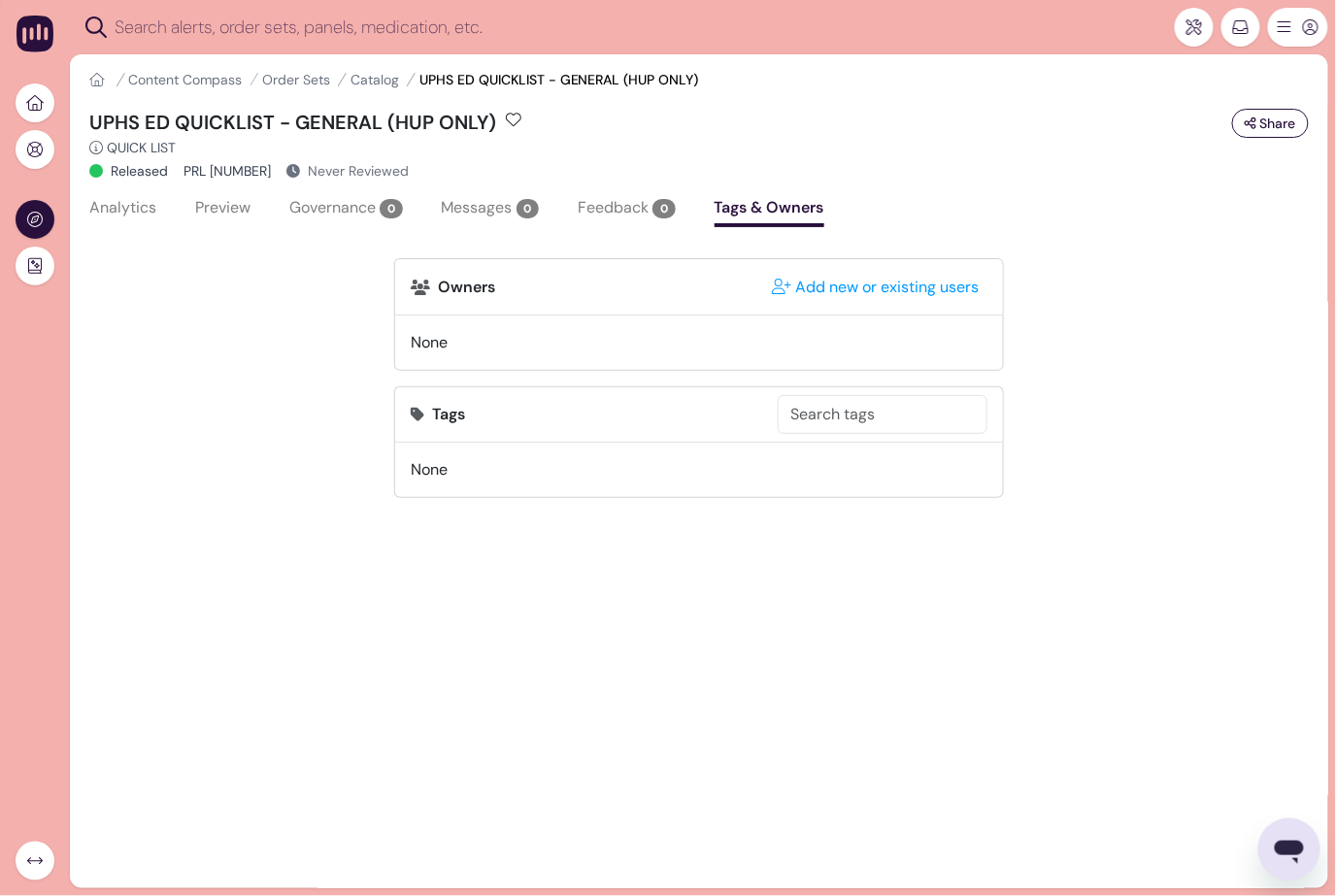 click on "Owners Add new or existing users None Tags None" at bounding box center [699, 623] 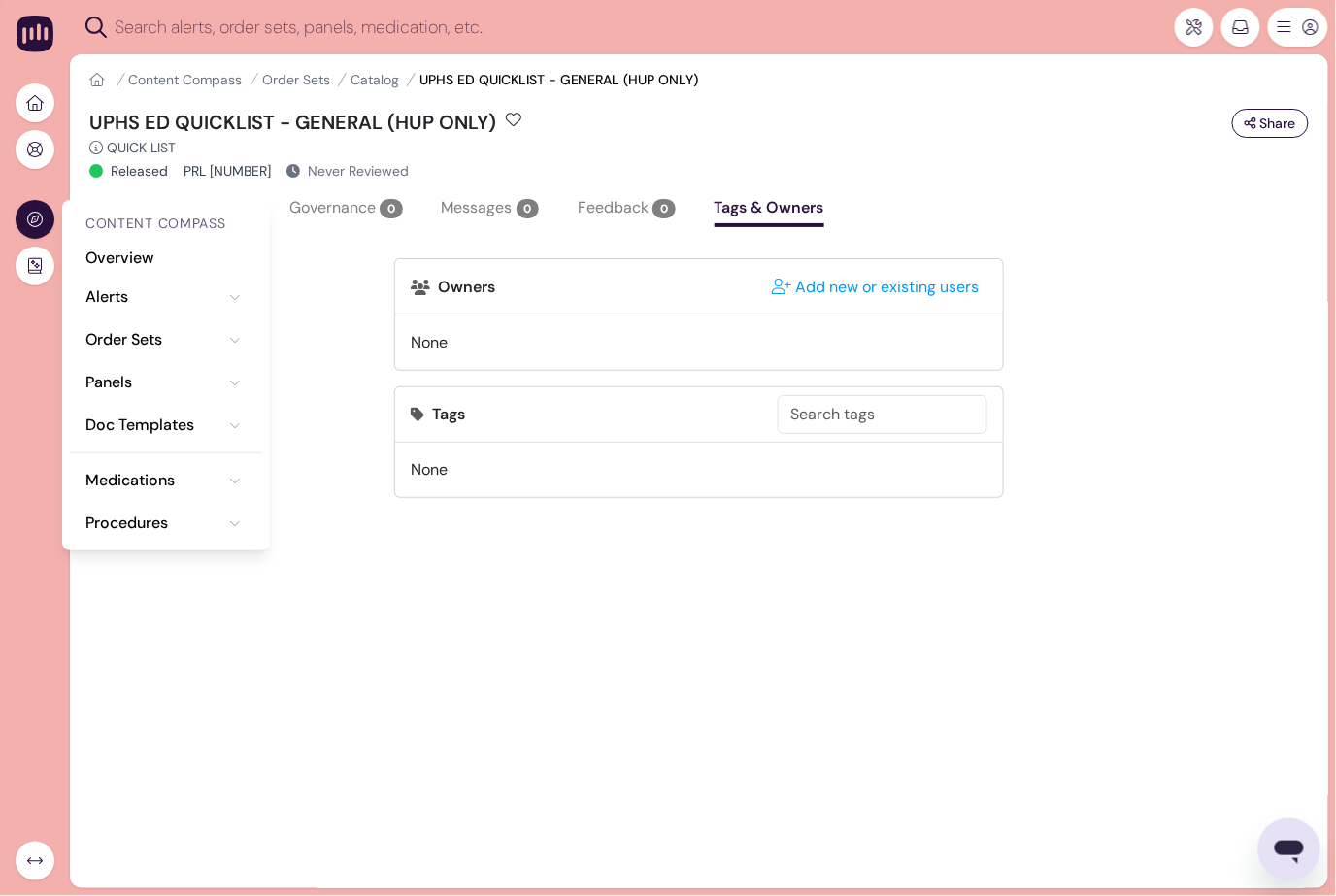 click on "Order Sets" at bounding box center [166, 340] 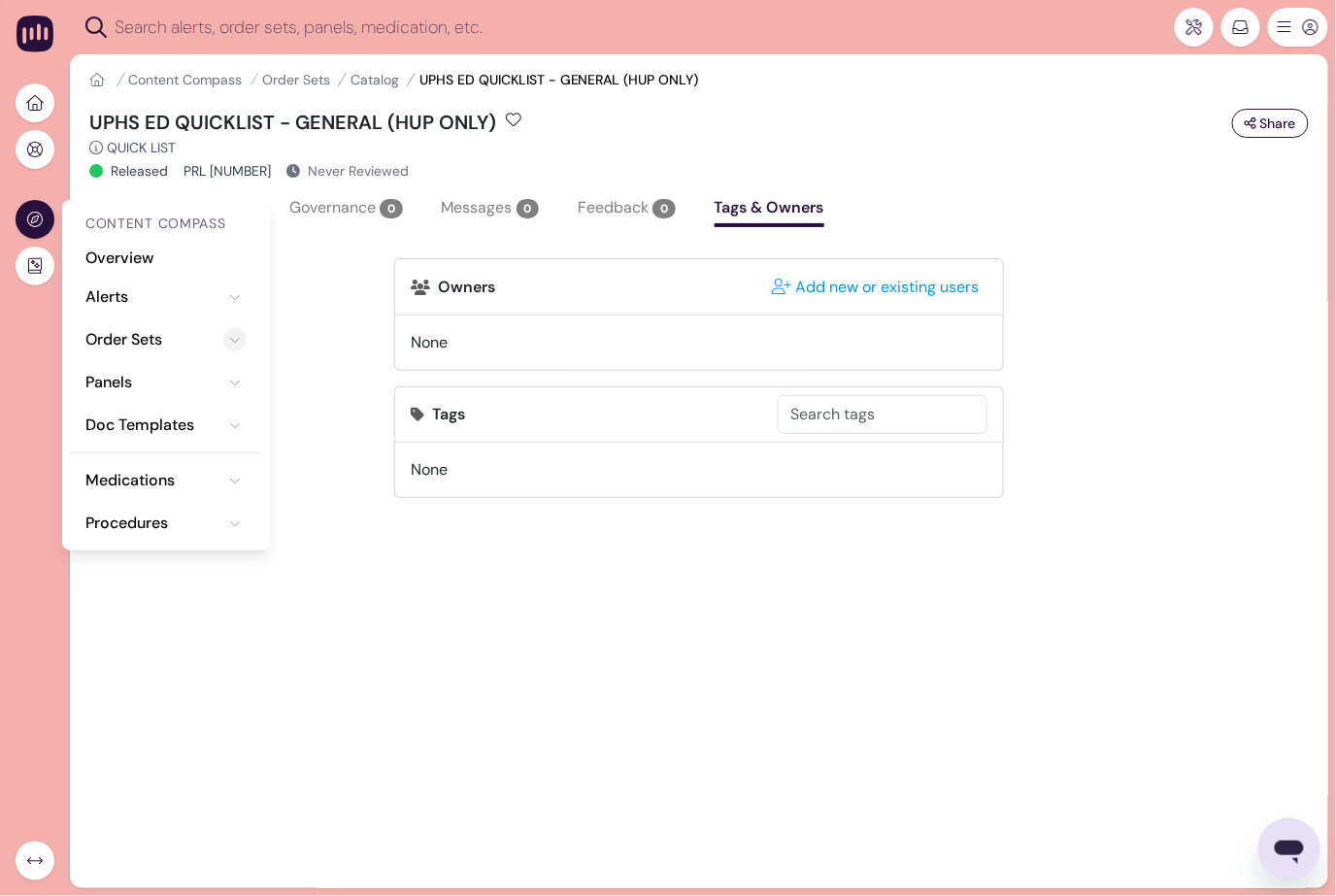 click at bounding box center [235, 340] 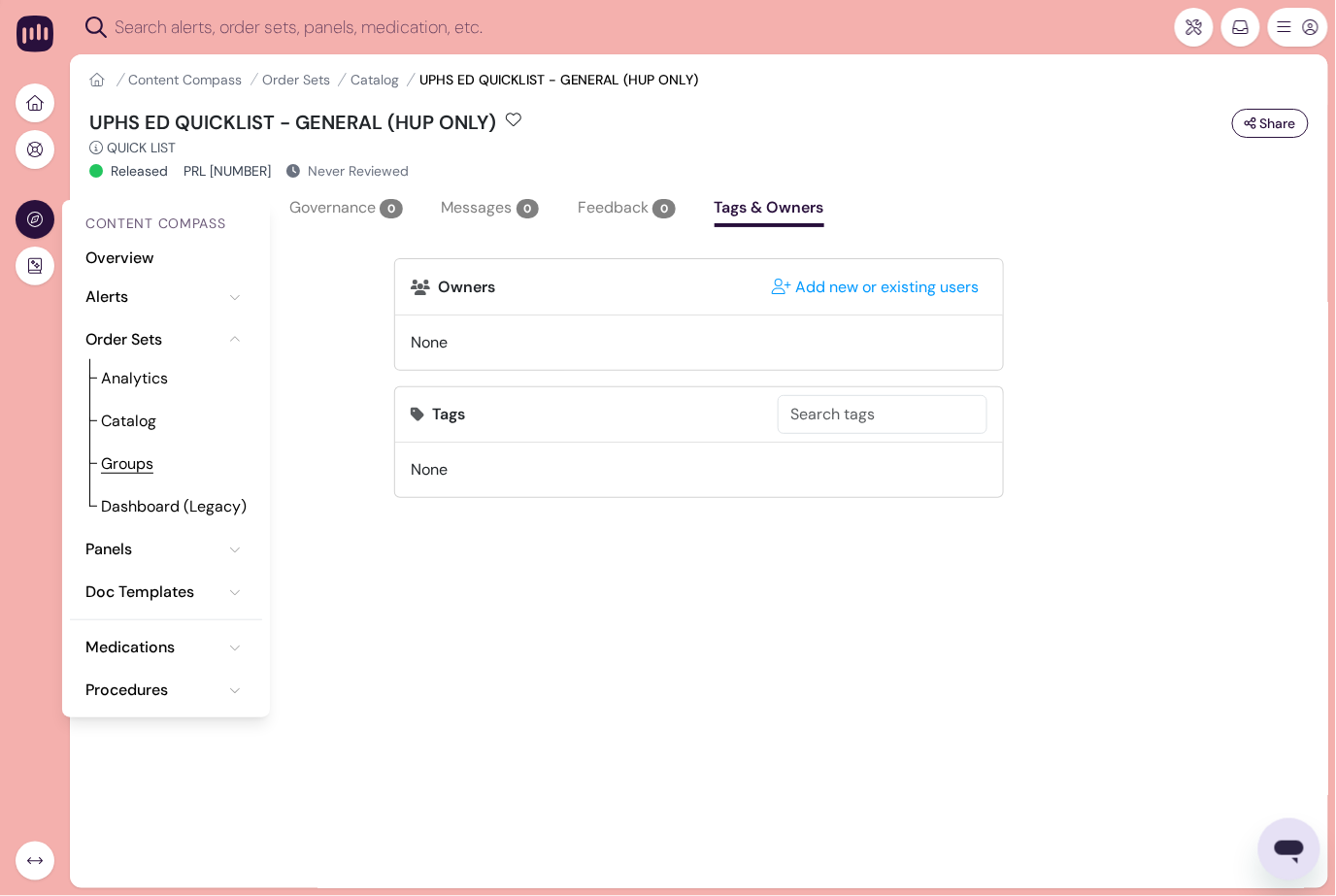 click on "Groups" at bounding box center (127, 464) 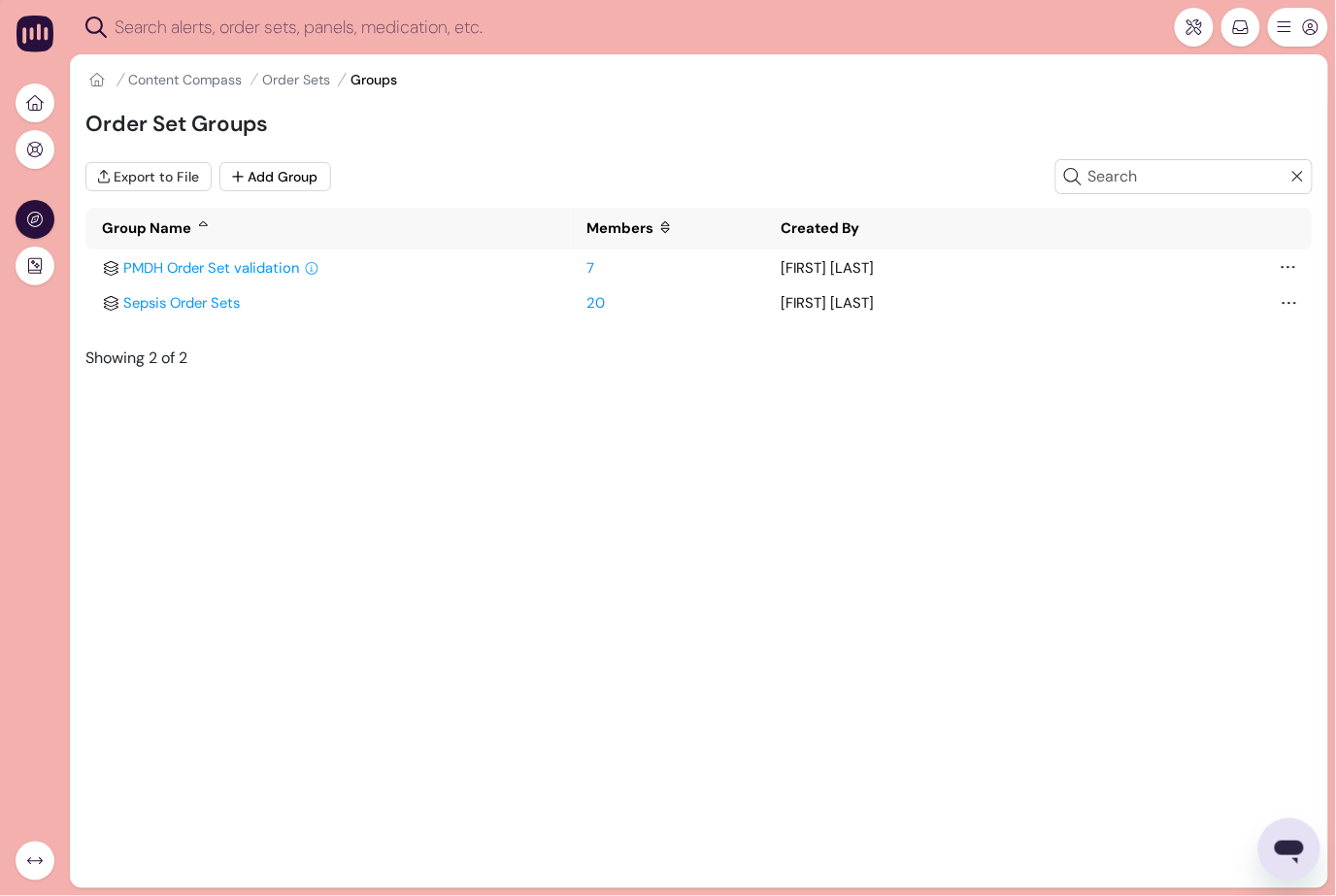 click on "Home Content Compass Order Sets Groups" at bounding box center [699, 80] 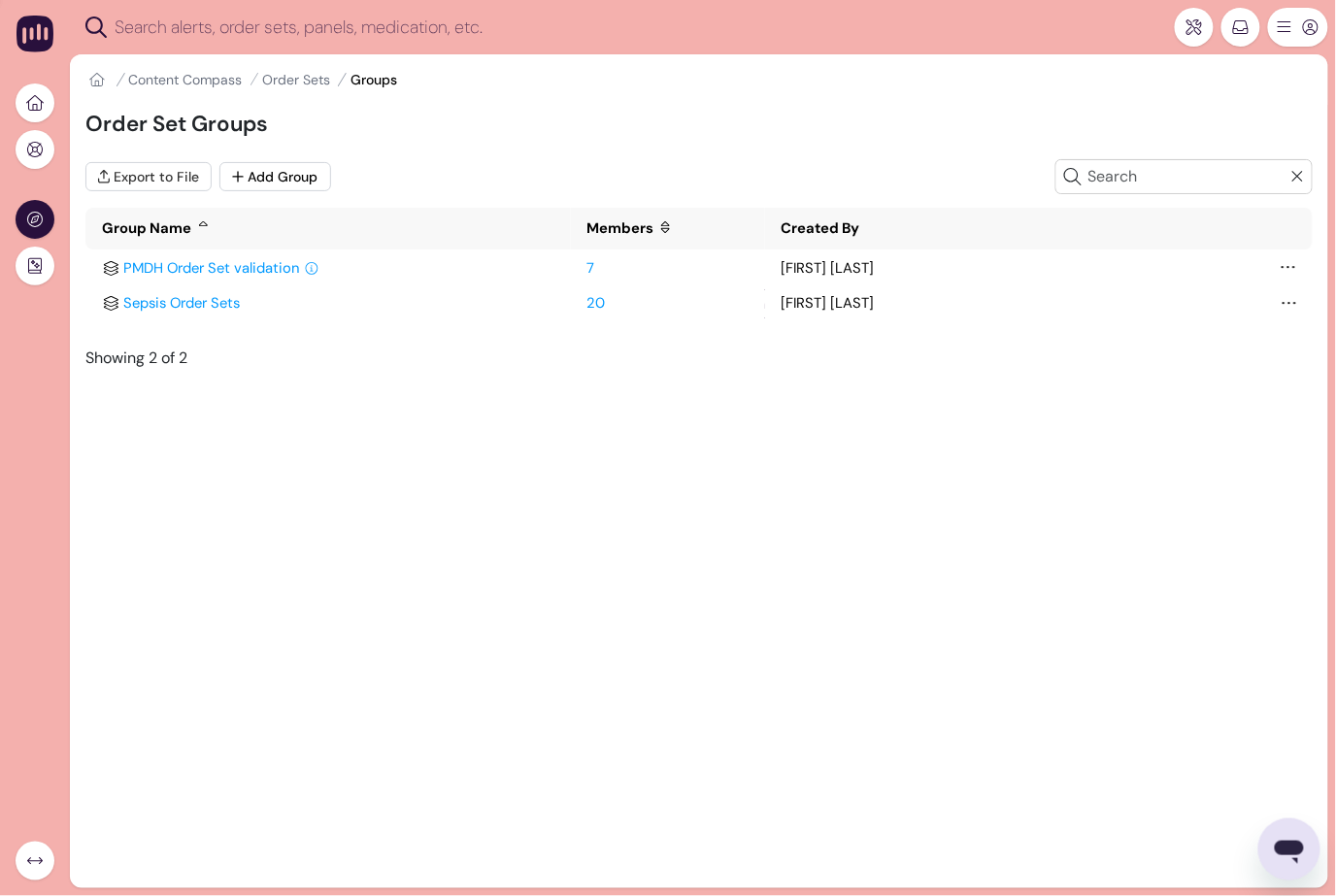 click on "Sepsis Order Sets" at bounding box center (183, 303) 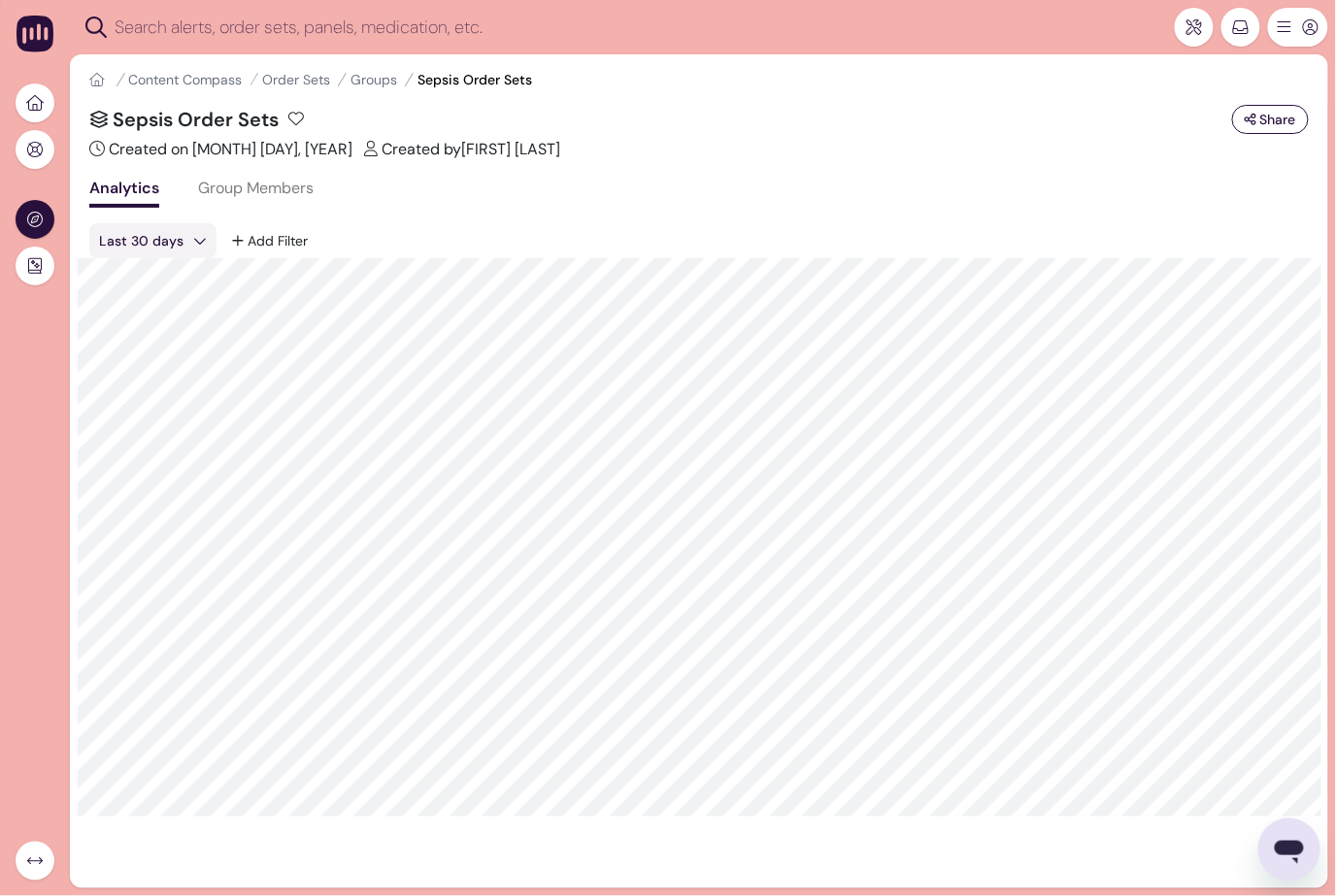 click on "Group Members" at bounding box center [255, 190] 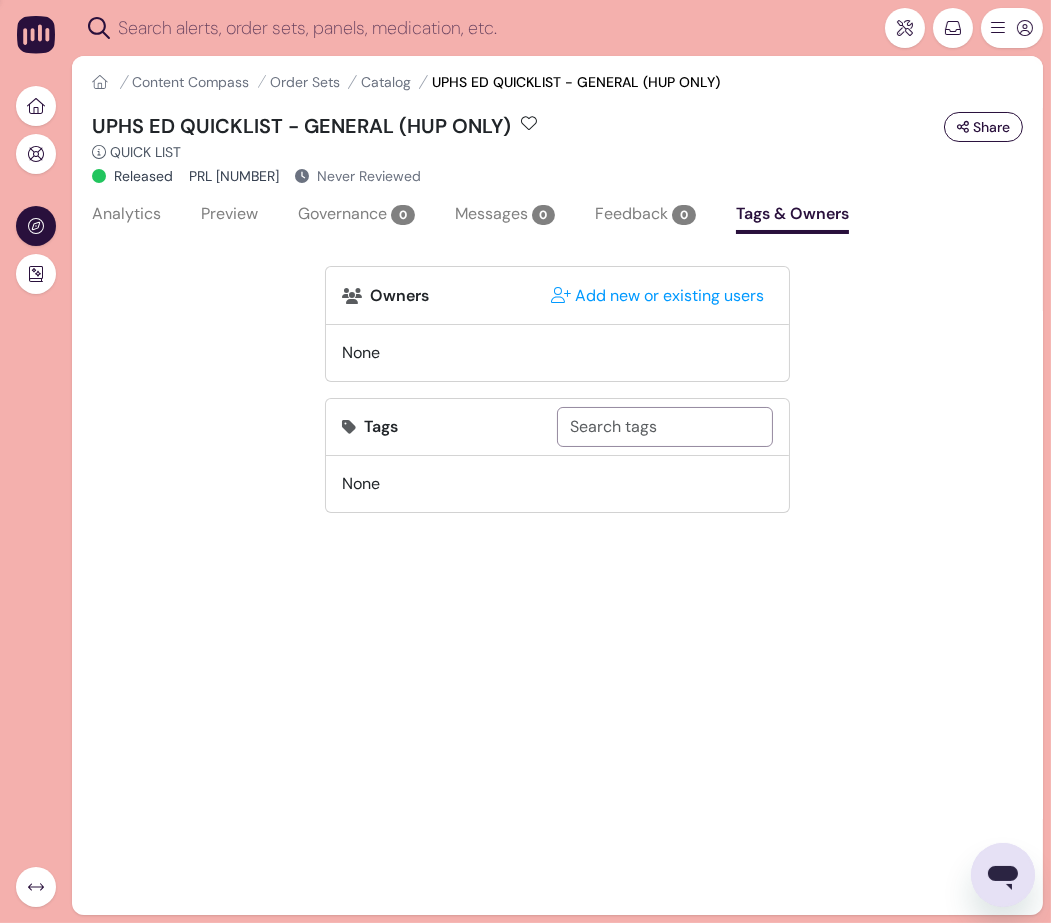 click at bounding box center [665, 427] 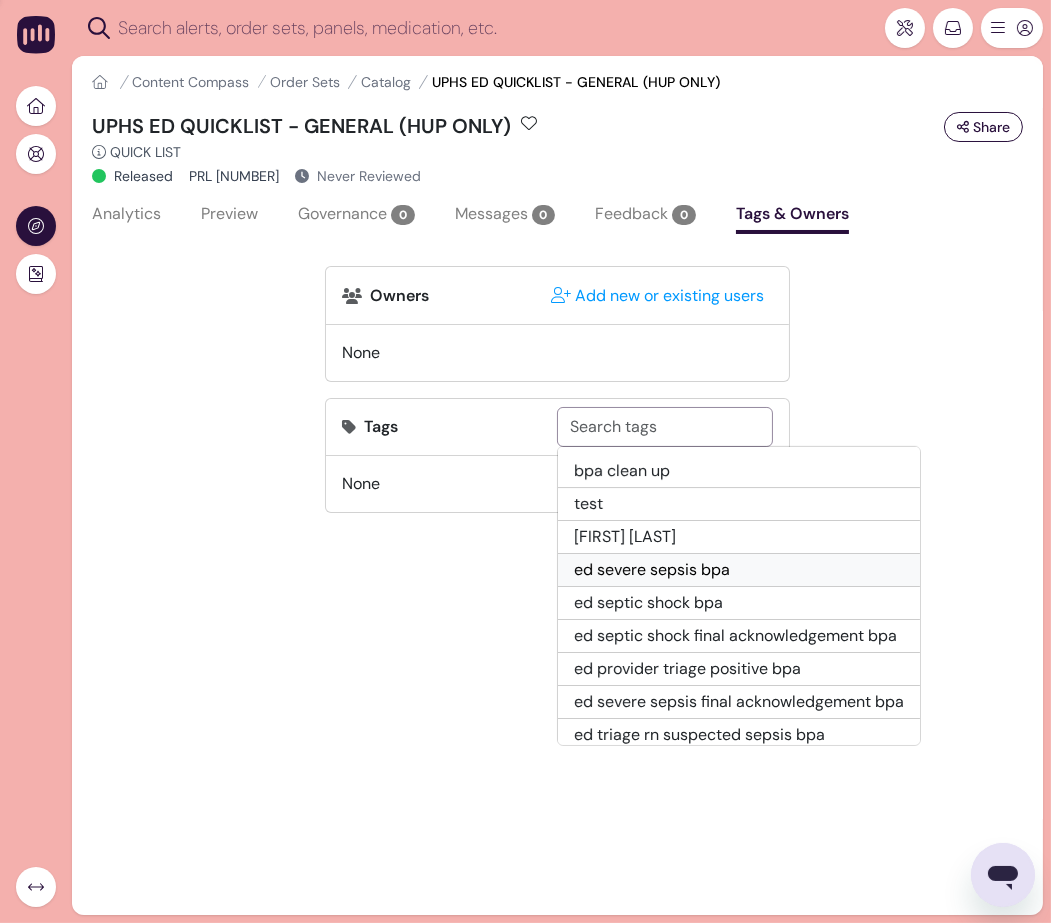 scroll, scrollTop: 18, scrollLeft: 0, axis: vertical 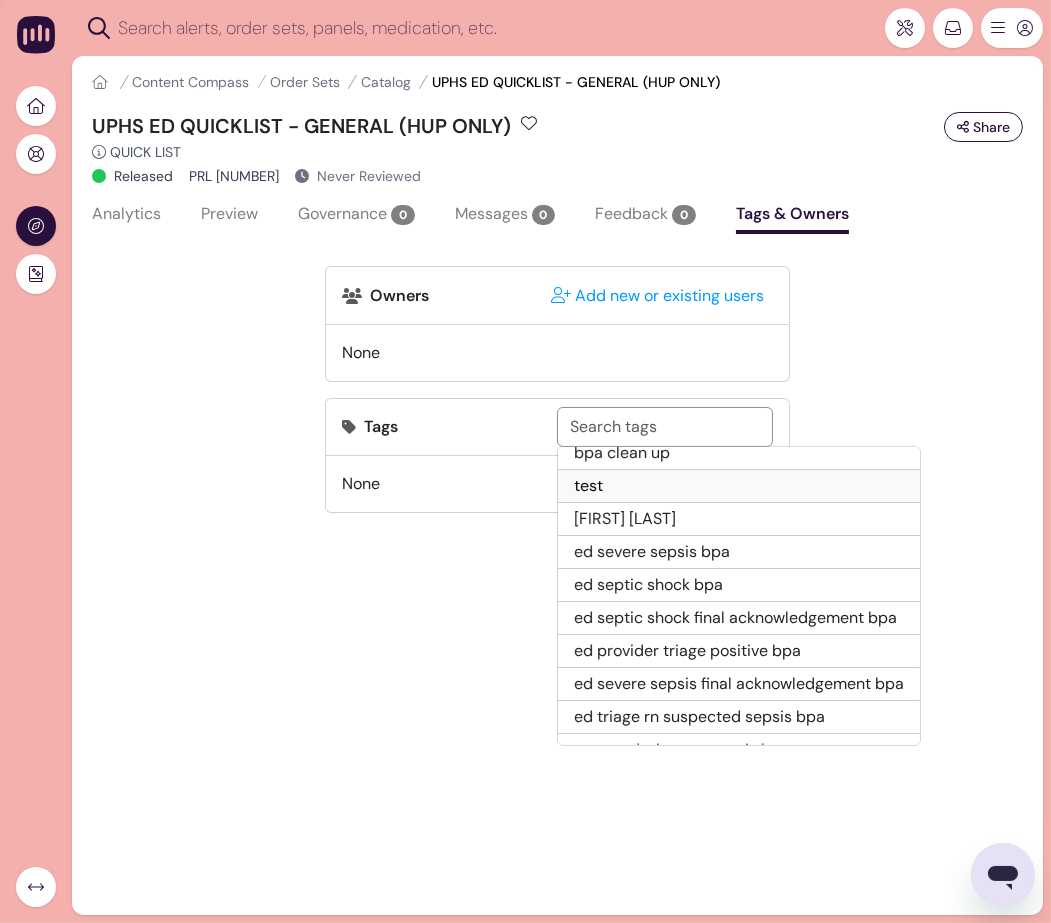 click on "test" at bounding box center [739, 485] 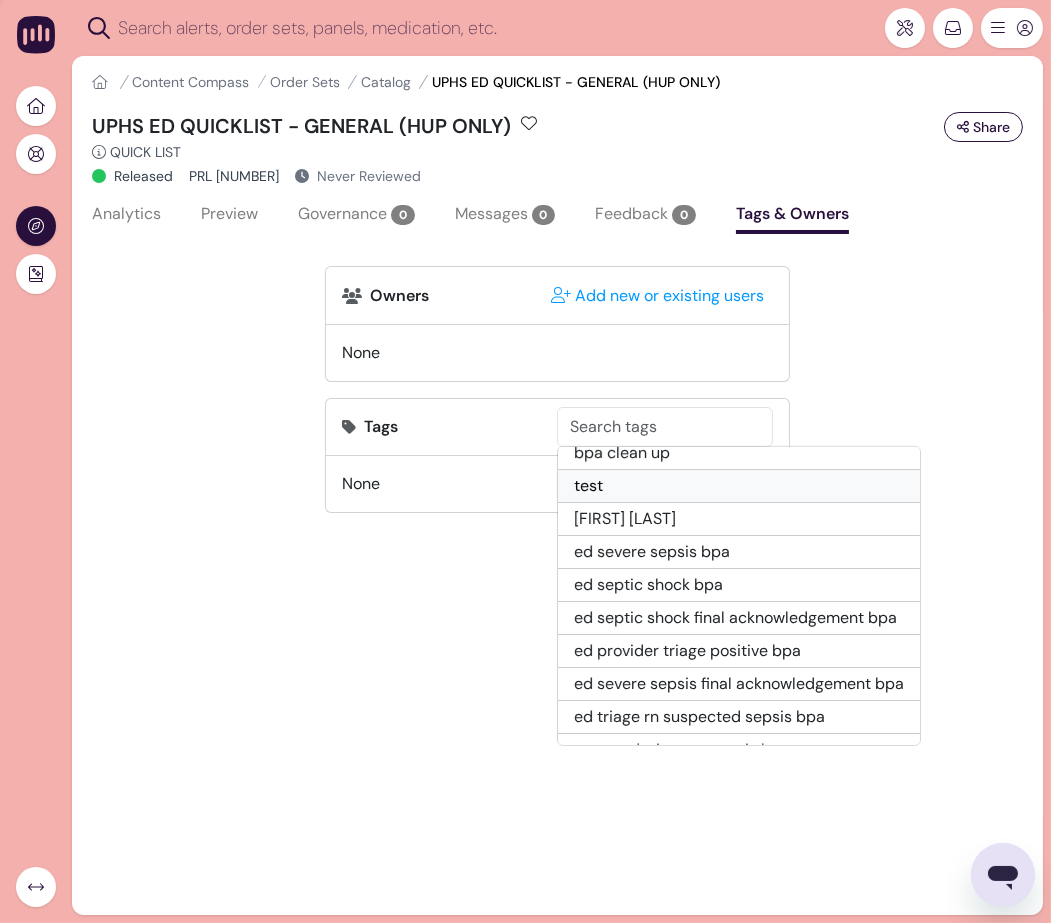 type on "test" 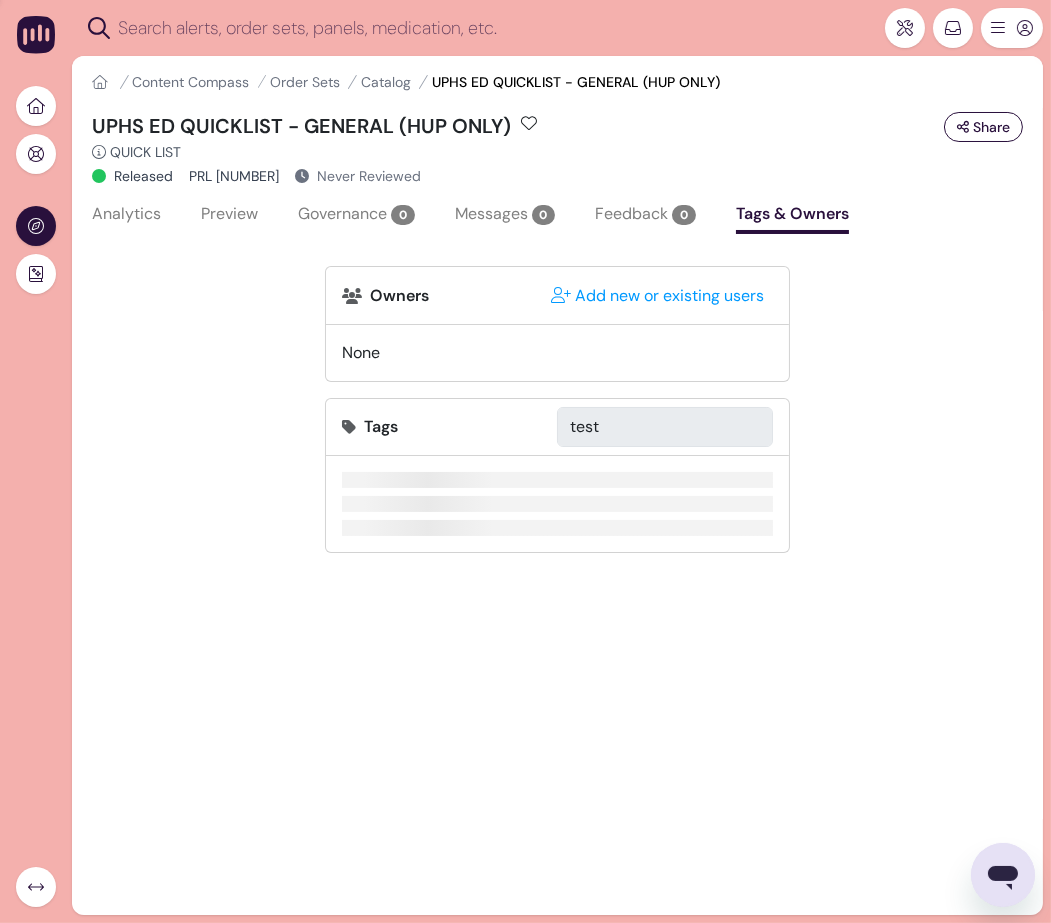 type 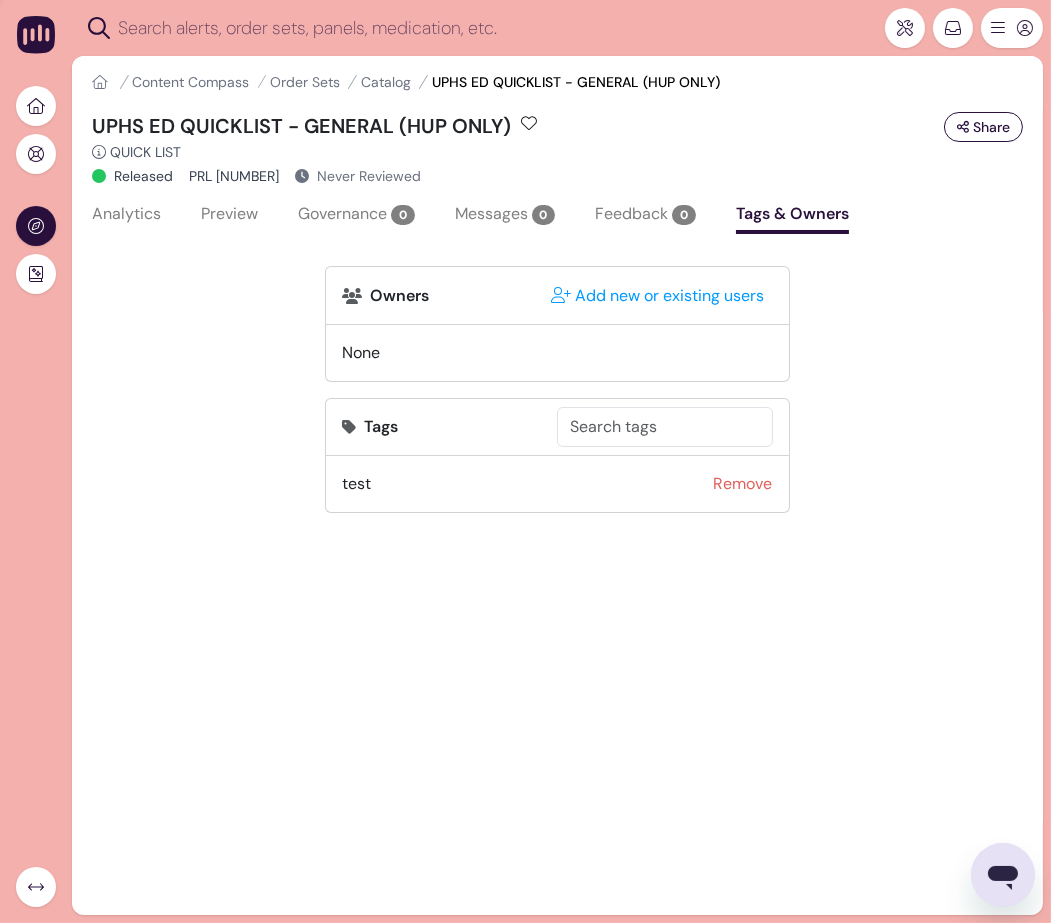 click on "test" at bounding box center (356, 484) 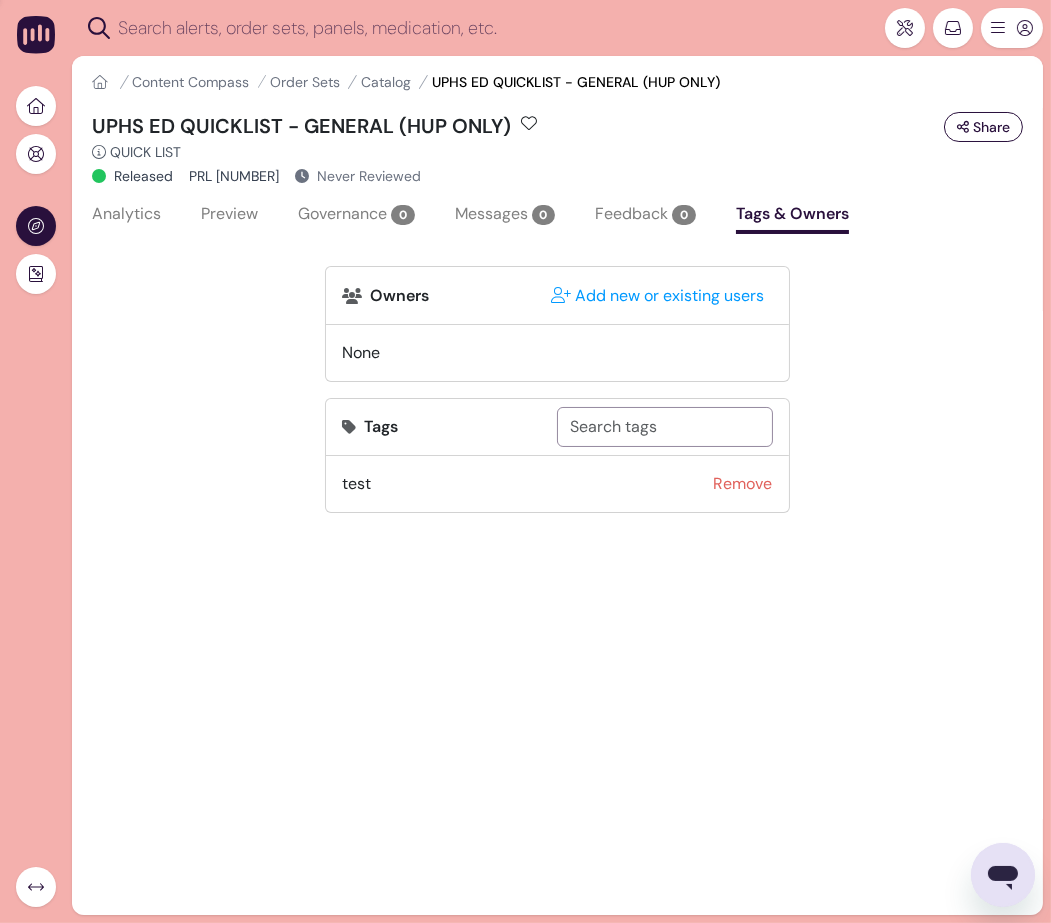 click at bounding box center [665, 427] 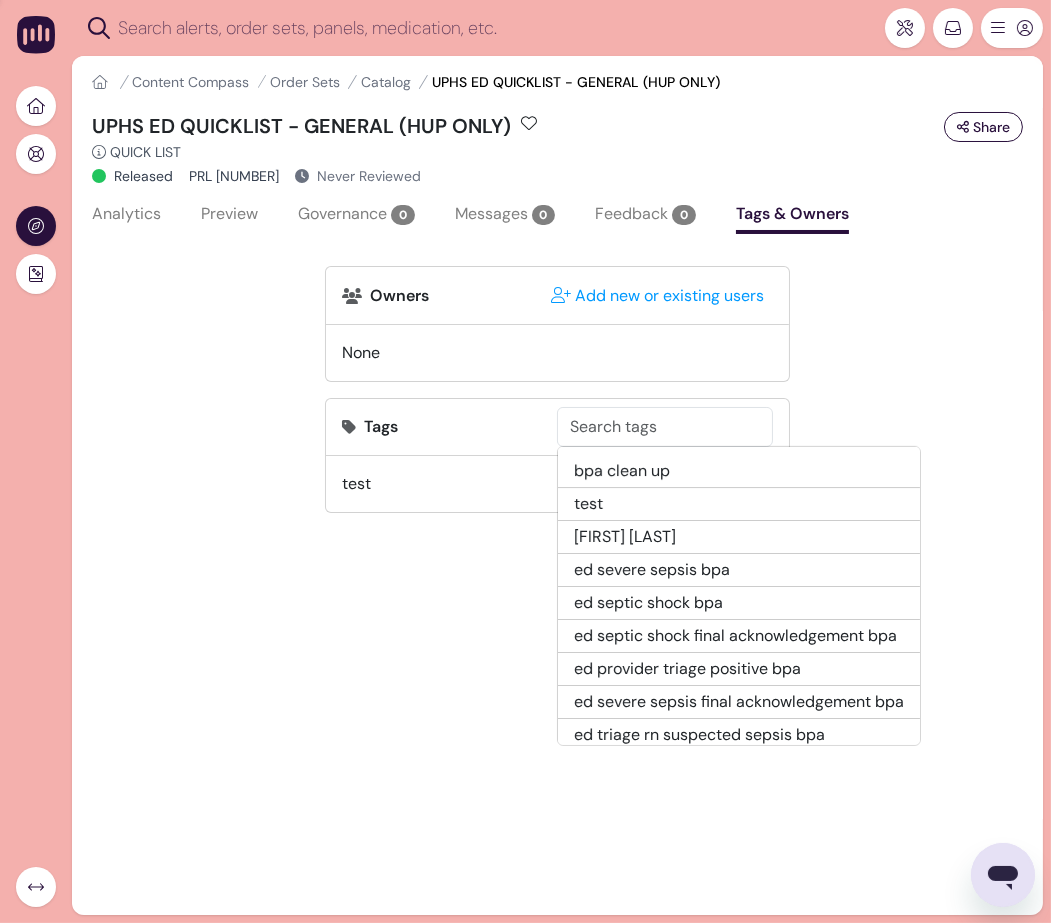 click on "Owners Add new or existing users None Tags bpa clean up test jt howell ed severe sepsis bpa ed septic shock bpa ed septic shock final acknowledgement bpa ed provider triage positive bpa ed severe sepsis final acknowledgement bpa ed triage rn suspected sepsis bpa ppmc ed triage rn sepsis bpa hup ed triage rn sepsis bpa pah ed triage rn sepsis bpa [MONTH]/[YEAR] review [MONTH]/[YEAR] osrc january [YEAR] osrc october [YEAR] osrc universal screening february [YEAR] osrc march [YEAR] osrc march [YEAR] mskr discuss with nursing bpa clean up round [NUMBER] may [YEAR] osrc may bpa optimization phase [NUMBER] deactivated dea converted to silent july [YEAR] osrc august [YEAR] osrc feb [YEAR] osrc bpa optimization phrase [NUMBER] phase [NUMBER] bpa optimization bpa optimization phase [NUMBER] eicu inpatient sepsis covid-19 covid-19 vaccine opioid task force ehr wellness - amb ehr wellness [YEAR] ivf shortage provider bpa review pro test Remove" at bounding box center (557, 642) 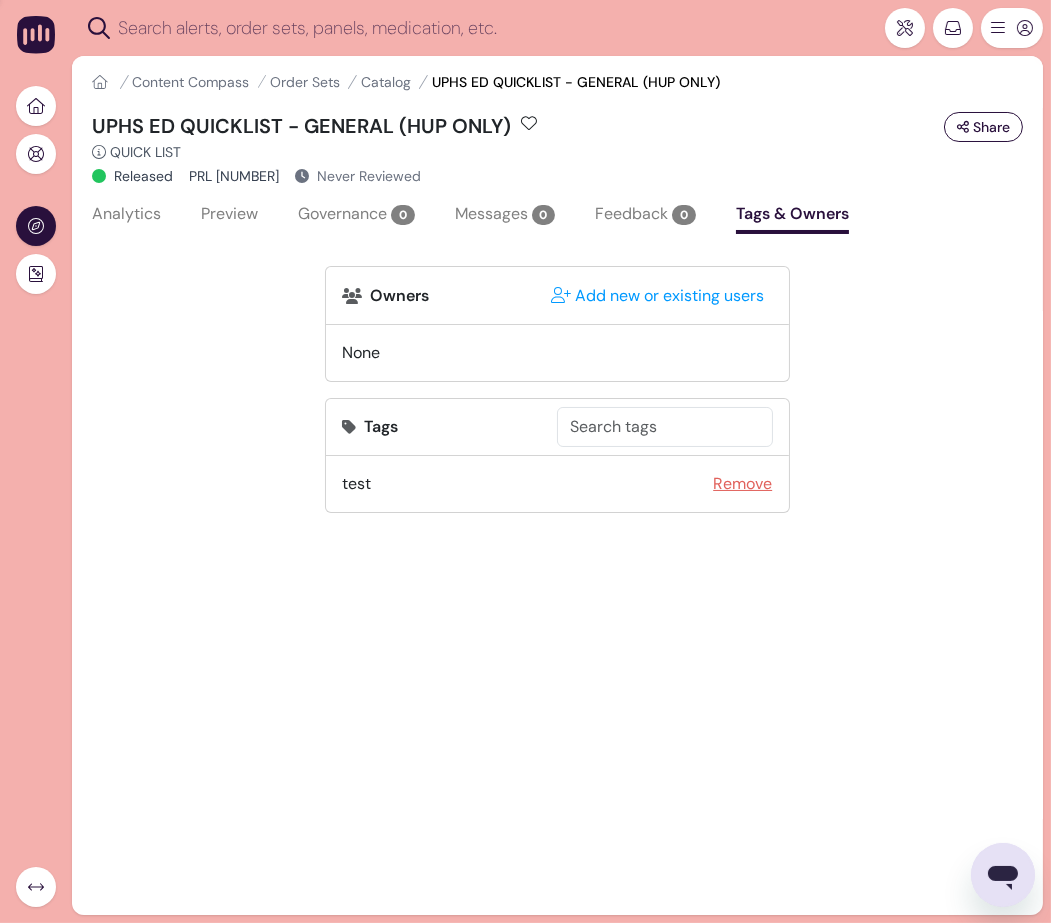 click on "Remove" at bounding box center (742, 484) 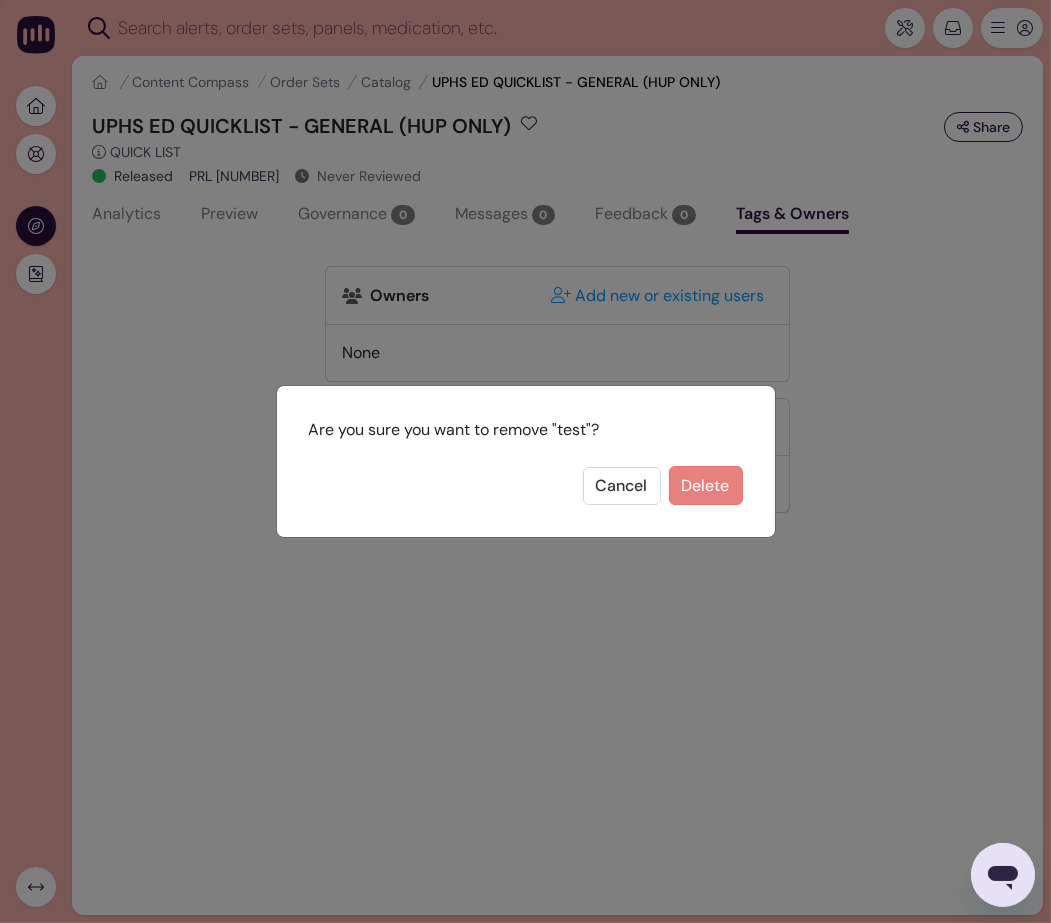 click on "Delete" at bounding box center (706, 486) 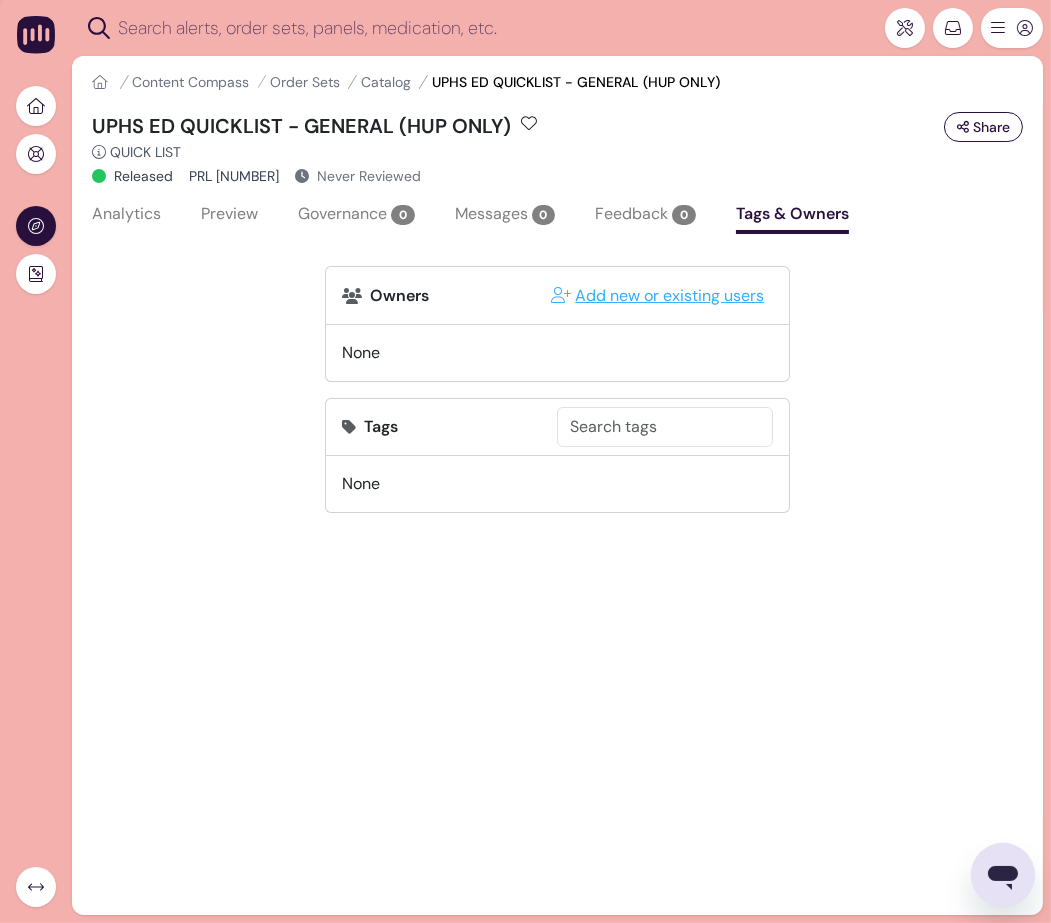 click on "Add new or existing users" at bounding box center [657, 296] 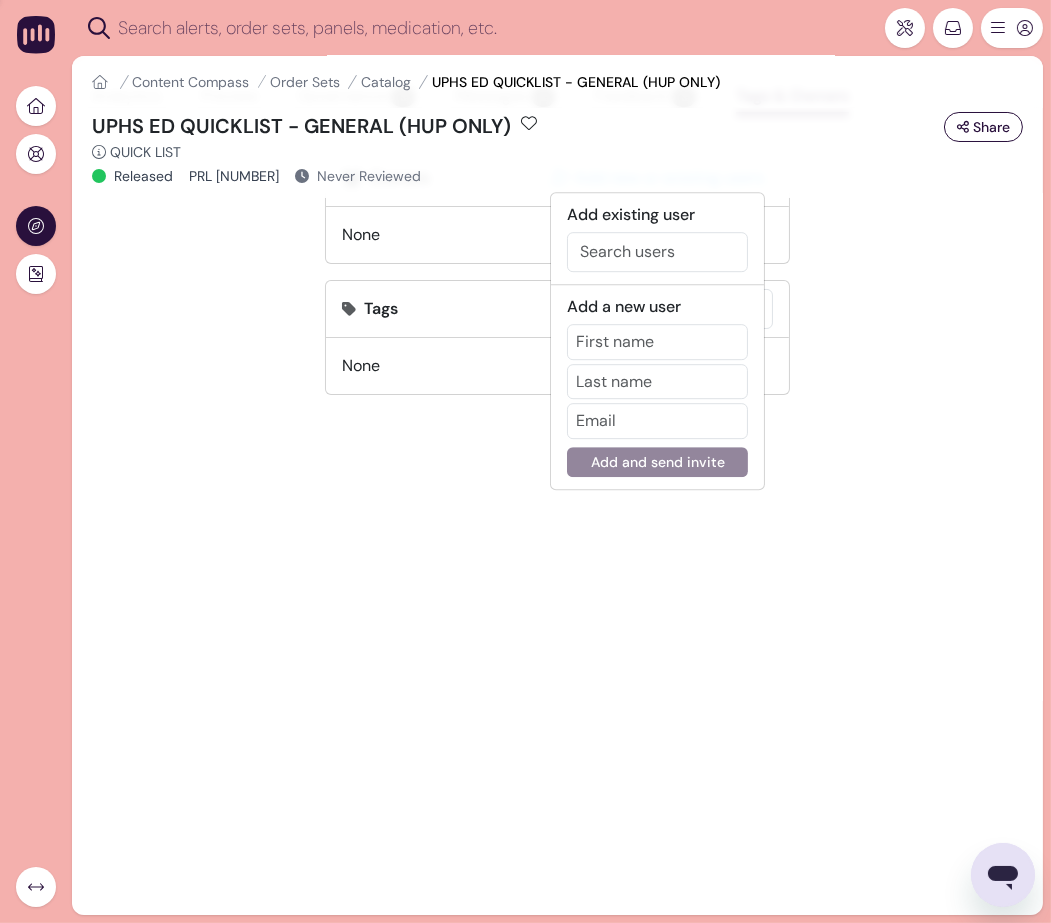 scroll, scrollTop: 0, scrollLeft: 0, axis: both 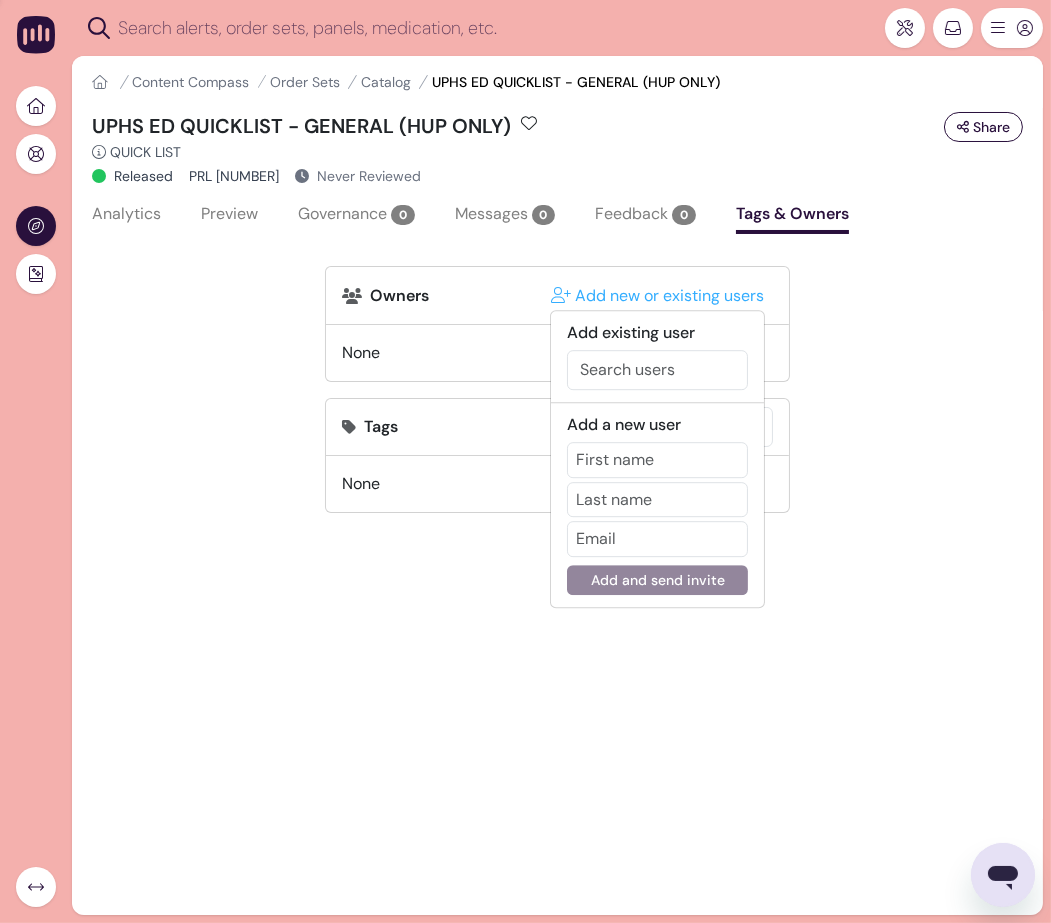 click on "Owners Add new or existing users Add existing user Add a new user Non-SSO email Add and send invite None Tags None" at bounding box center [557, 642] 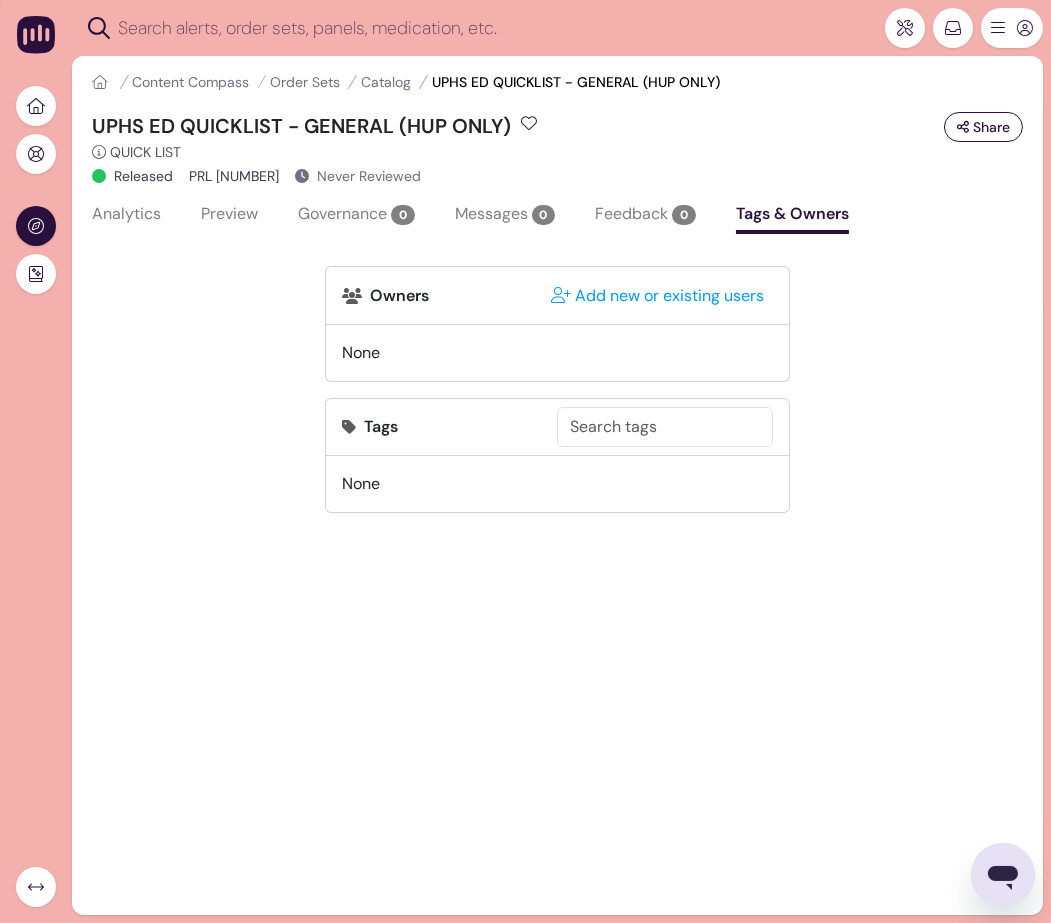 click on "Feedback 0" at bounding box center [645, 214] 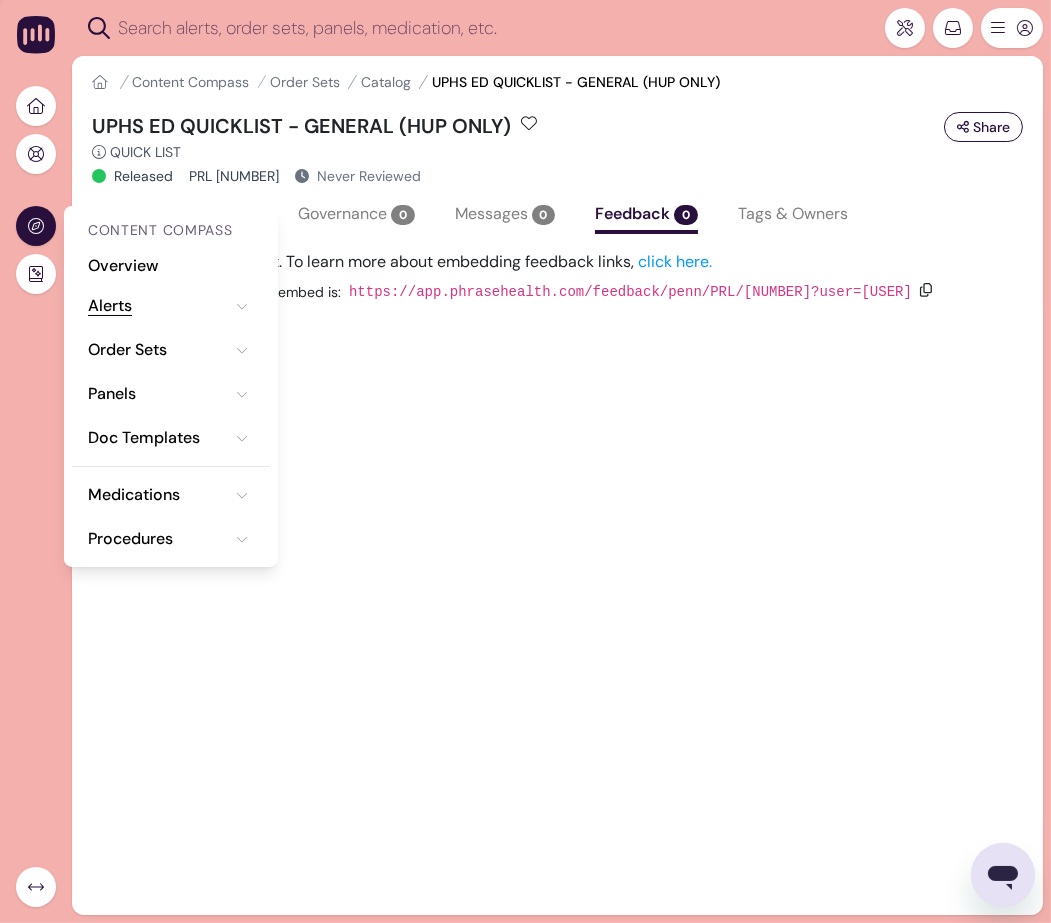 click on "Alerts" at bounding box center [110, 306] 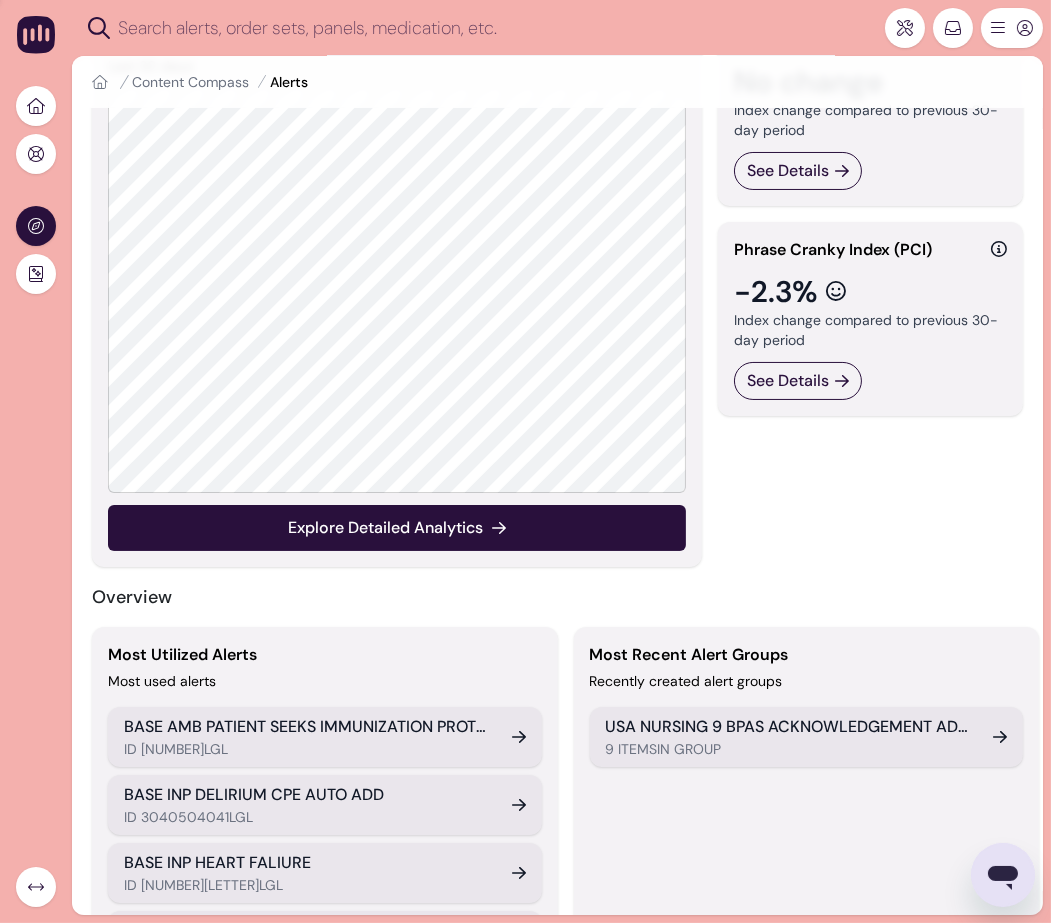 scroll, scrollTop: 193, scrollLeft: 0, axis: vertical 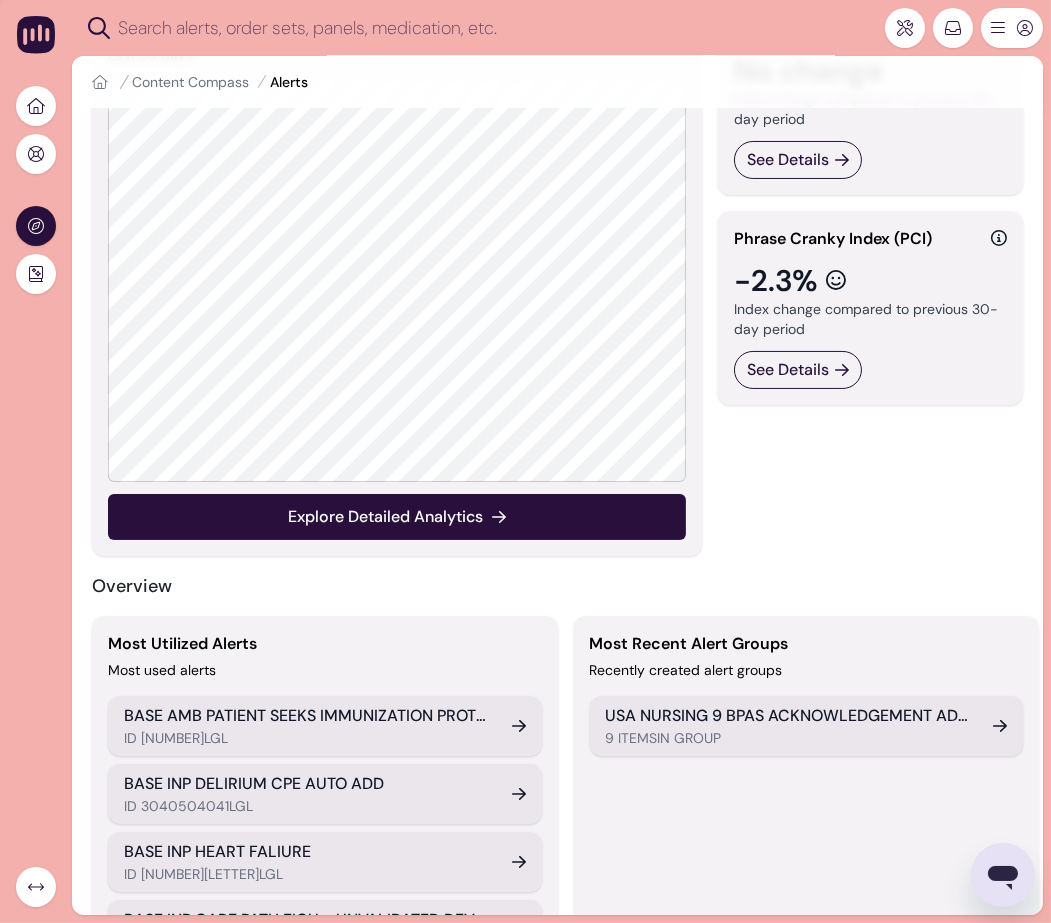 click on "BASE AMB PATIENT SEEKS IMMUNIZATION PROTECTION SDE" at bounding box center (306, 716) 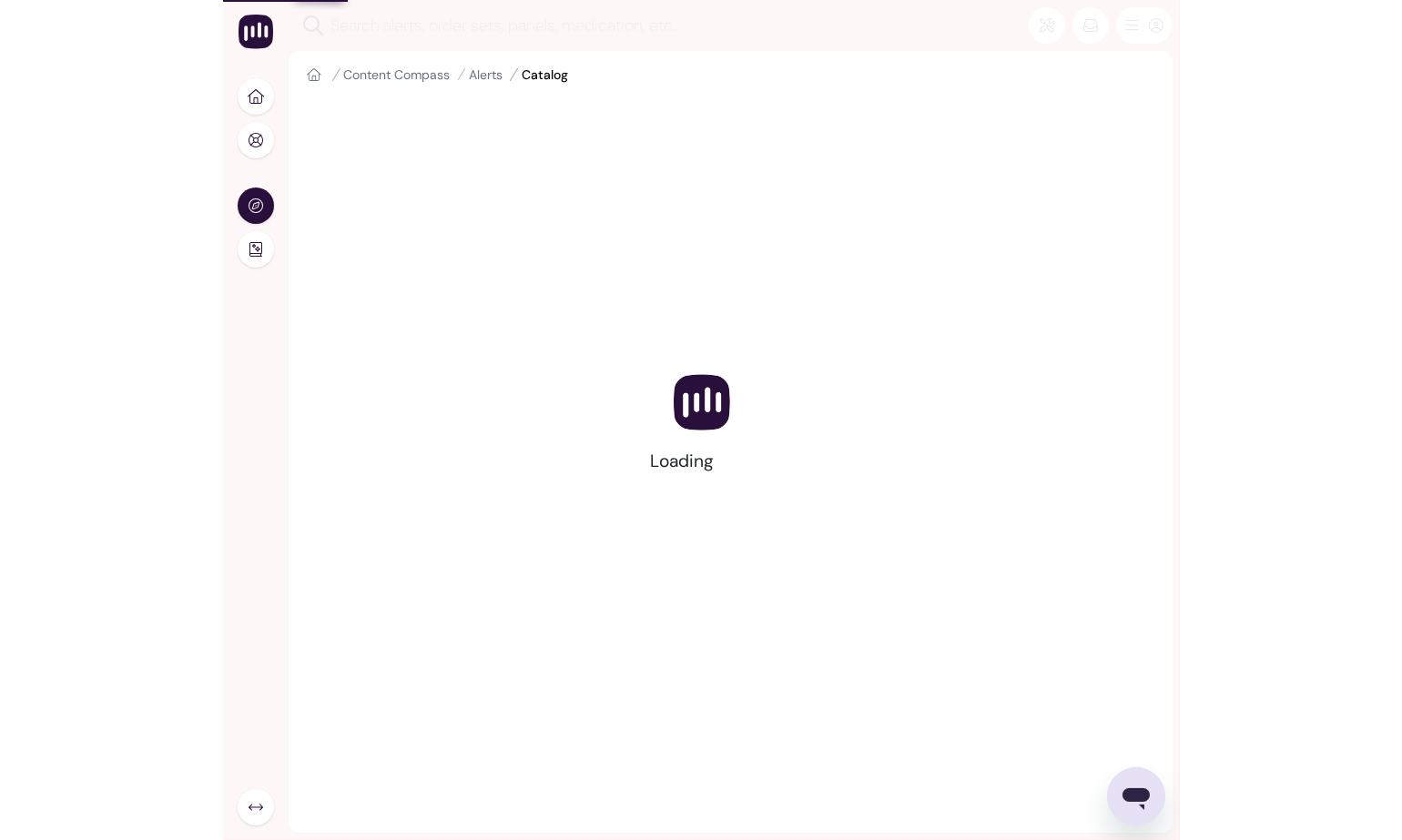 scroll, scrollTop: 0, scrollLeft: 0, axis: both 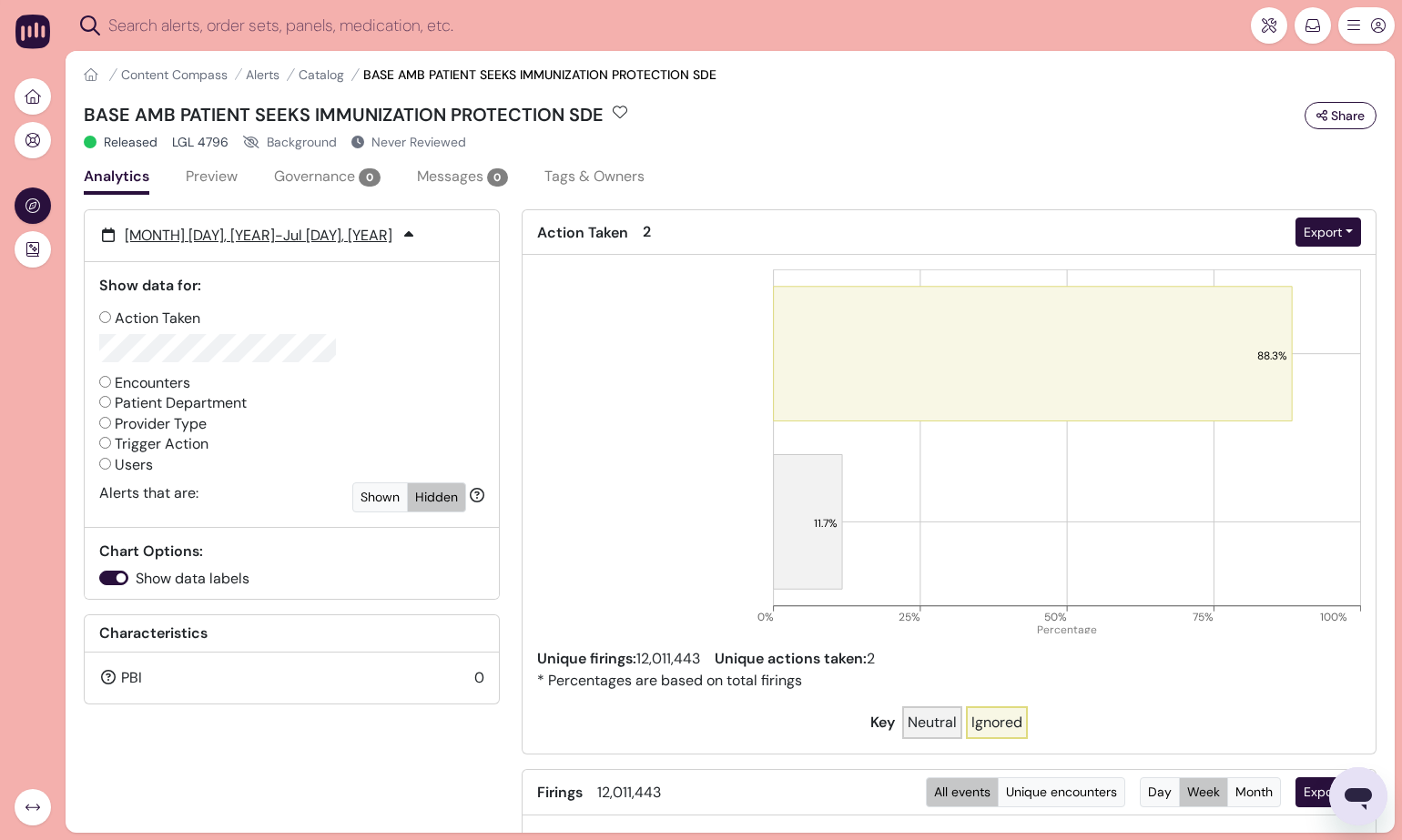 click on "Messages 0" at bounding box center (462, 177) 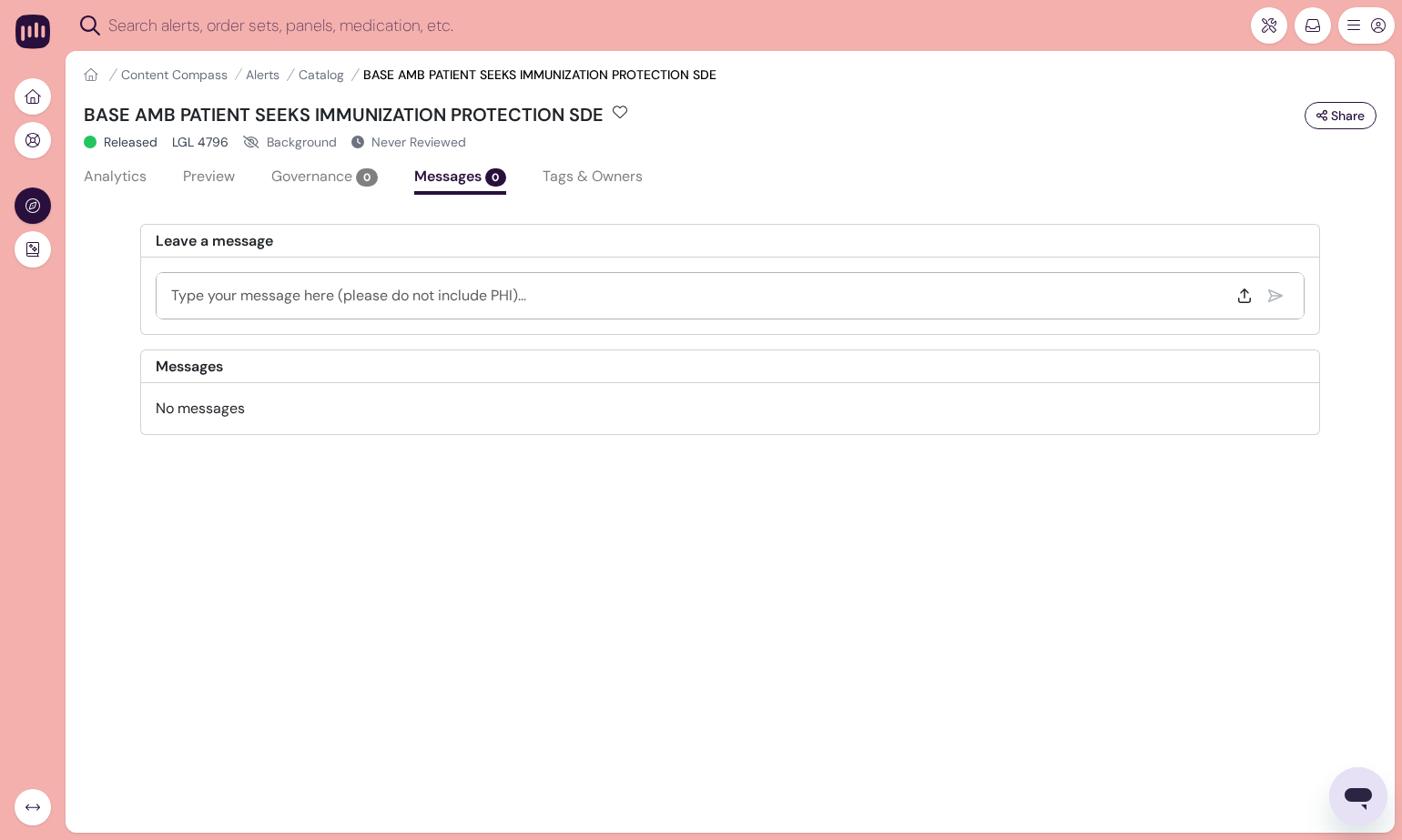 click on "BASE AMB PATIENT SEEKS IMMUNIZATION PROTECTION SDE Share Released LGL   4796 Background Never Reviewed" at bounding box center [730, 130] 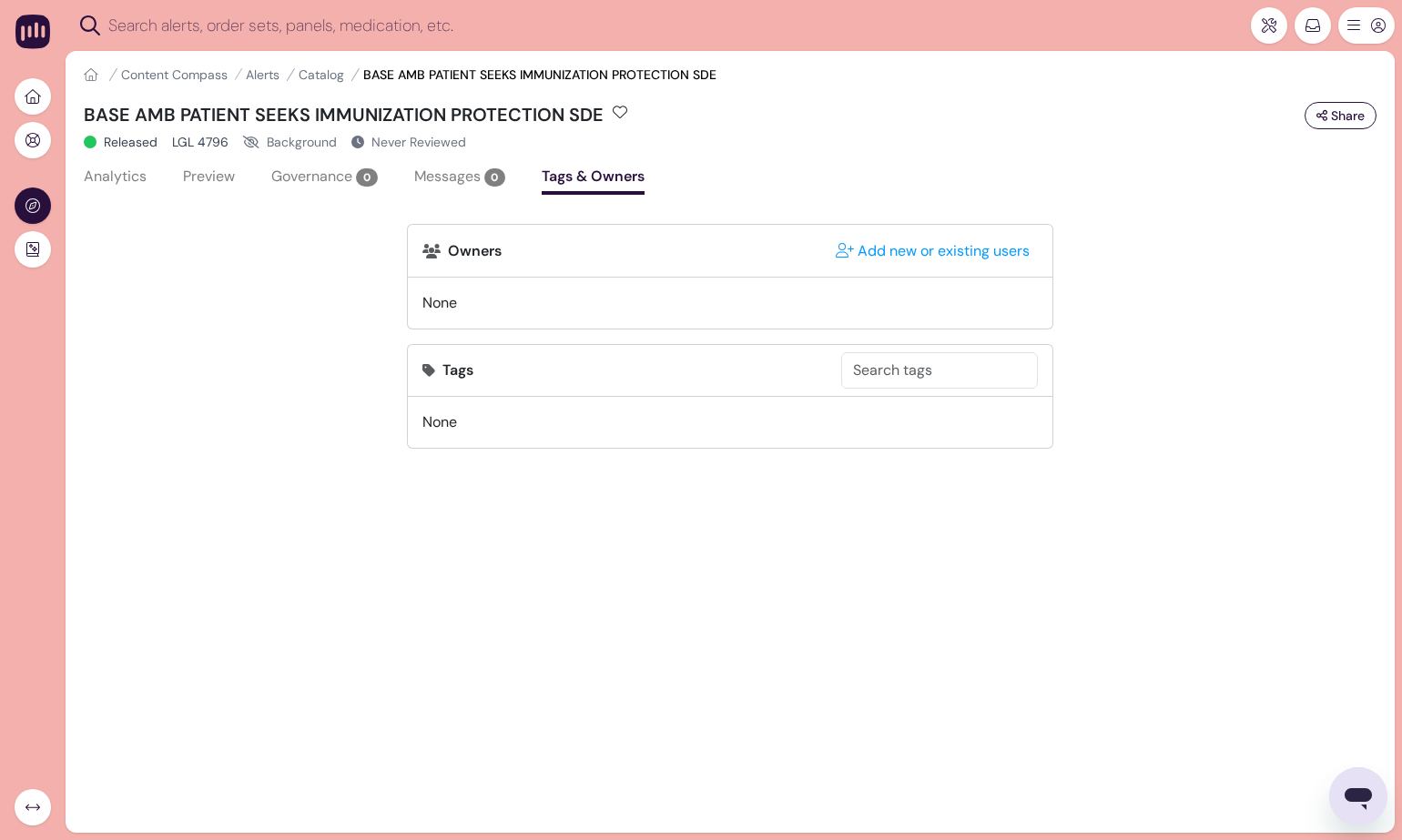 click on "Analytics" at bounding box center [115, 178] 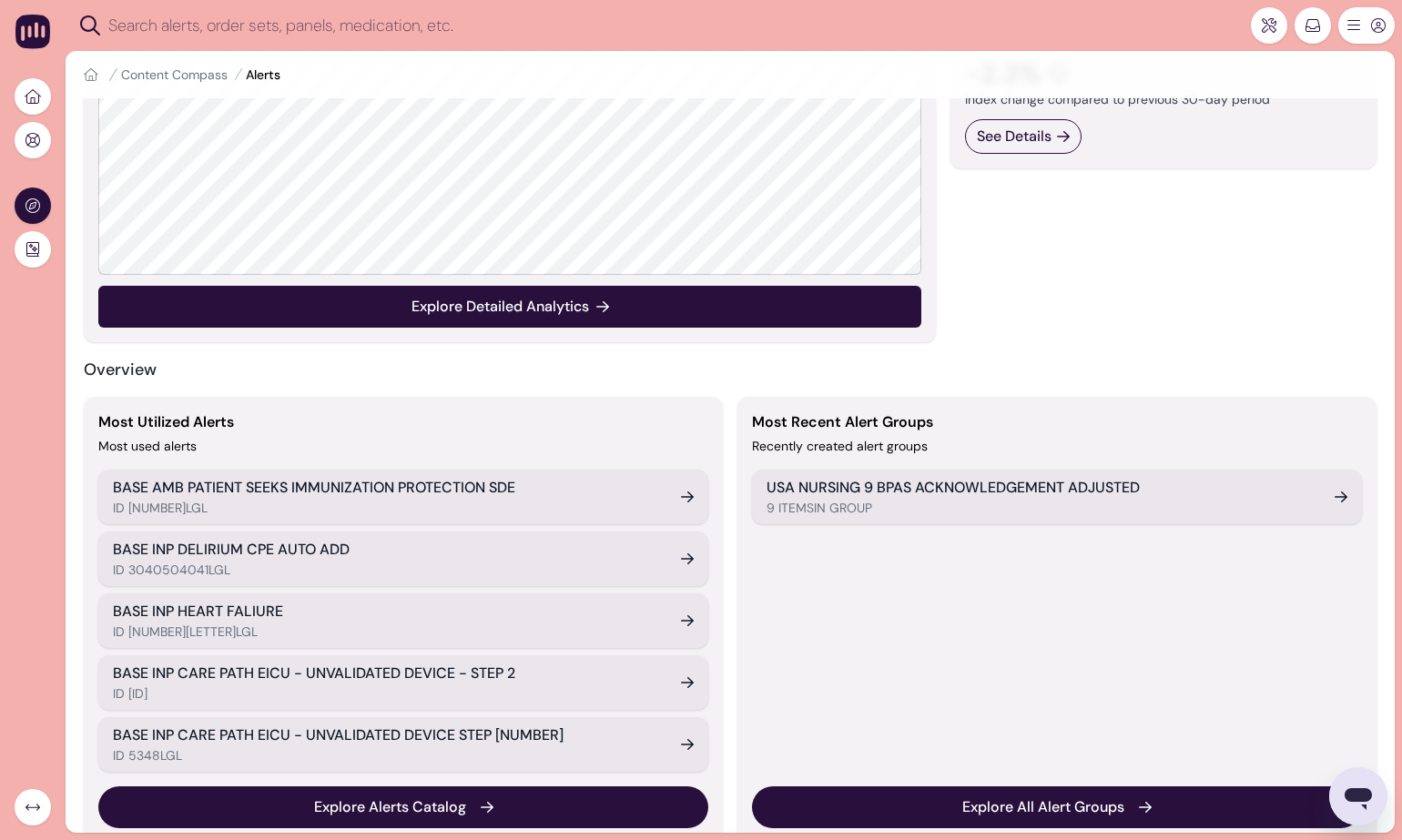 scroll, scrollTop: 349, scrollLeft: 0, axis: vertical 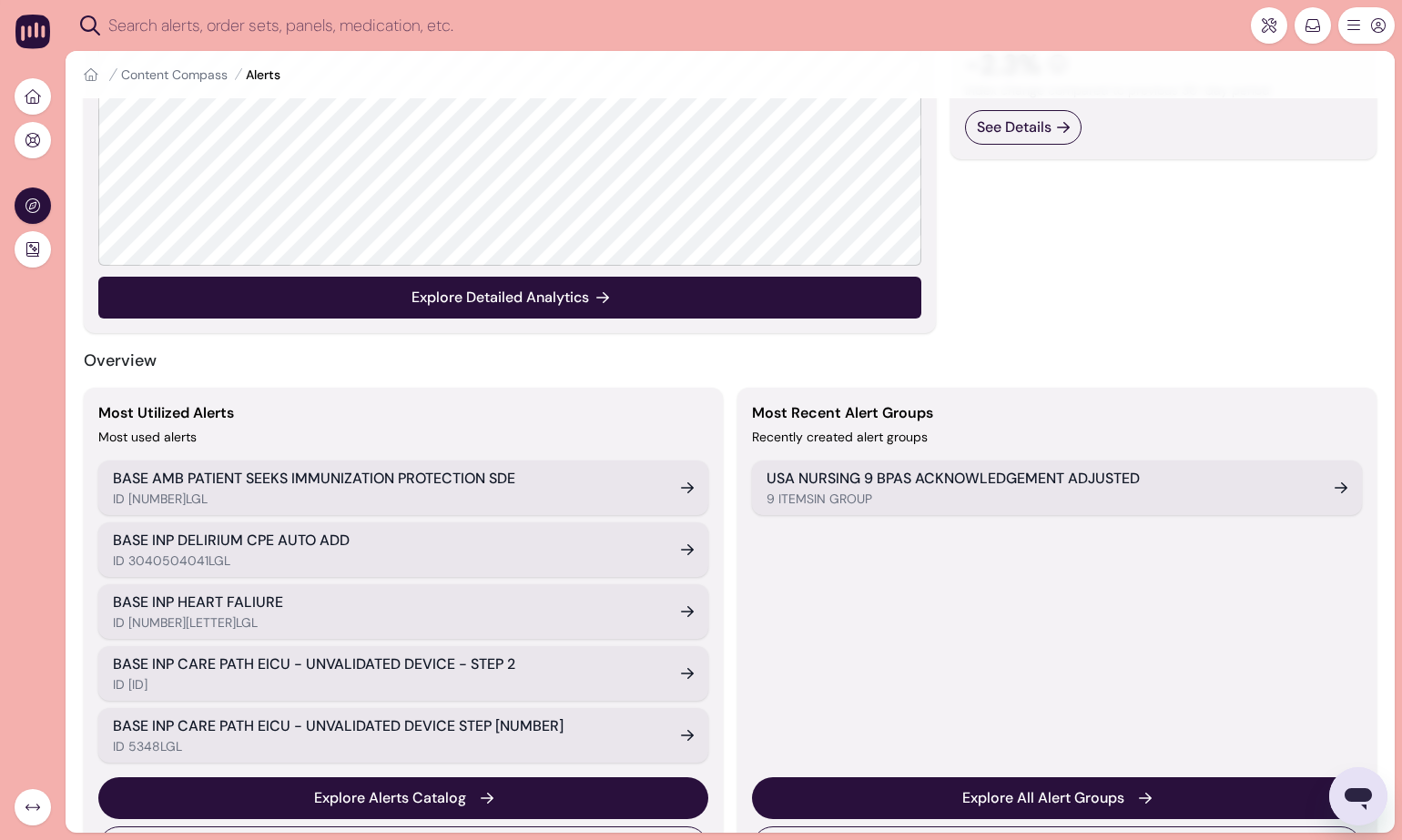 click on "BASE INP DELIRIUM CPE AUTO ADD ID [NUMBER]" at bounding box center (403, 550) 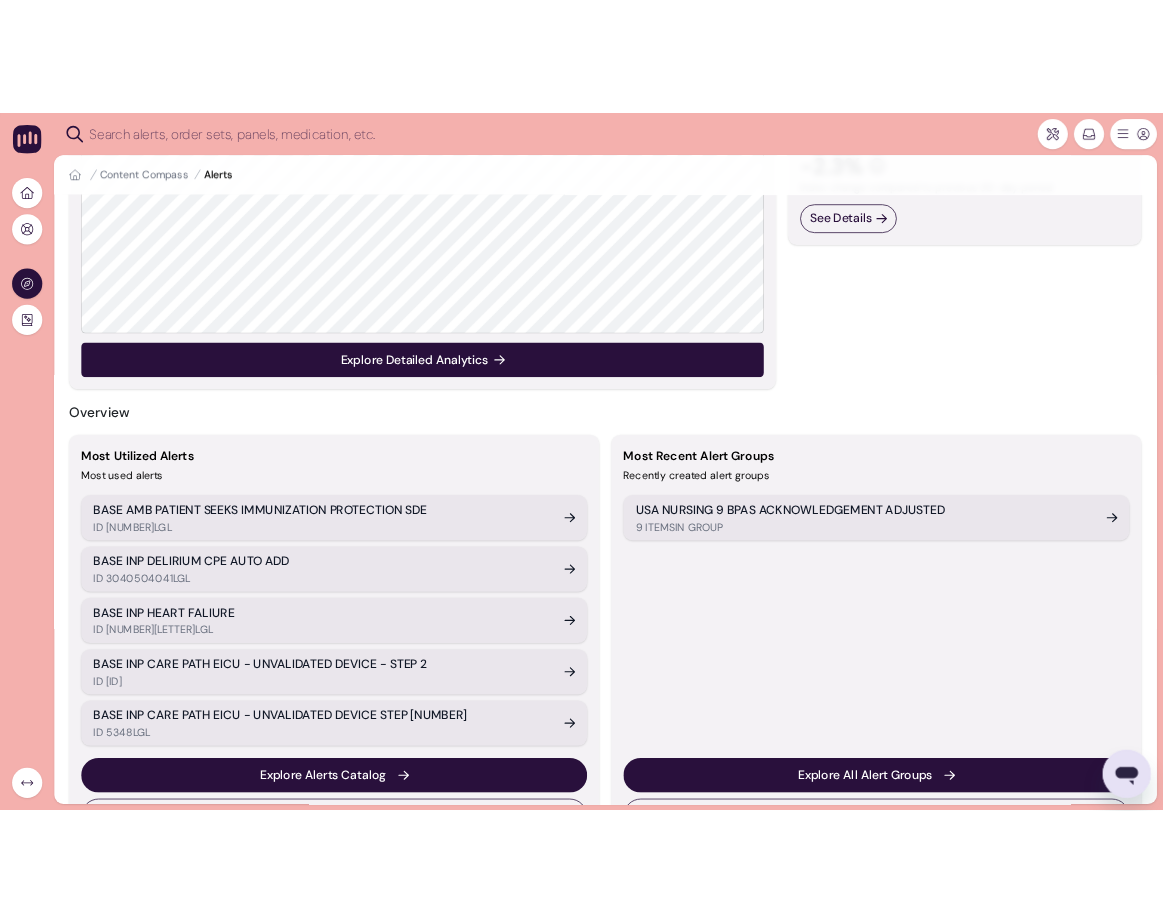 scroll, scrollTop: 0, scrollLeft: 0, axis: both 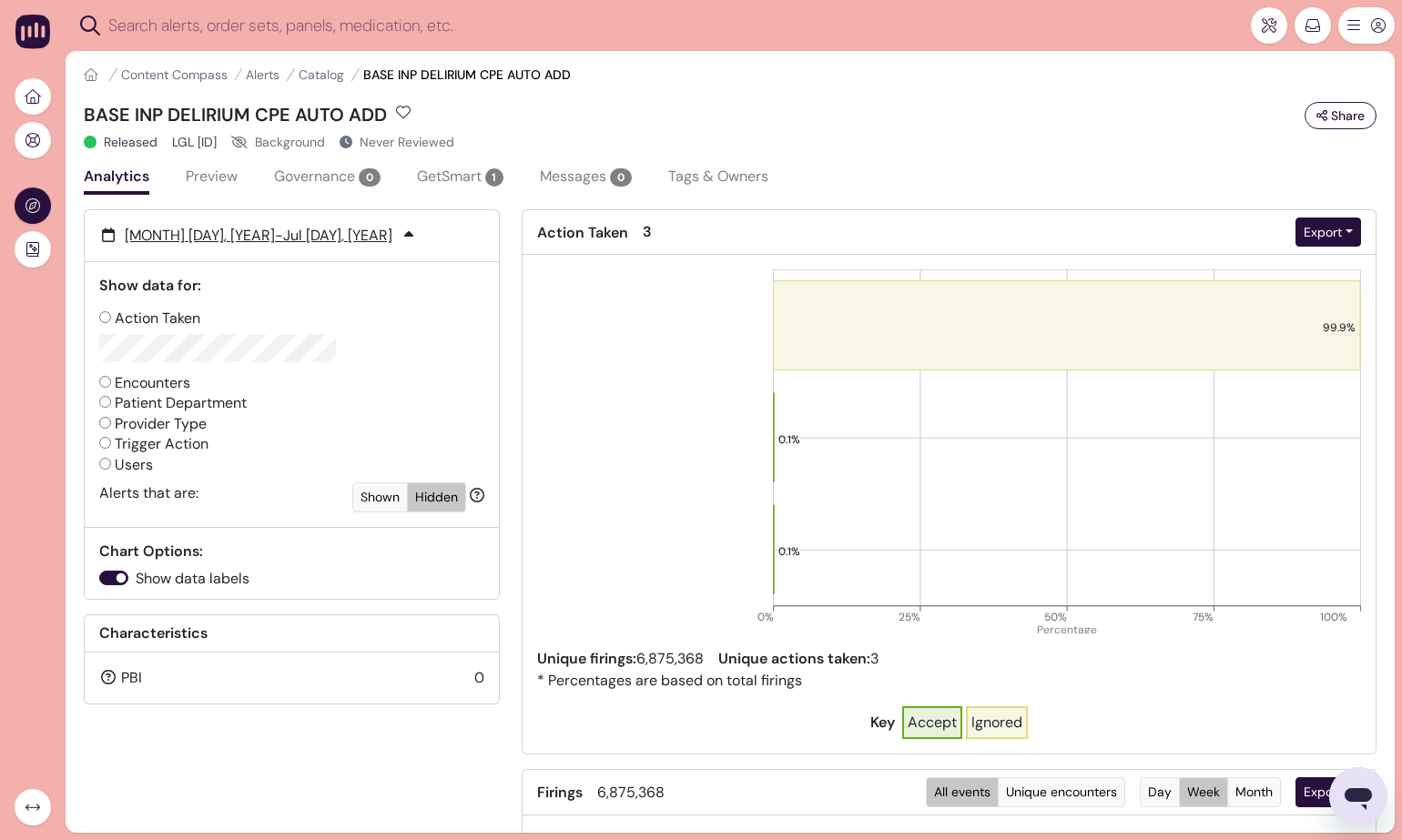 click on "GetSmart [NUMBER]" at bounding box center (461, 177) 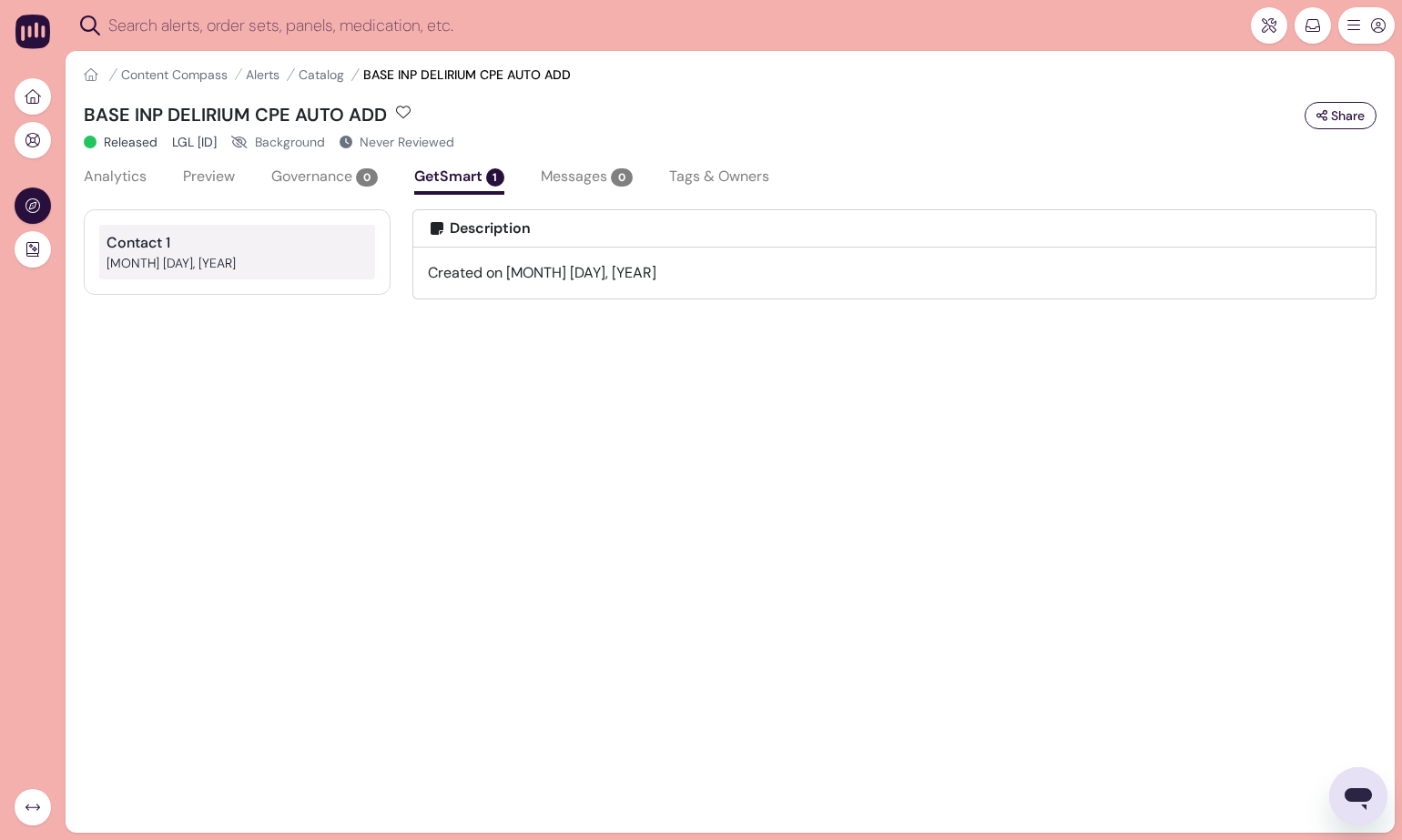 click on "Tags & Owners" at bounding box center [719, 178] 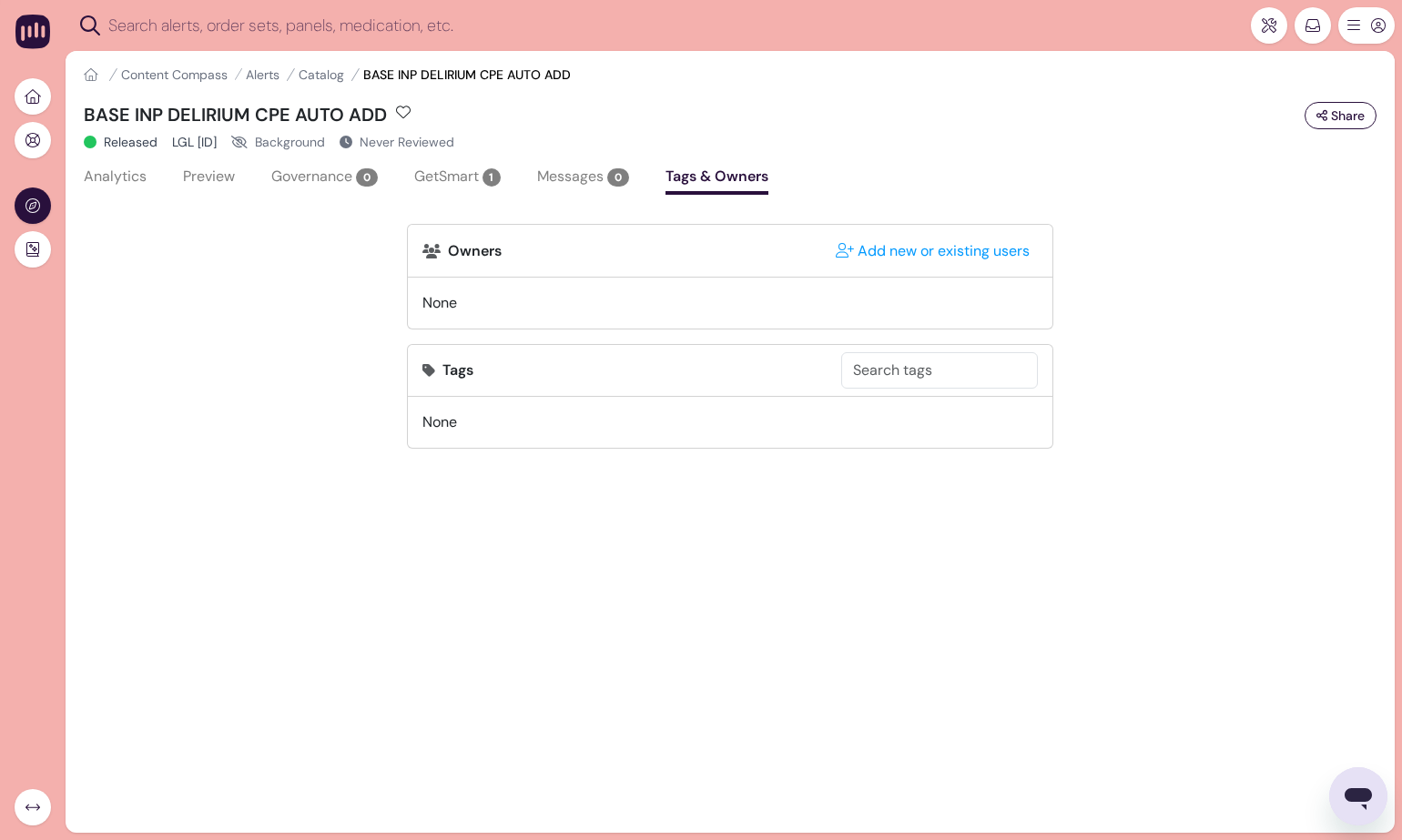 click on "Analytics" at bounding box center (115, 178) 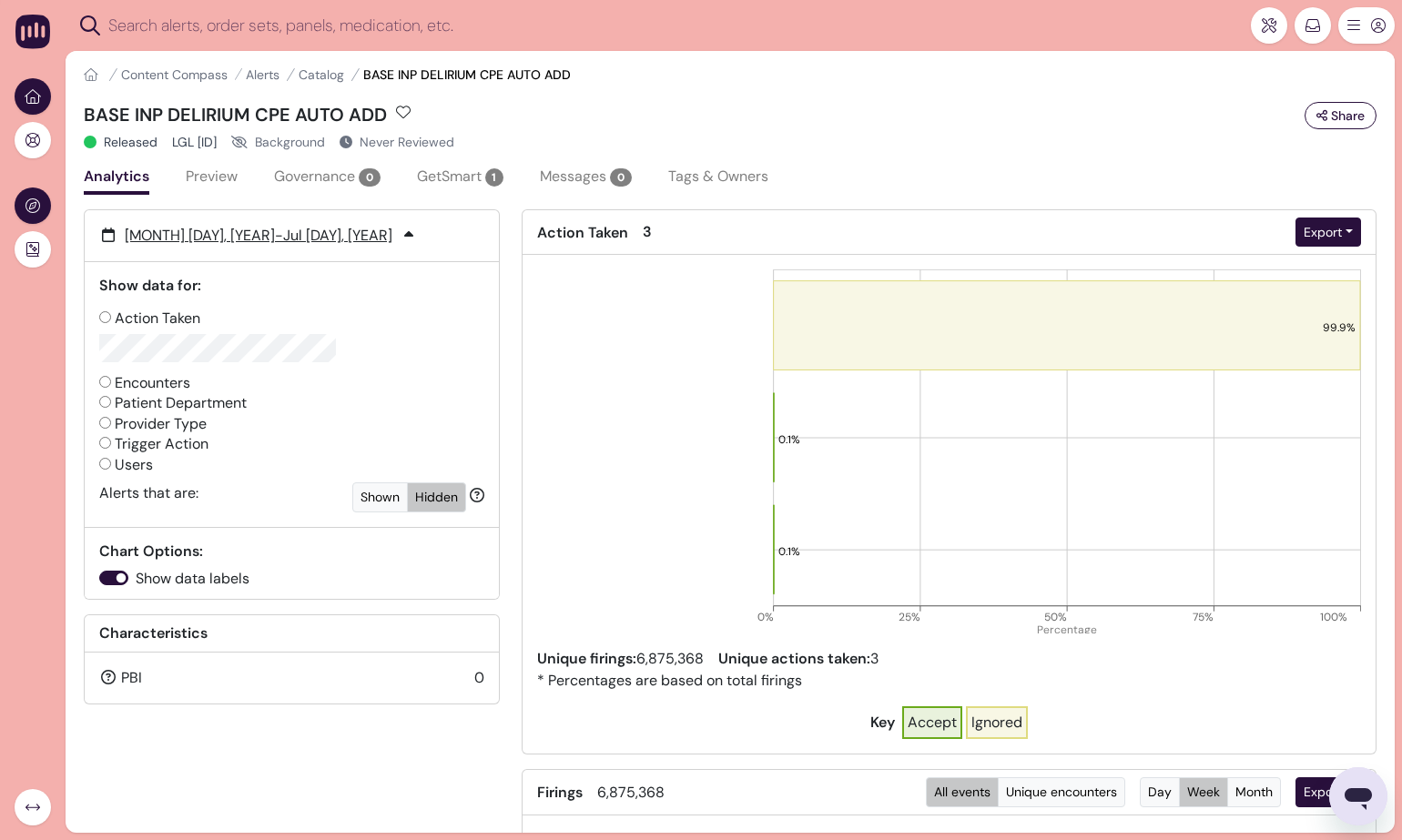 click 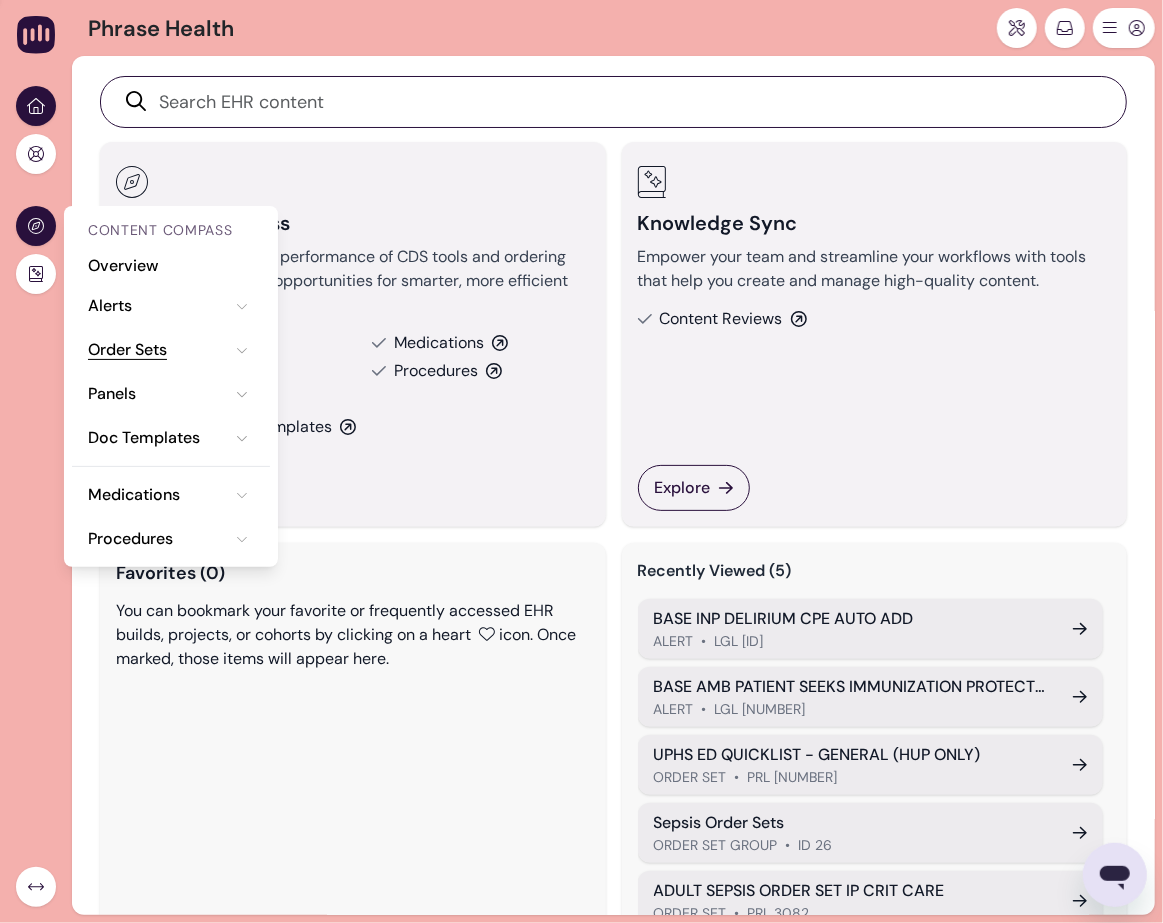 click on "Order Sets" at bounding box center [127, 350] 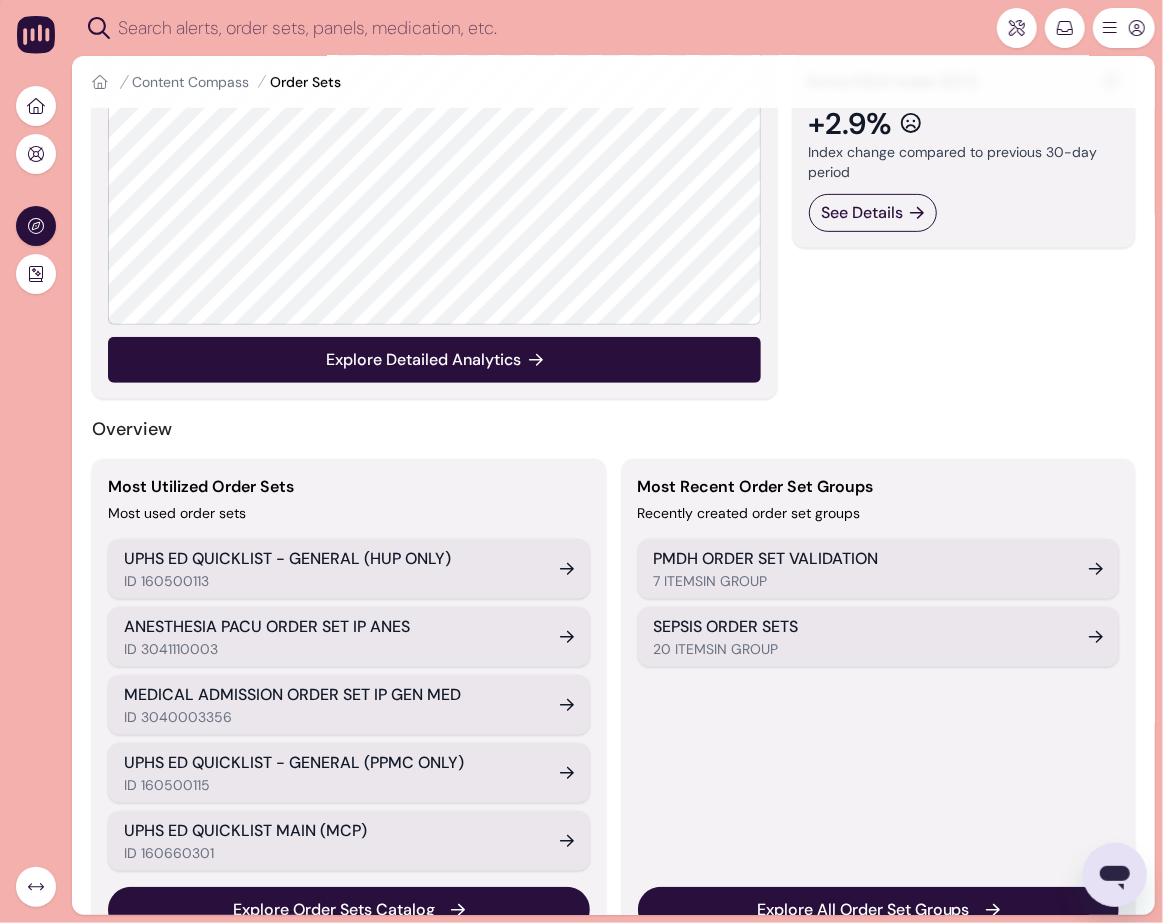 scroll, scrollTop: 351, scrollLeft: 0, axis: vertical 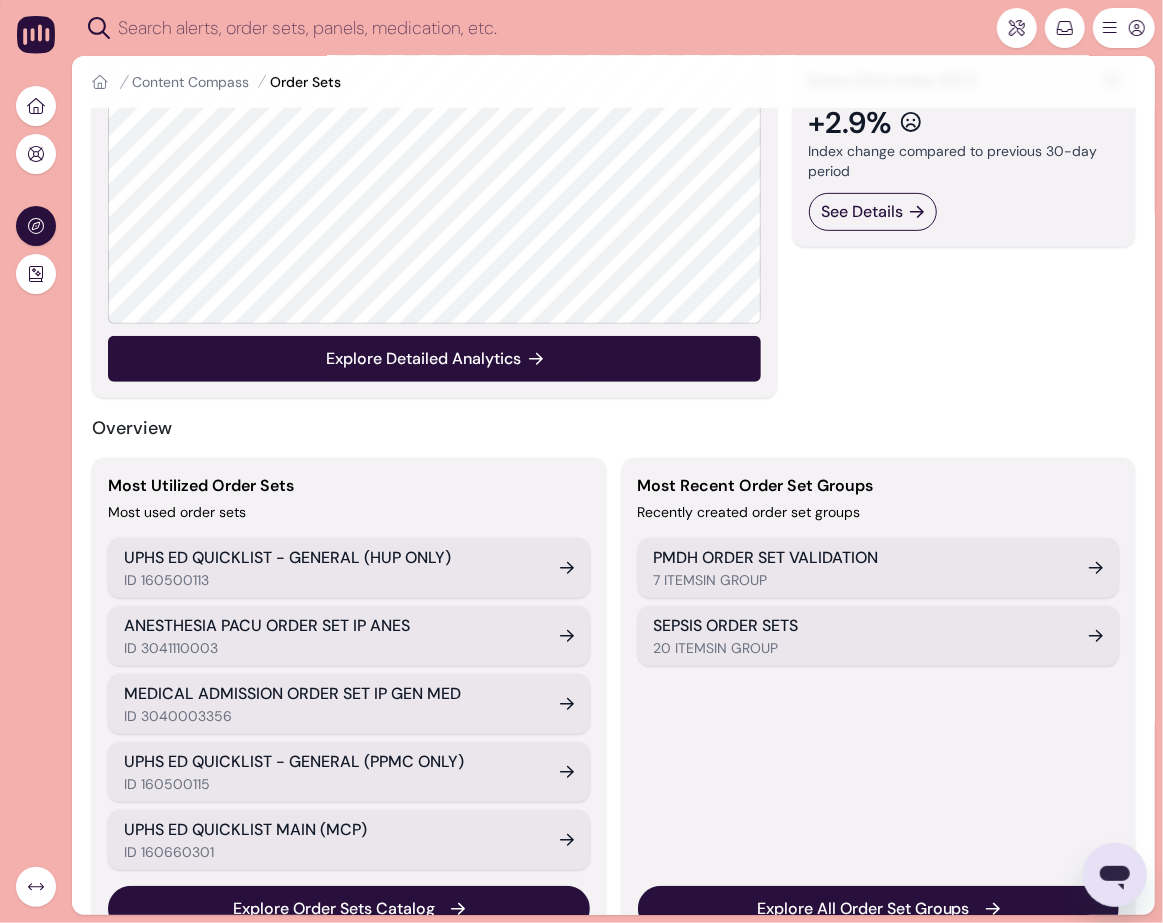 click on "ID 3041110003" at bounding box center (330, 648) 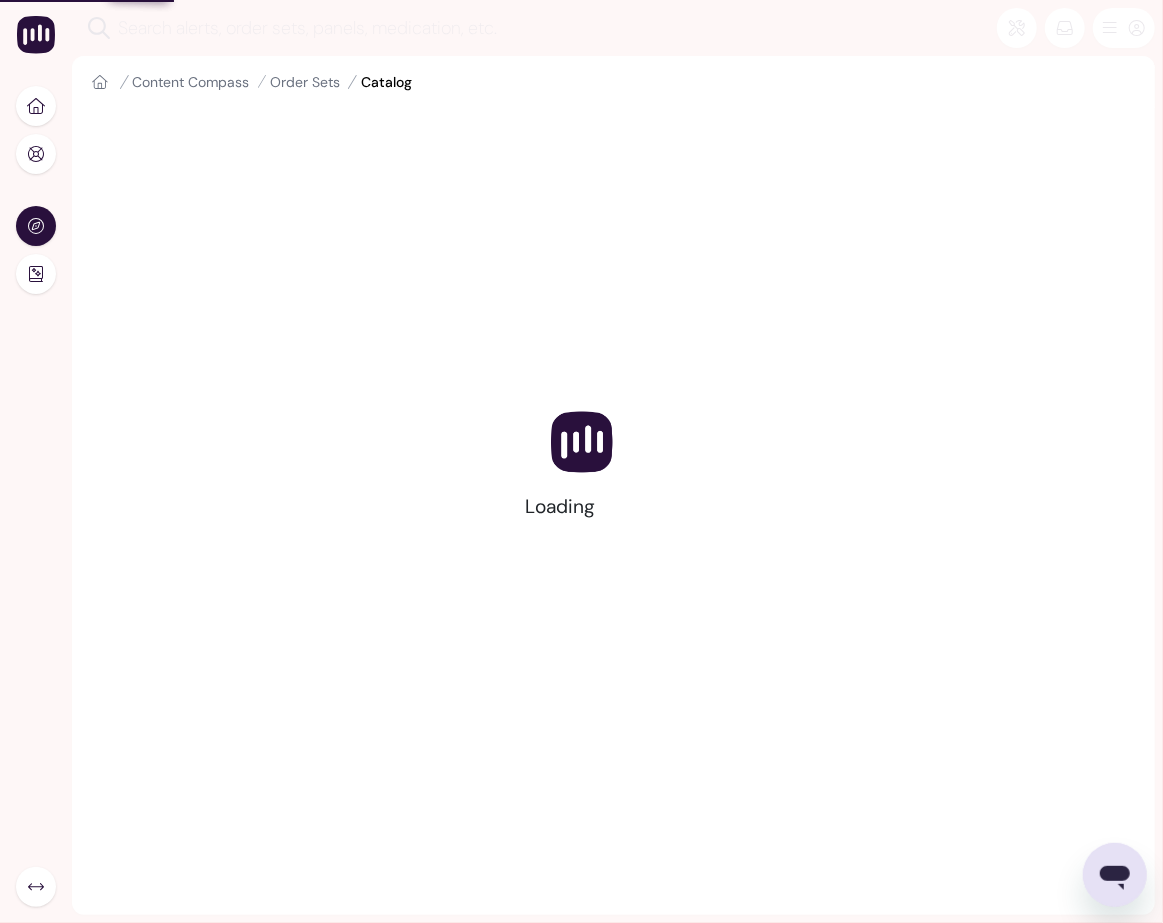 scroll, scrollTop: 0, scrollLeft: 0, axis: both 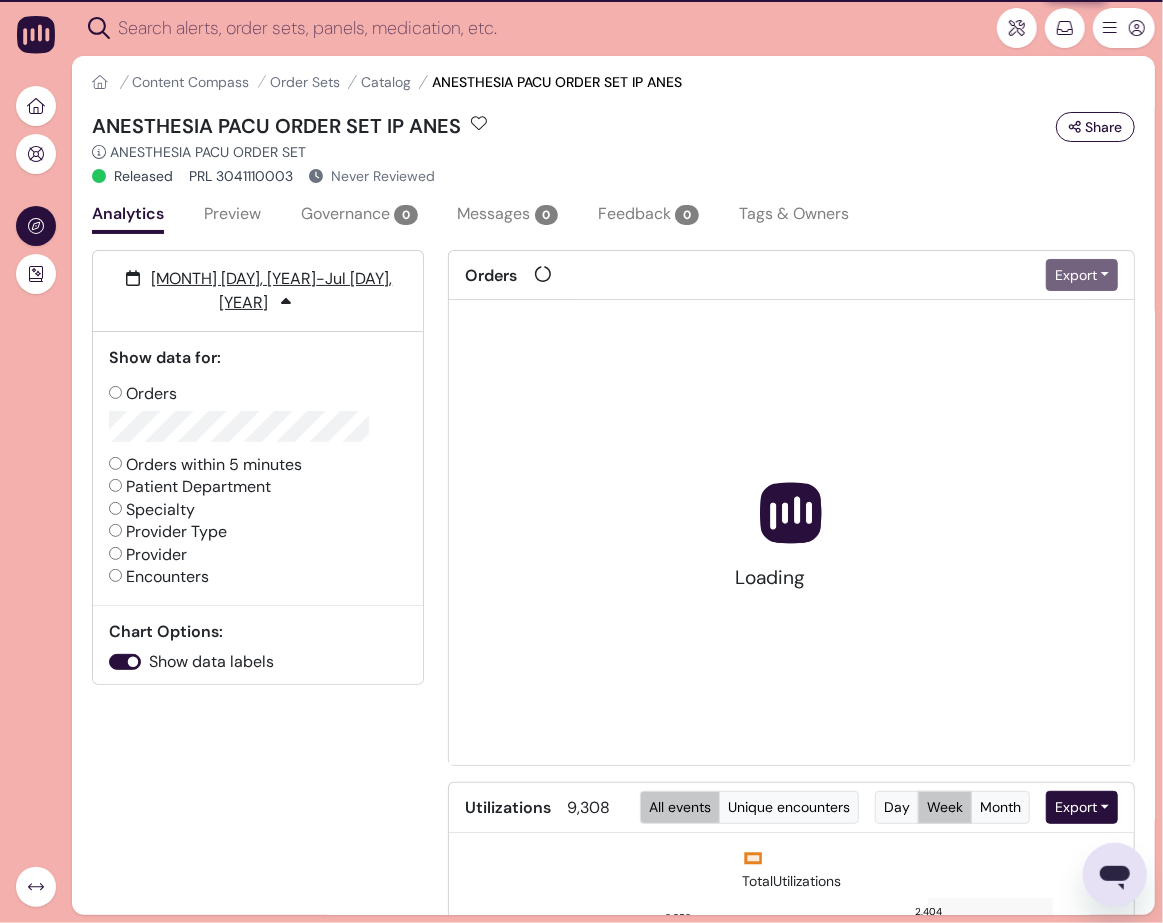 click on "Feedback 0" at bounding box center [648, 214] 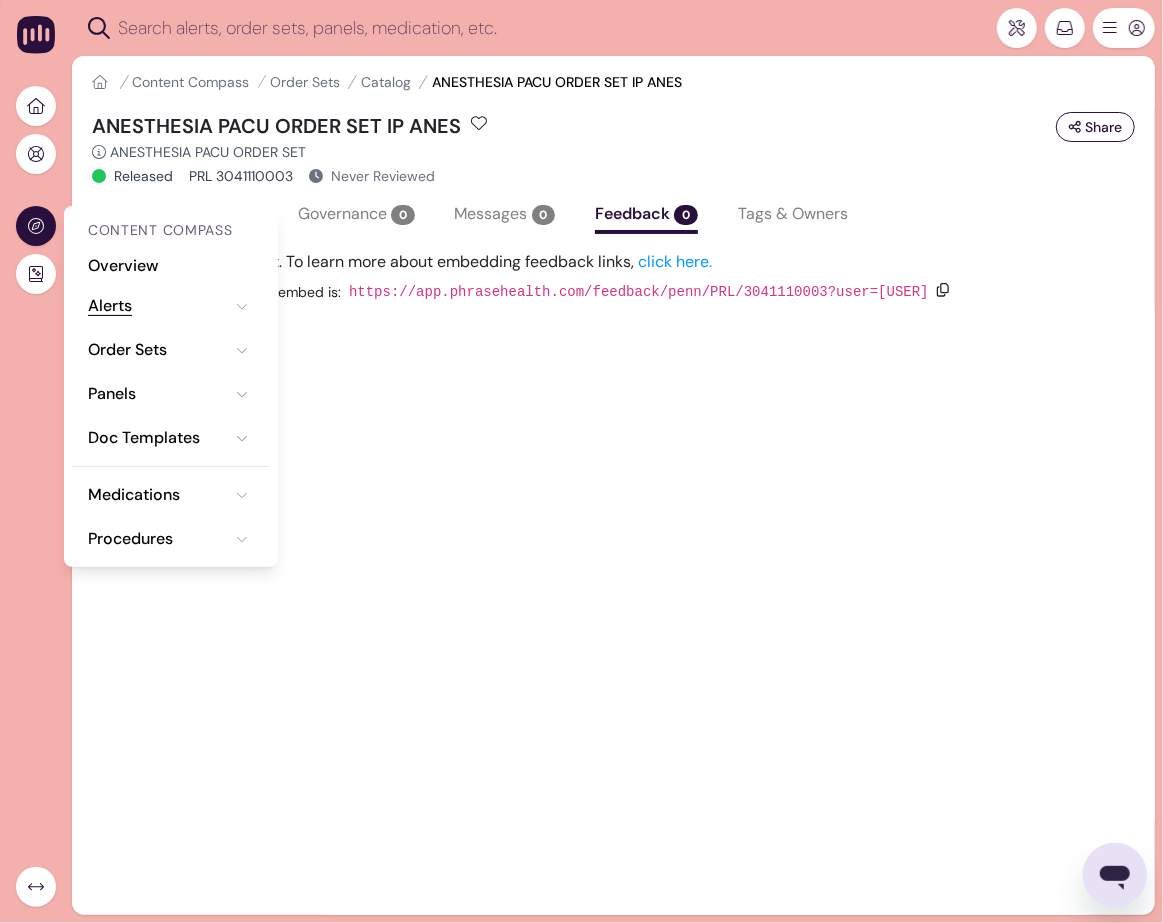 click on "Alerts" at bounding box center (110, 306) 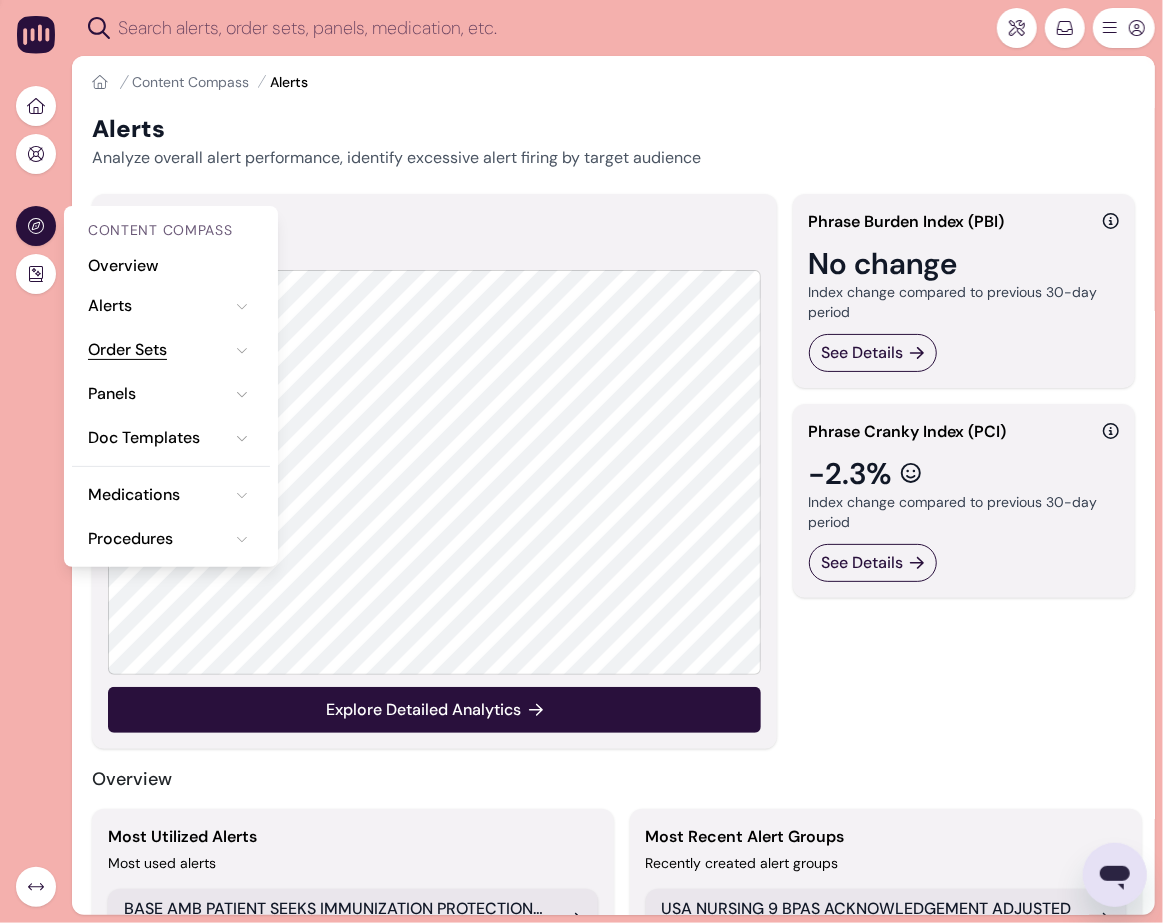 click on "Order Sets" at bounding box center (127, 350) 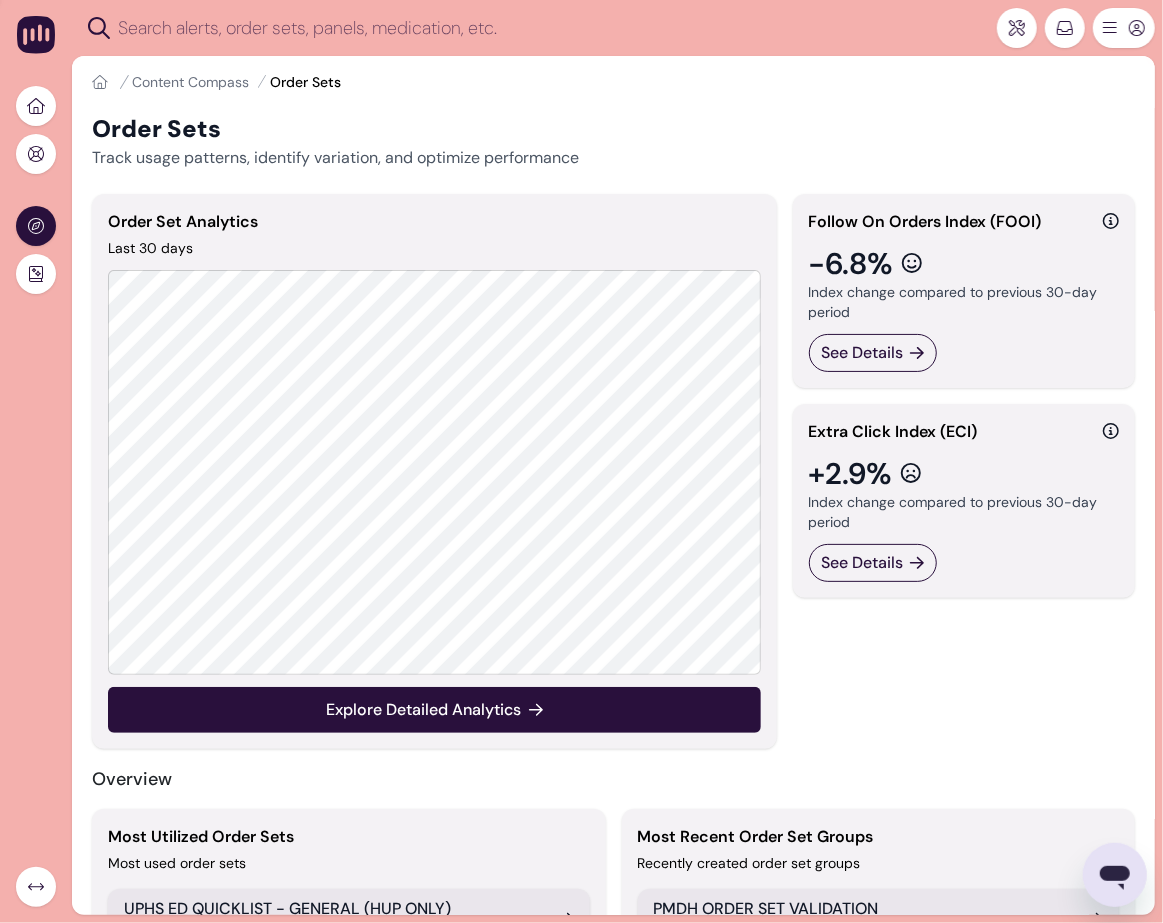 click on "Order Sets Track usage patterns, identify variation, and optimize performance" at bounding box center [613, 141] 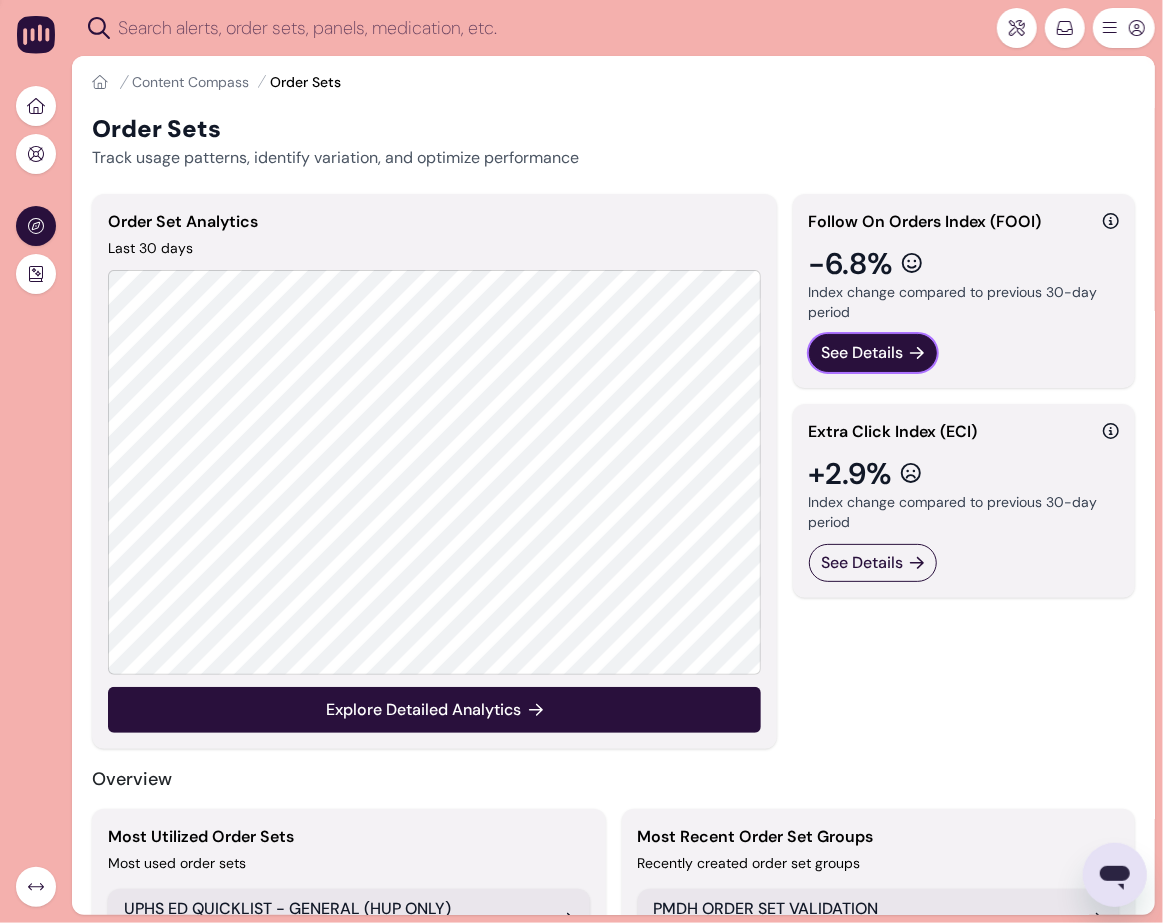 click 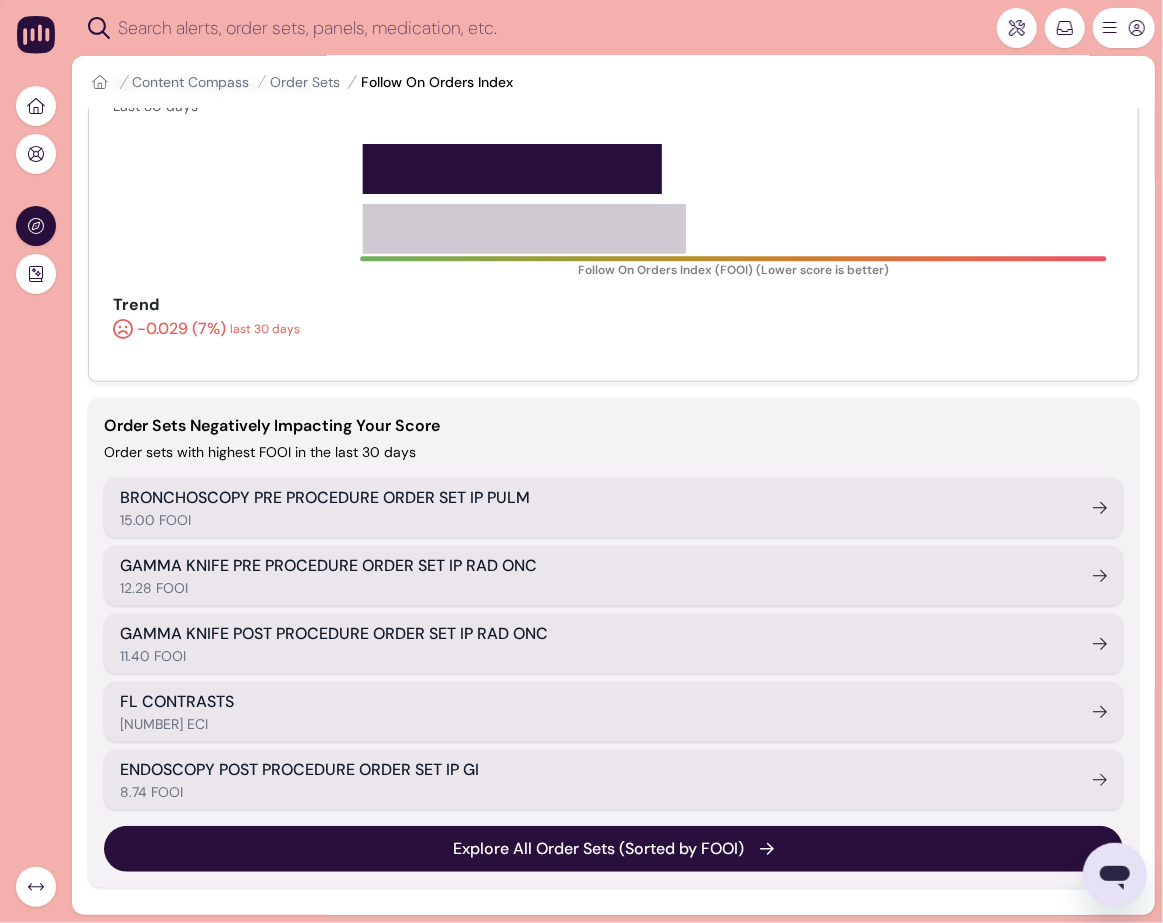scroll, scrollTop: 0, scrollLeft: 0, axis: both 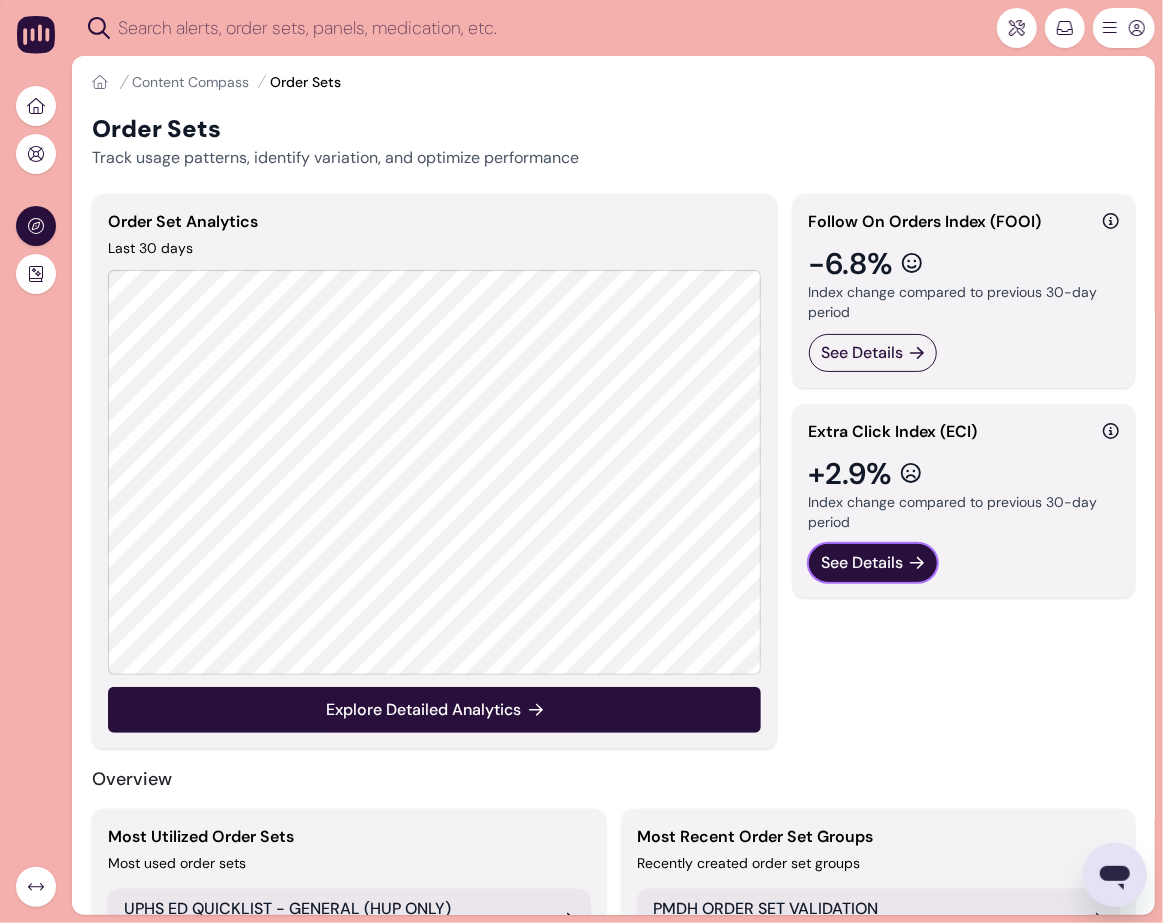 click on "See Details" at bounding box center [863, 563] 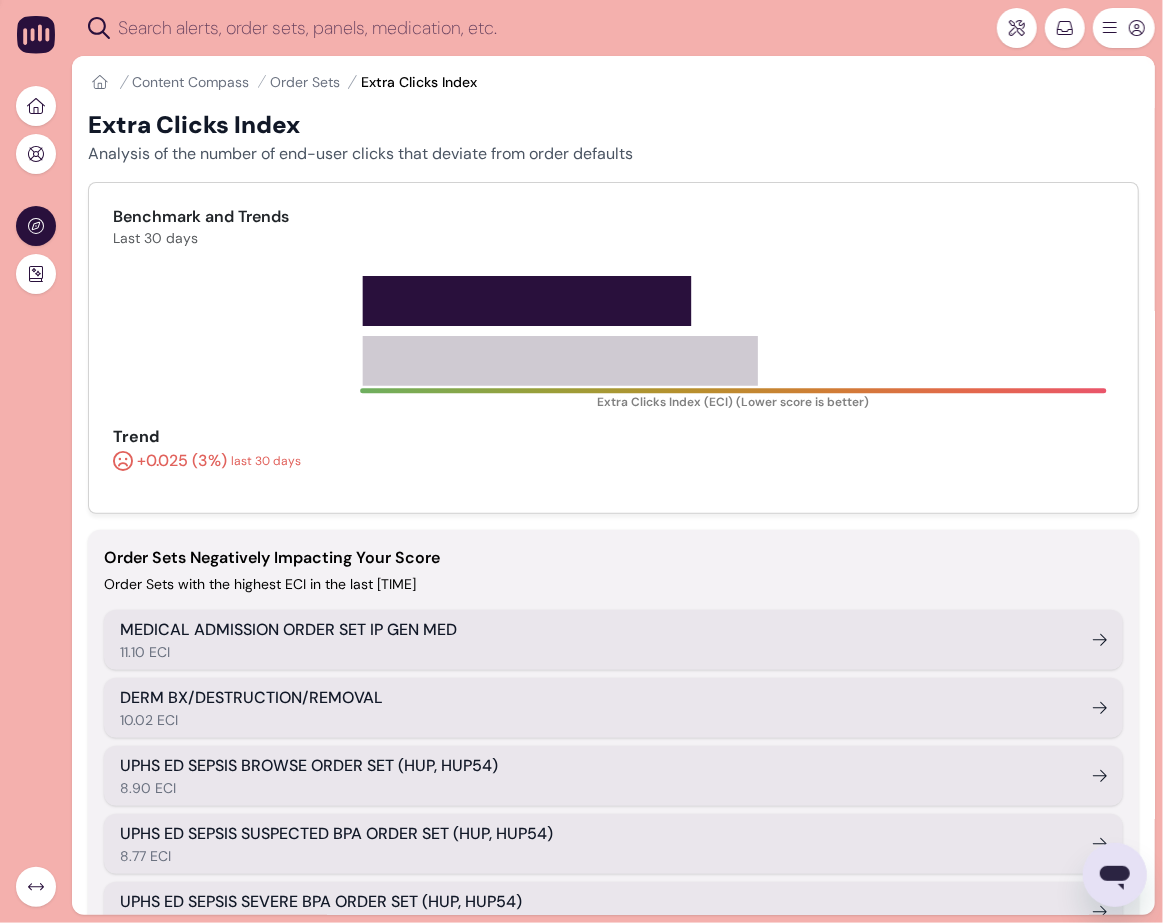 scroll, scrollTop: 4, scrollLeft: 0, axis: vertical 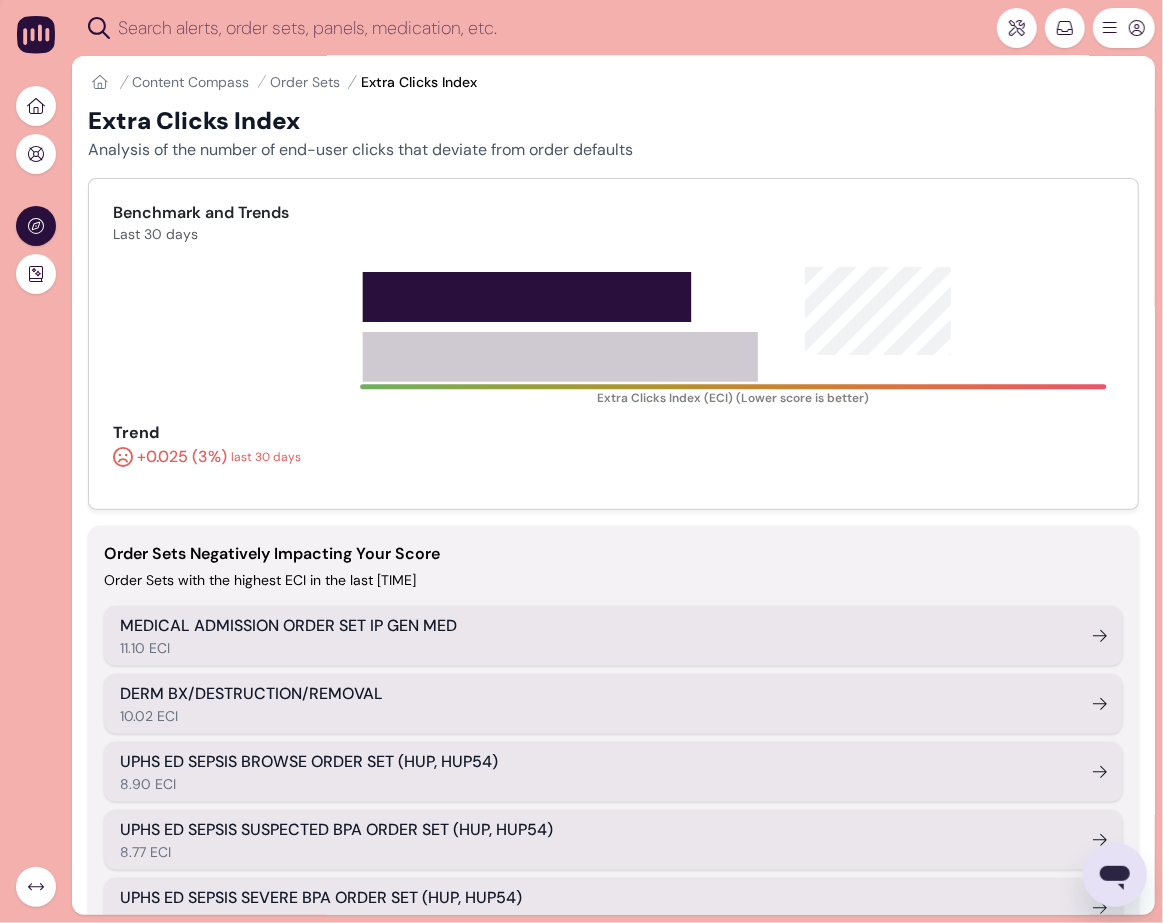 click on "Extra Clicks Index (ECI) (Lower score is better)" 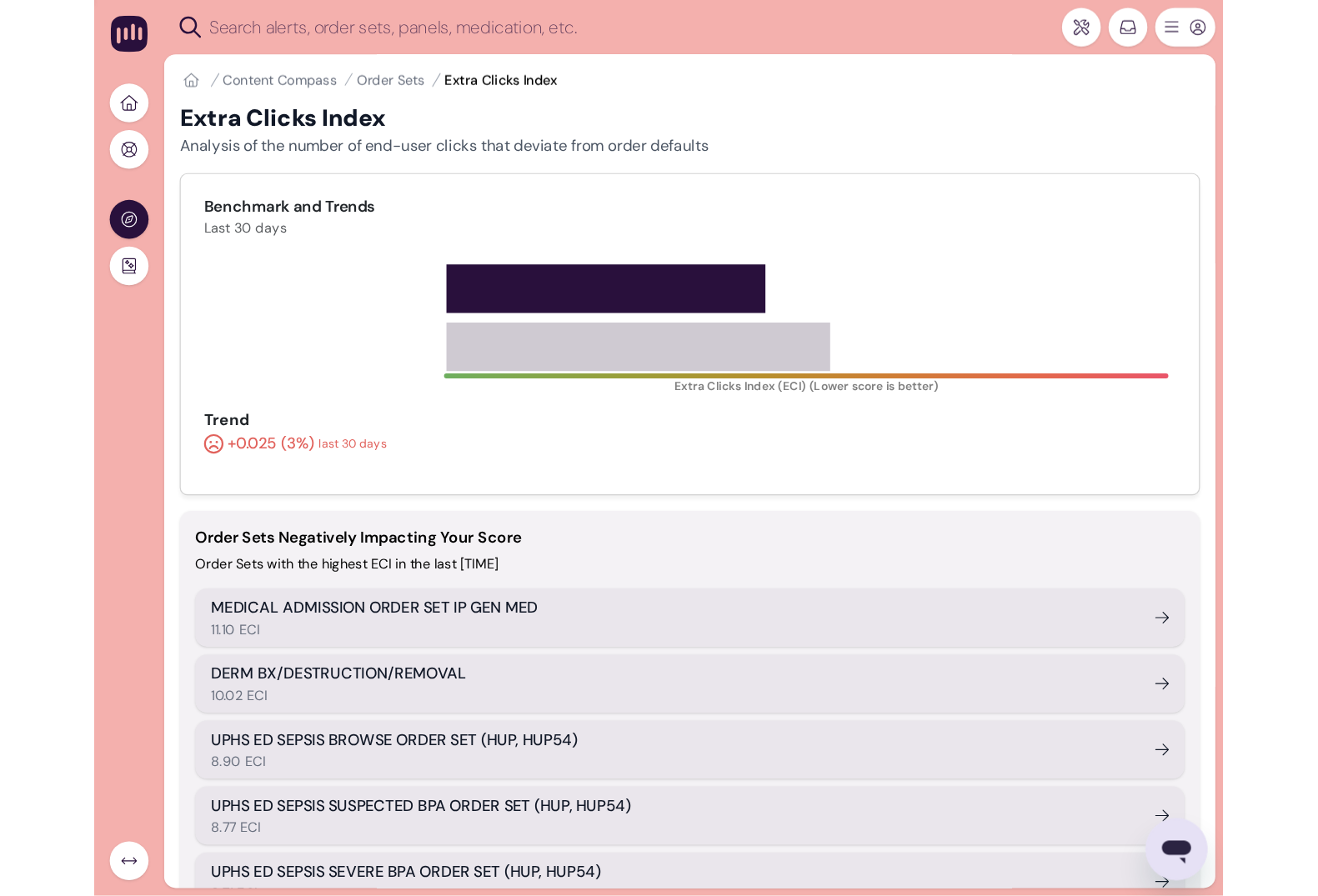 scroll, scrollTop: 0, scrollLeft: 0, axis: both 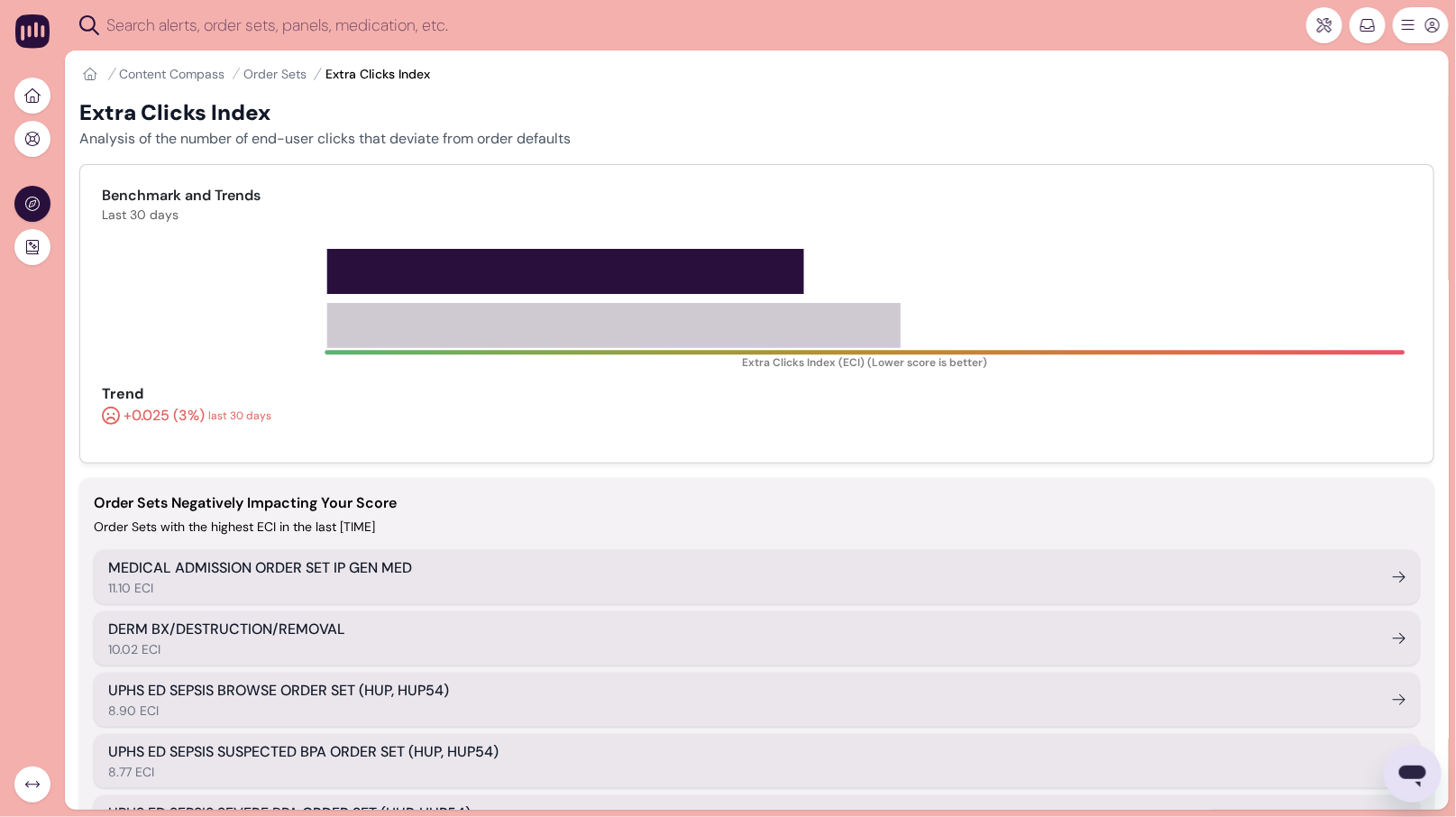 click on "Extra Clicks Index Analysis of the number of end-user clicks that deviate from order defaults Benchmark and Trends Last 30 days Extra Clicks Index (ECI) (Lower score is better) Trend +0.025 (3%) last 30 days Order Sets Negatively Impacting Your Score Order Sets with the highest ECI in the last 30 days MEDICAL ADMISSION ORDER SET IP GEN MED 11.10 ECI DERM BX/DESTRUCTION/REMOVAL 10.02 ECI UPHS ED SEPSIS BROWSE ORDER SET (HUP, HUP54) 8.90 ECI UPHS ED SEPSIS SUSPECTED BPA ORDER SET (HUP, HUP54) 8.77 ECI UPHS ED SEPSIS SEVERE BPA ORDER SET (HUP, HUP54) 8.71 ECI Explore All Order Sets (Sorted by ECI)" at bounding box center (756, 523) 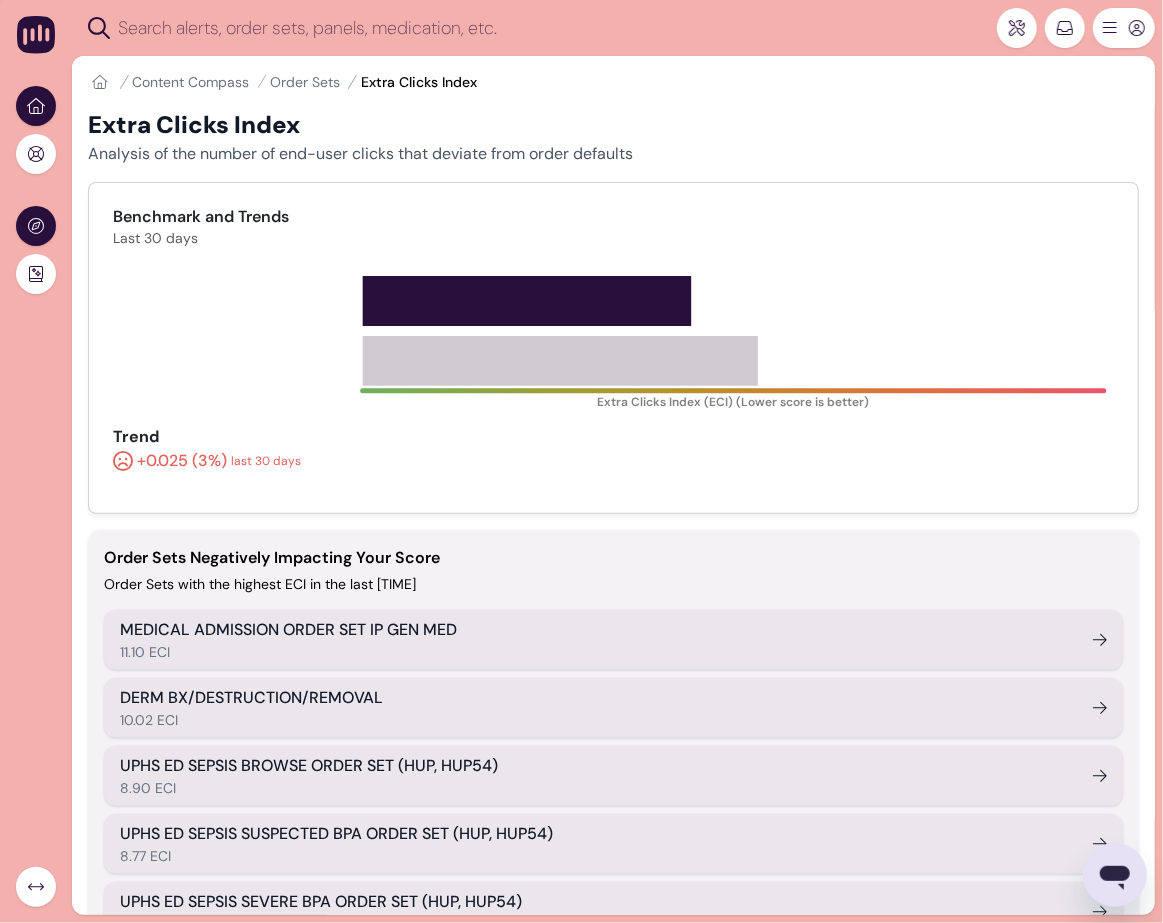 click at bounding box center (36, 106) 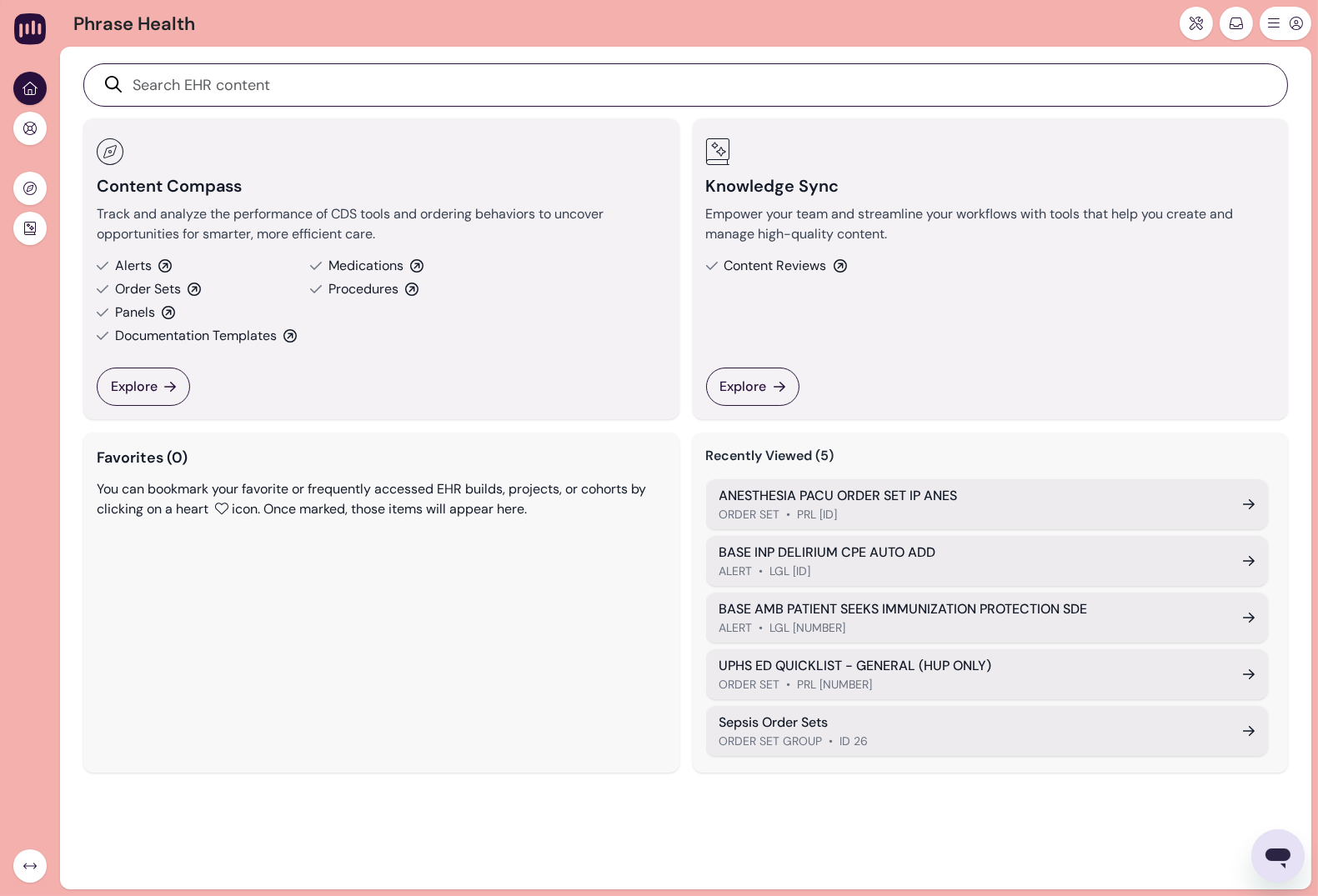 click on "Order Sets" at bounding box center [148, 289] 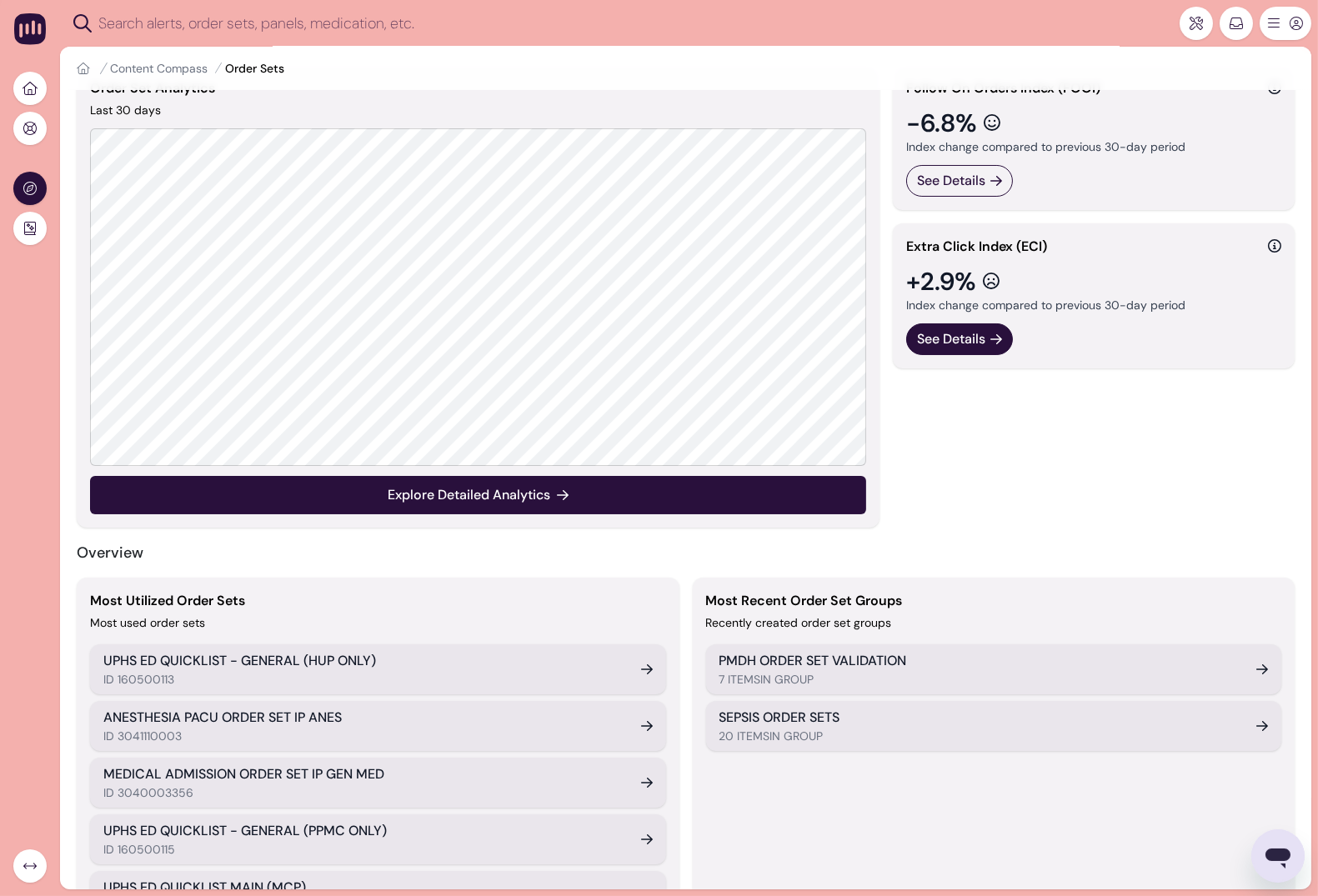 scroll, scrollTop: 106, scrollLeft: 0, axis: vertical 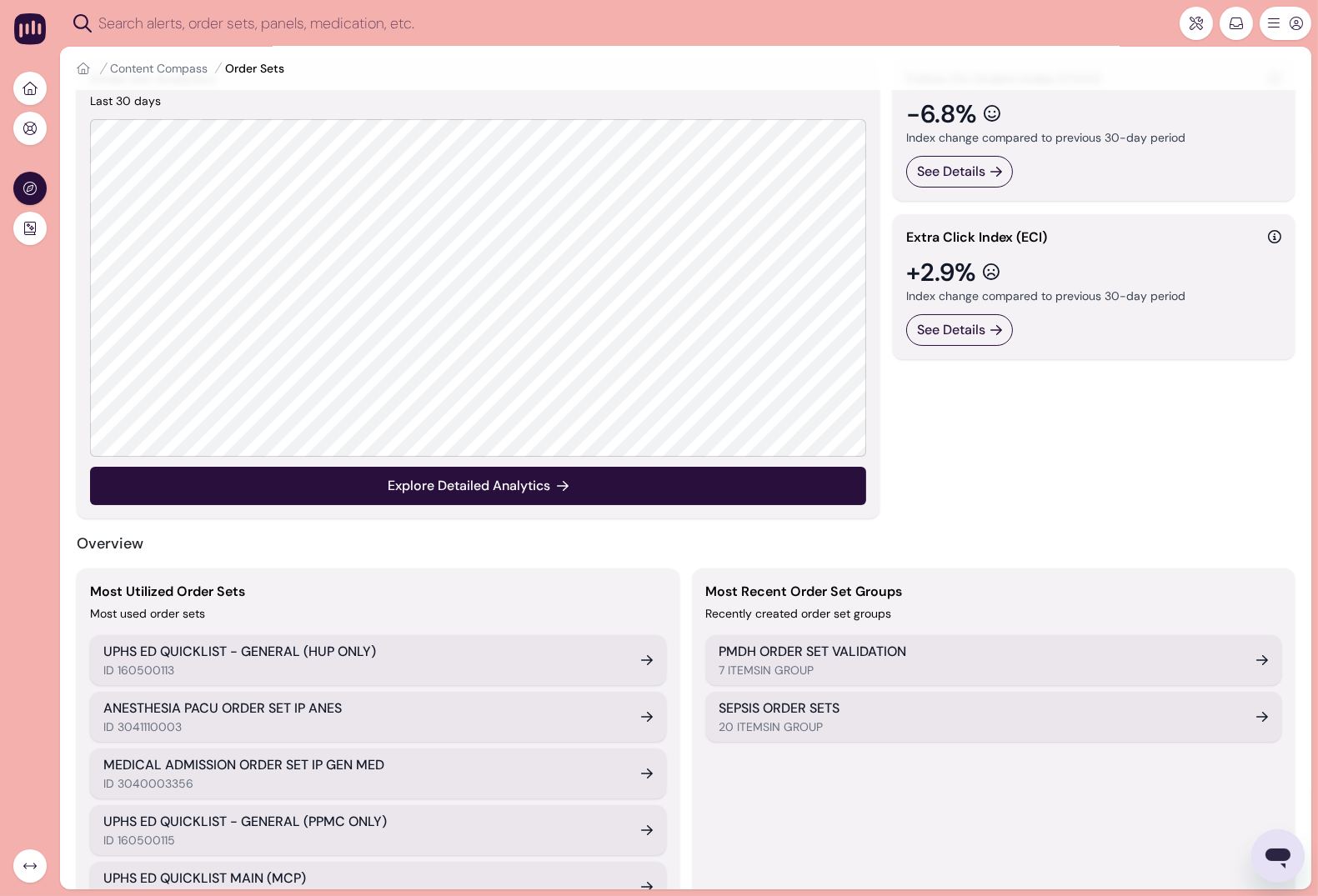 click on "ID 160500113" at bounding box center (362, 670) 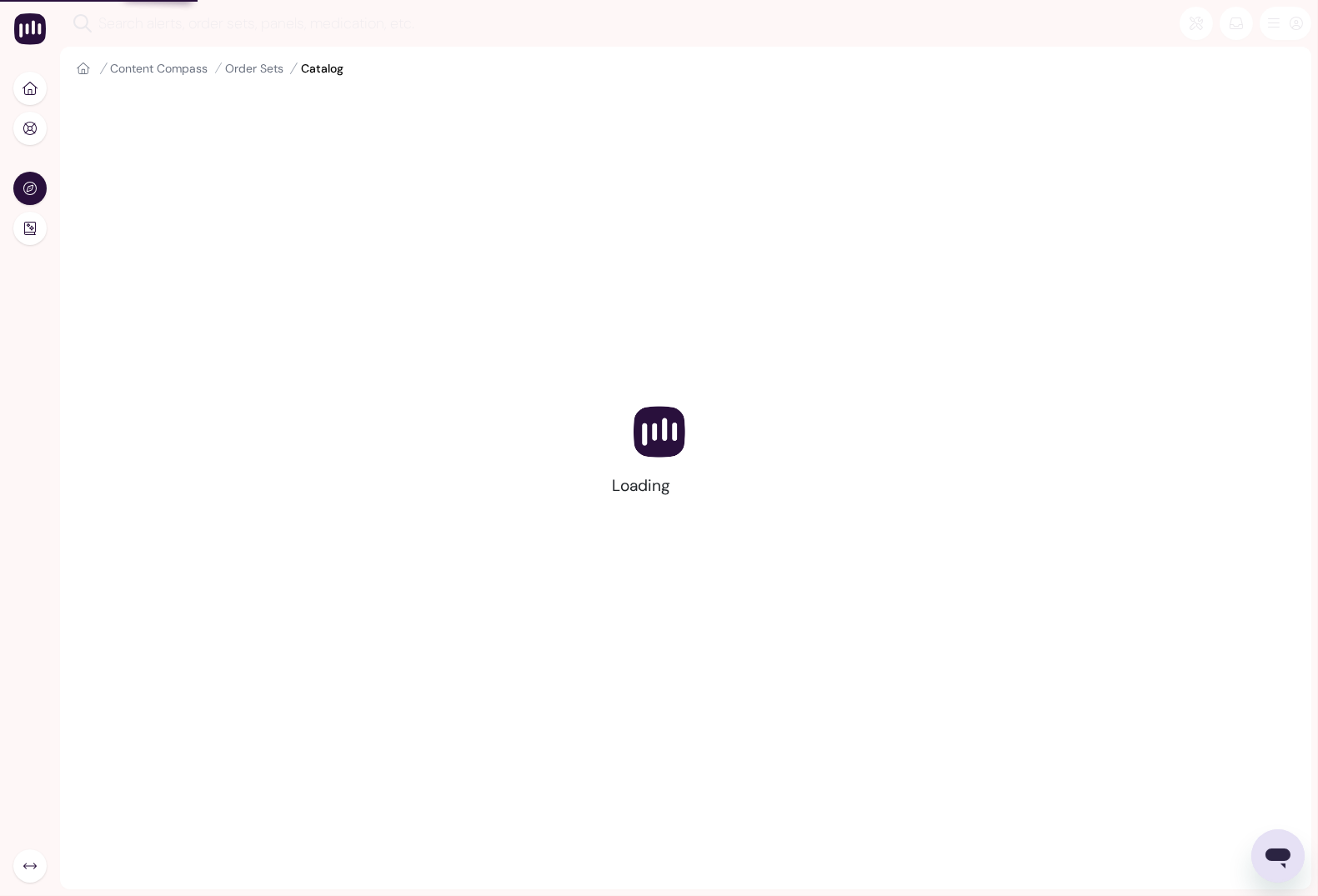 scroll, scrollTop: 0, scrollLeft: 0, axis: both 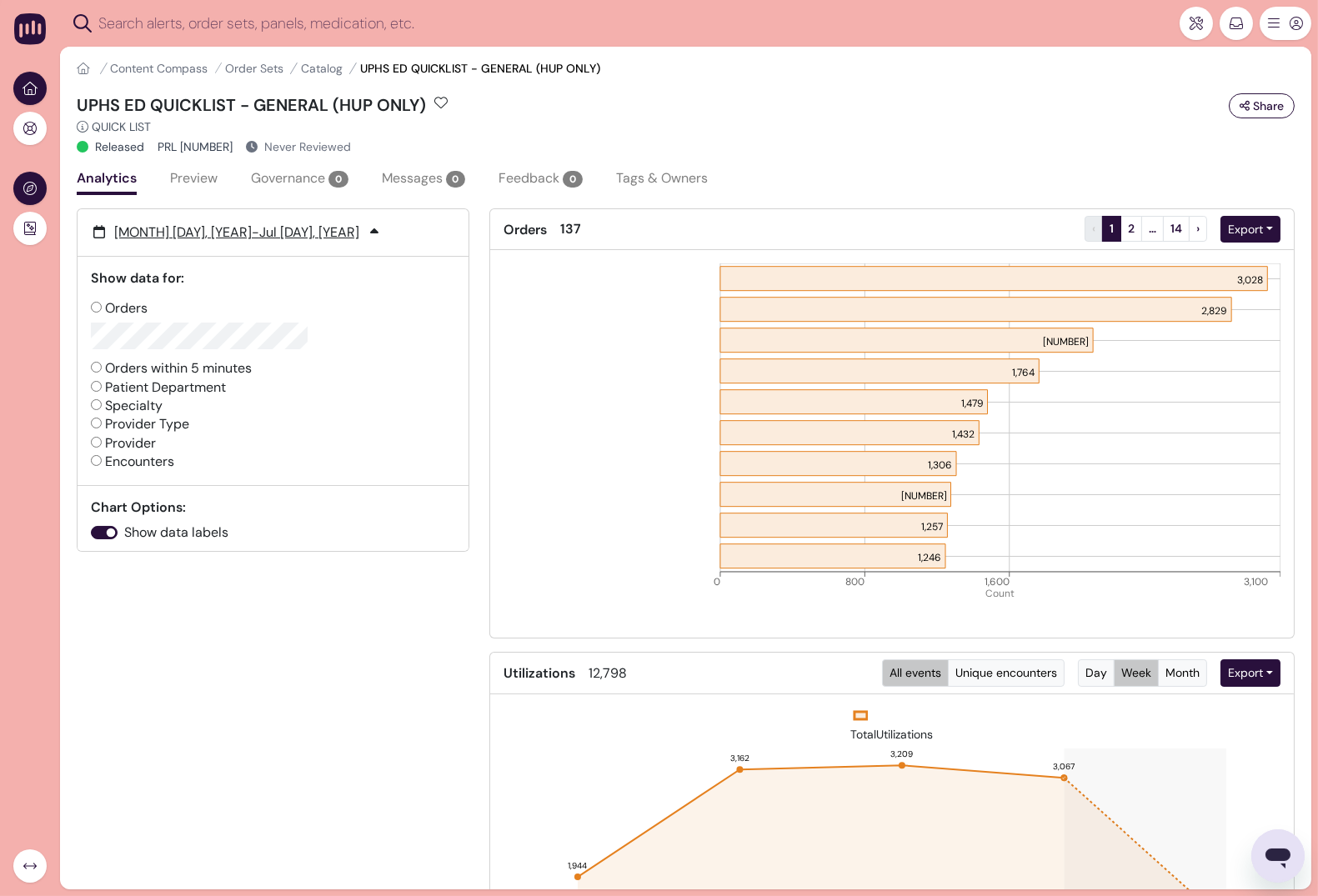 click 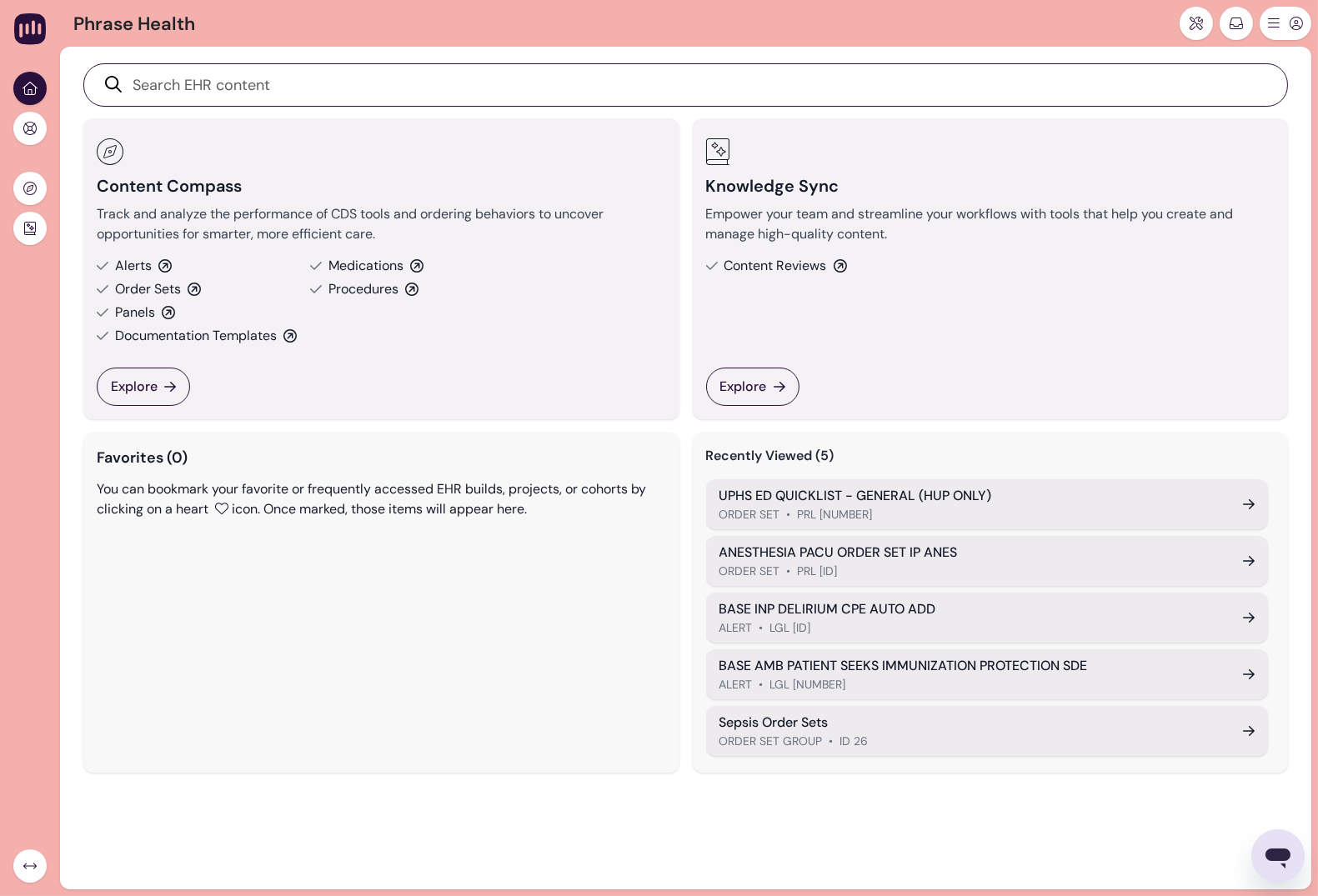 click on "Favorites (0)" at bounding box center [381, 458] 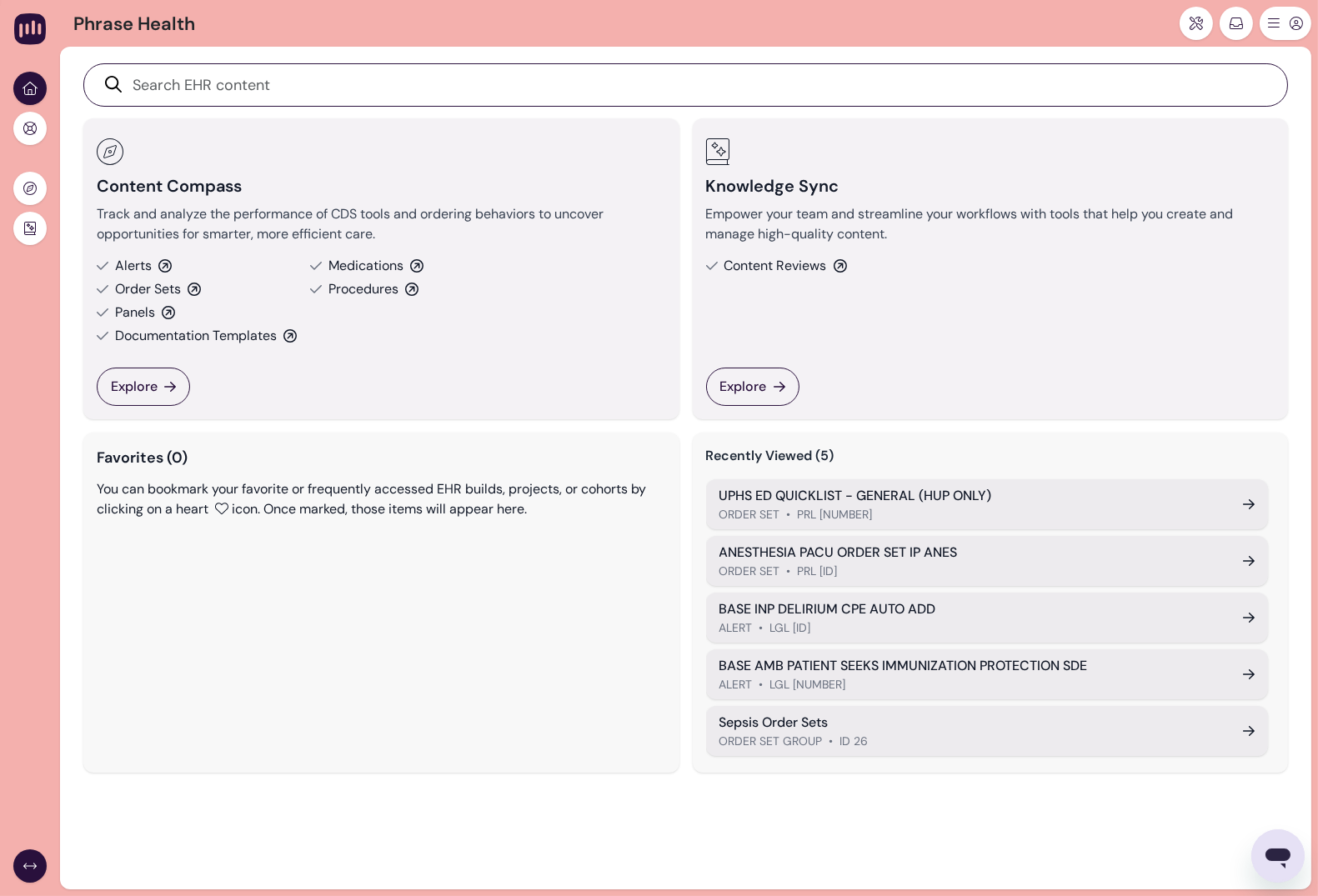 click 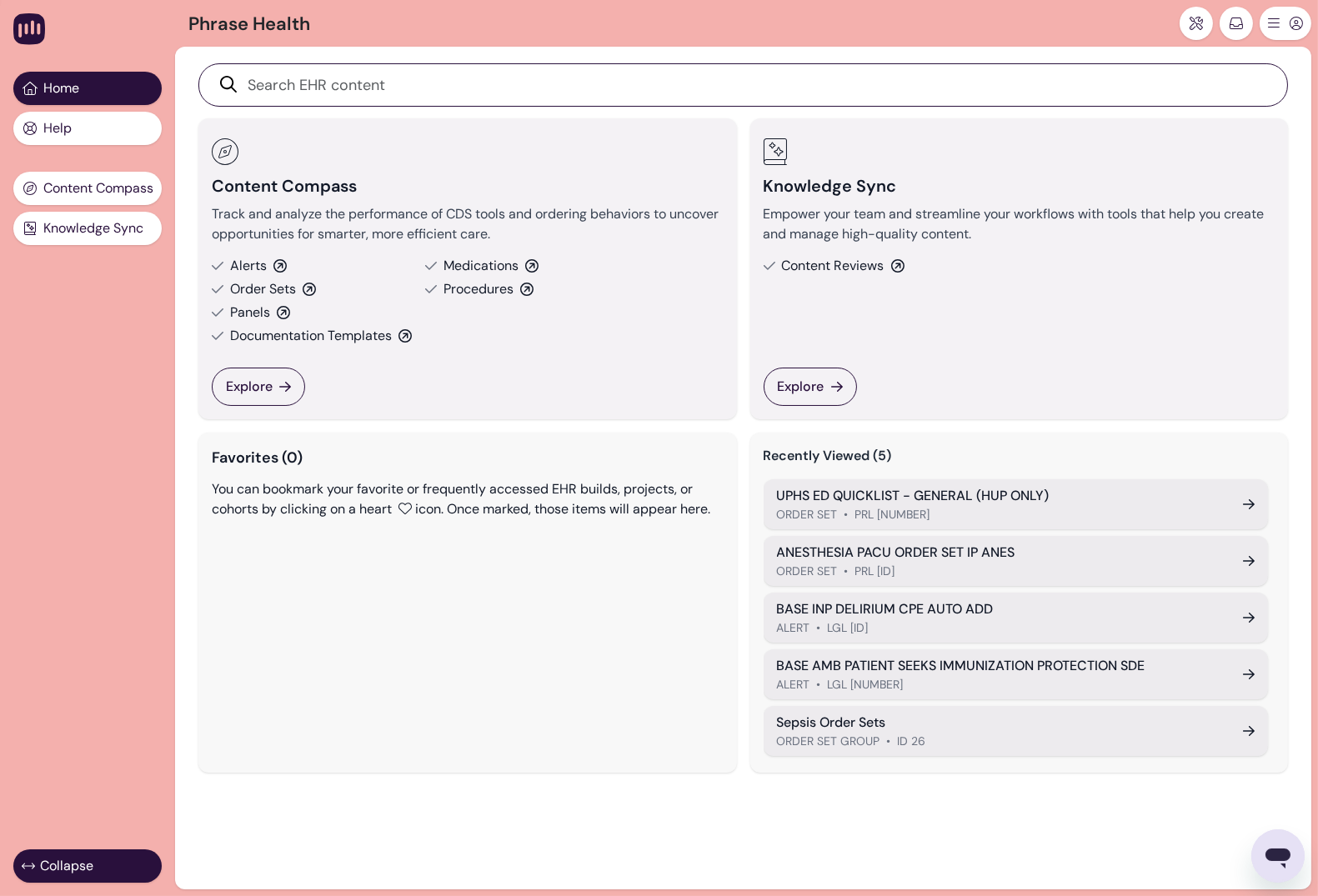 click on "Collapse" at bounding box center [67, 866] 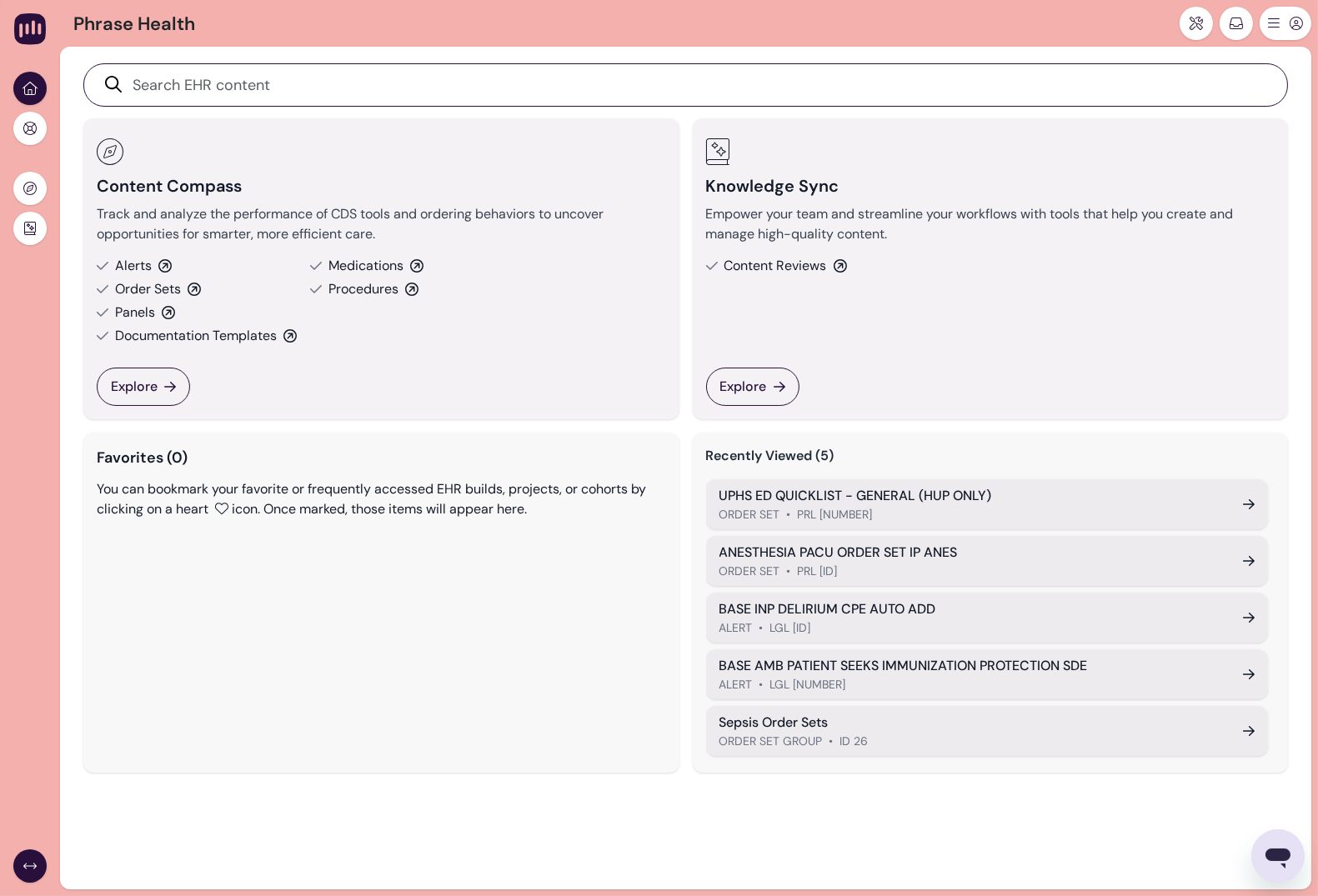 click 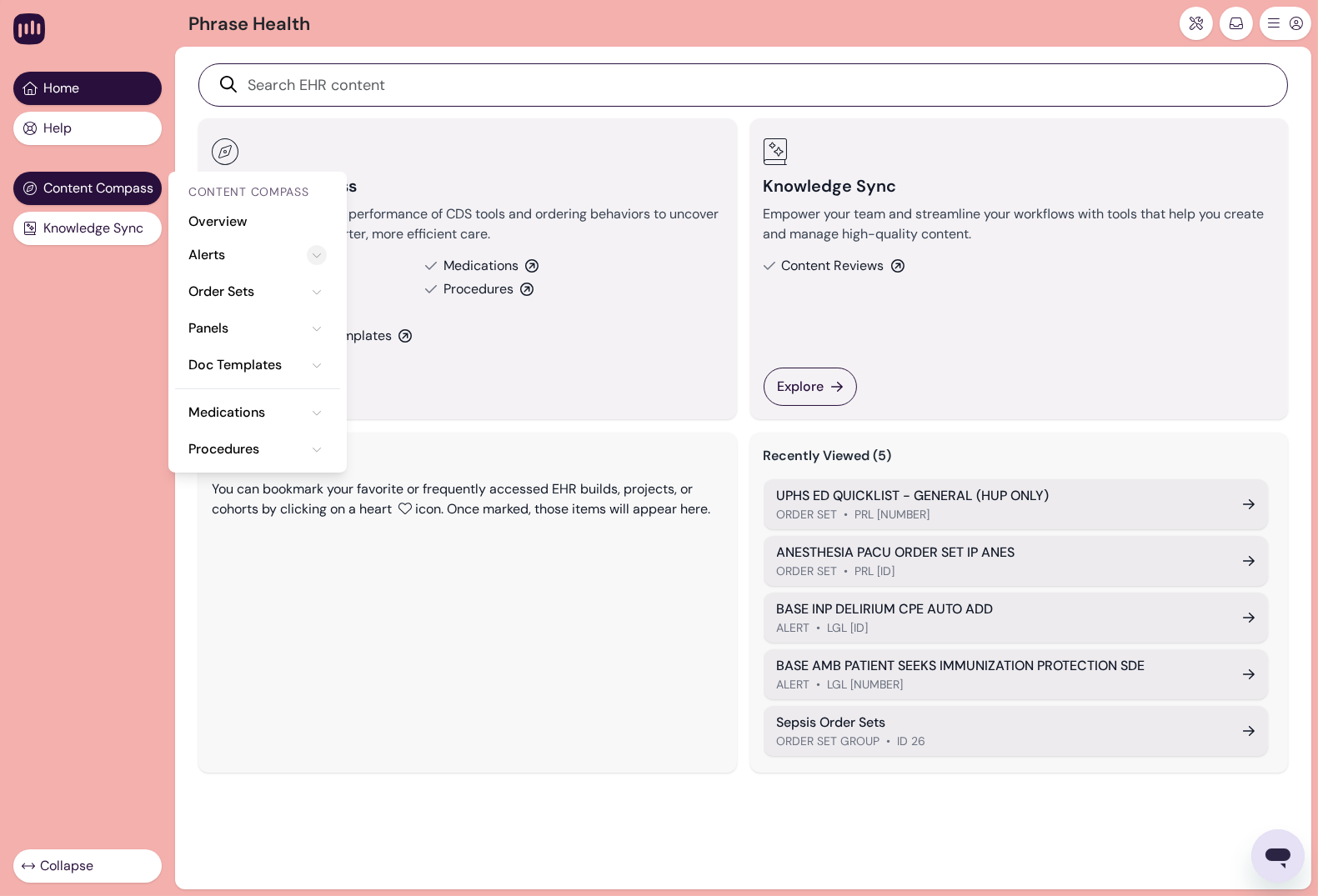 click 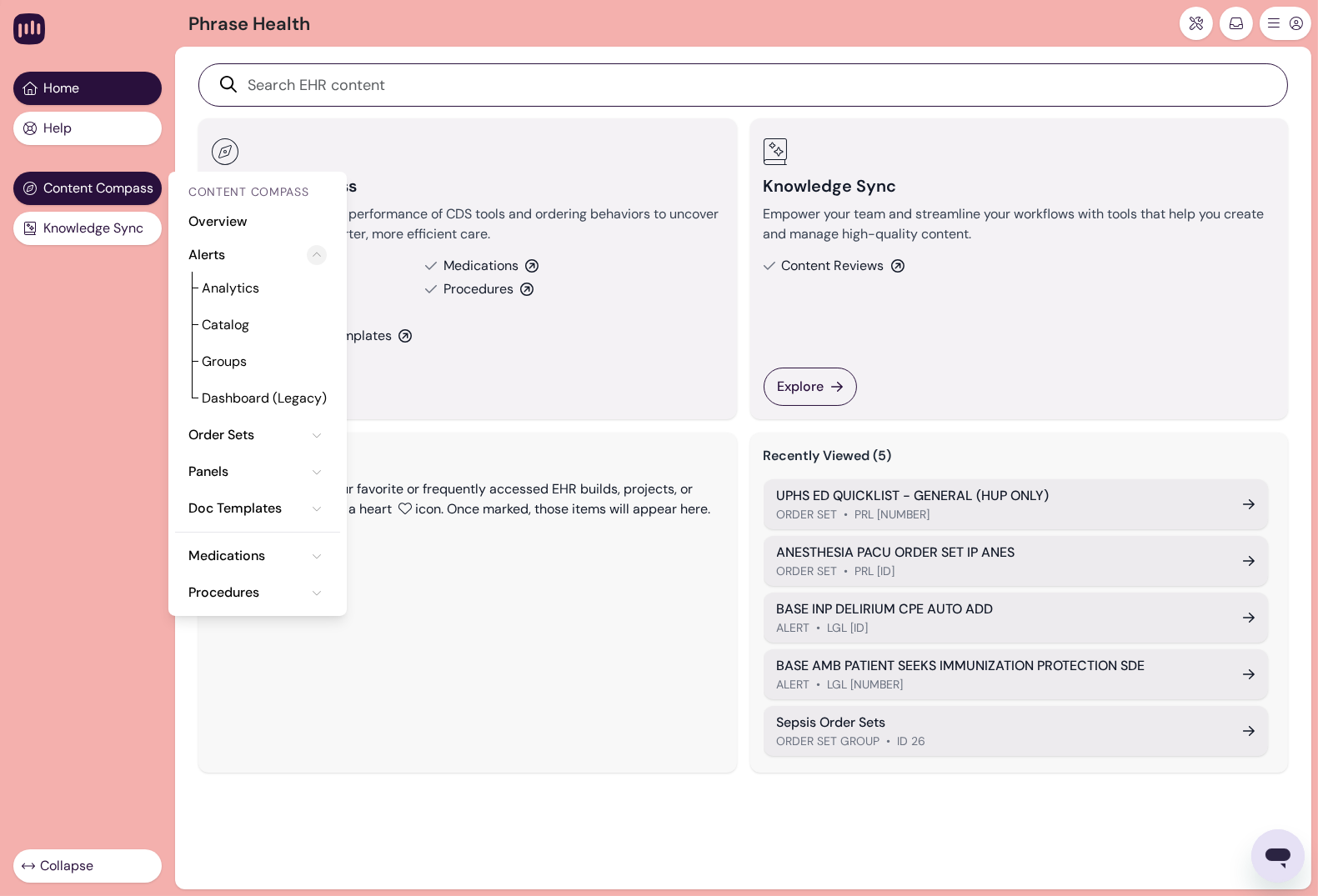 click 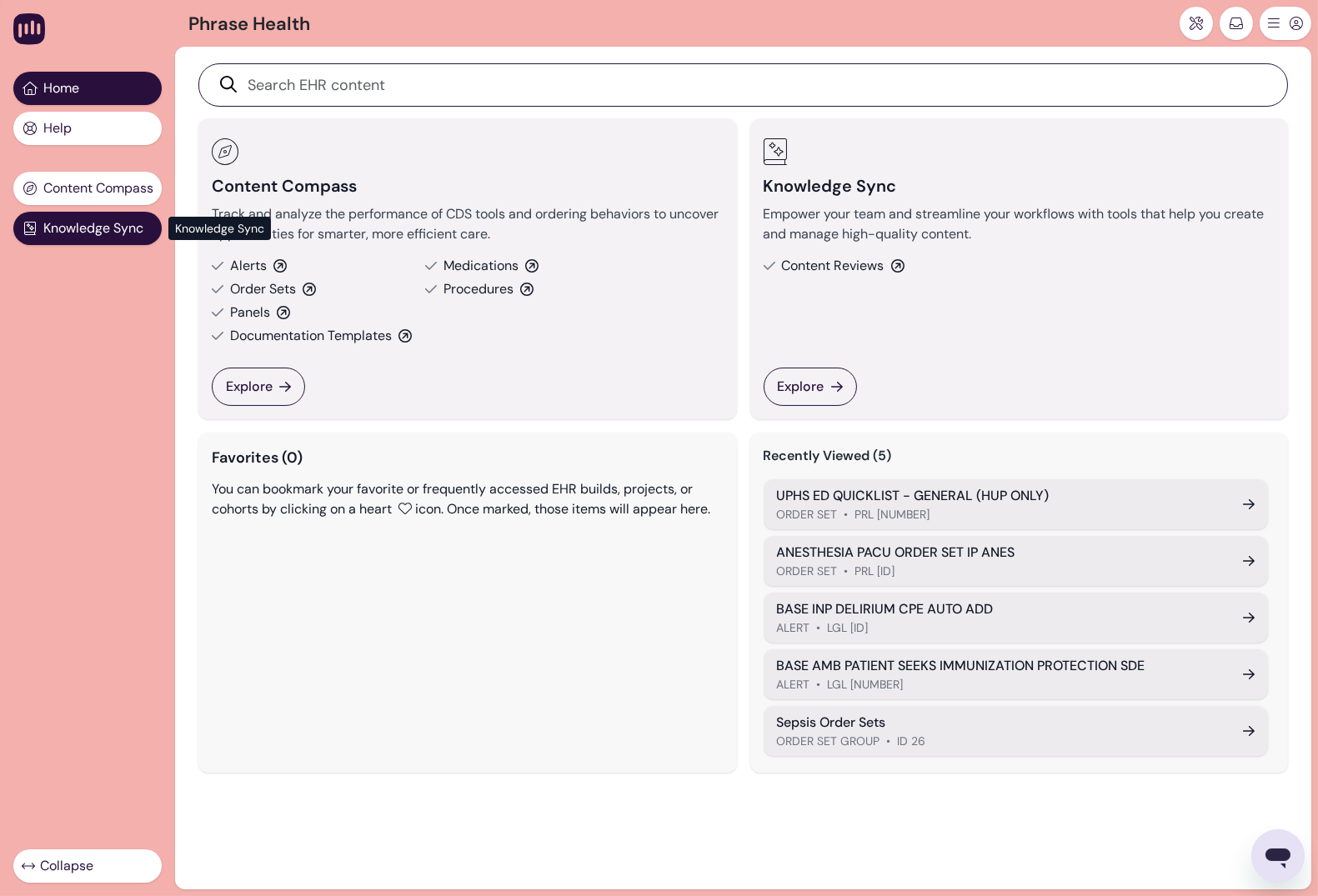 click on "Knowledge Sync" at bounding box center (93, 228) 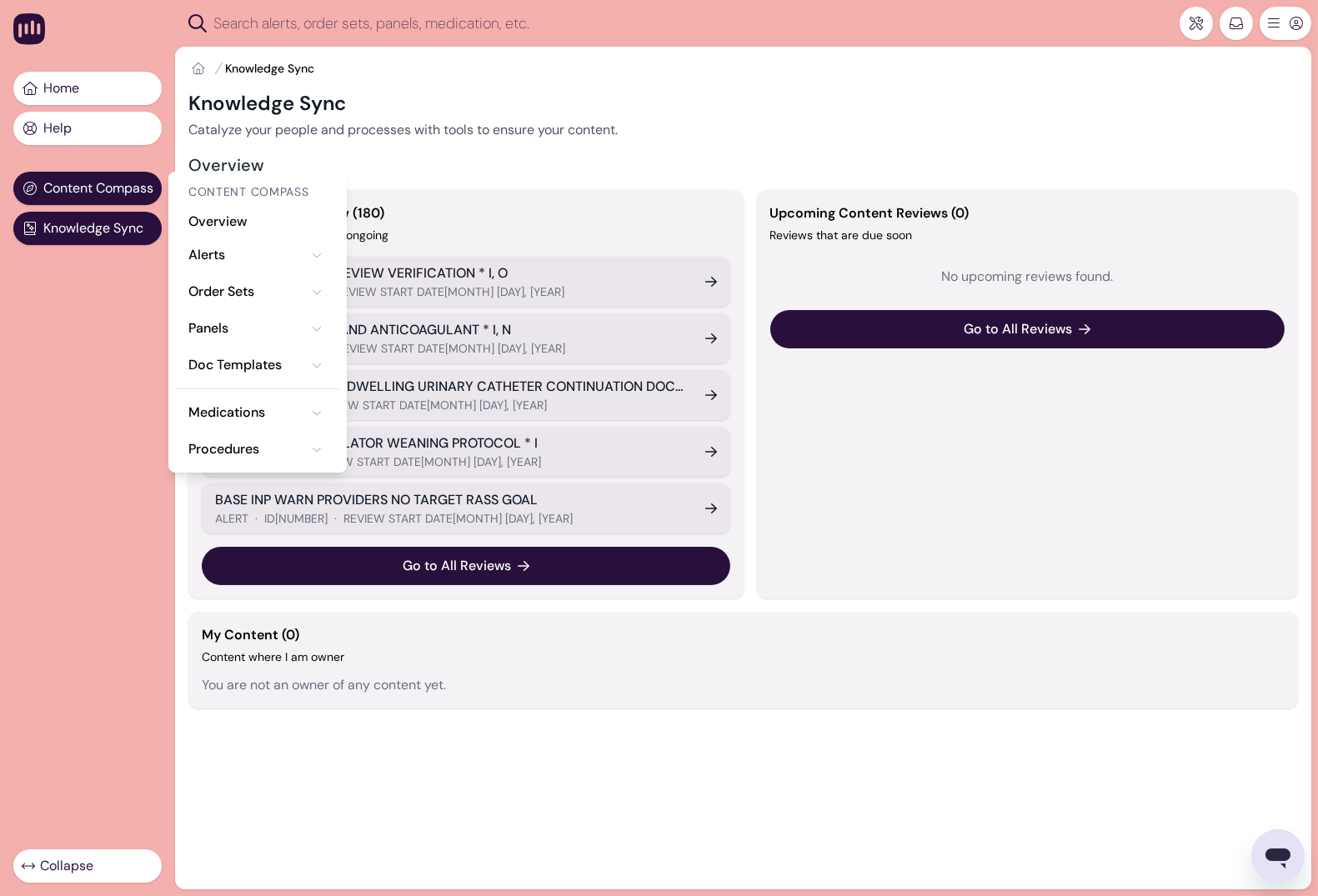 click on "Content Compass" at bounding box center (98, 188) 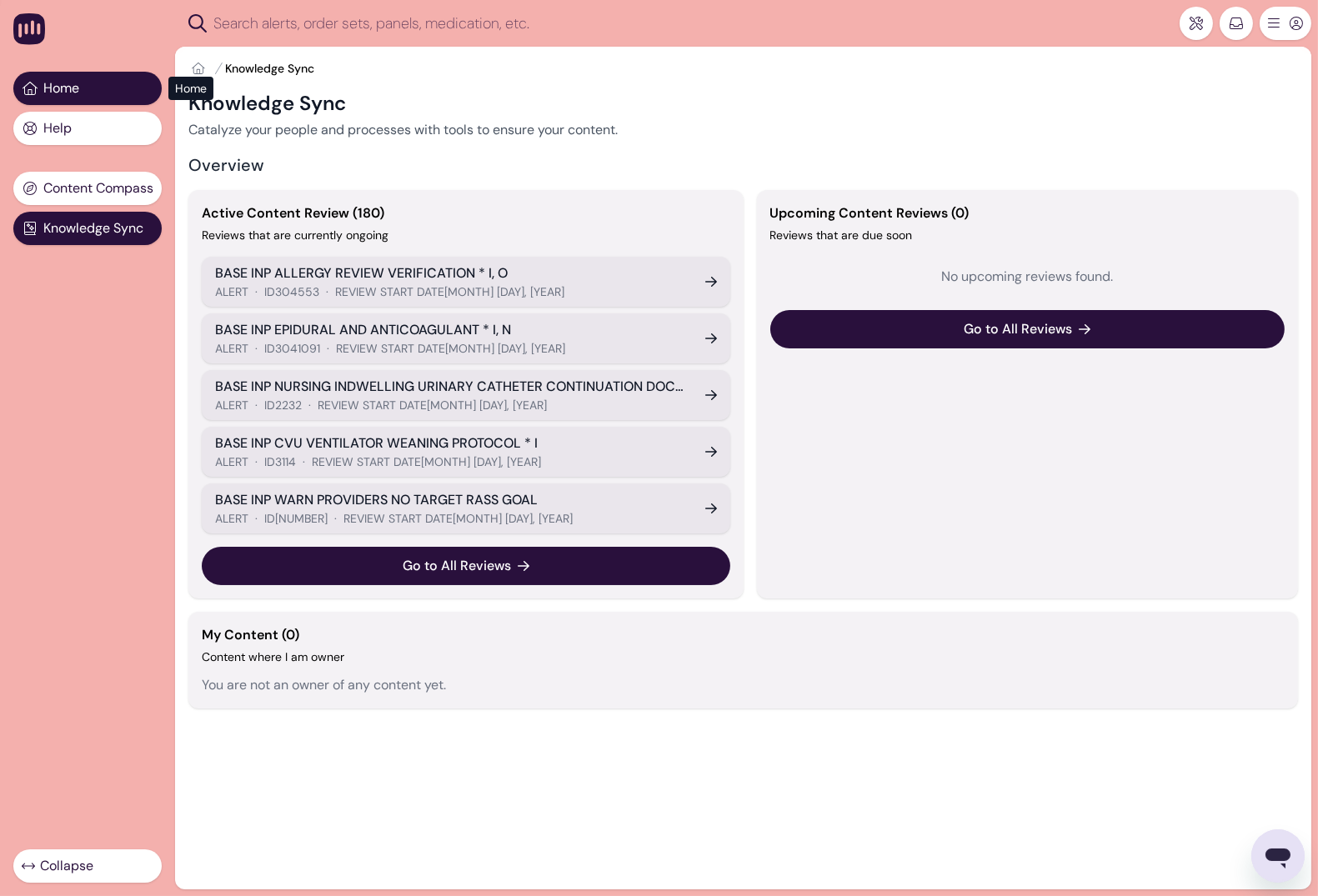 click on "Home" at bounding box center (88, 88) 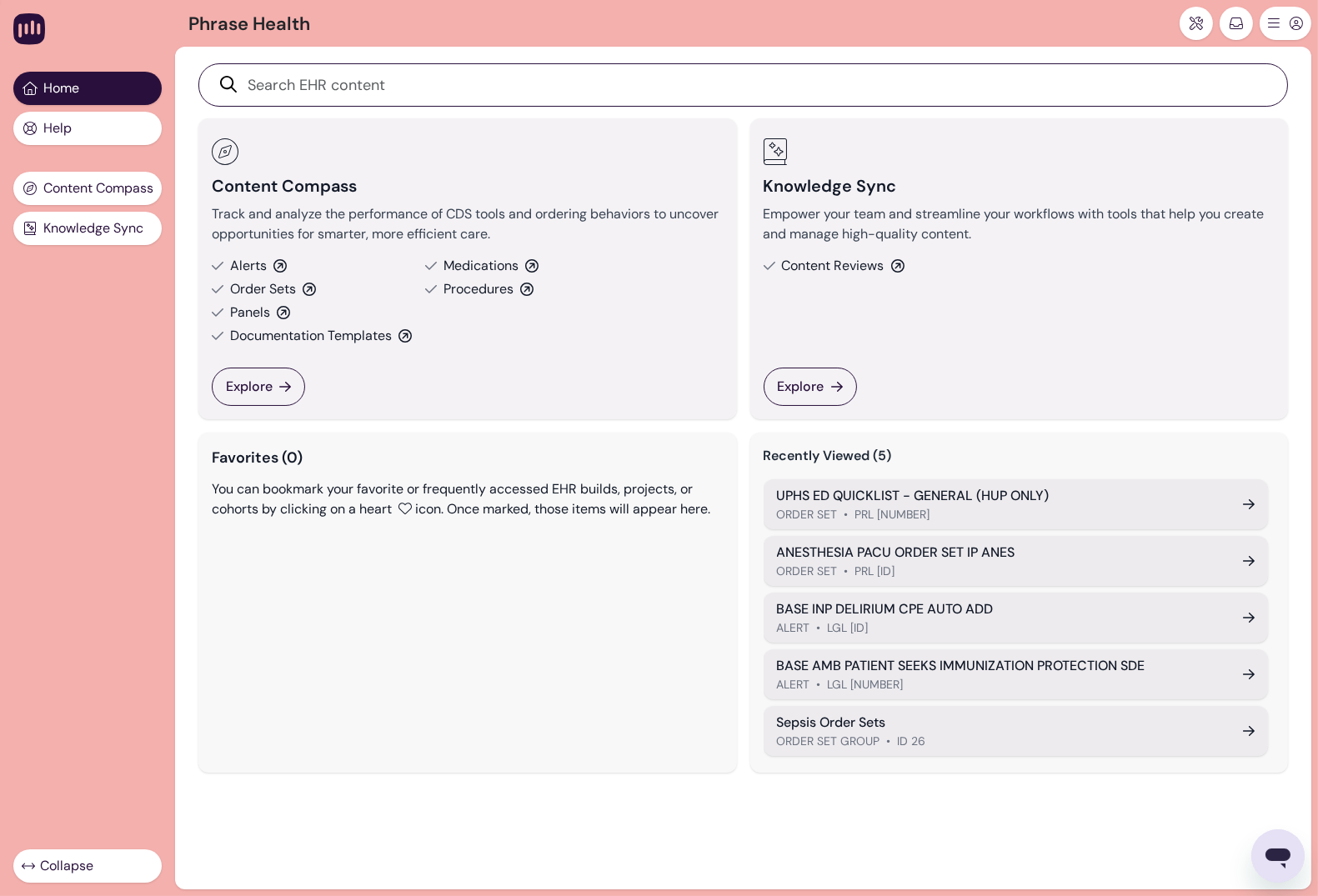 click on "UPHS ED QUICKLIST - GENERAL (HUP ONLY) ORDER SET • PRL [NUMBER] ANESTHESIA PACU ORDER SET IP ANES ORDER SET • PRL [NUMBER] BASE INP DELIRIUM CPE AUTO ADD ALERT • LGL [NUMBER] BASE AMB PATIENT SEEKS IMMUNIZATION PROTECTION SDE ALERT • LGL [NUMBER] Sepsis Order Sets Order Set Group • ID [NUMBER]" at bounding box center (743, 414) 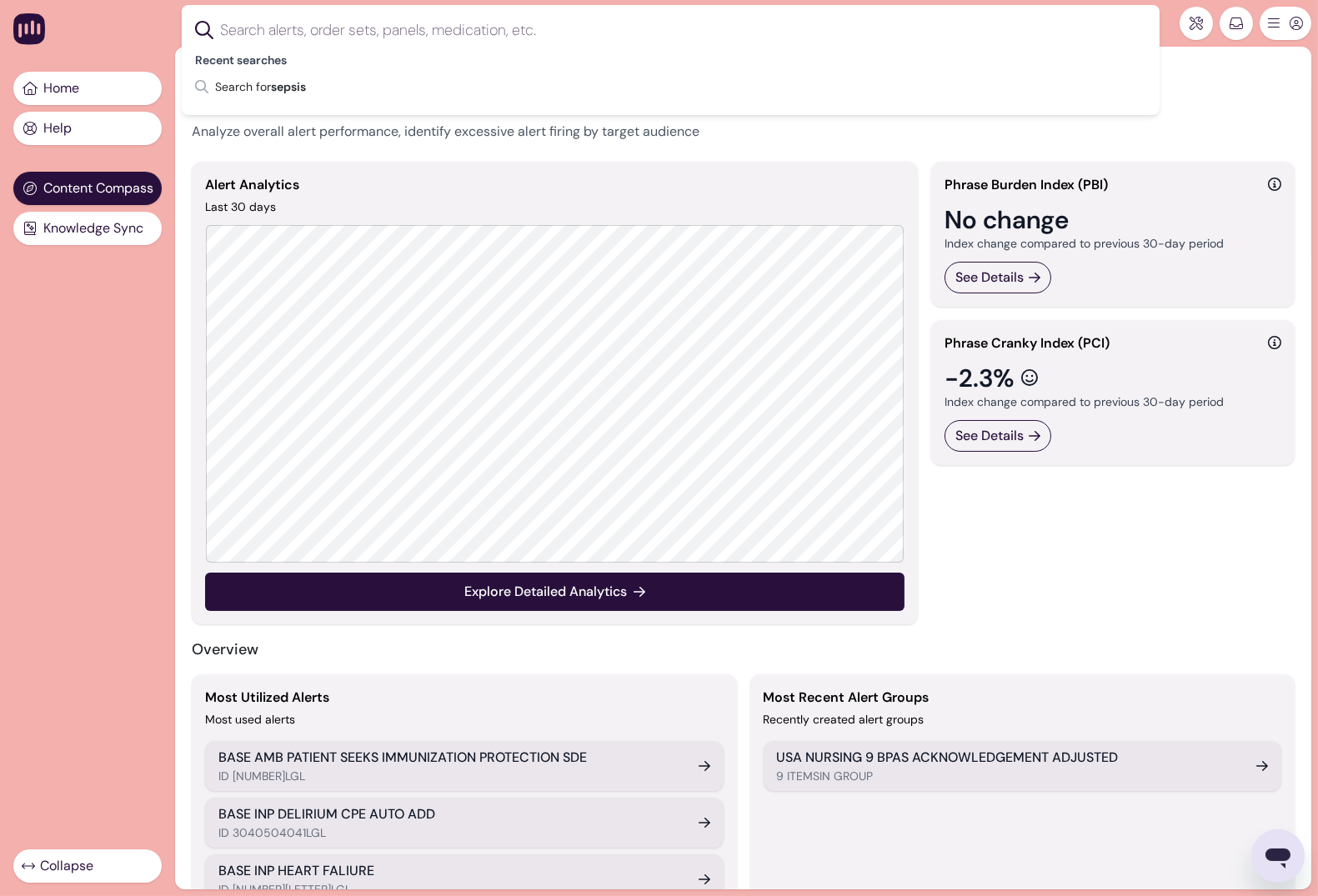 click on "Recent searches Search for sepsis" at bounding box center [670, 60] 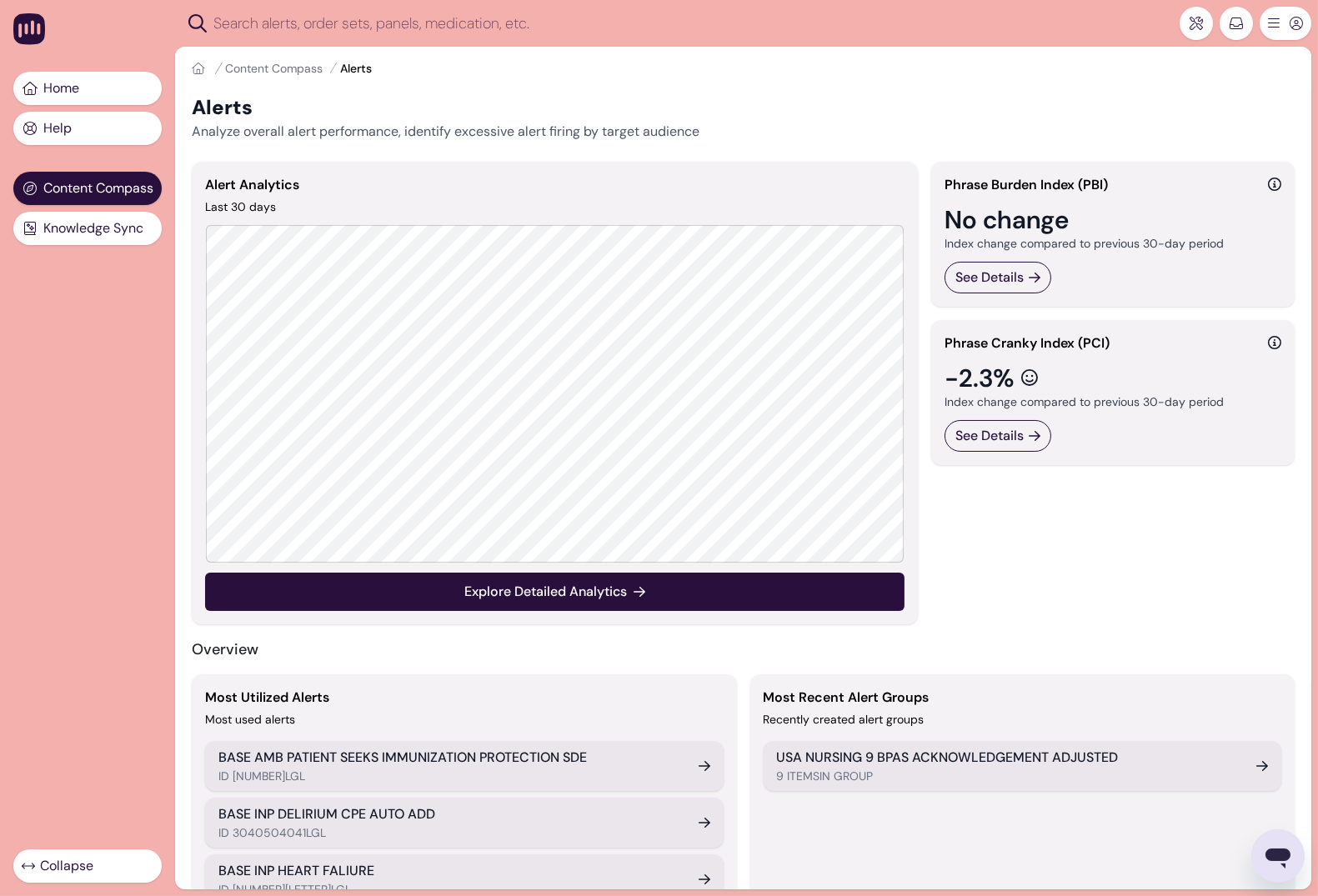 click on "Home Help Help Help Center Open Support Ticket Product Feedback Refer a Colleague Product Release Notes Content Compass Knowledge Sync Collapse" at bounding box center (88, 448) 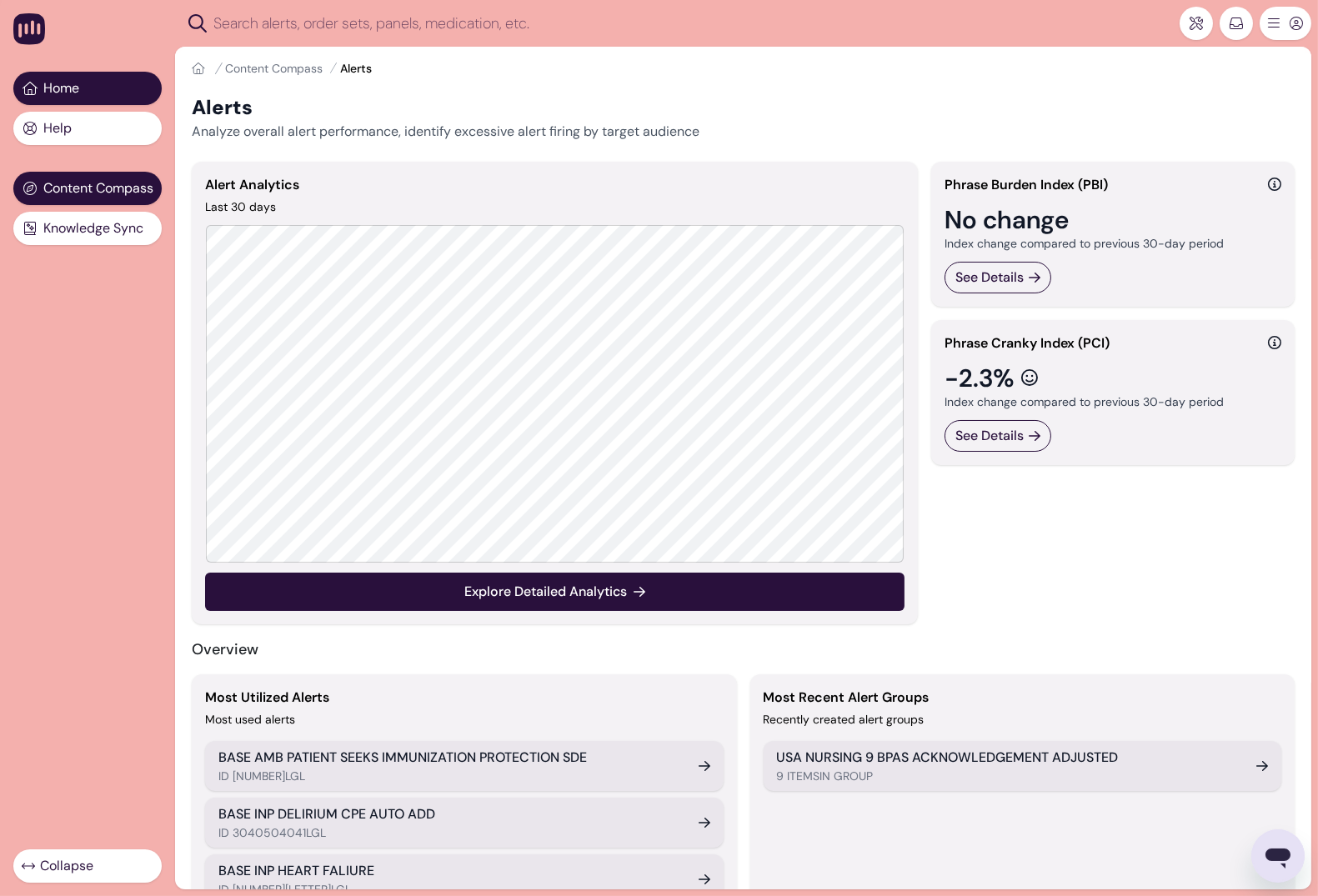 click on "Home" at bounding box center (61, 88) 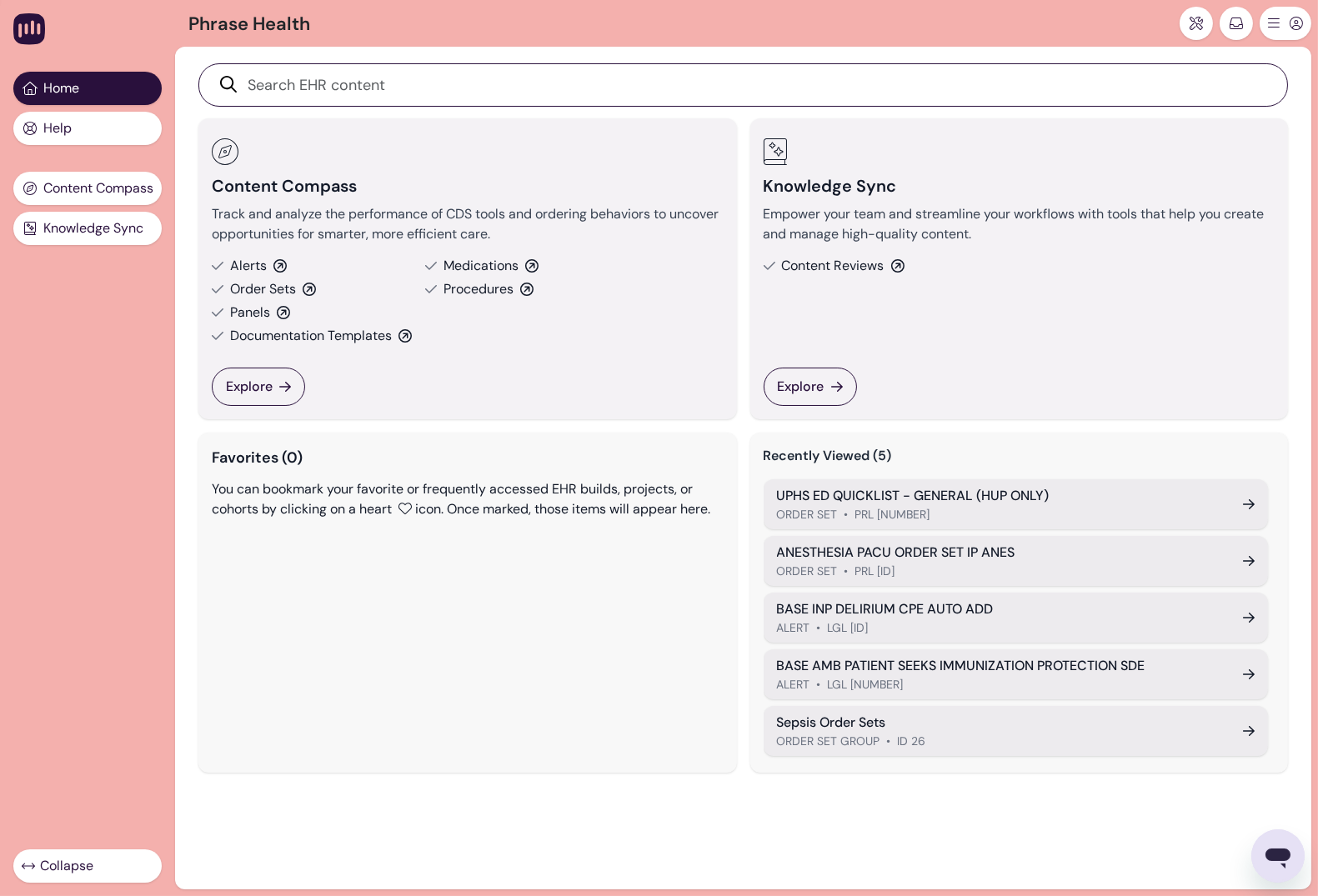 click on "UPHS ED QUICKLIST - GENERAL (HUP ONLY) ORDER SET • PRL [NUMBER] ANESTHESIA PACU ORDER SET IP ANES ORDER SET • PRL [NUMBER] BASE INP DELIRIUM CPE AUTO ADD ALERT • LGL [NUMBER] BASE AMB PATIENT SEEKS IMMUNIZATION PROTECTION SDE ALERT • LGL [NUMBER] Sepsis Order Sets Order Set Group • ID [NUMBER]" at bounding box center (743, 421) 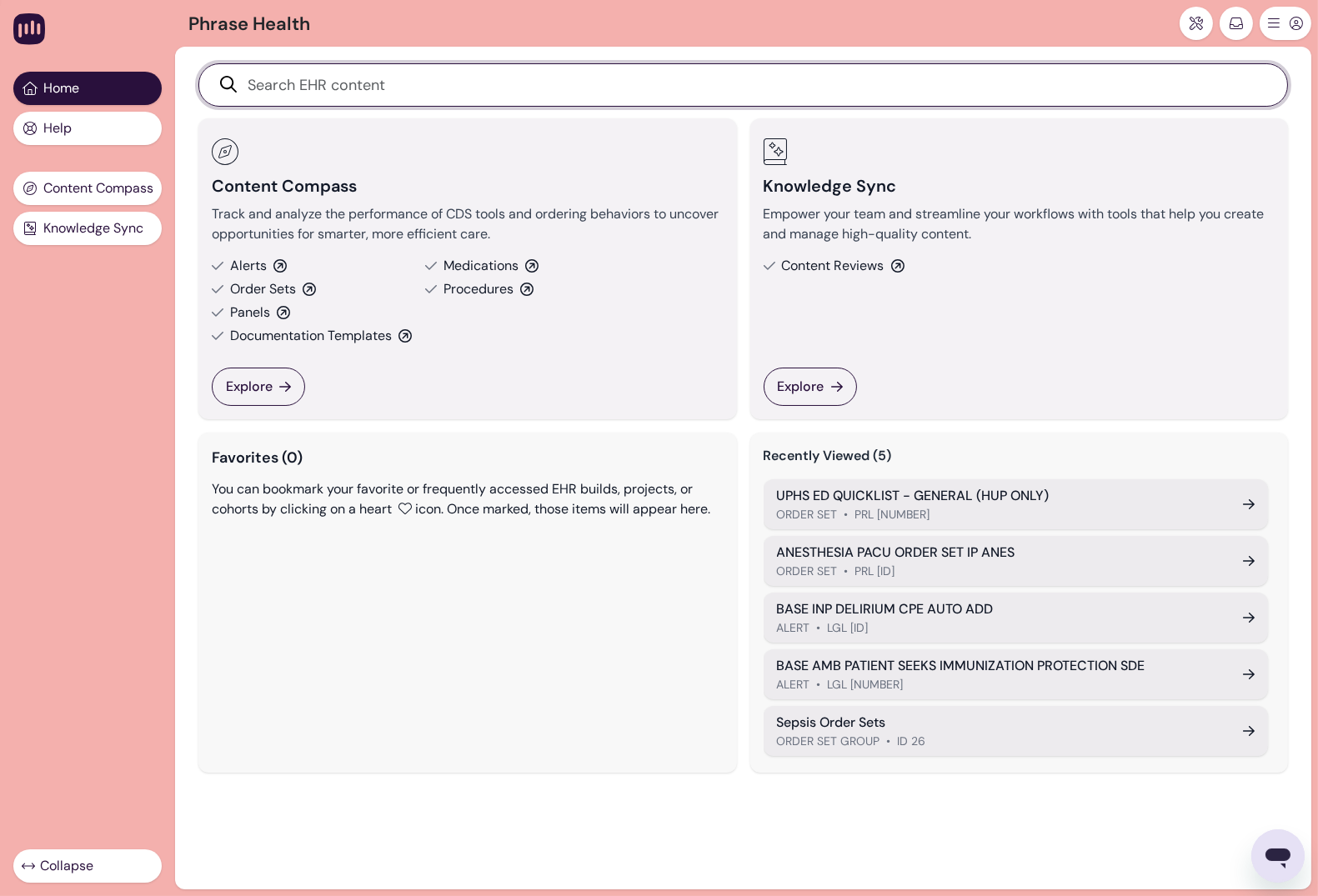 click at bounding box center [752, 85] 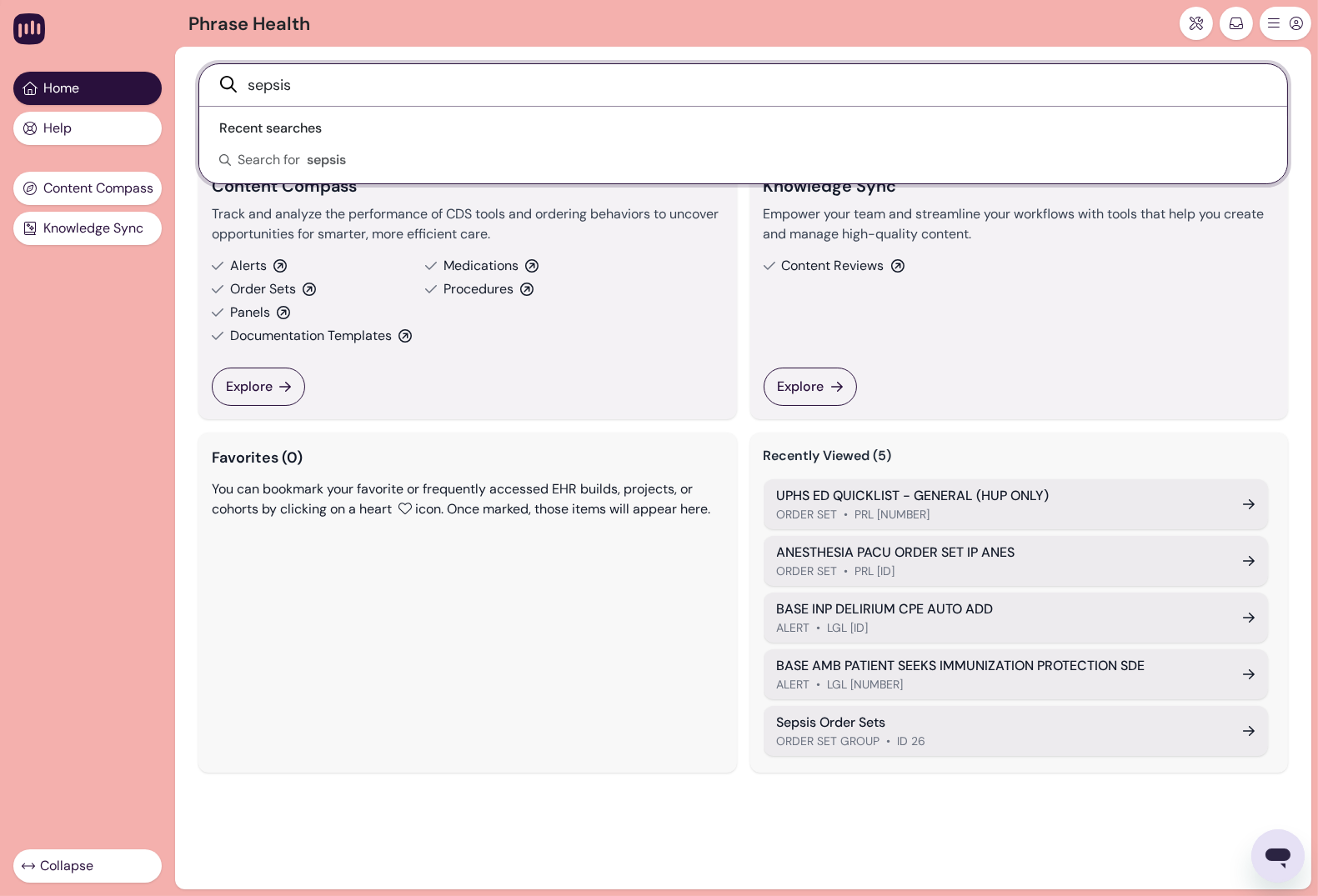 type on "sepsis" 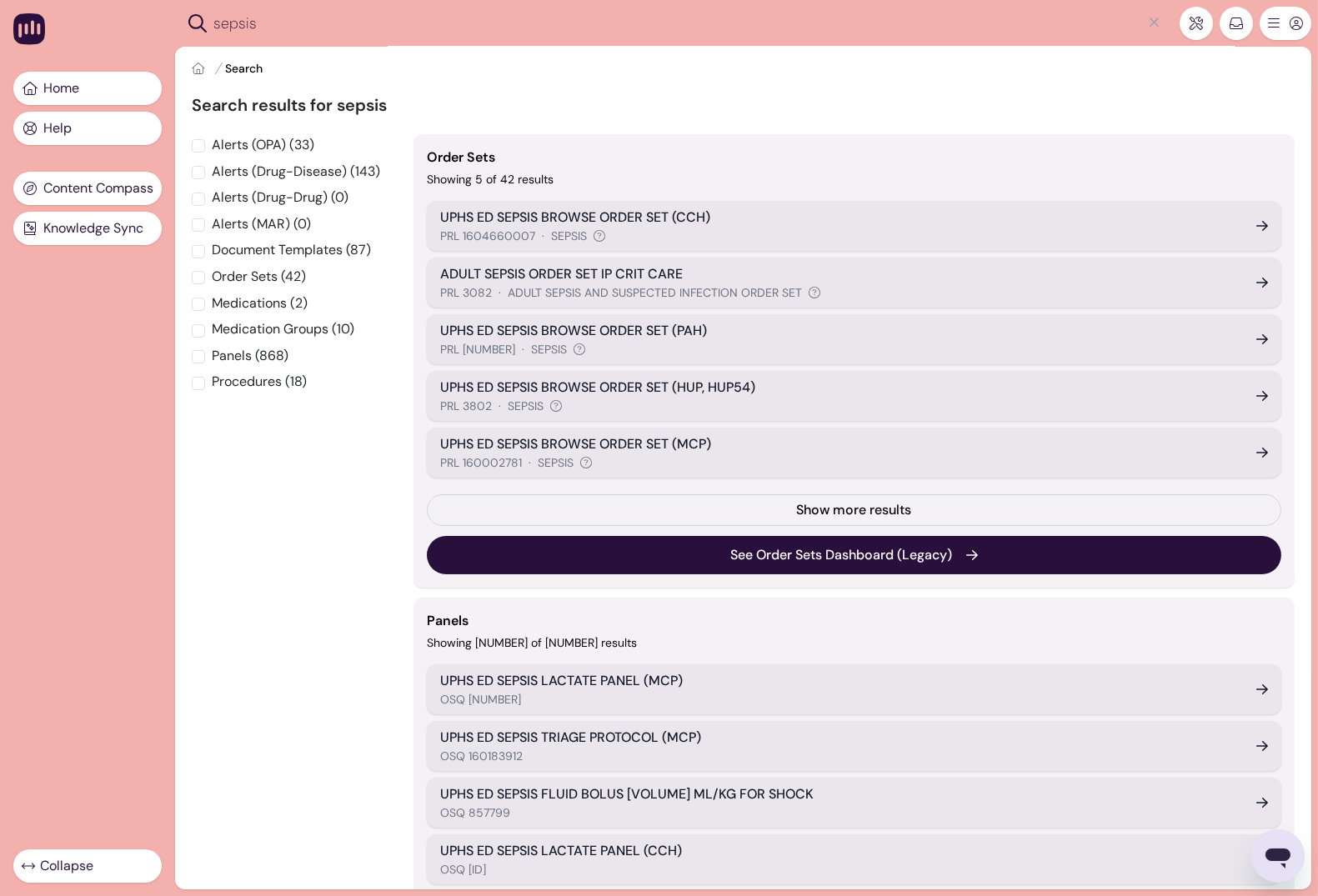 scroll, scrollTop: 13, scrollLeft: 0, axis: vertical 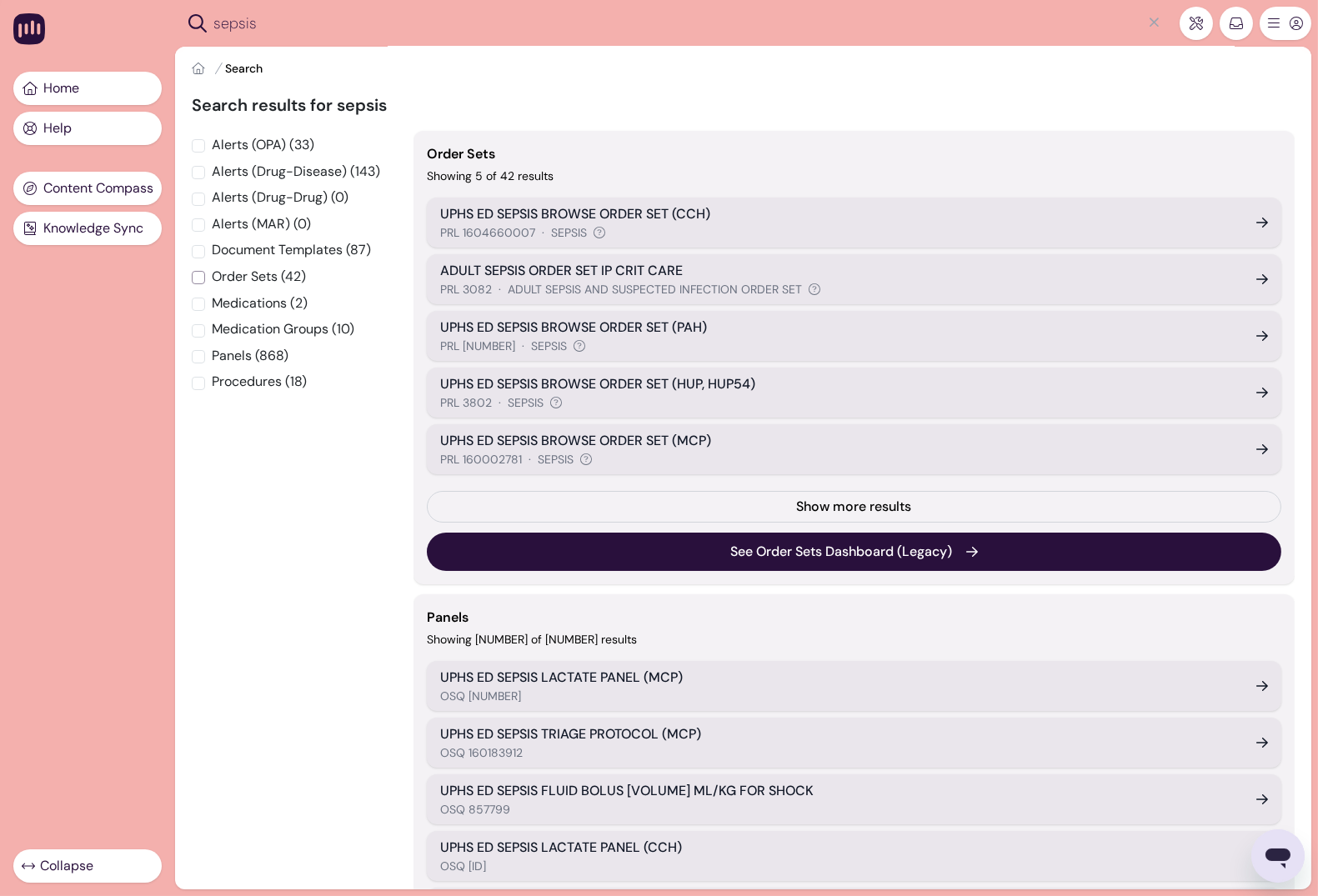 click on "Order Sets (42)" at bounding box center [198, 278] 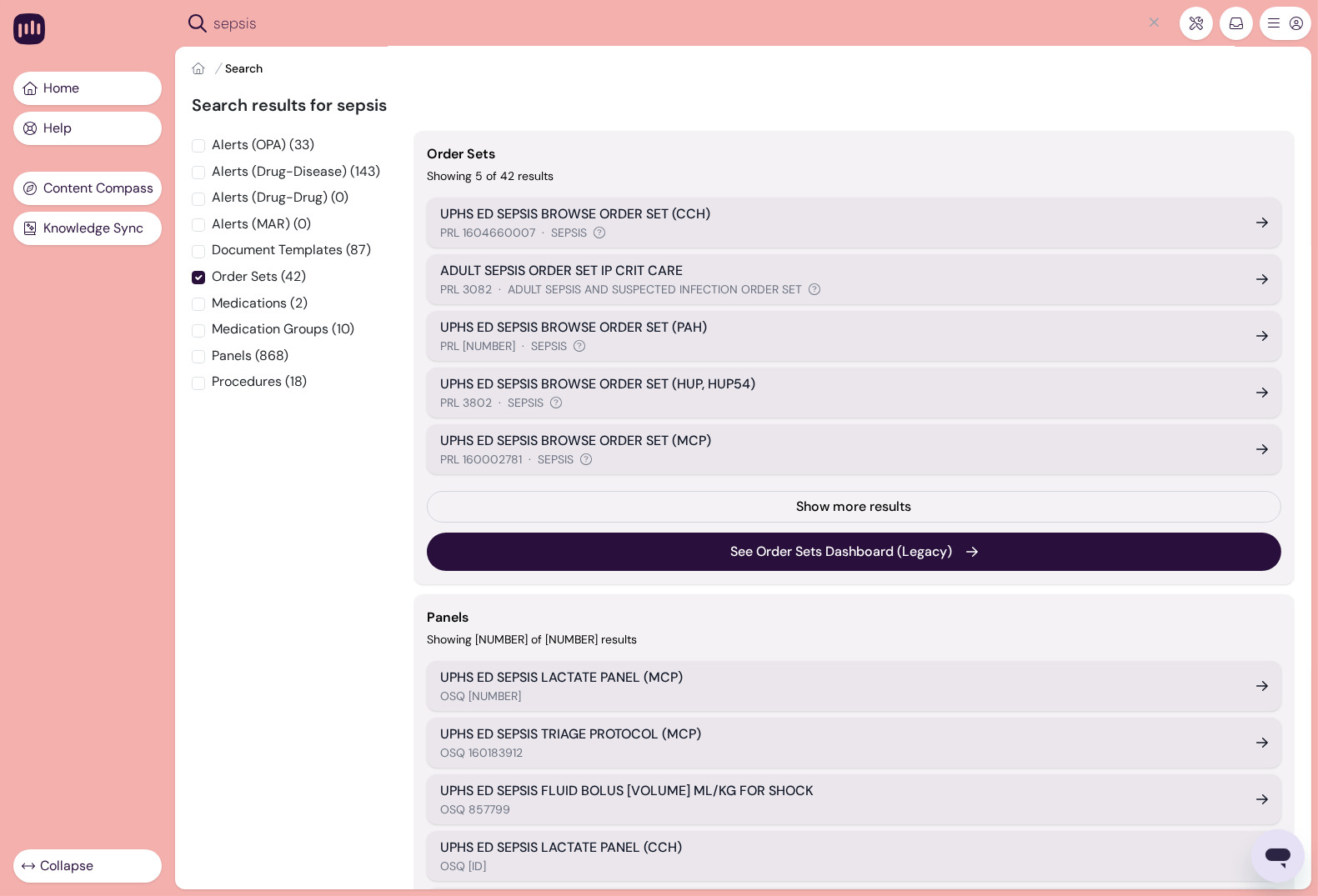 checkbox on "true" 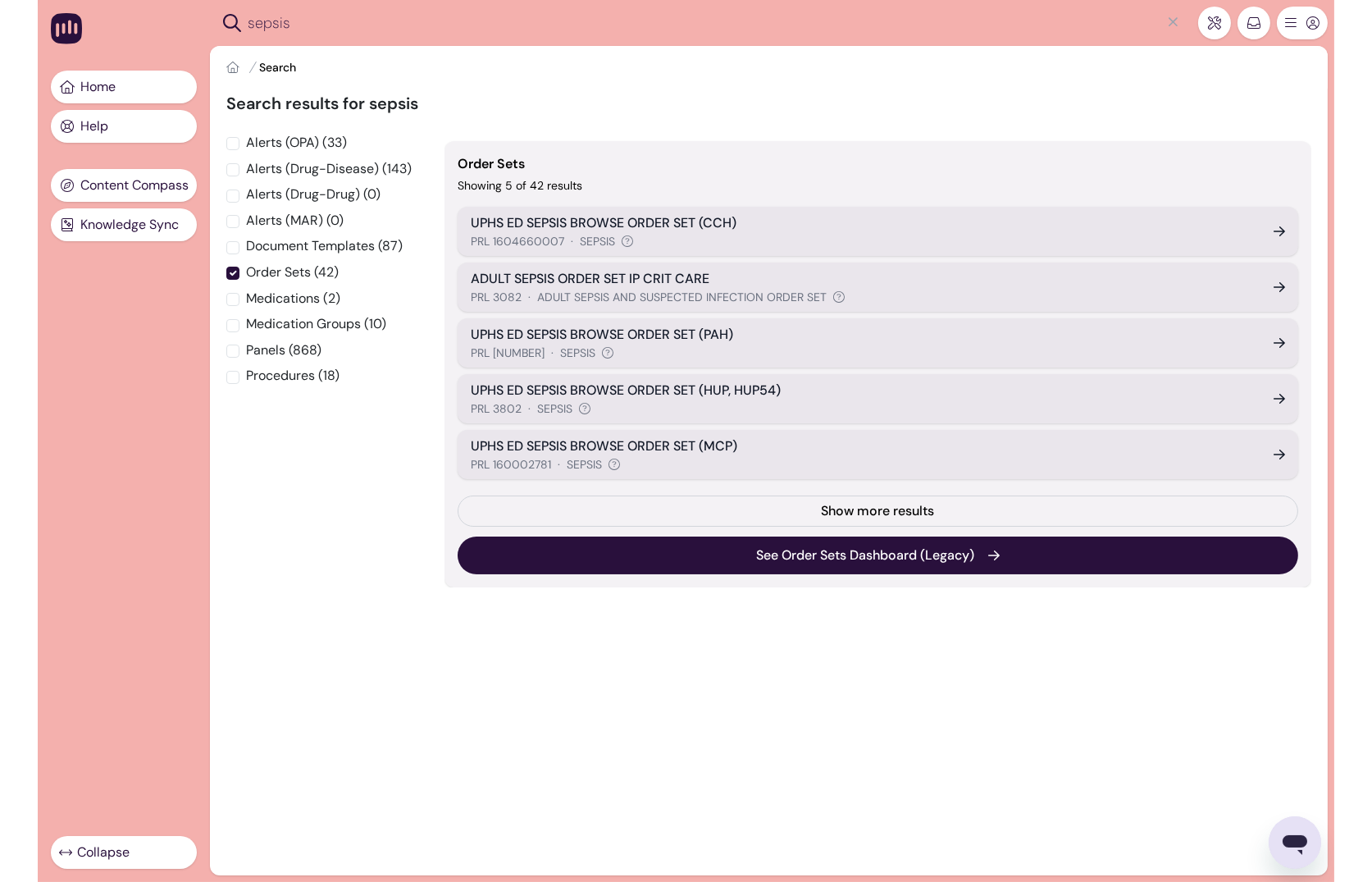 scroll, scrollTop: 0, scrollLeft: 0, axis: both 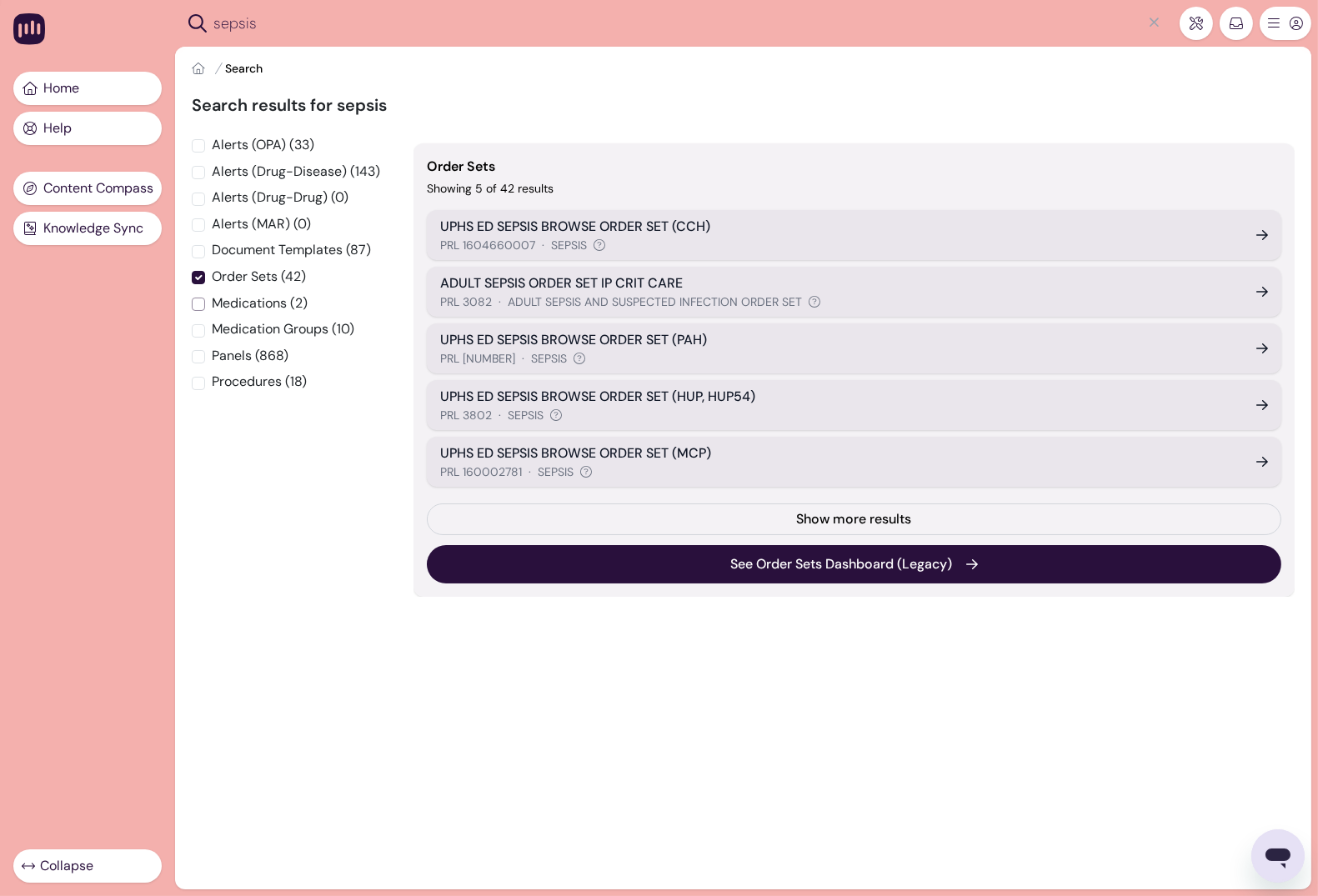 click on "Medications (2)" at bounding box center (198, 304) 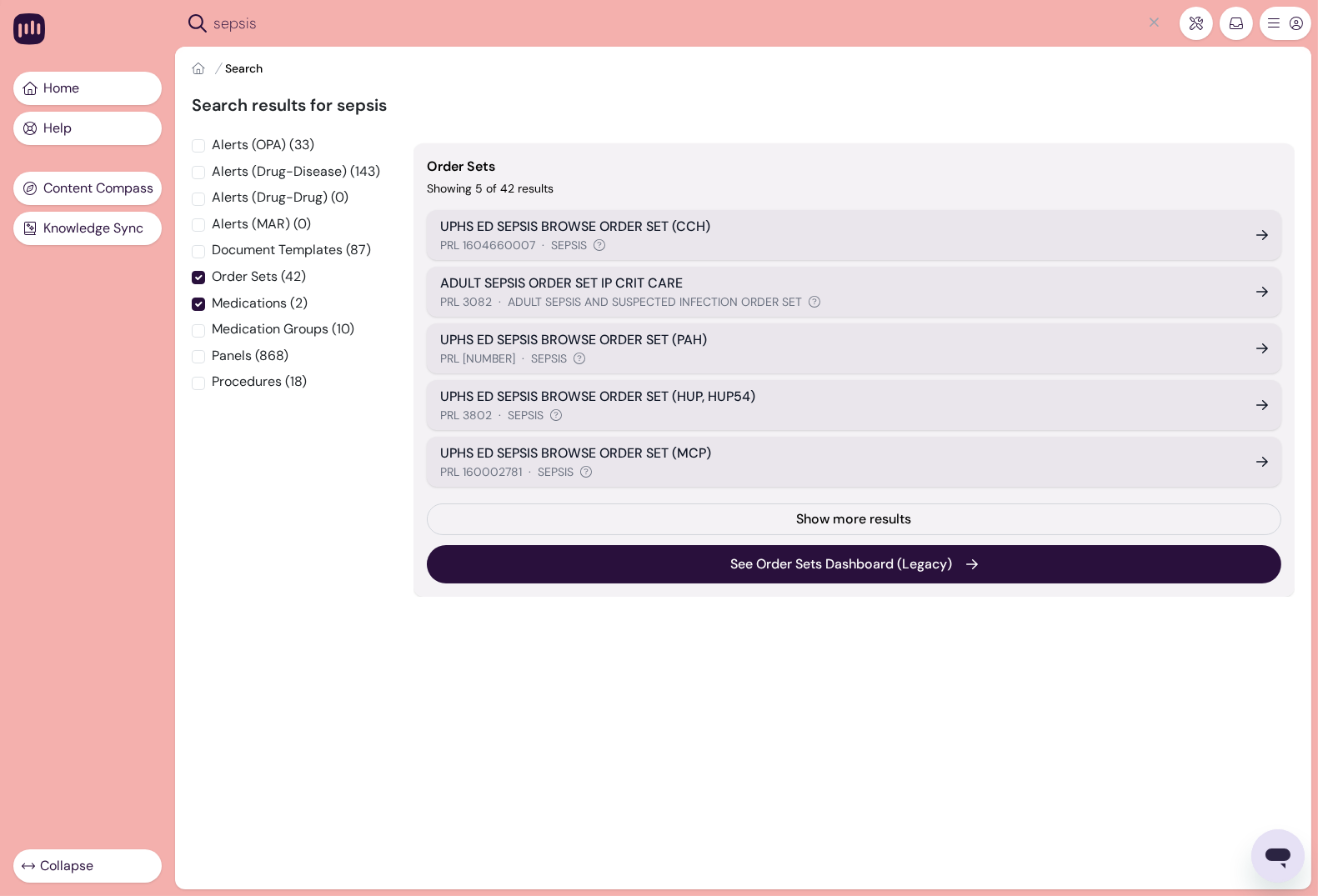checkbox on "true" 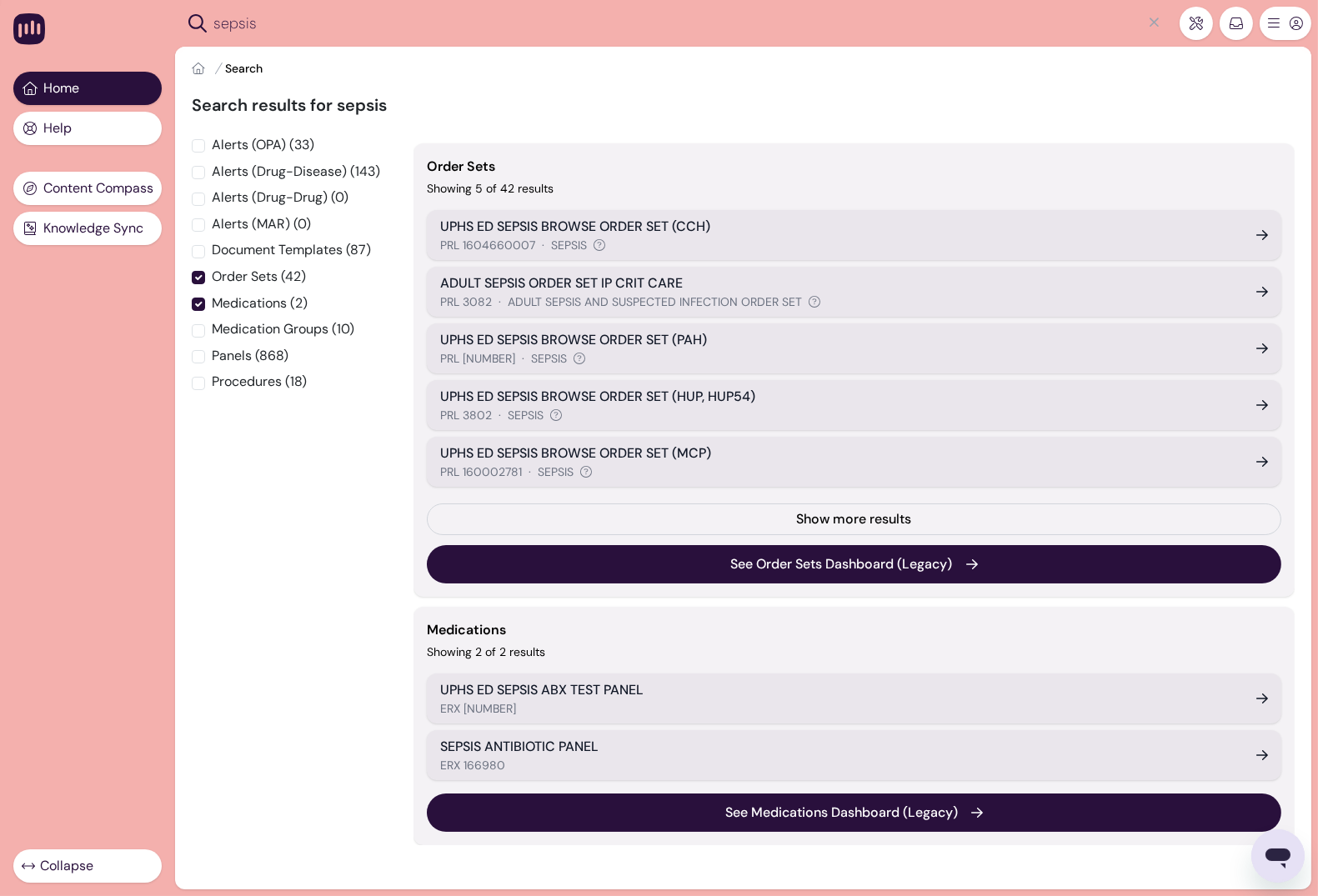 click on "Home" at bounding box center [88, 88] 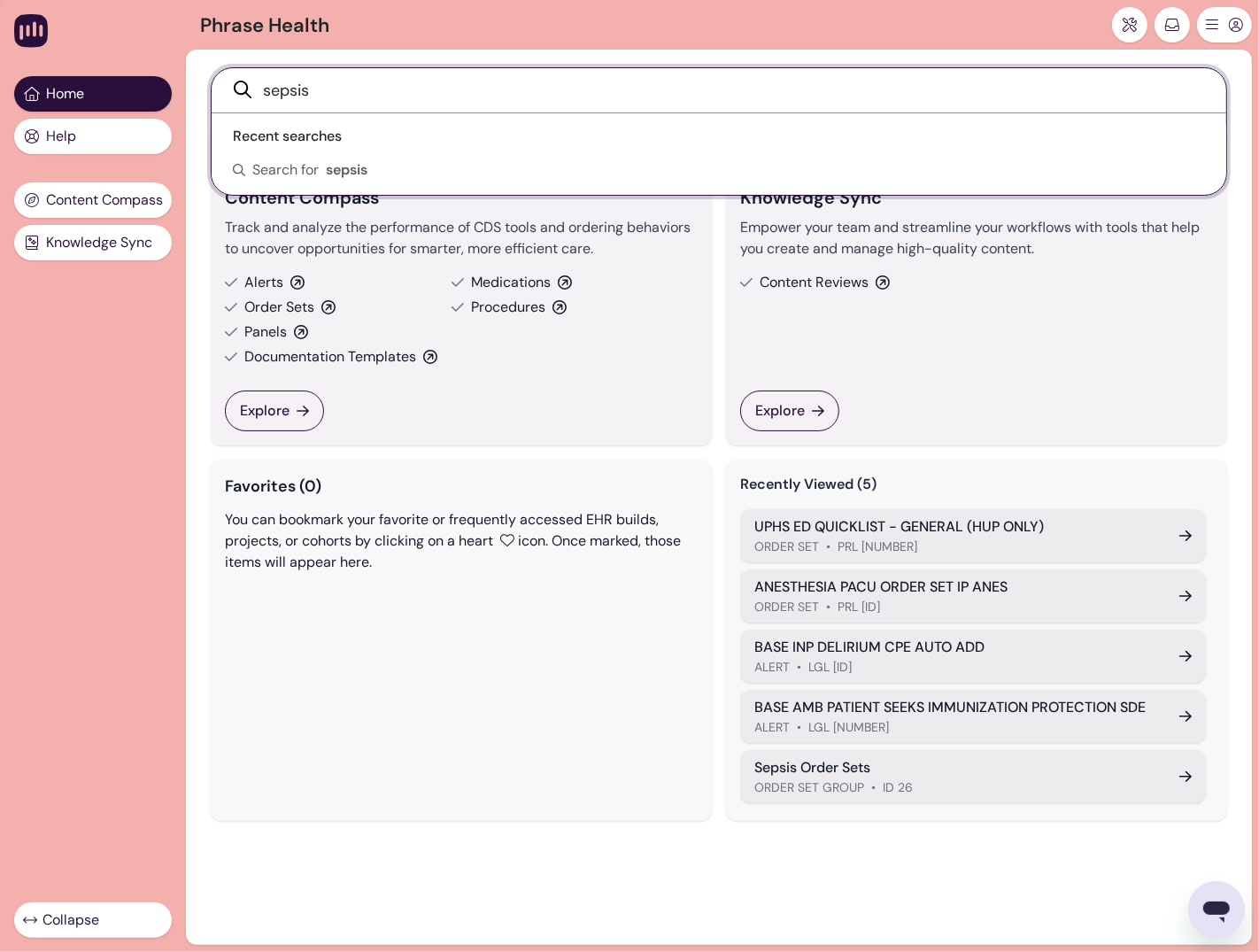 type on "sepsis" 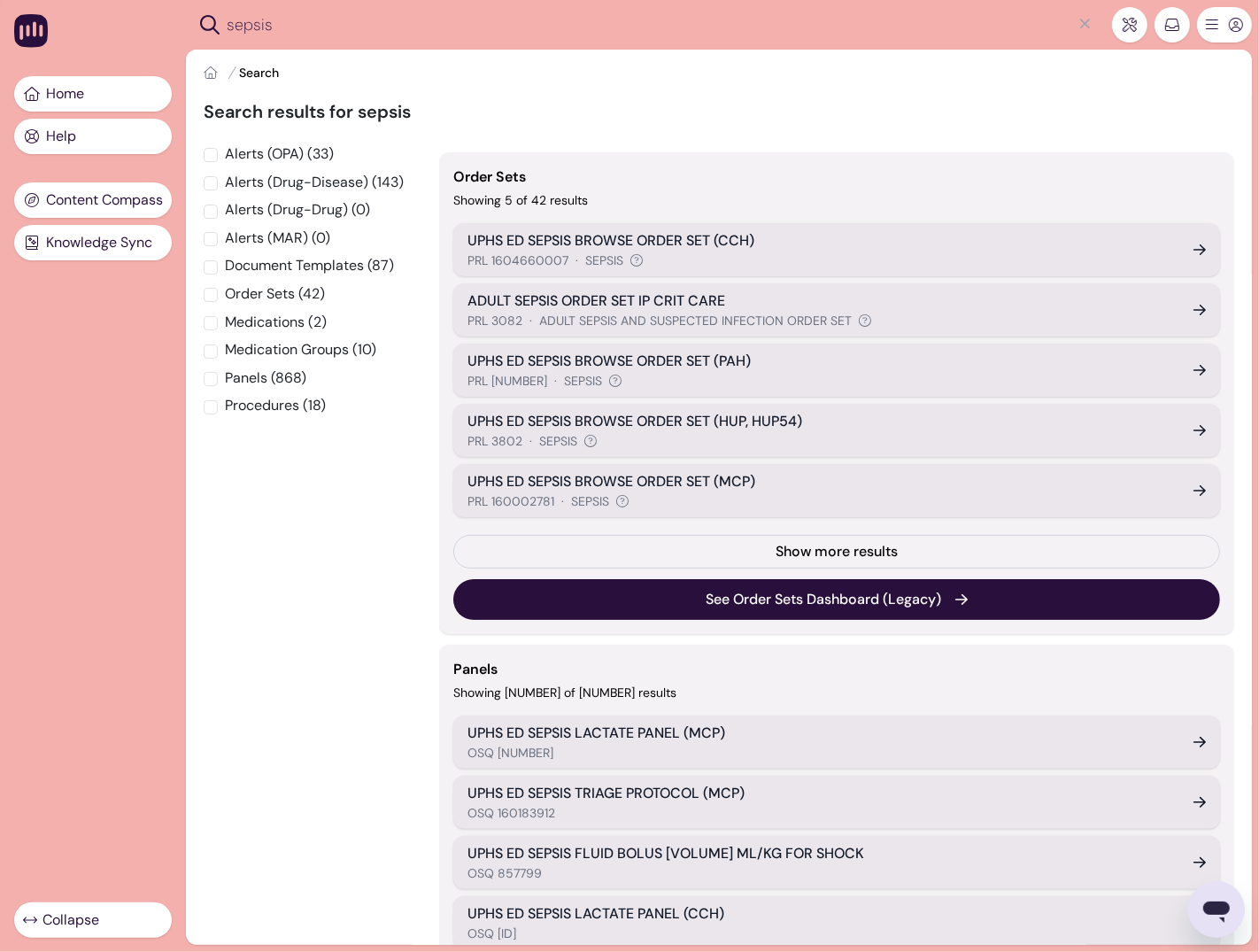 click on "UPHS ED SEPSIS BROWSE ORDER SET (CCH)" at bounding box center [820, 241] 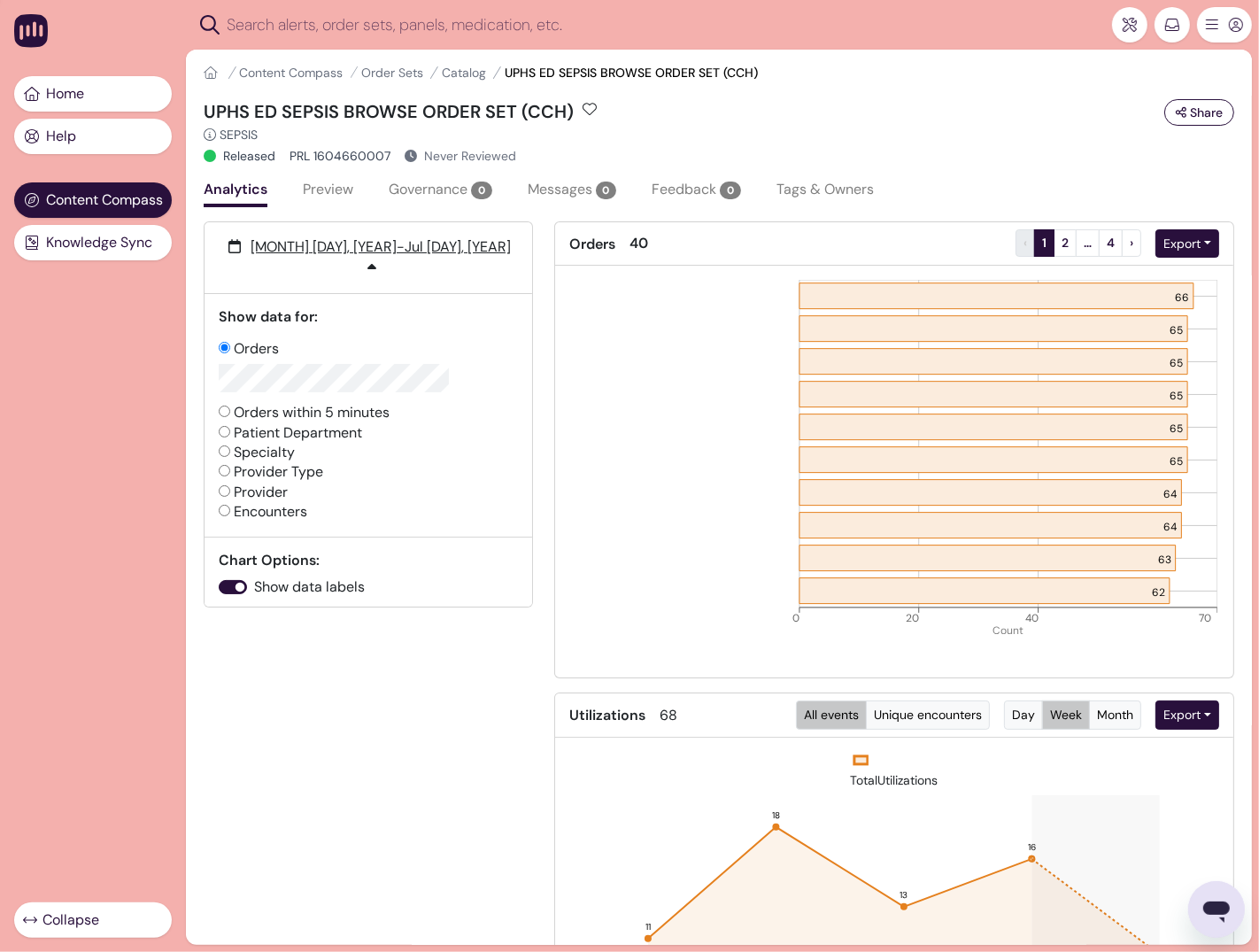 click on "Patient Department" at bounding box center (224, 431) 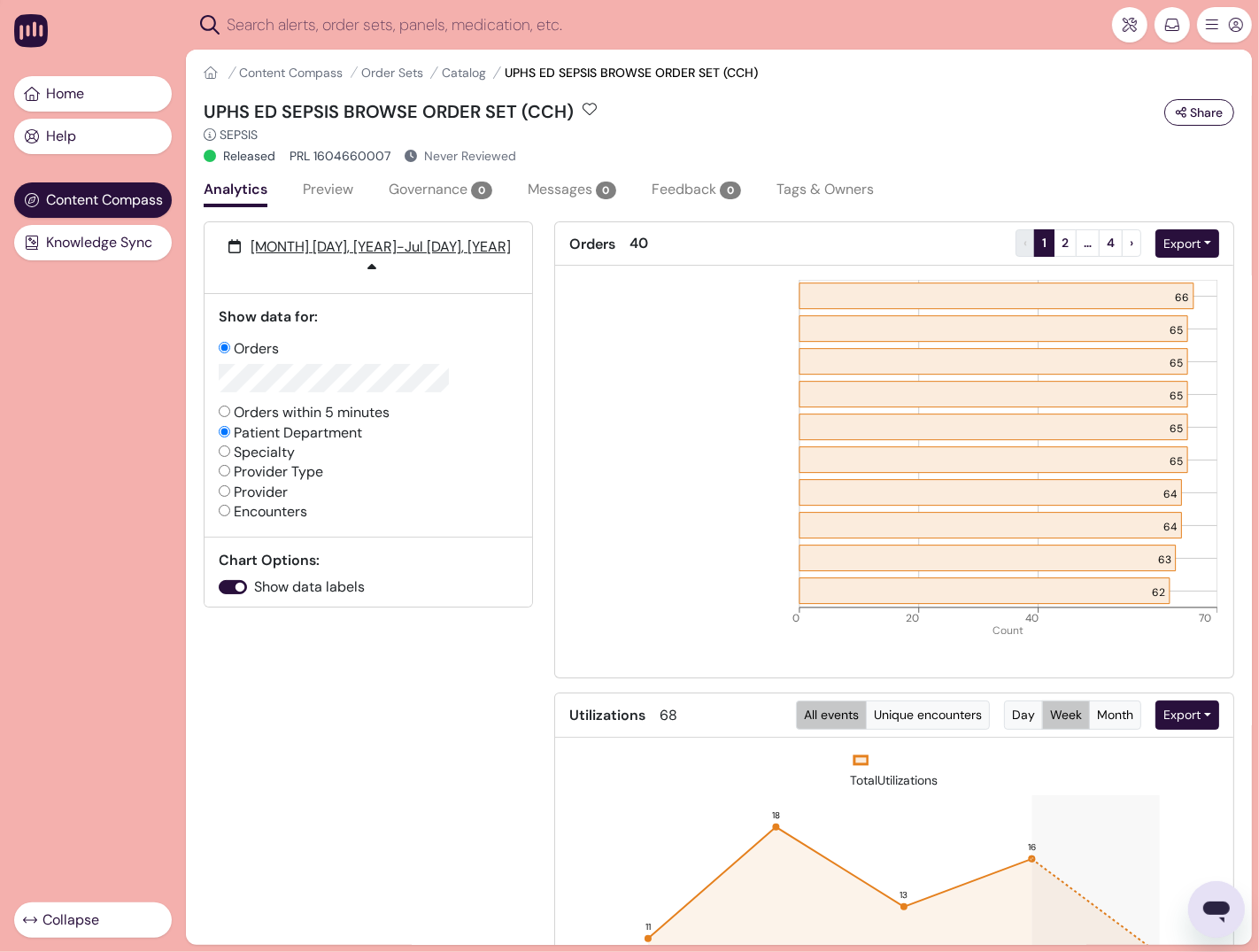 radio on "true" 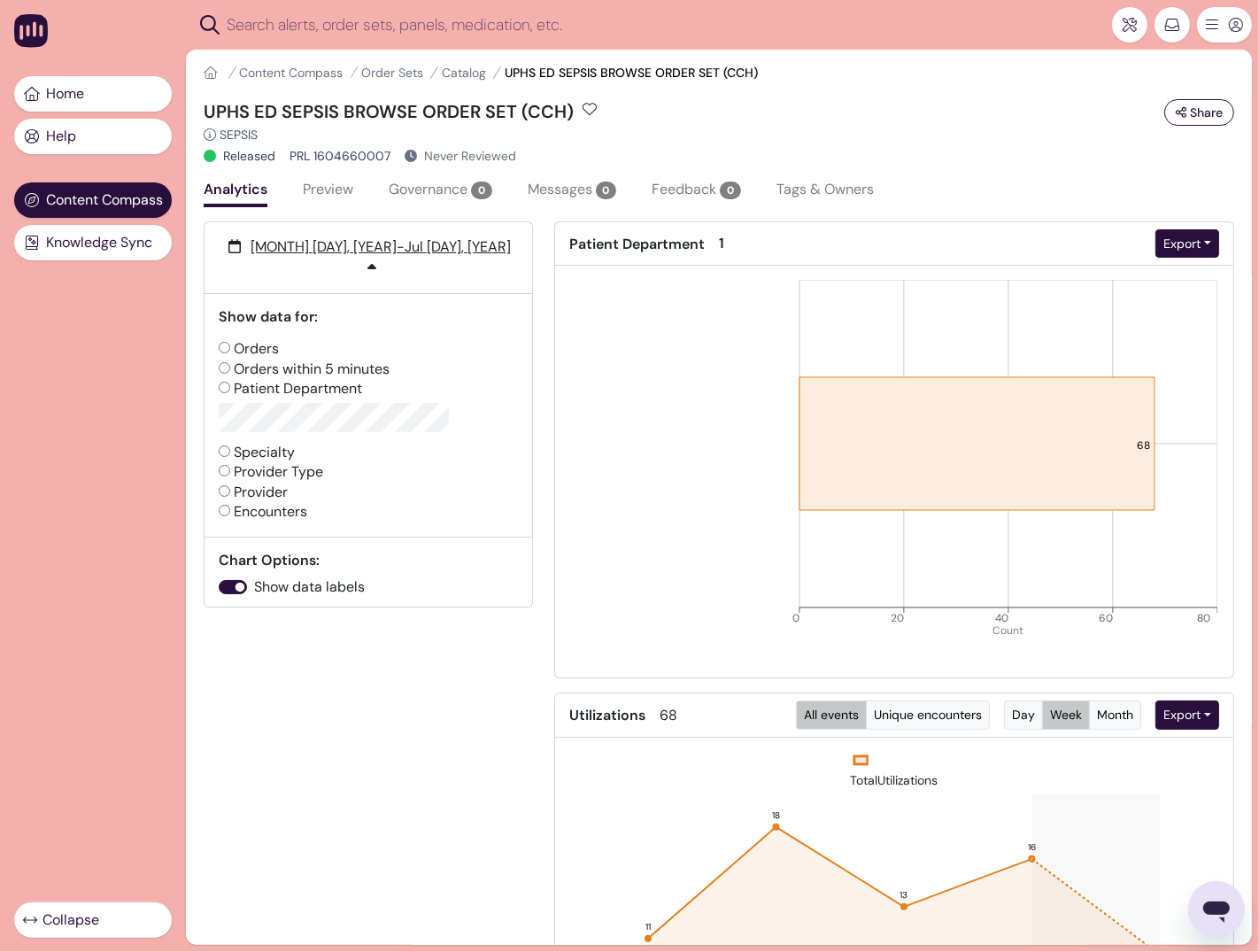 click on "Specialty" at bounding box center (224, 451) 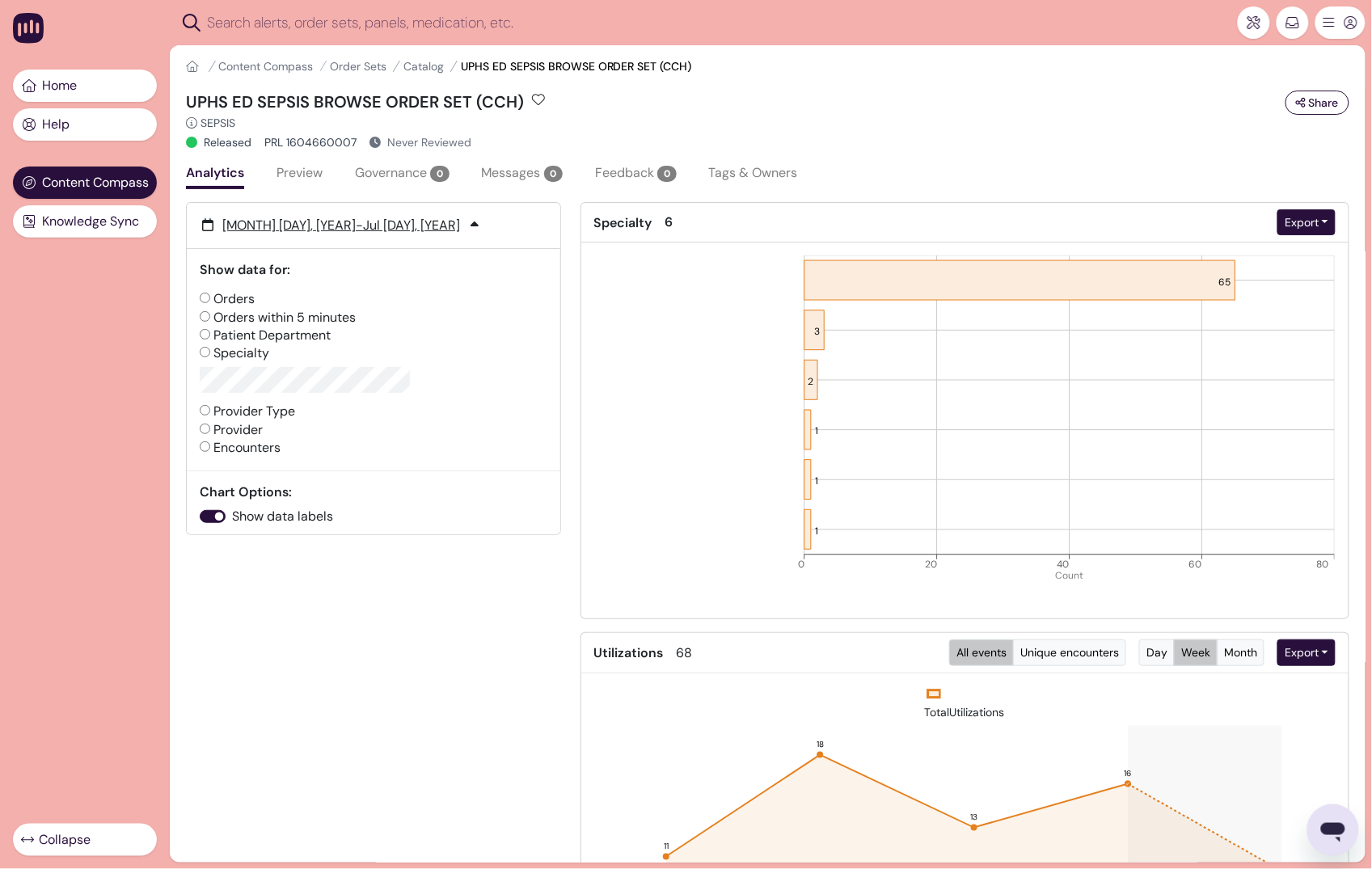 click on "Encounters" at bounding box center (374, 448) 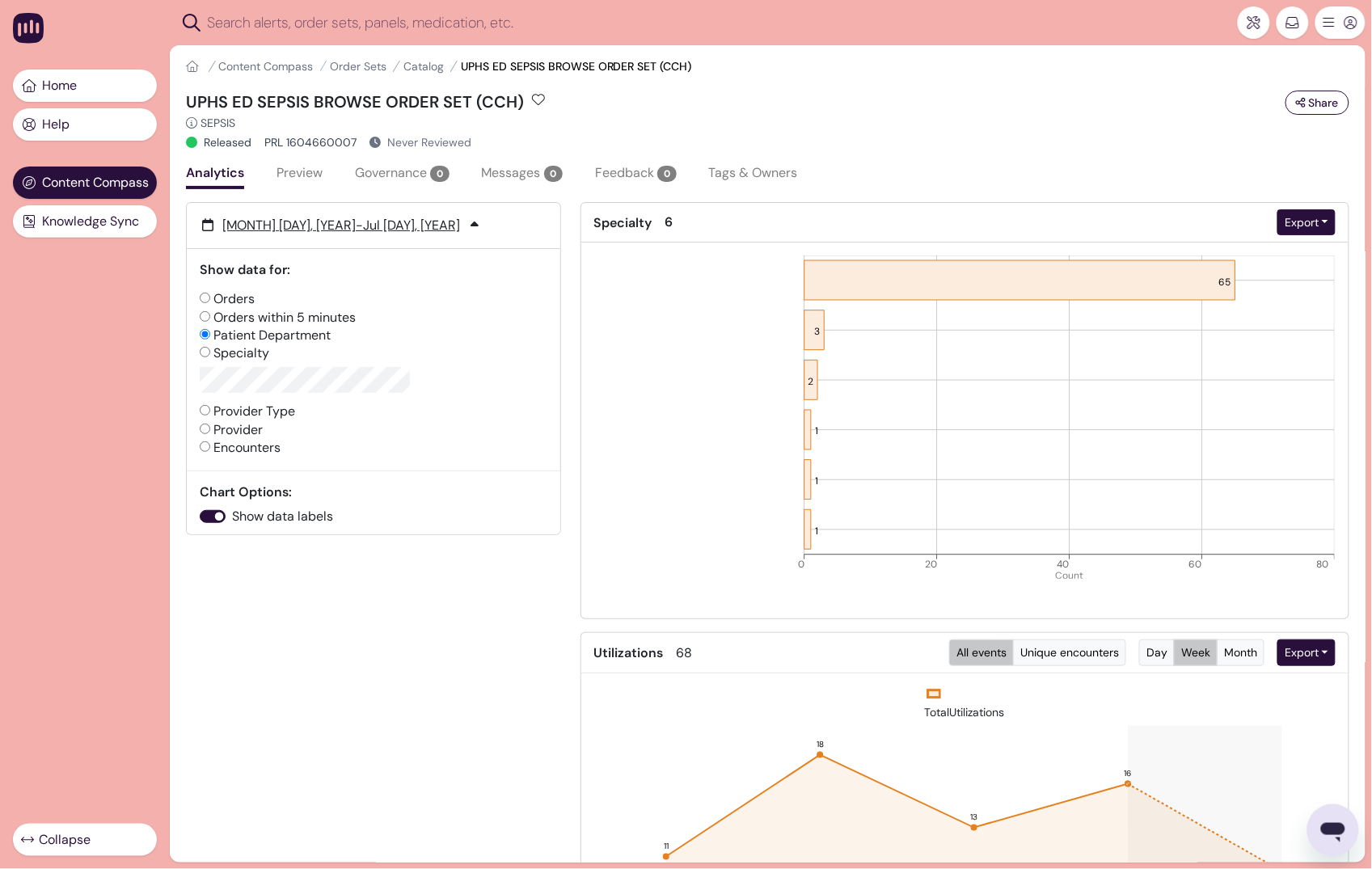 radio on "false" 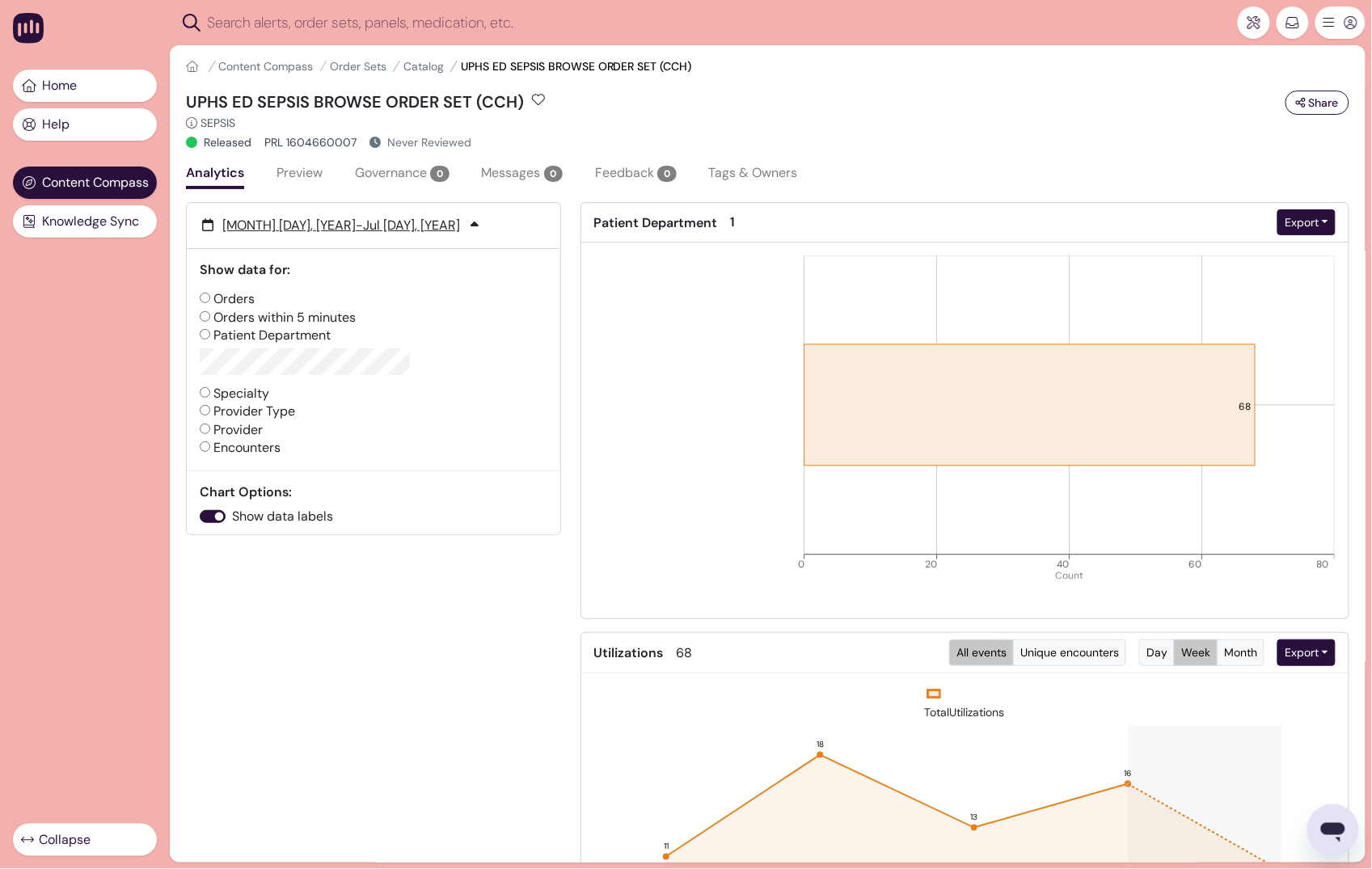 click on "[MONTH] [DAY], [YEAR] - [MONTH] [DAY], [YEAR] Show data for: Orders Orders within [NUMBER] minutes Patient Department Specialty Provider Type Provider Encounters Chart Options: Show data labels" at bounding box center (374, 639) 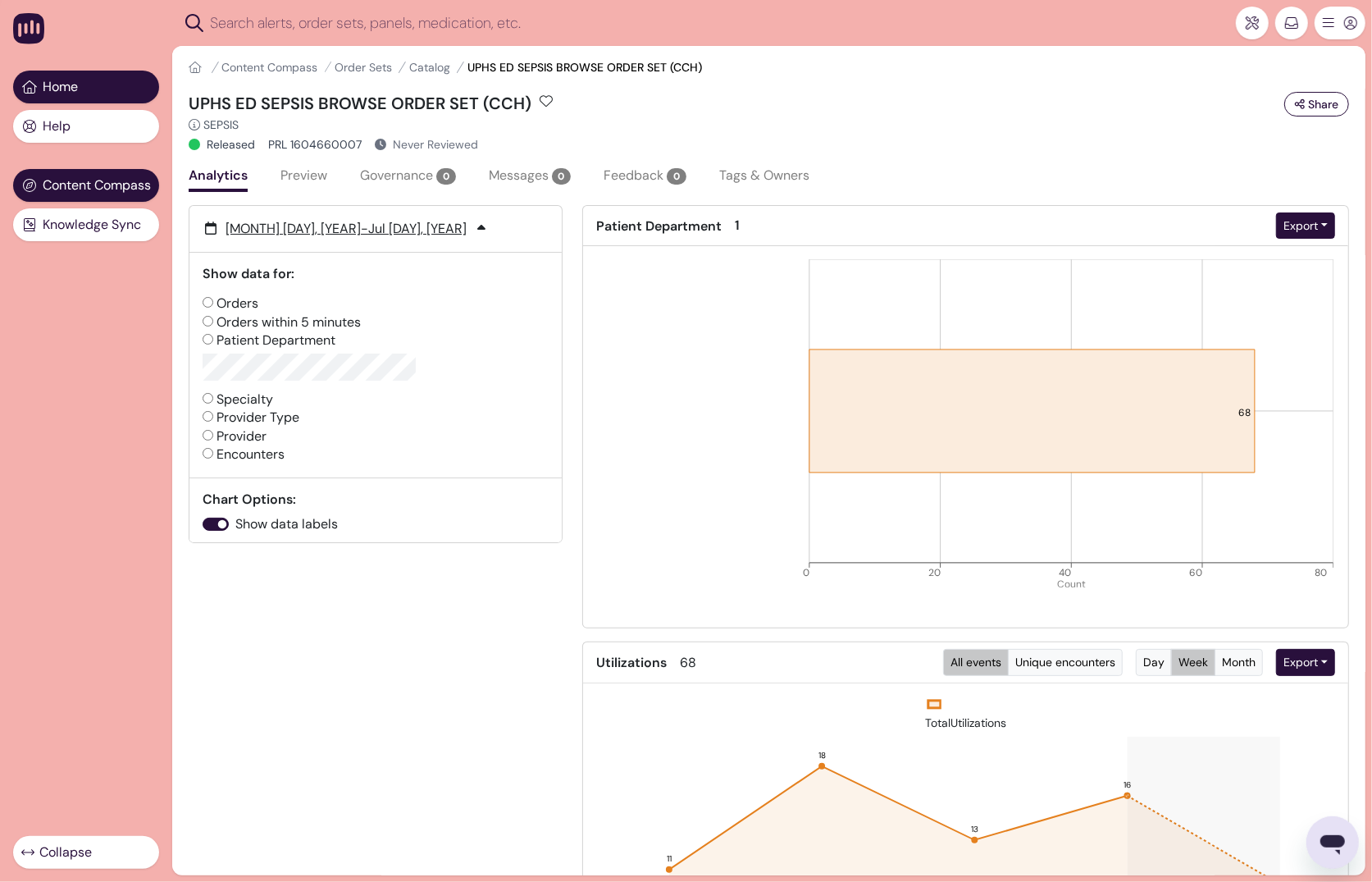 click on "Home" at bounding box center [86, 87] 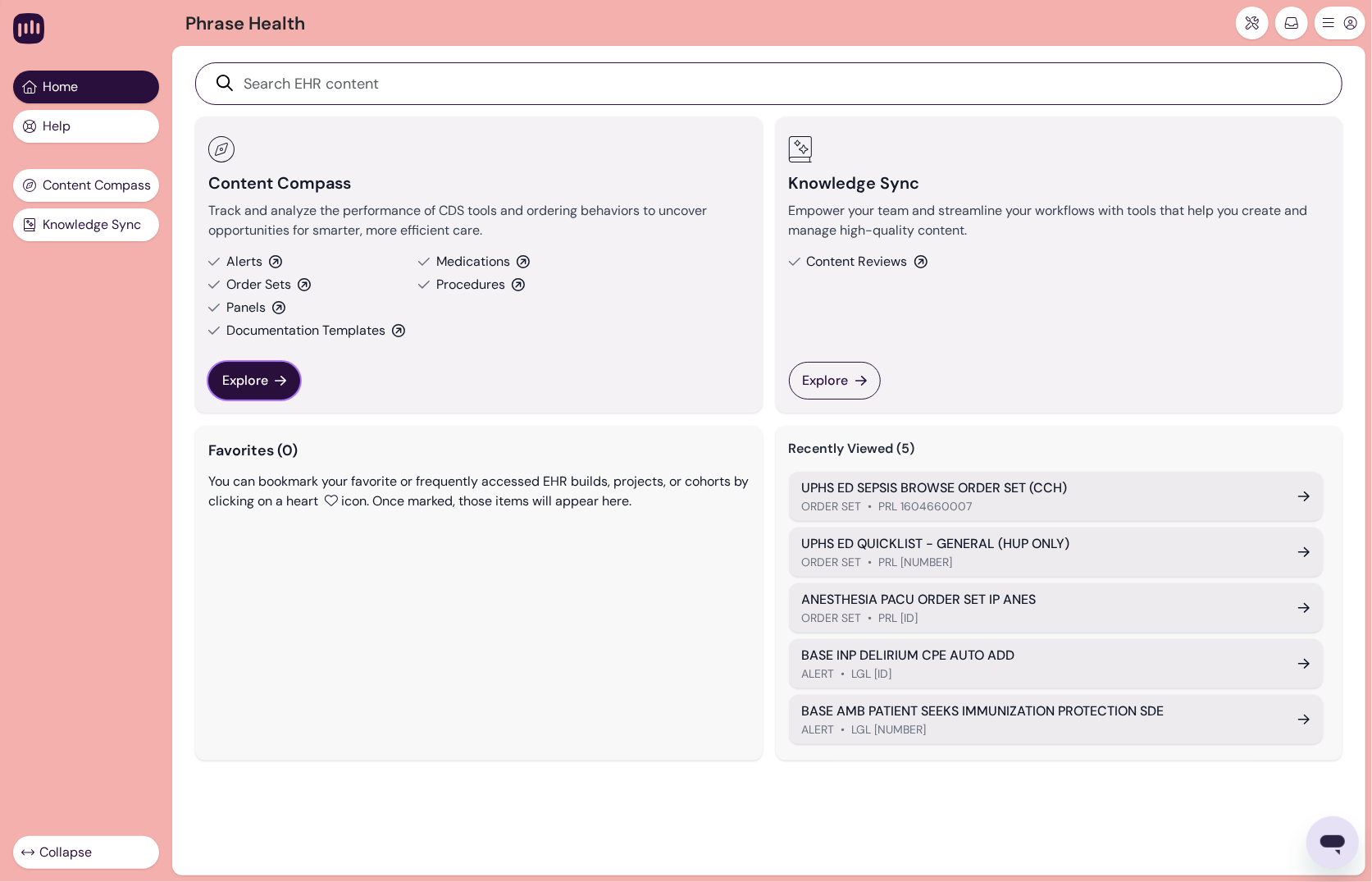 click on "Explore" at bounding box center [254, 381] 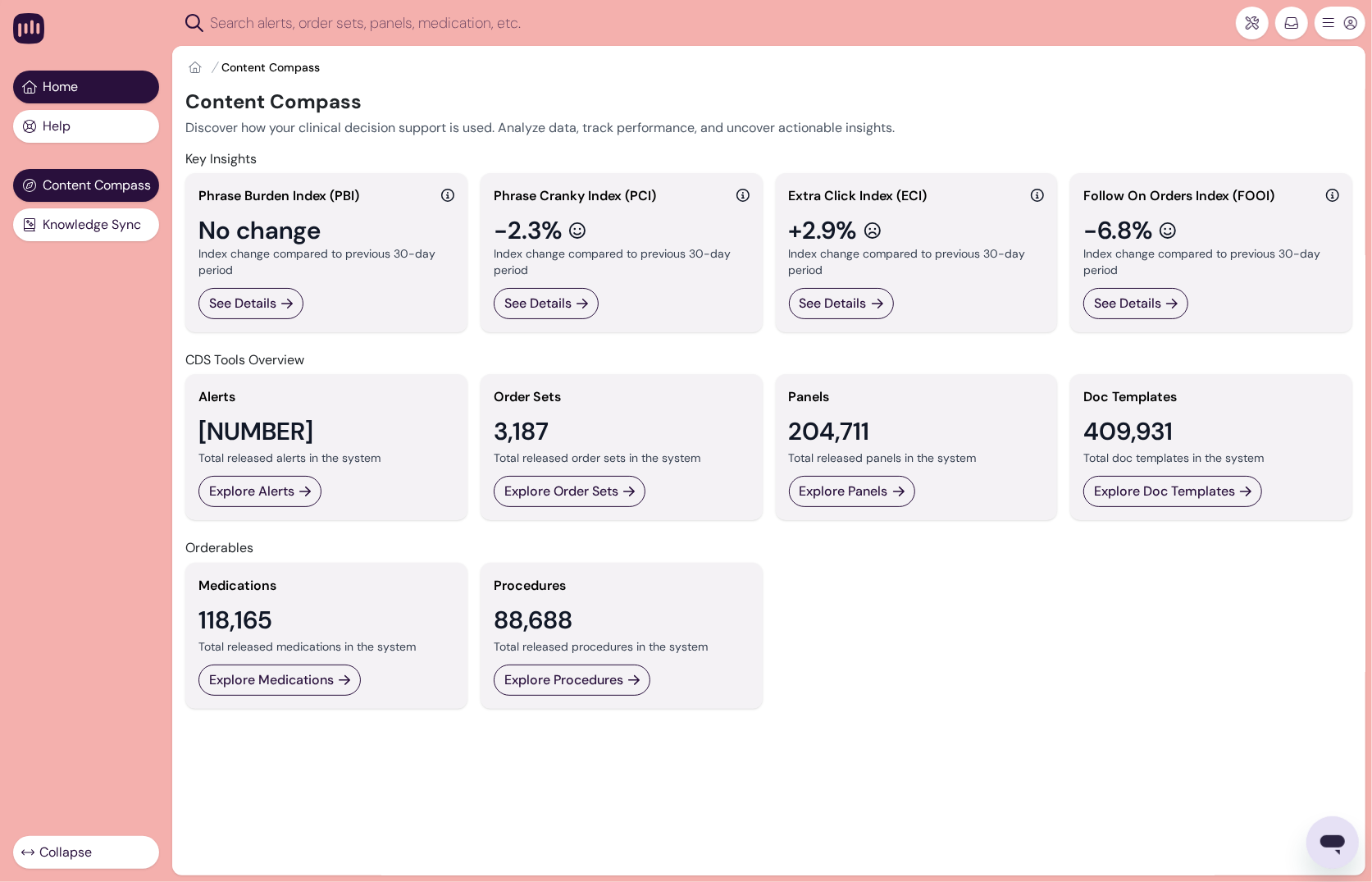 click on "Home" at bounding box center [60, 87] 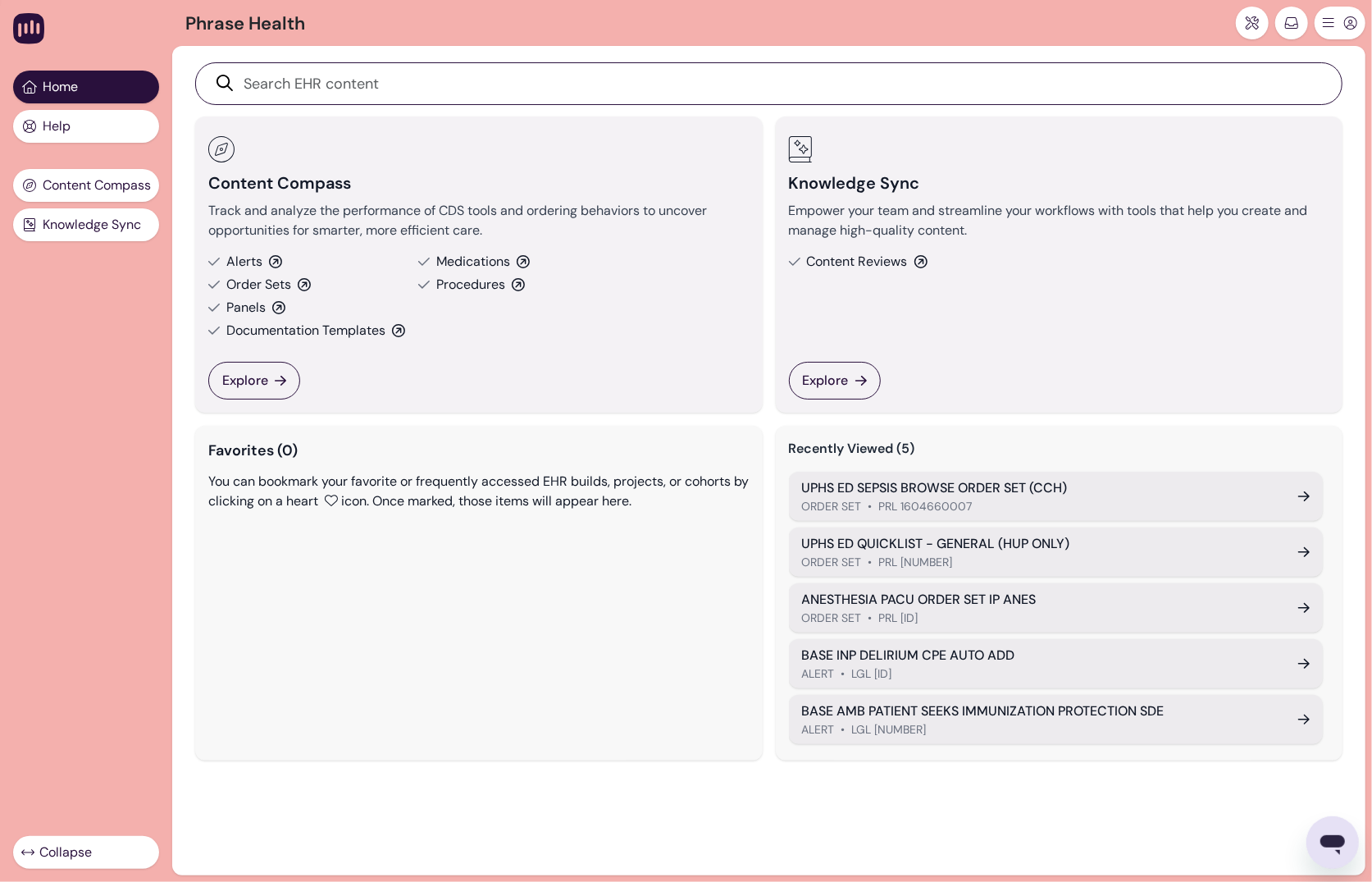 click on "Order Sets" at bounding box center [258, 285] 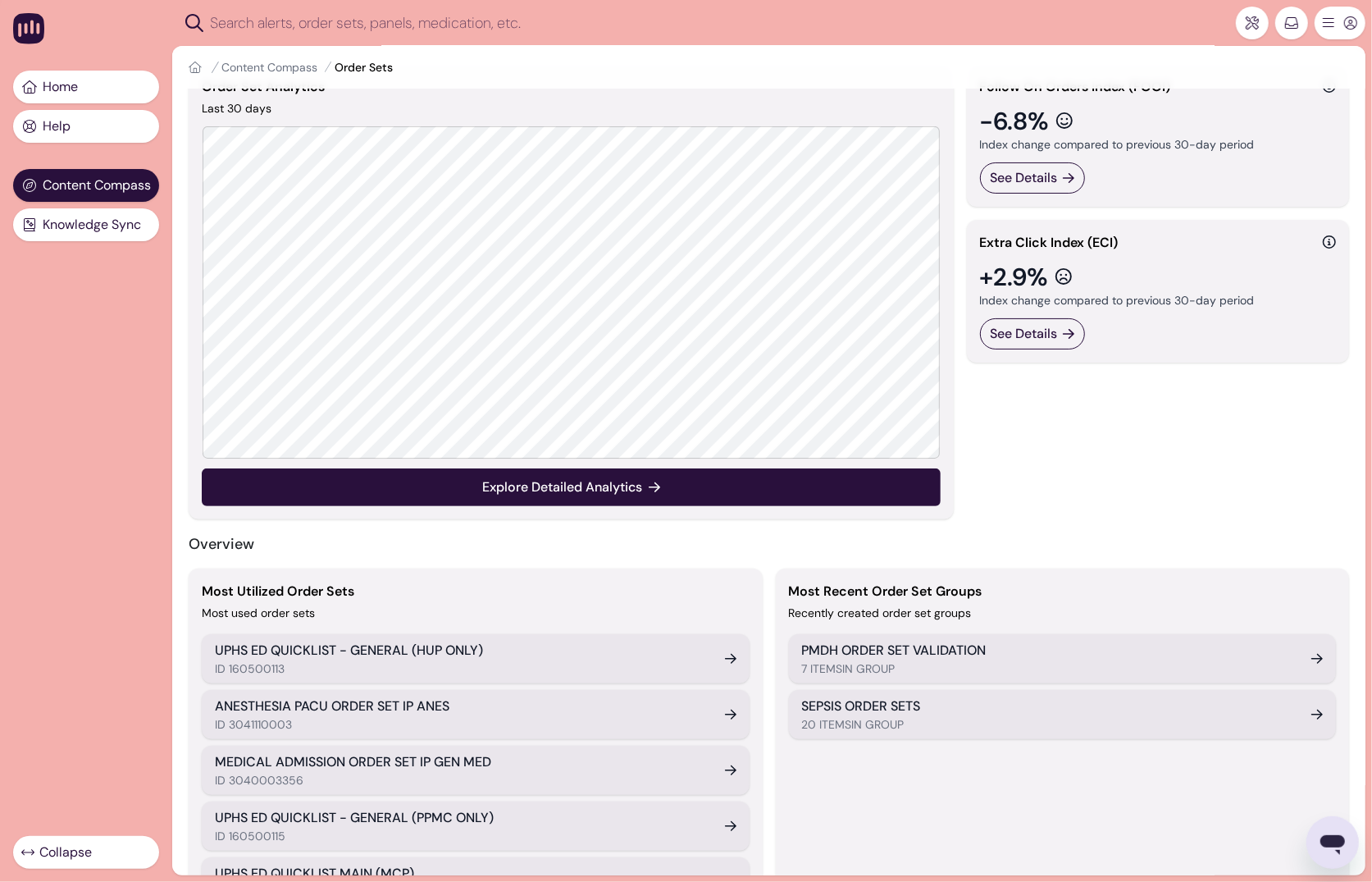 scroll, scrollTop: 43, scrollLeft: 0, axis: vertical 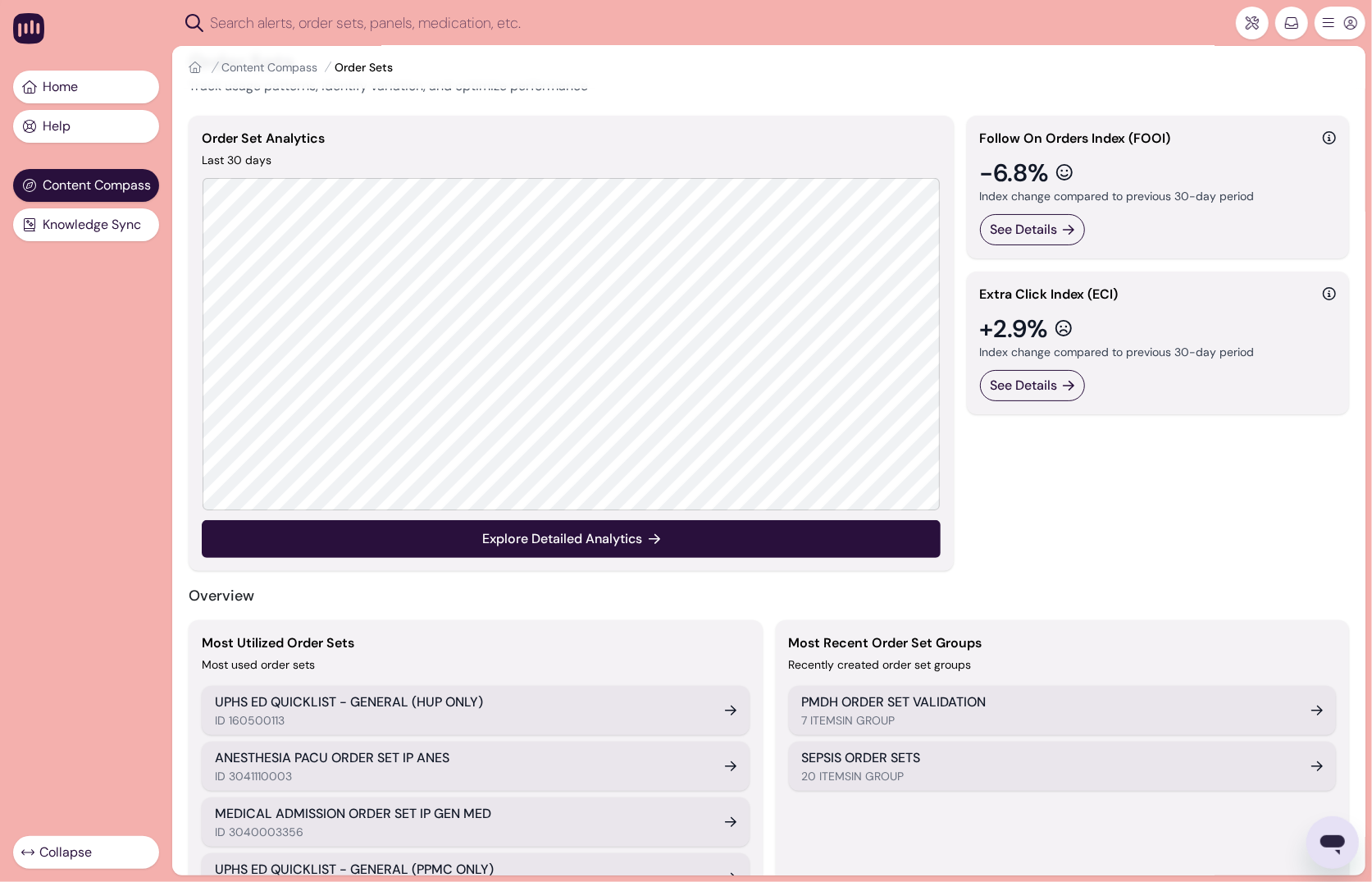 click on "UPHS ED QUICKLIST - GENERAL (HUP ONLY)" at bounding box center (460, 702) 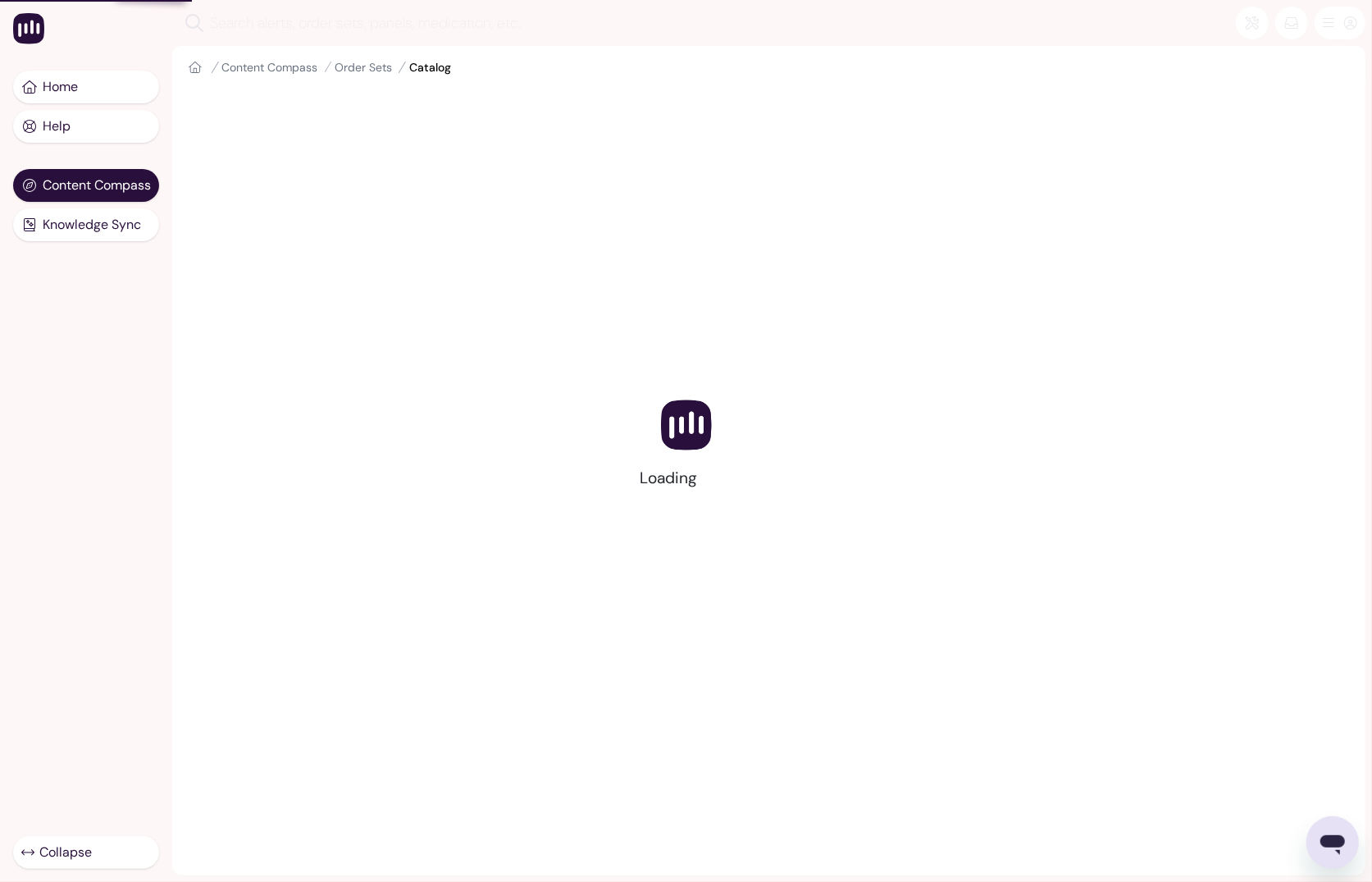 scroll, scrollTop: 0, scrollLeft: 0, axis: both 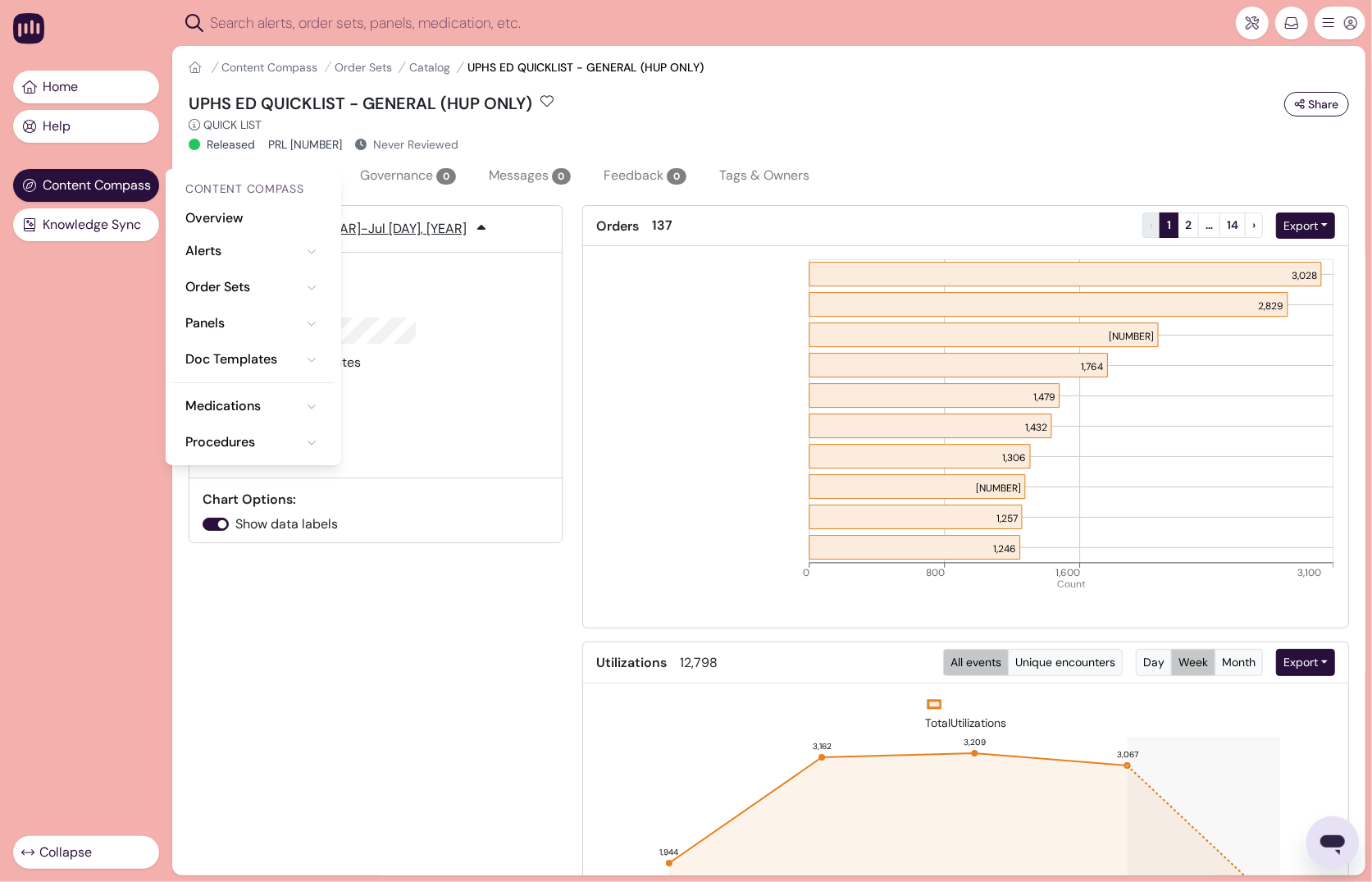 click on "Content Compass" at bounding box center (97, 185) 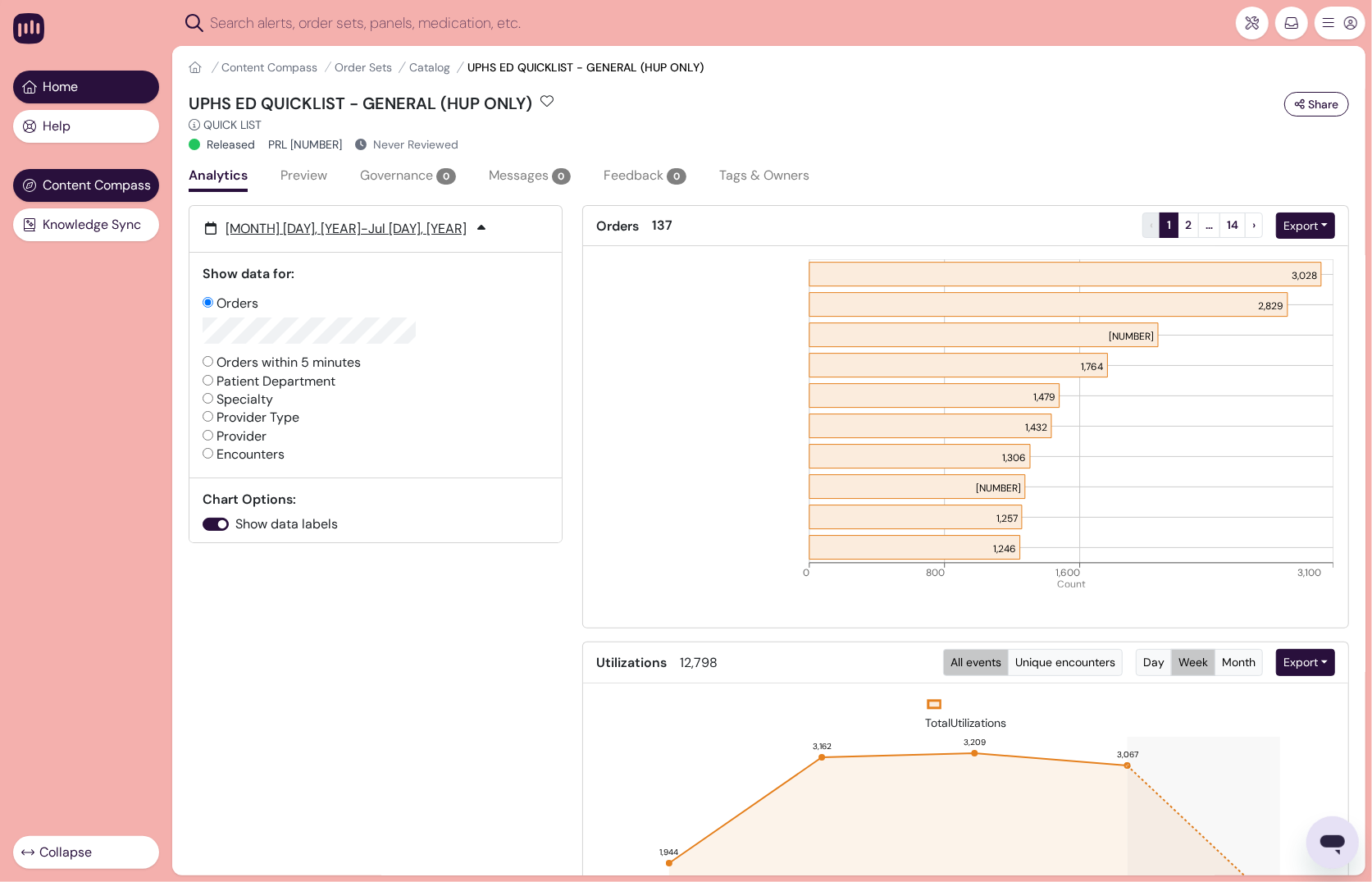 click on "Home" at bounding box center [86, 87] 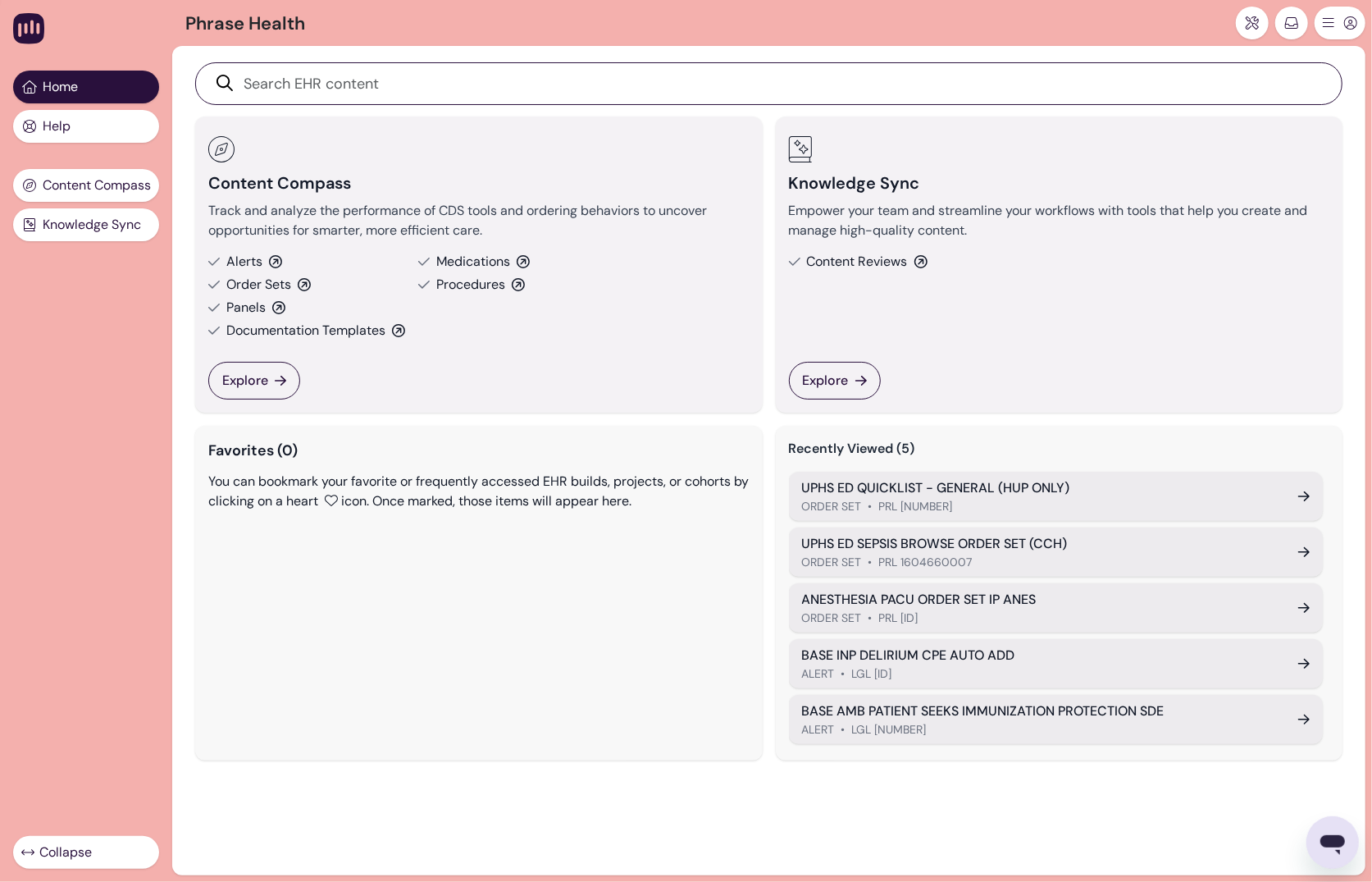 click on "Content Compass Track and analyze the performance of CDS tools and ordering behaviors to uncover opportunities for smarter, more efficient care. Alerts Order Sets Panels Documentation Templates Medications Procedures Explore Knowledge Sync Empower your team and streamline your workflows with tools that help you create and manage high-quality content. Content Reviews Explore Favorites (0) You can bookmark your favorite or frequently accessed EHR builds, projects, or cohorts by clicking on a heart    icon. Once marked, those items will appear here. Recently Viewed (5) UPHS ED QUICKLIST - GENERAL (HUP ONLY) ORDER SET • PRL 160500113 UPHS ED SEPSIS BROWSE ORDER SET (CCH) ORDER SET • PRL 1604660007 ANESTHESIA PACU ORDER SET IP ANES ORDER SET • PRL 3041110003 BASE INP DELIRIUM CPE AUTO ADD ALERT • LGL 3040504041 BASE AMB PATIENT SEEKS IMMUNIZATION PROTECTION SDE ALERT • LGL 4796" at bounding box center (768, 411) 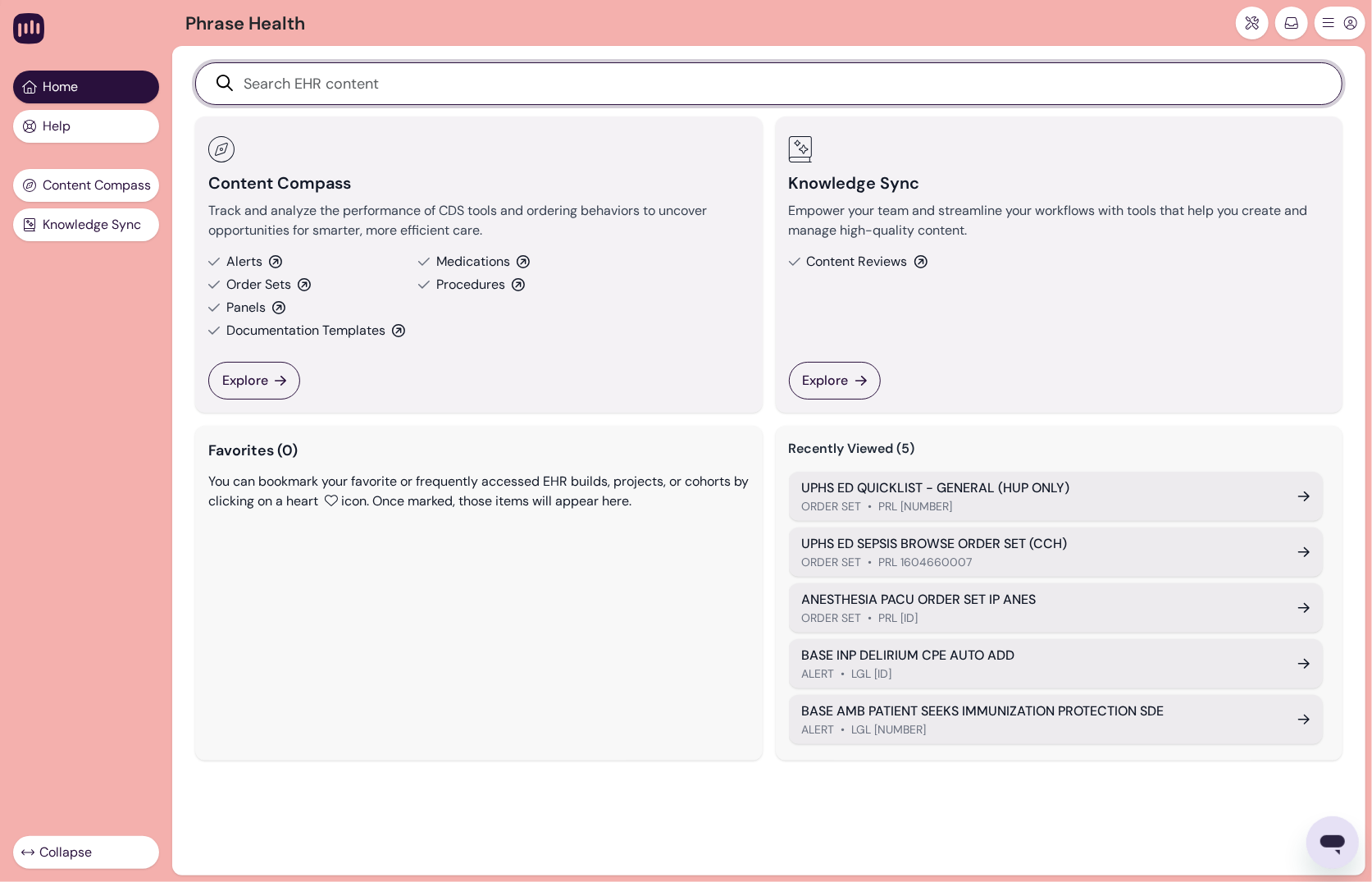 click at bounding box center [777, 84] 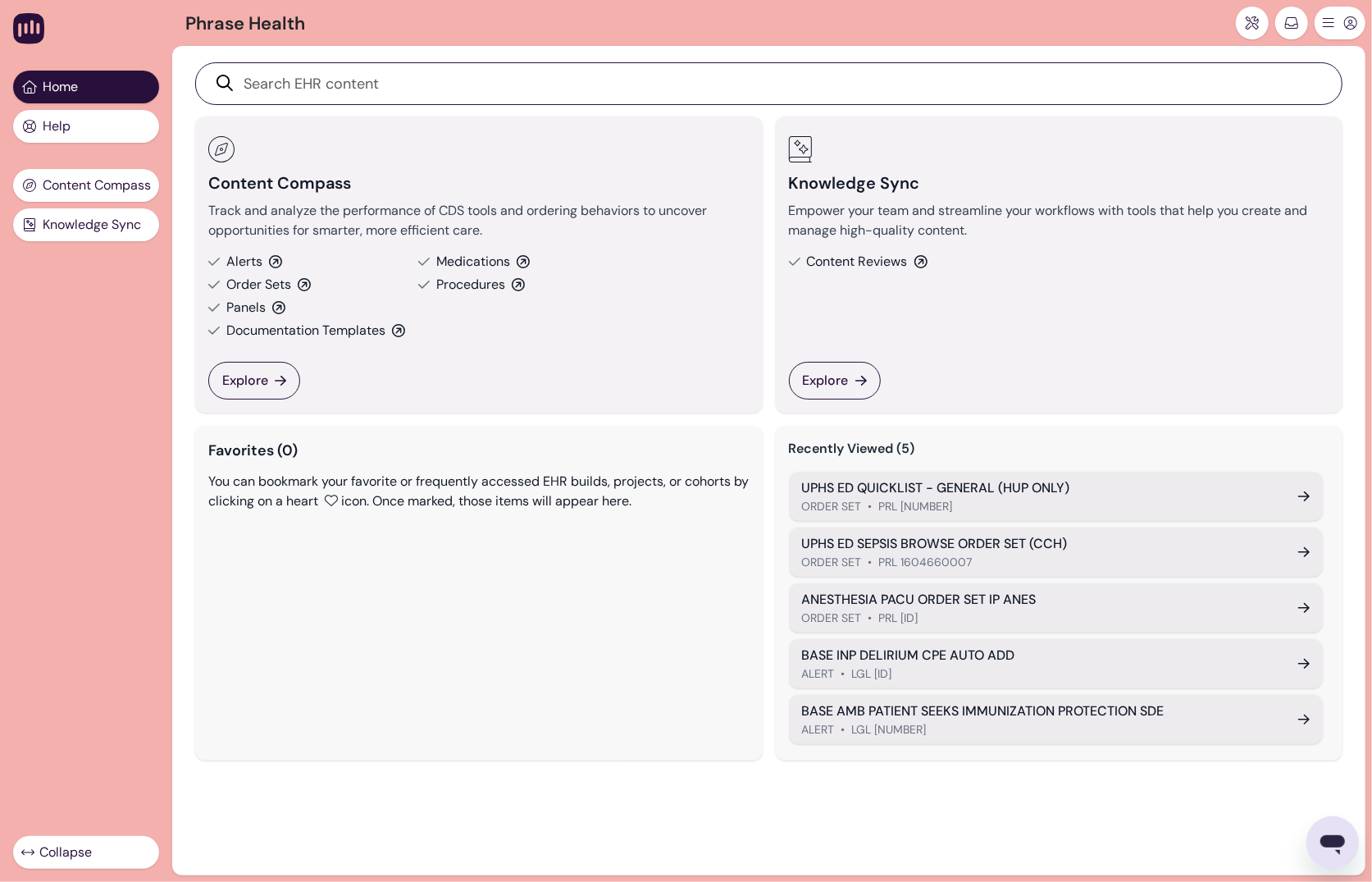 click on "Home Help Content Compass Knowledge Sync Collapse" at bounding box center [86, 441] 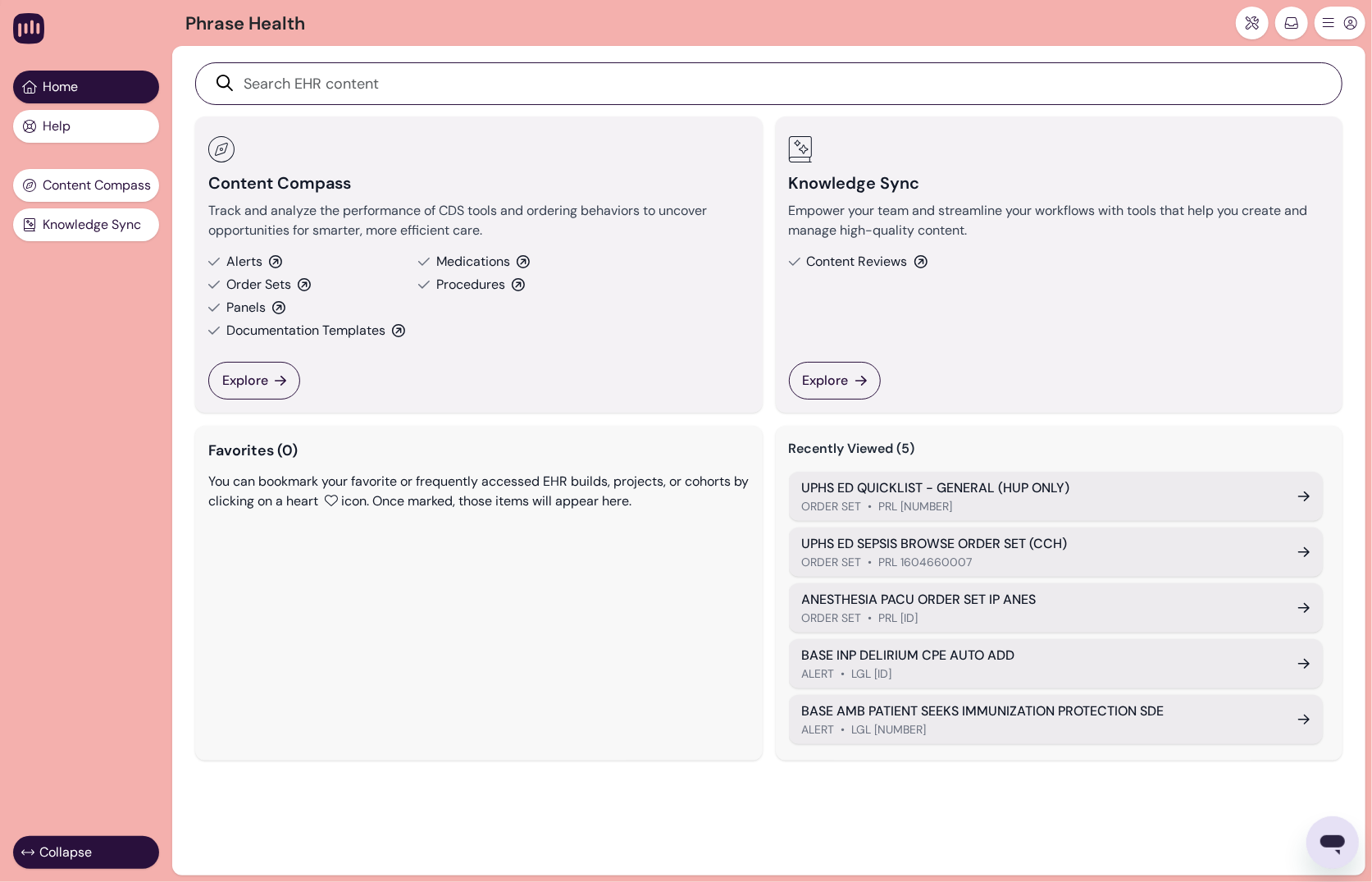 click on "Collapse" at bounding box center (66, 852) 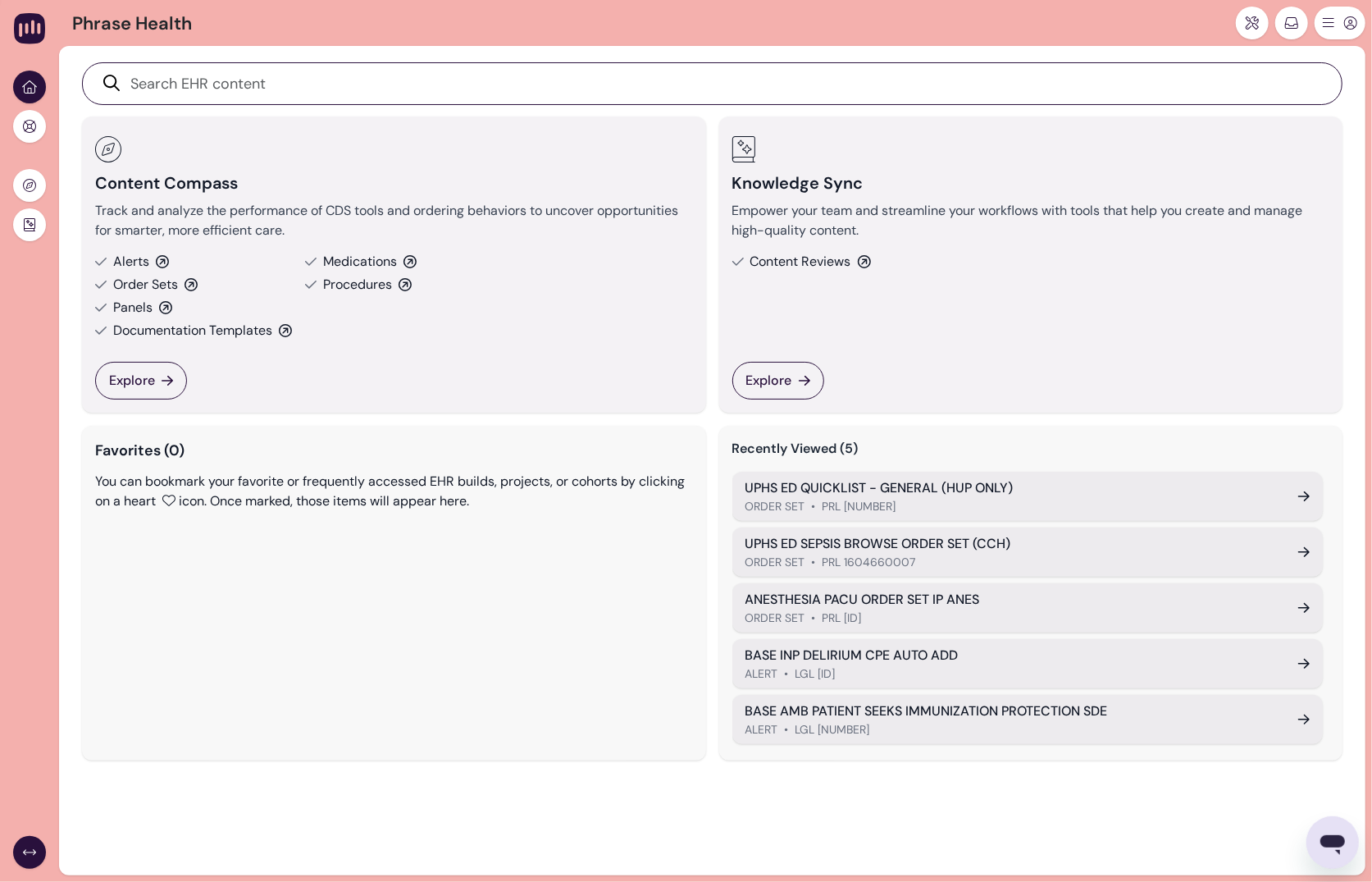 click 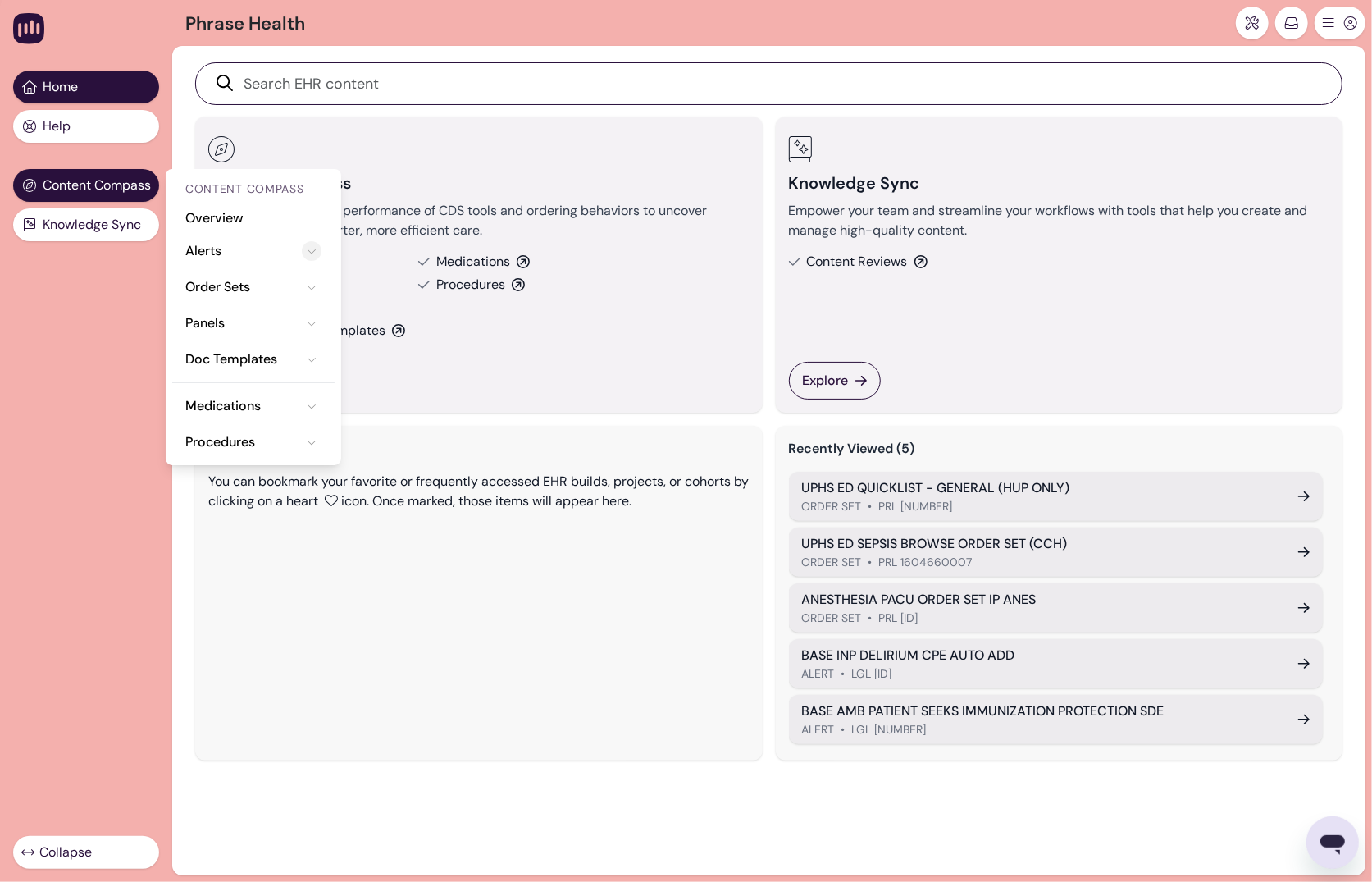 click 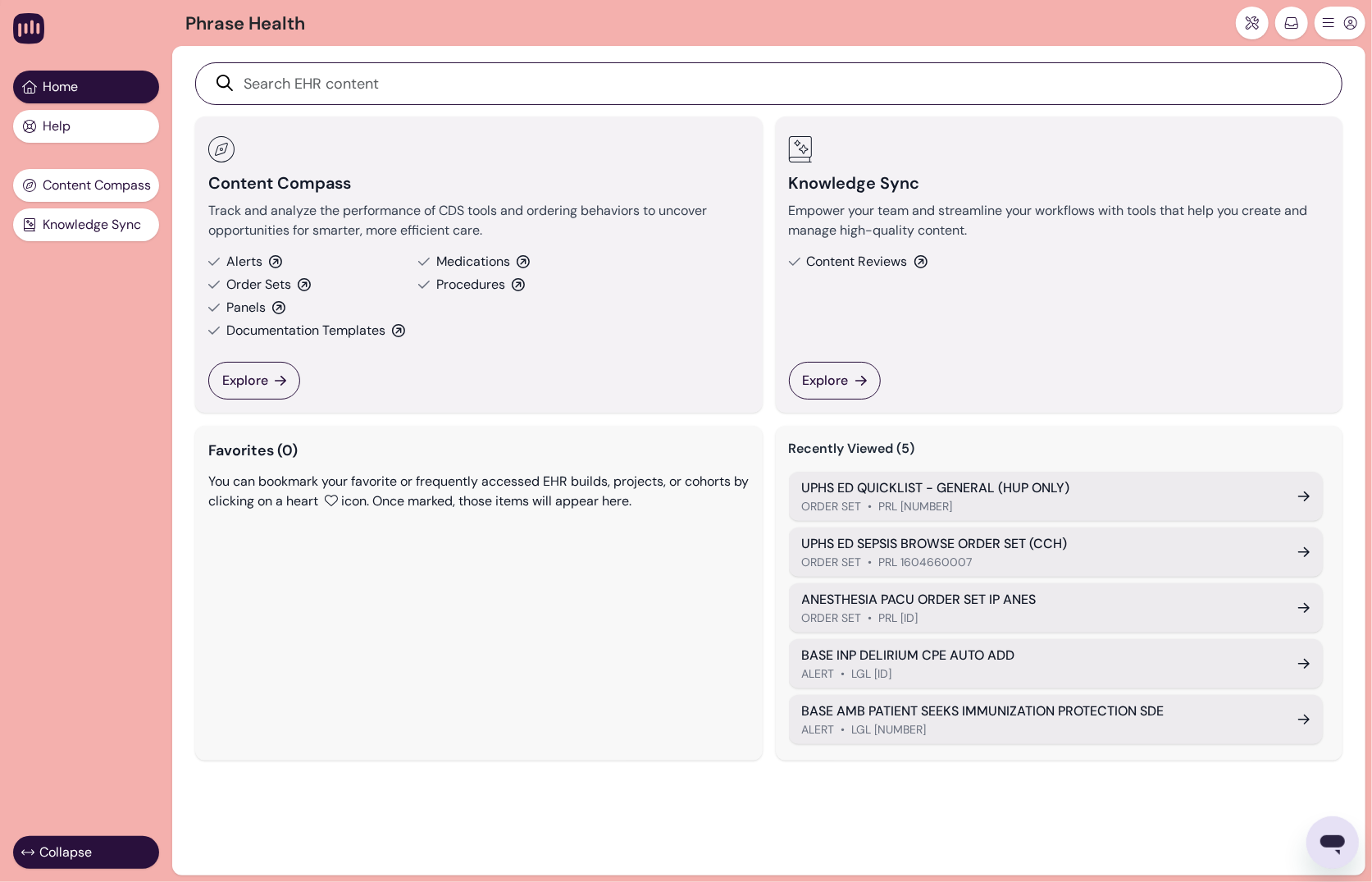 click on "Collapse" at bounding box center [86, 852] 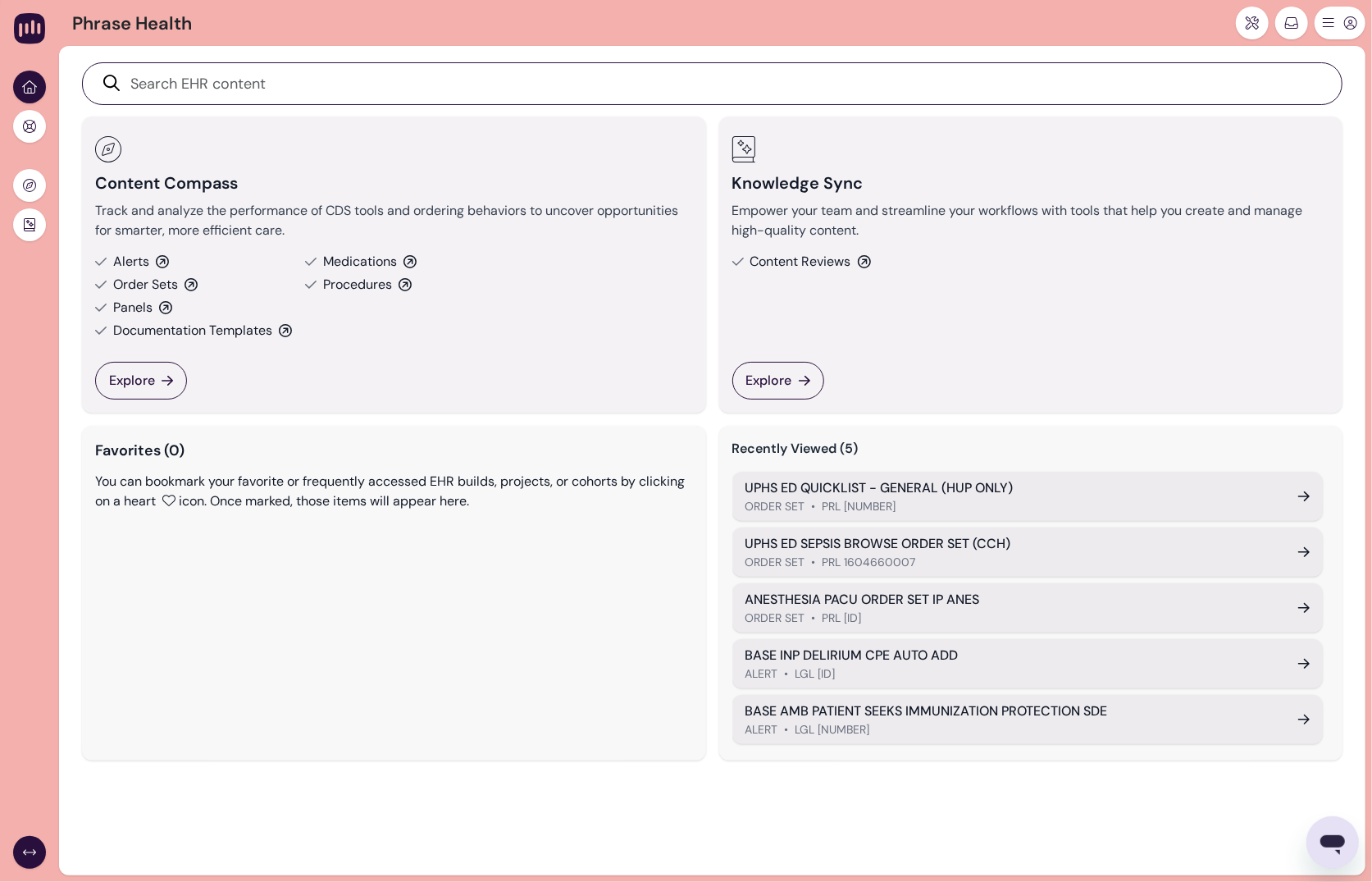 click 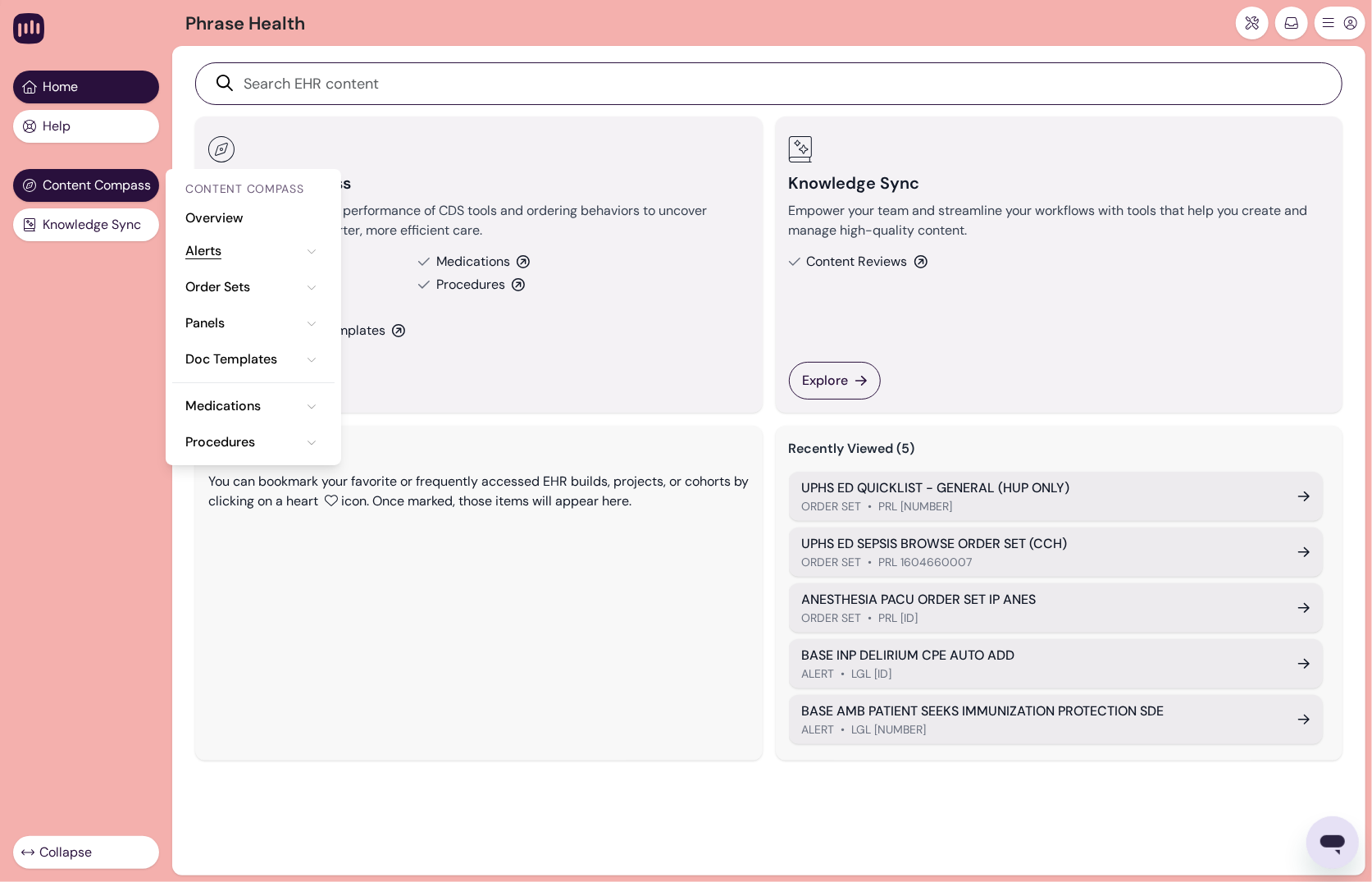 click on "Alerts" at bounding box center [203, 251] 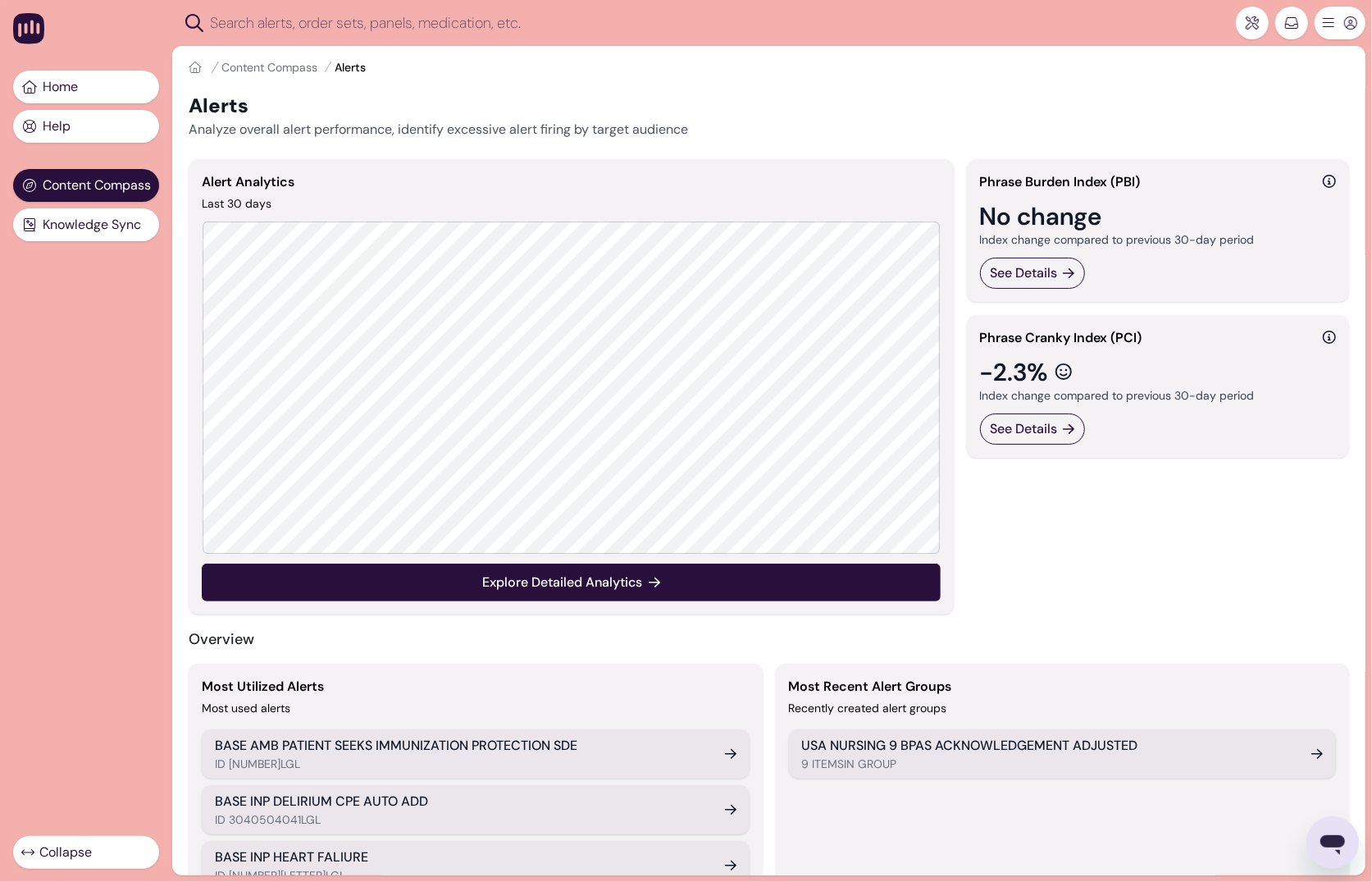 click at bounding box center (768, 26) 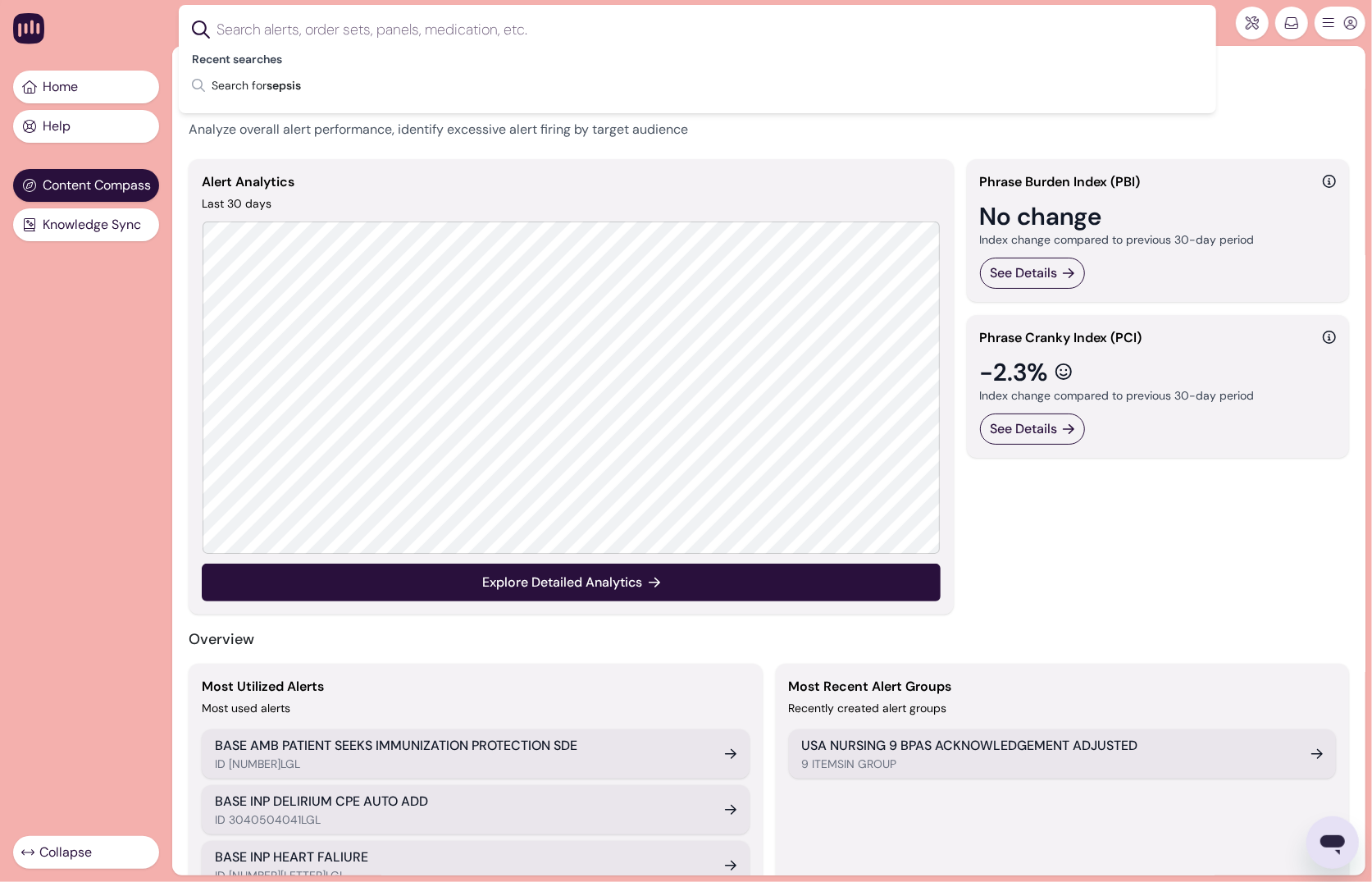 click at bounding box center [710, 30] 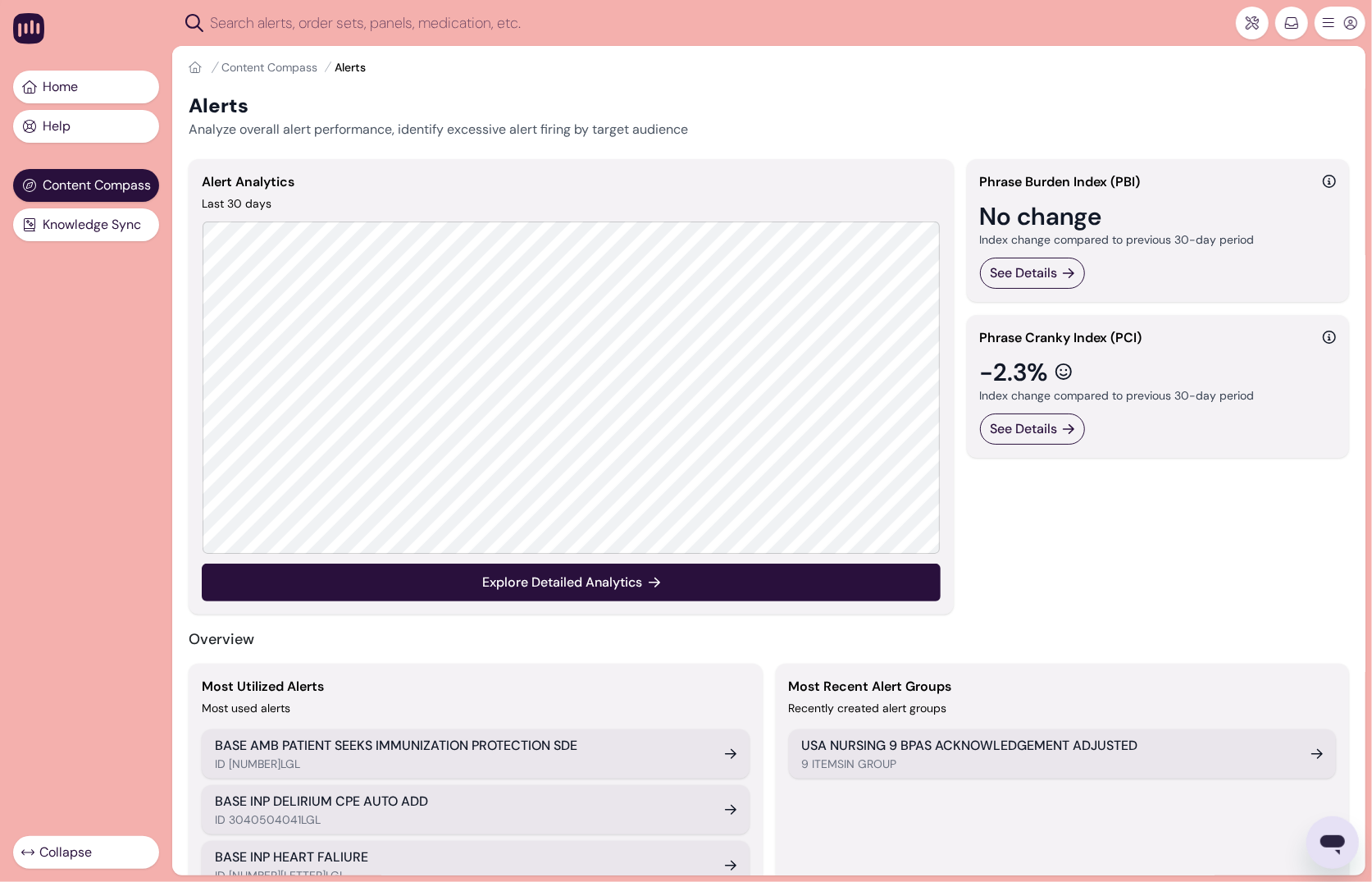click at bounding box center [717, 23] 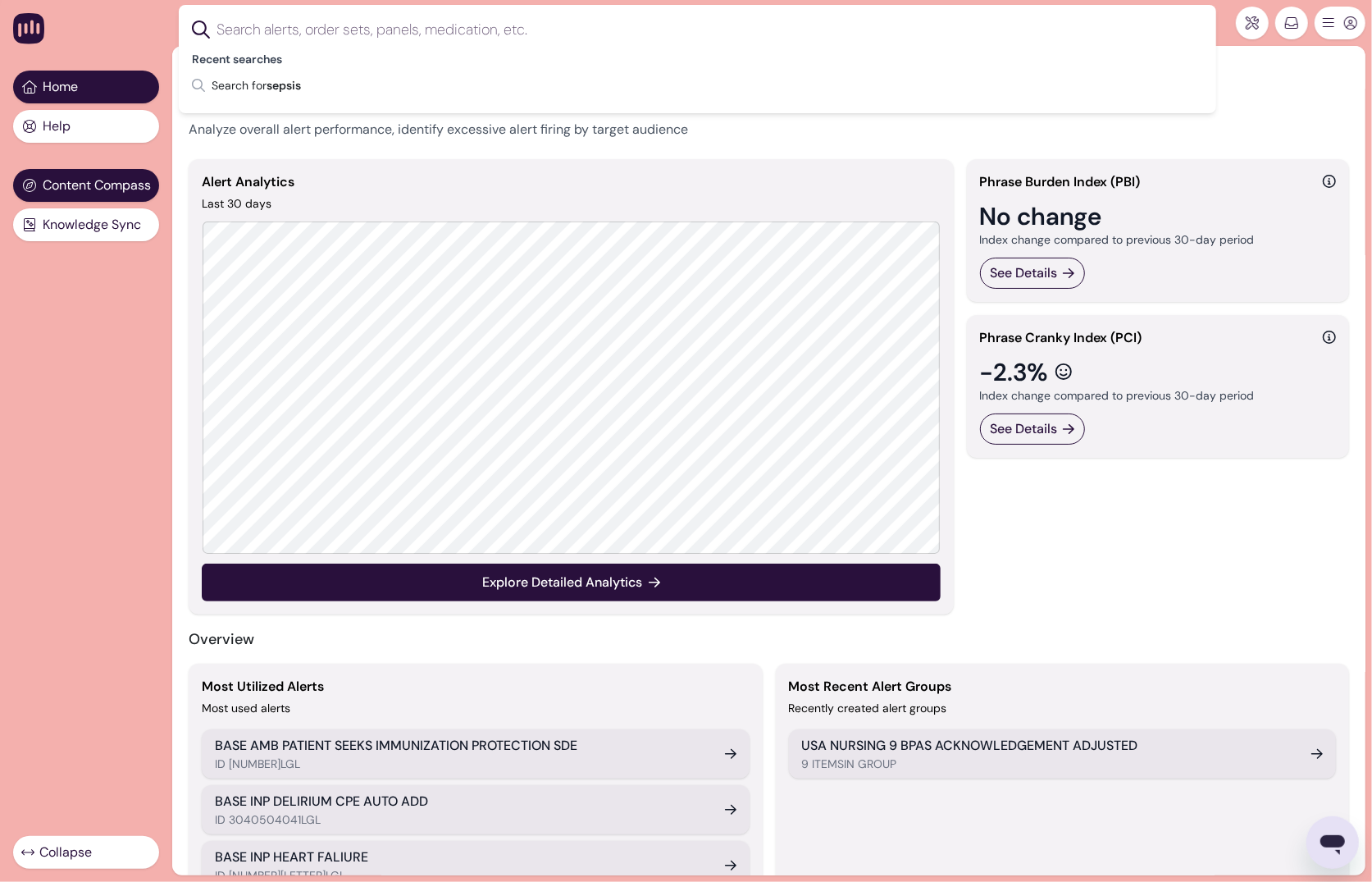 click on "Home" at bounding box center [86, 87] 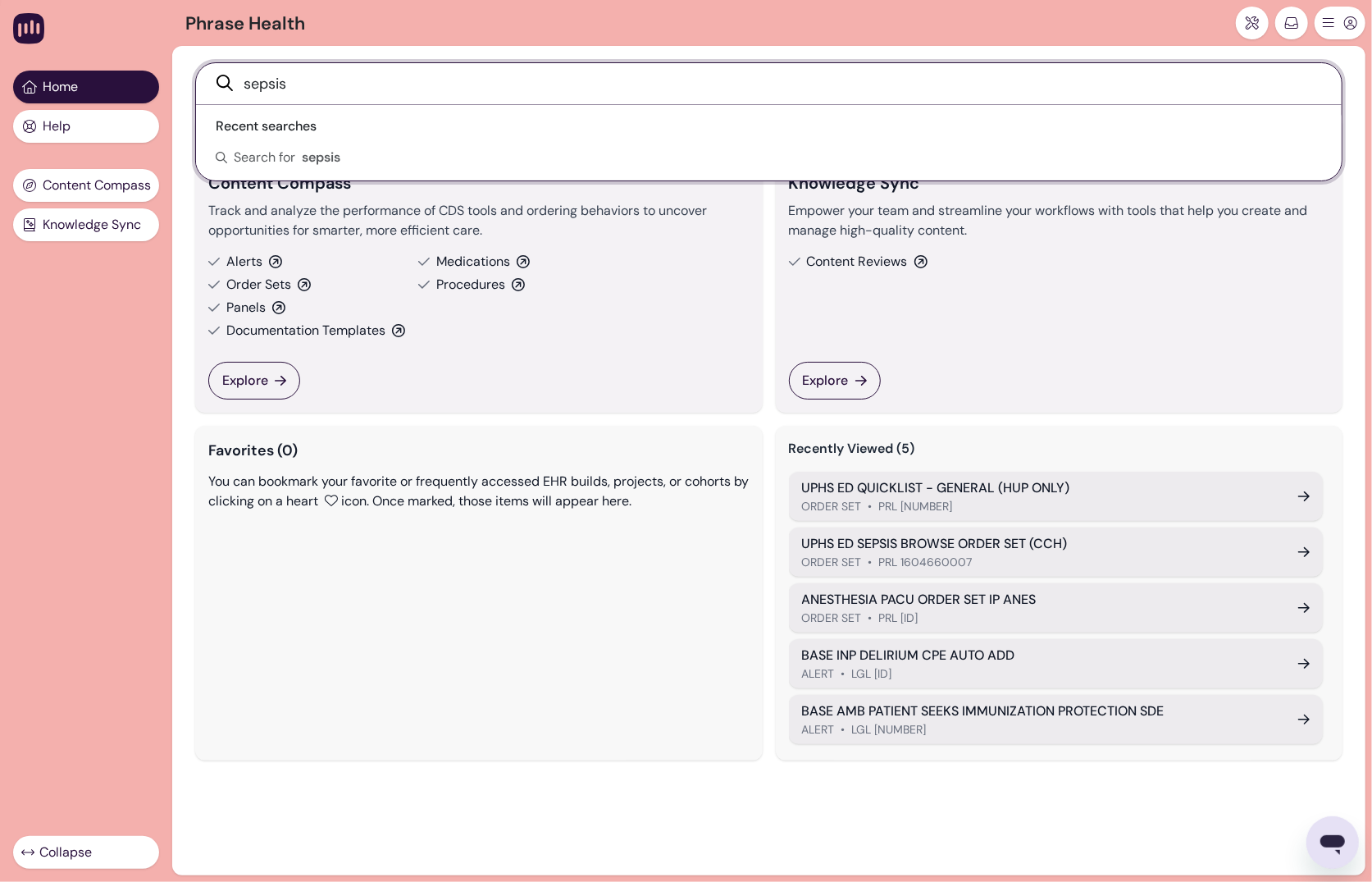 type on "sepsis" 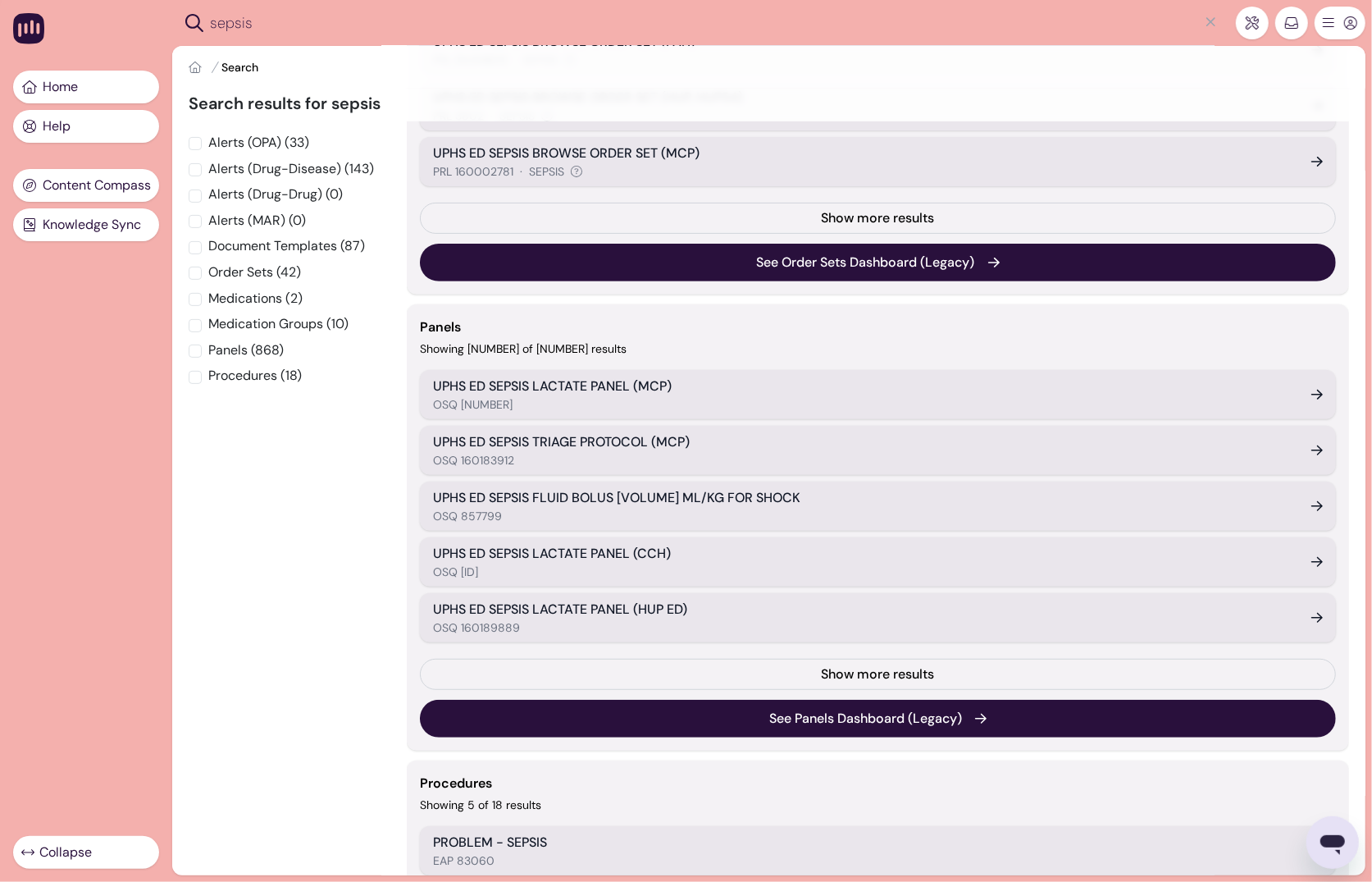 scroll, scrollTop: 0, scrollLeft: 0, axis: both 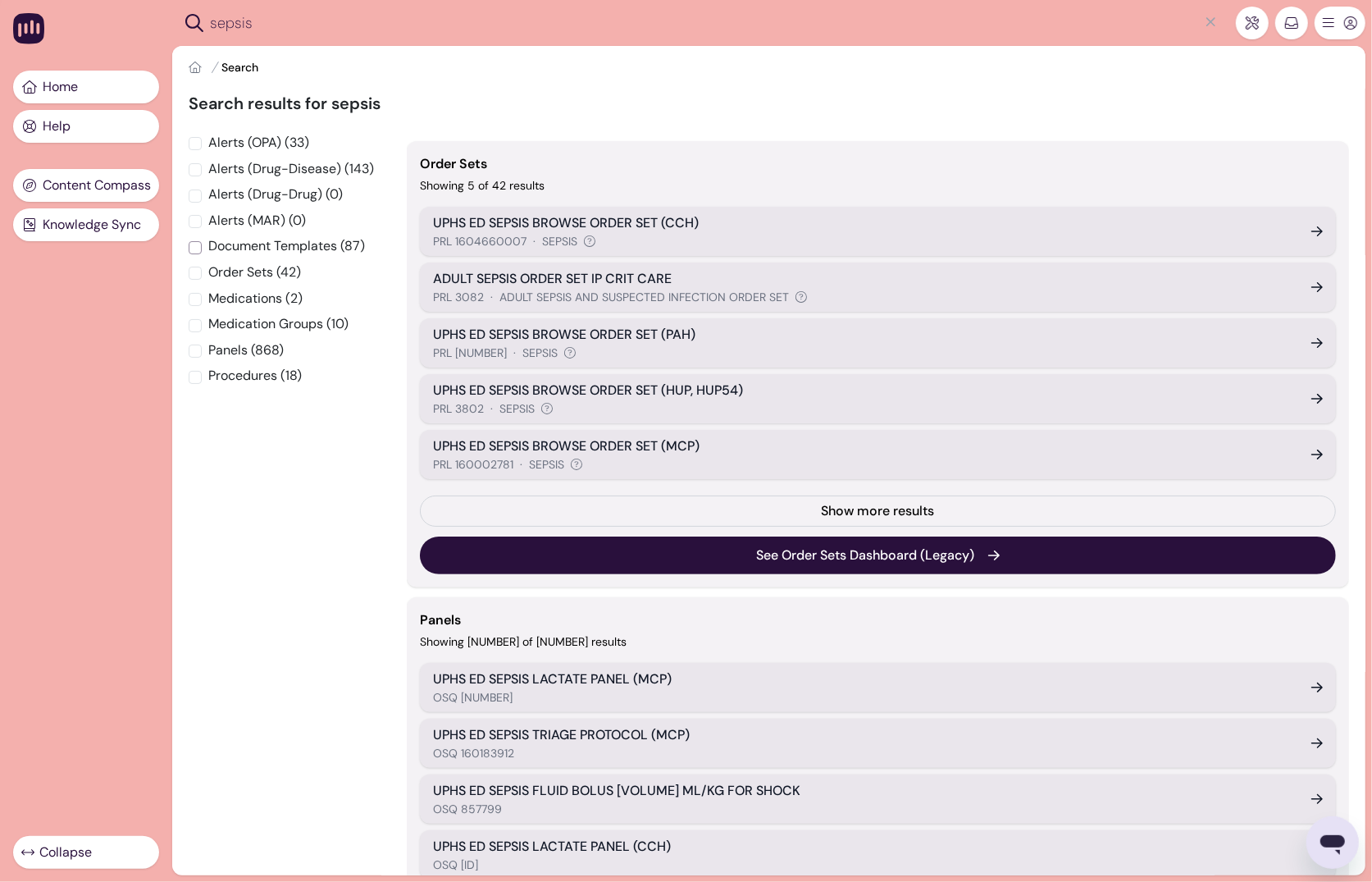 click on "Document Templates (87)" at bounding box center [195, 248] 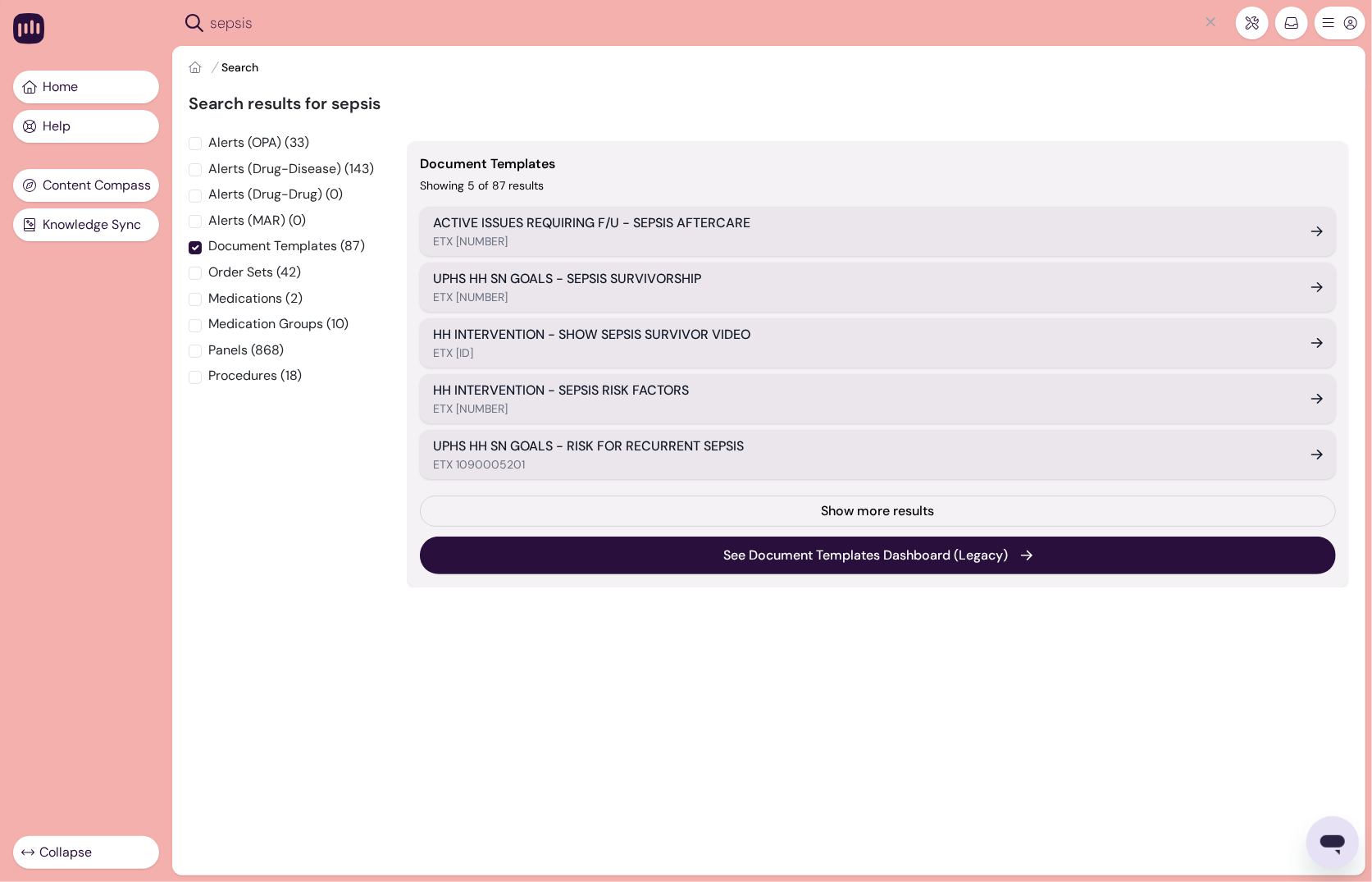 click on "Document Templates (87)" at bounding box center [291, 246] 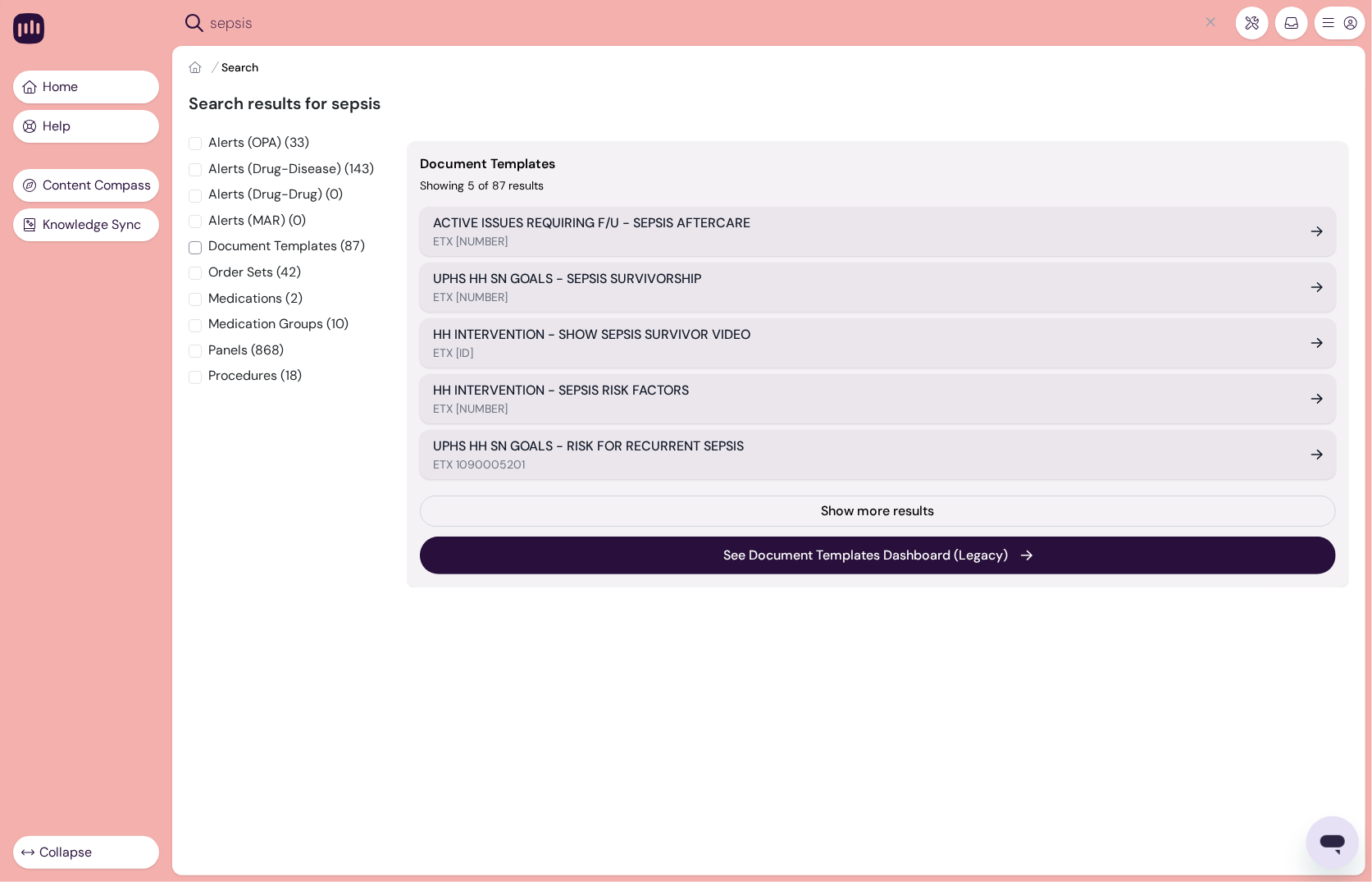 checkbox on "false" 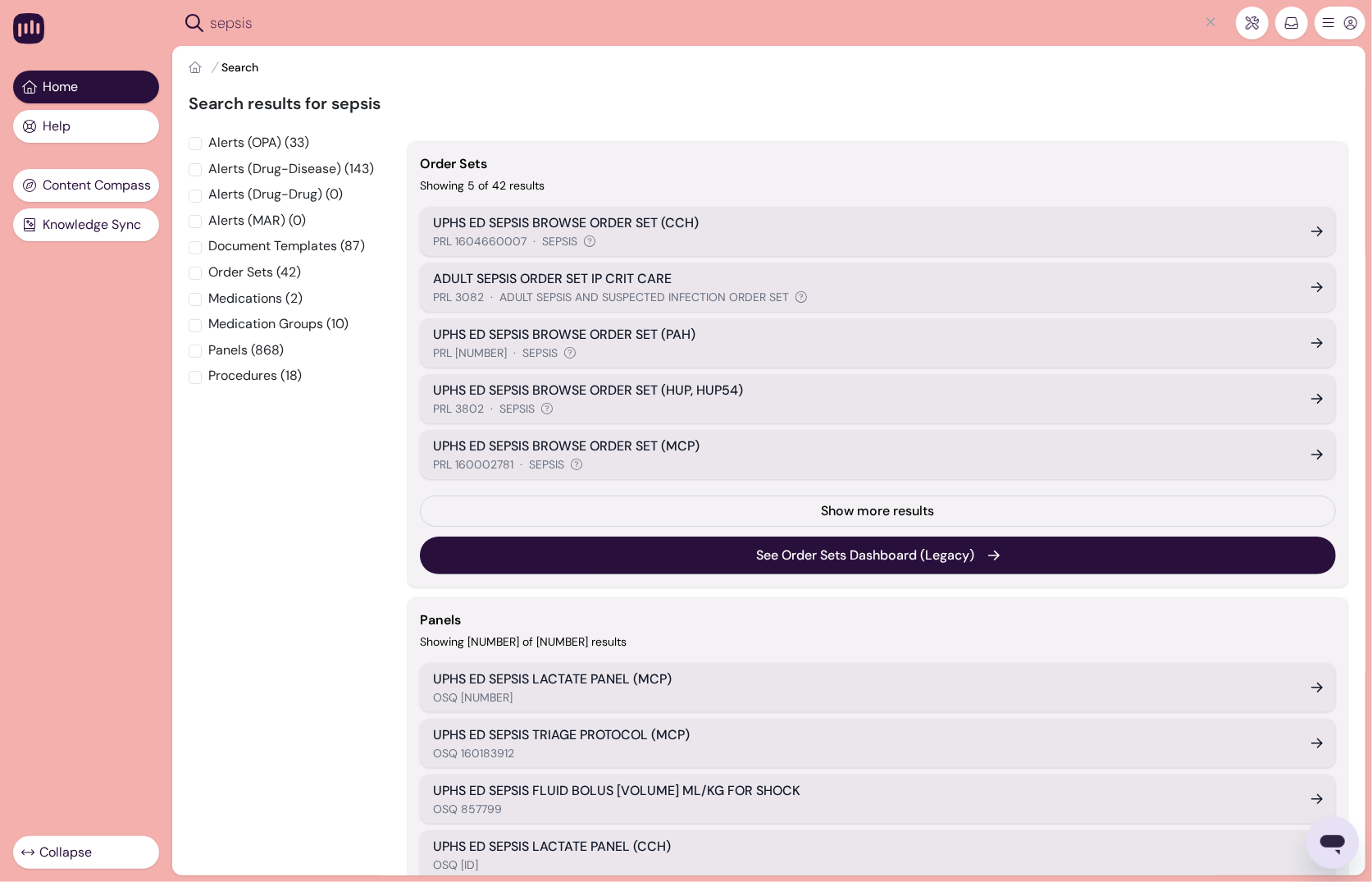 click on "Home" at bounding box center (86, 87) 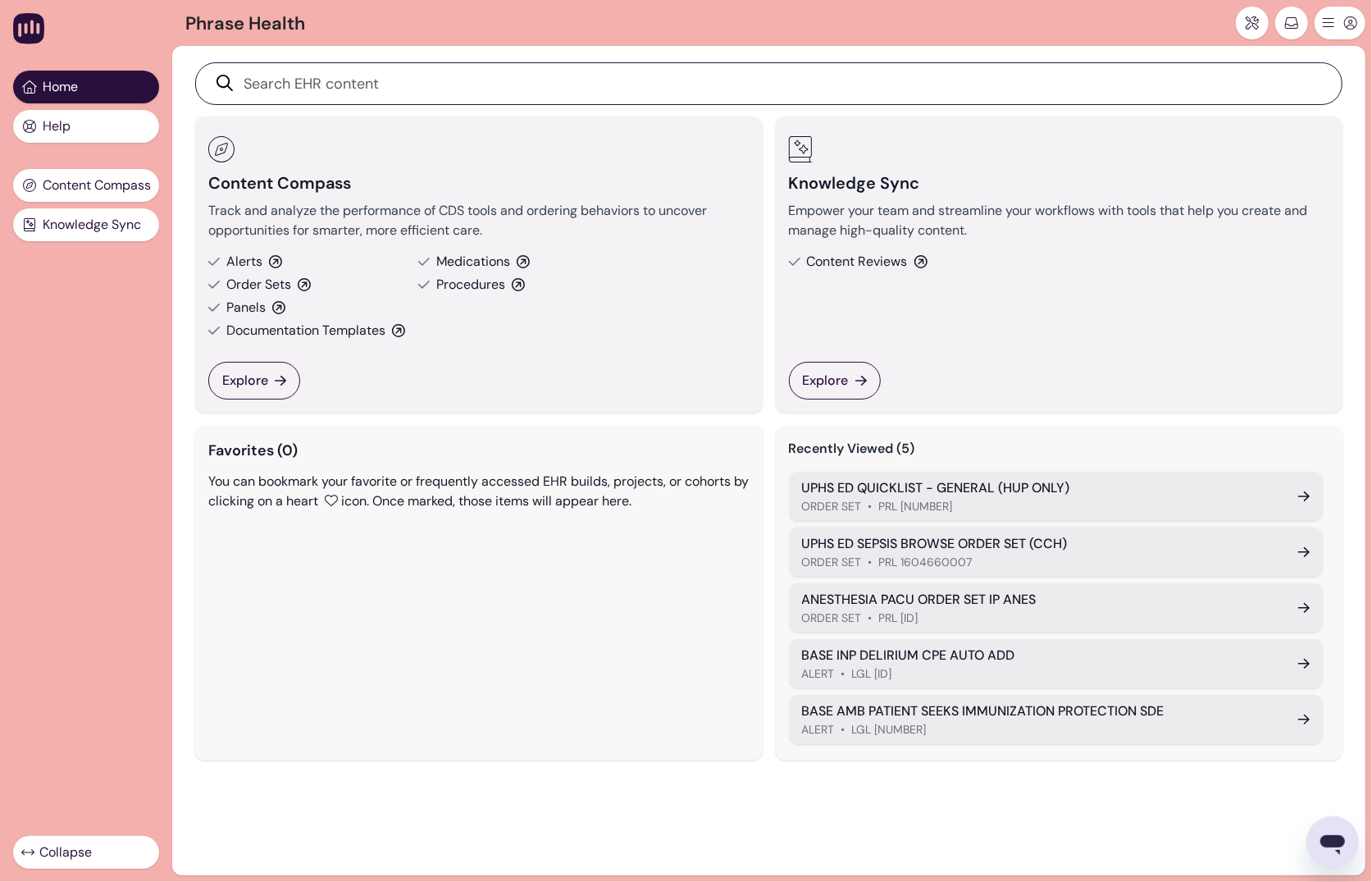 click on "Order Sets" at bounding box center [258, 285] 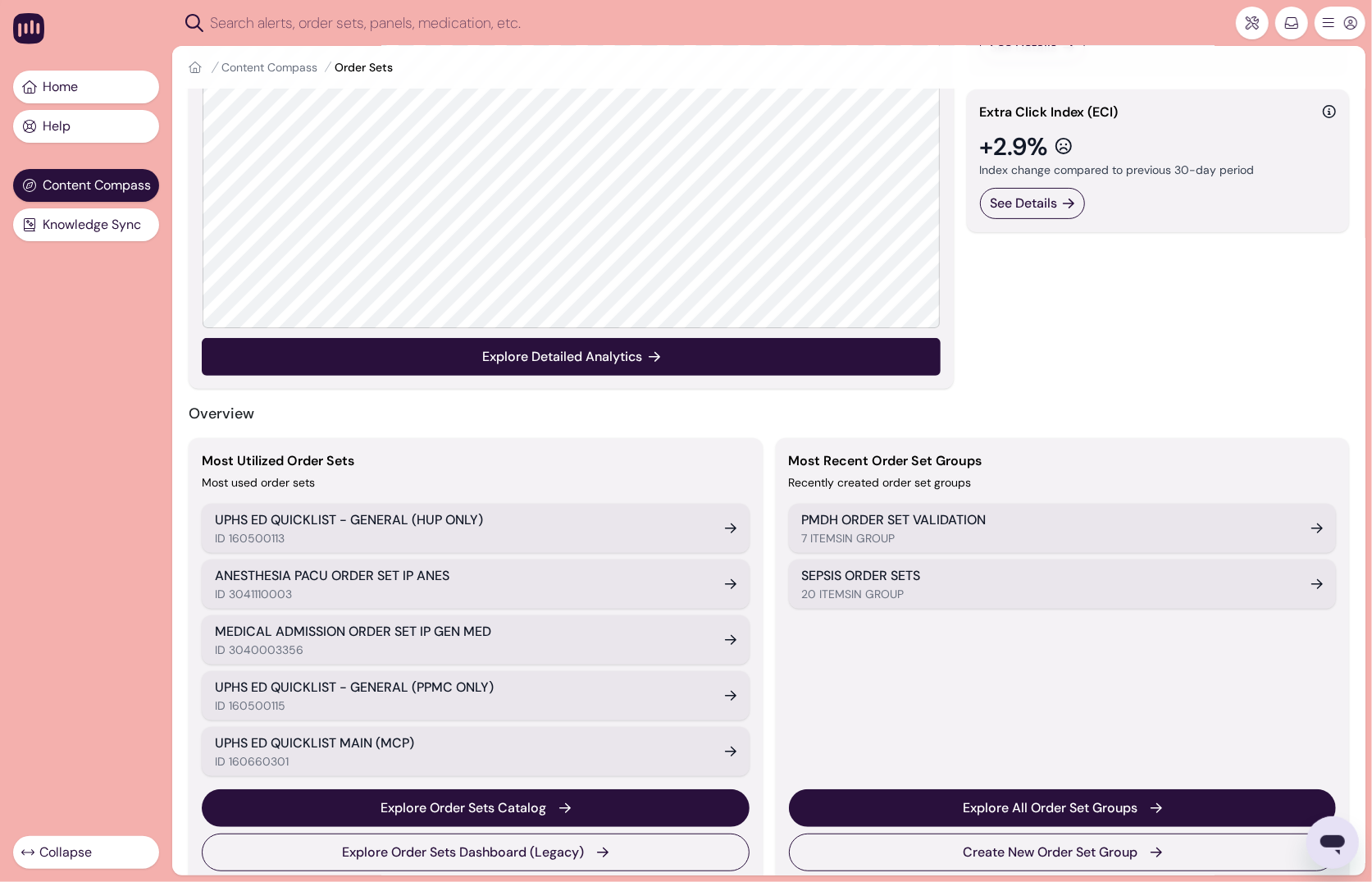 scroll, scrollTop: 250, scrollLeft: 0, axis: vertical 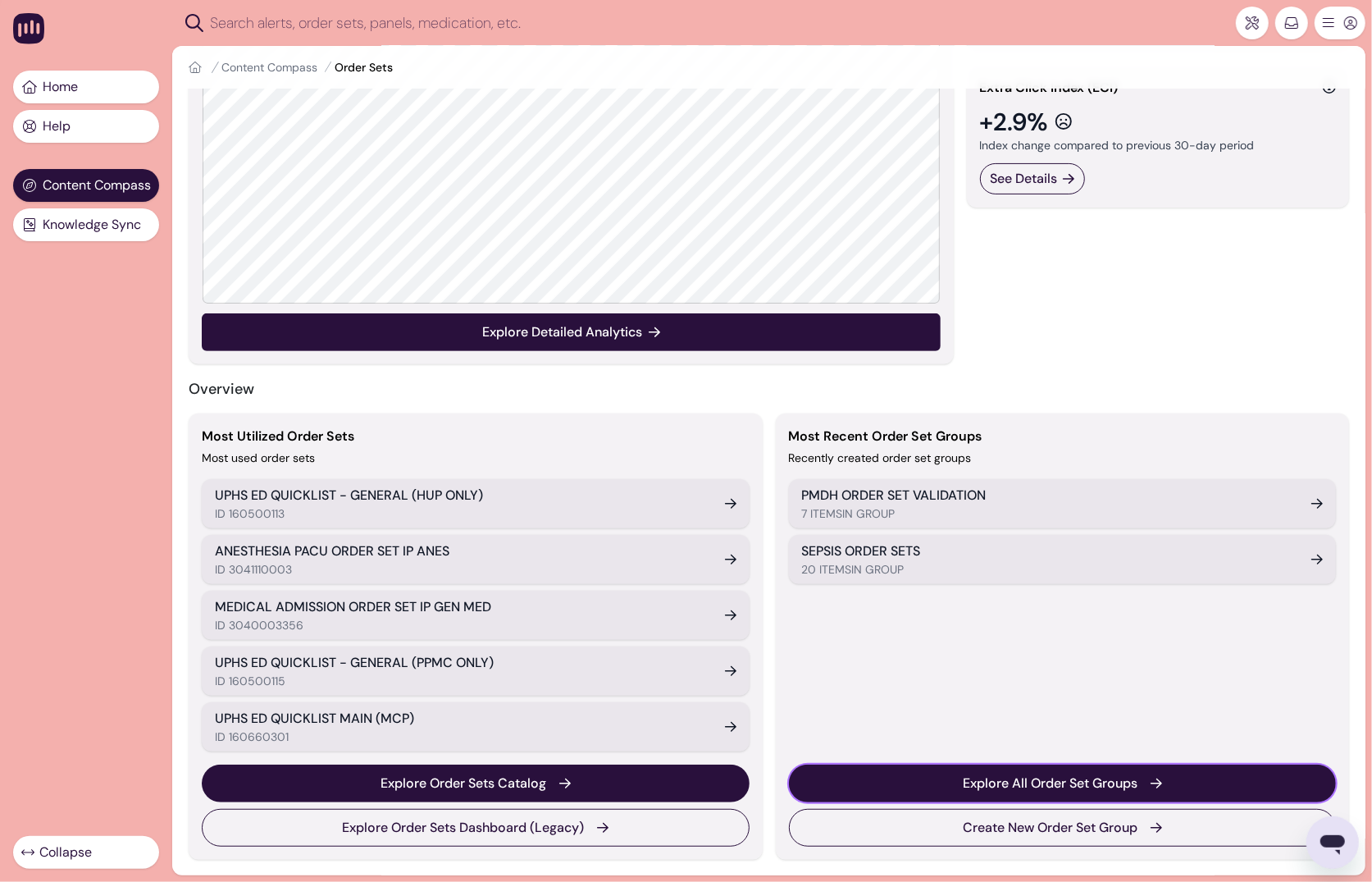 drag, startPoint x: 1020, startPoint y: 787, endPoint x: 924, endPoint y: 609, distance: 202.23748 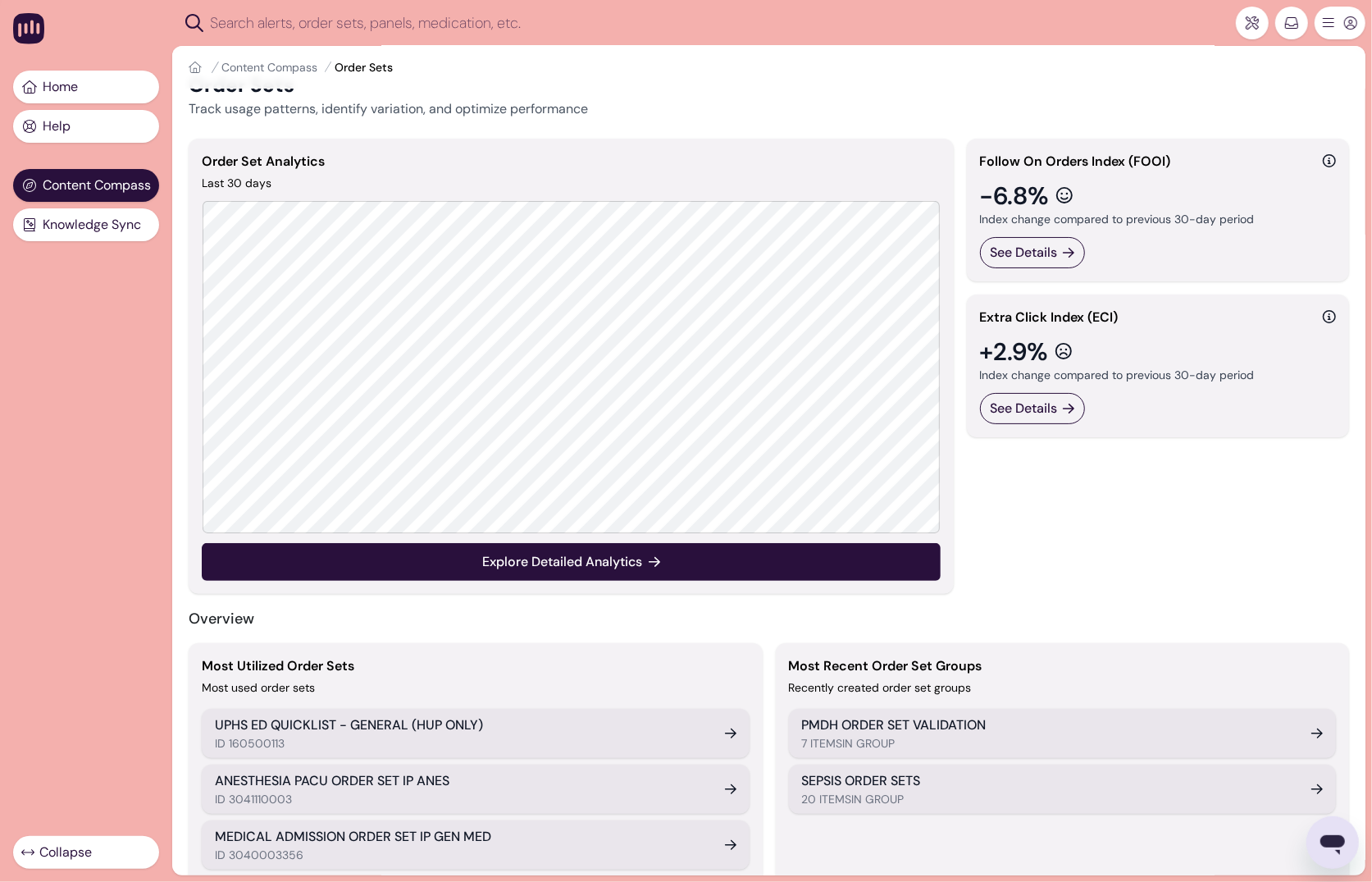 scroll, scrollTop: 9, scrollLeft: 0, axis: vertical 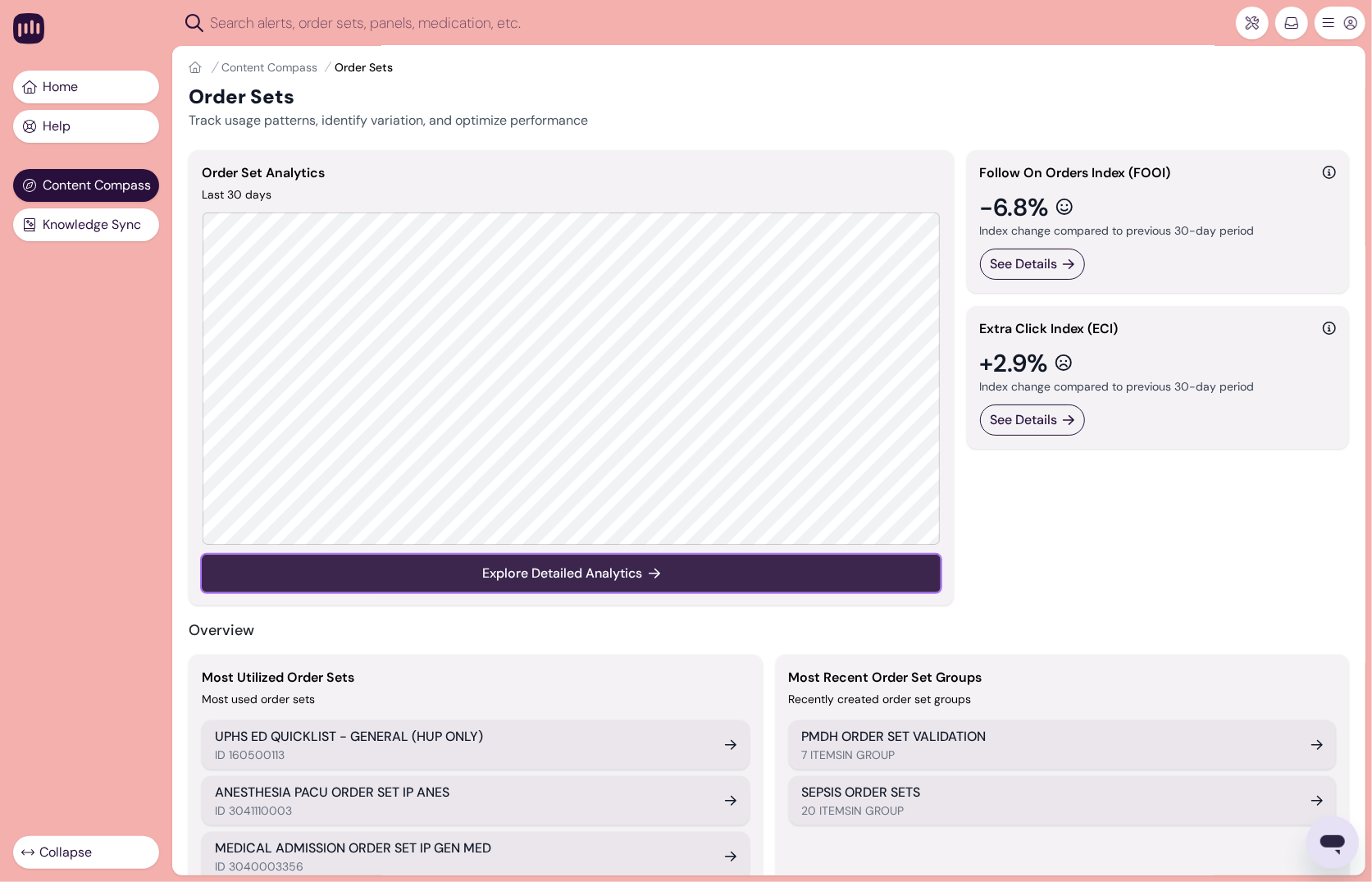 click on "Explore Detailed Analytics" at bounding box center [562, 574] 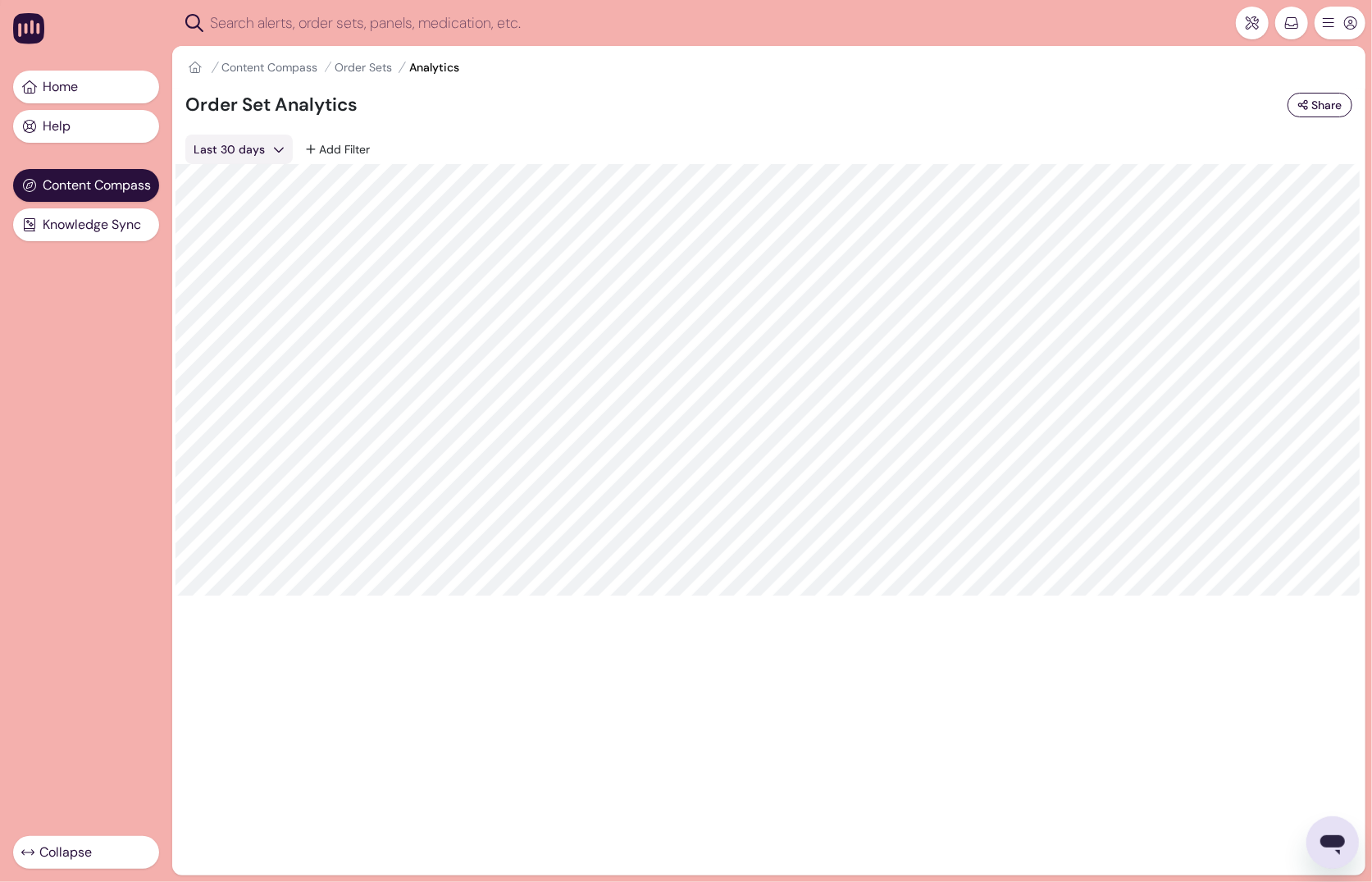 scroll, scrollTop: 0, scrollLeft: 0, axis: both 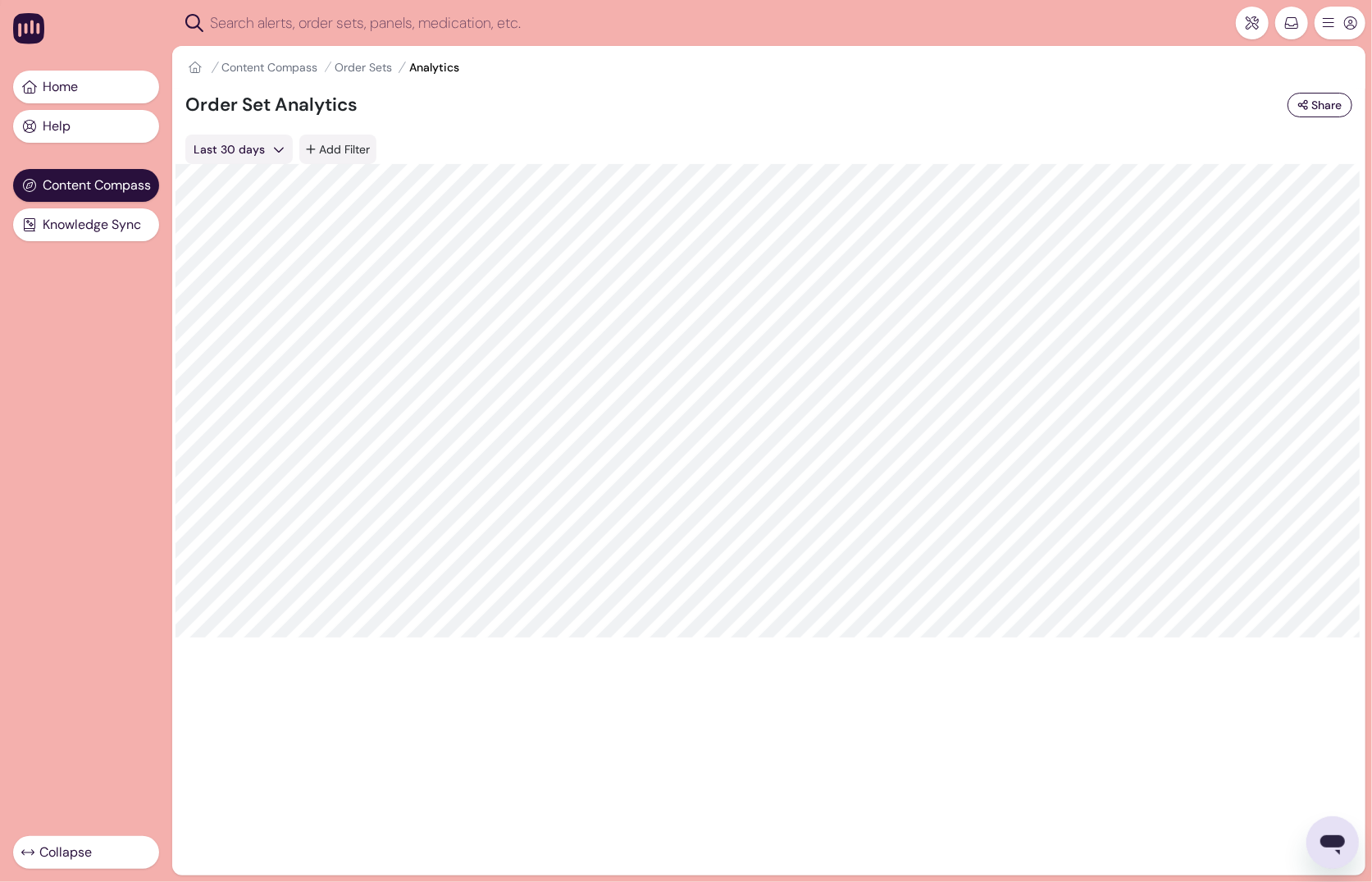 click on "Add Filter" at bounding box center (338, 149) 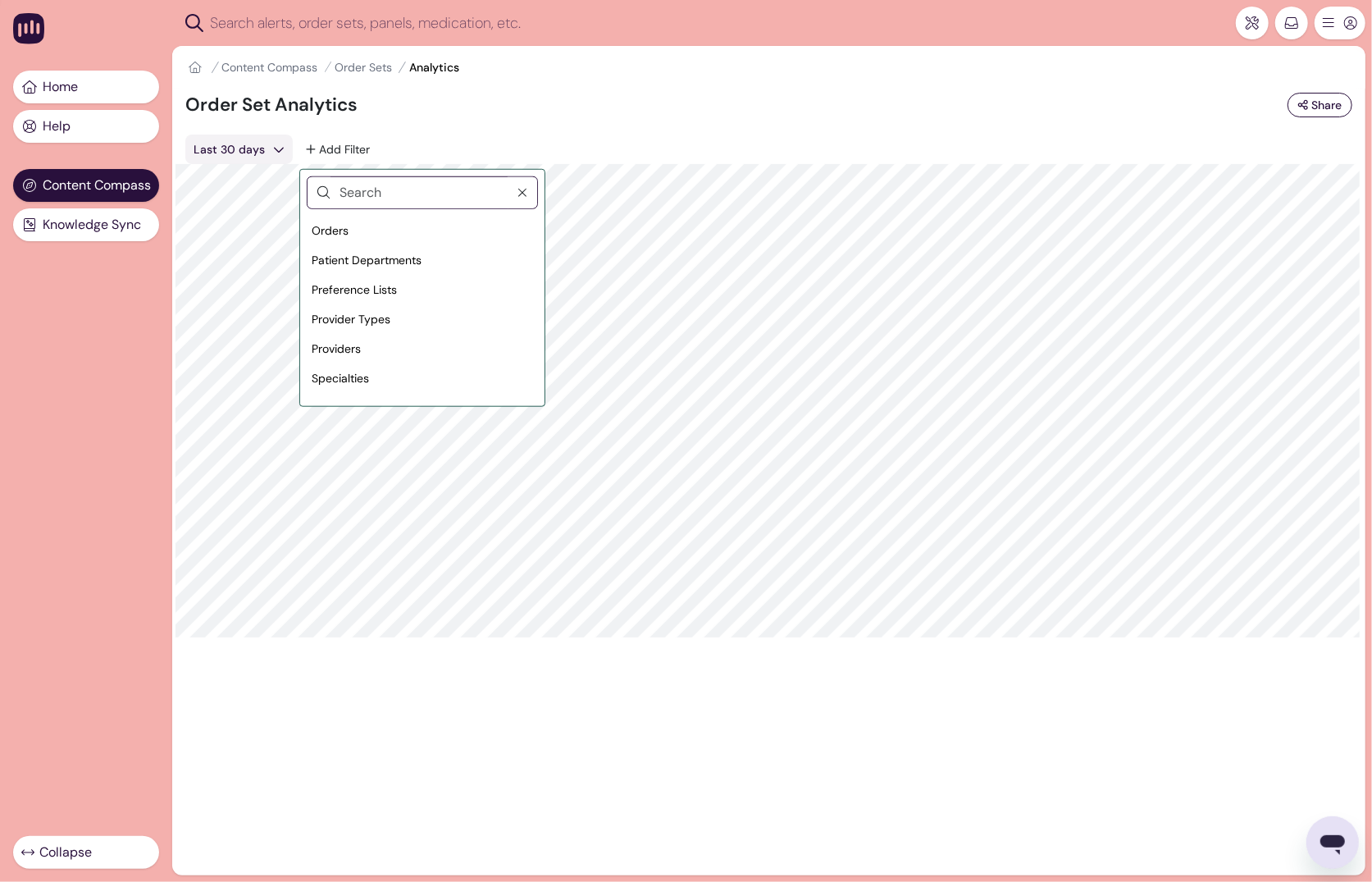 click on "Last 30 days" at bounding box center (229, 149) 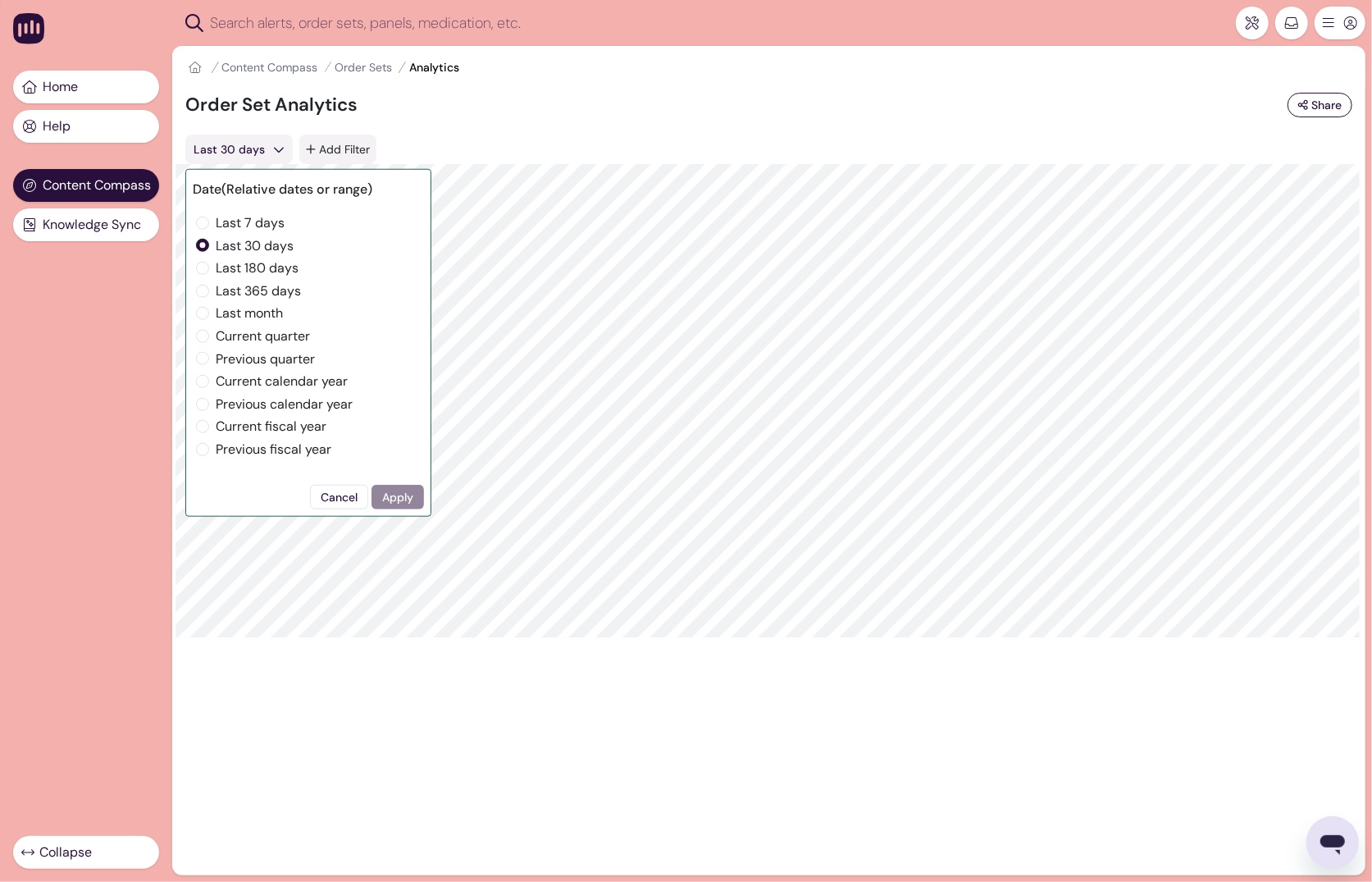 click on "Add Filter" at bounding box center (338, 149) 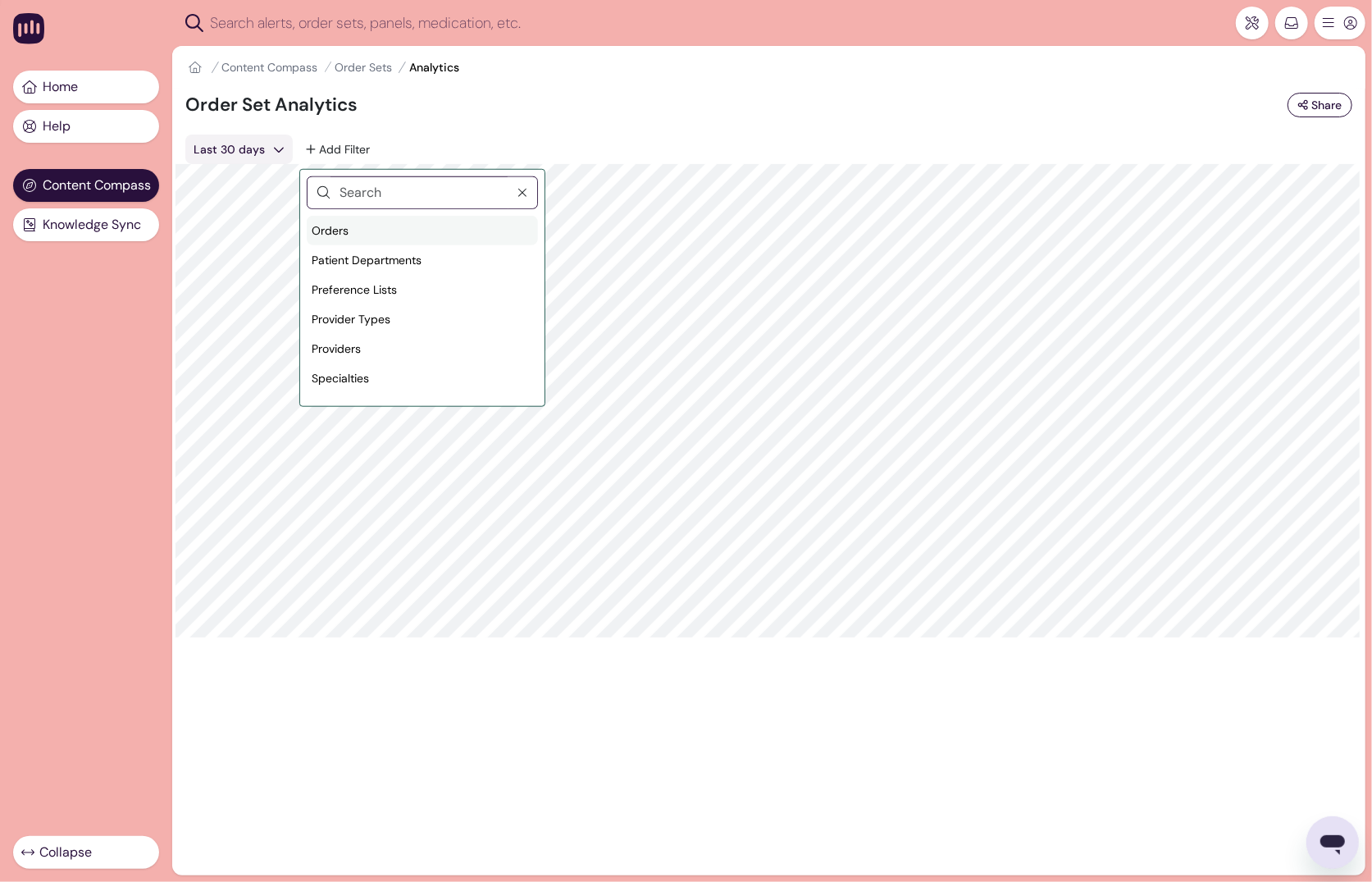 click on "Orders" at bounding box center (330, 230) 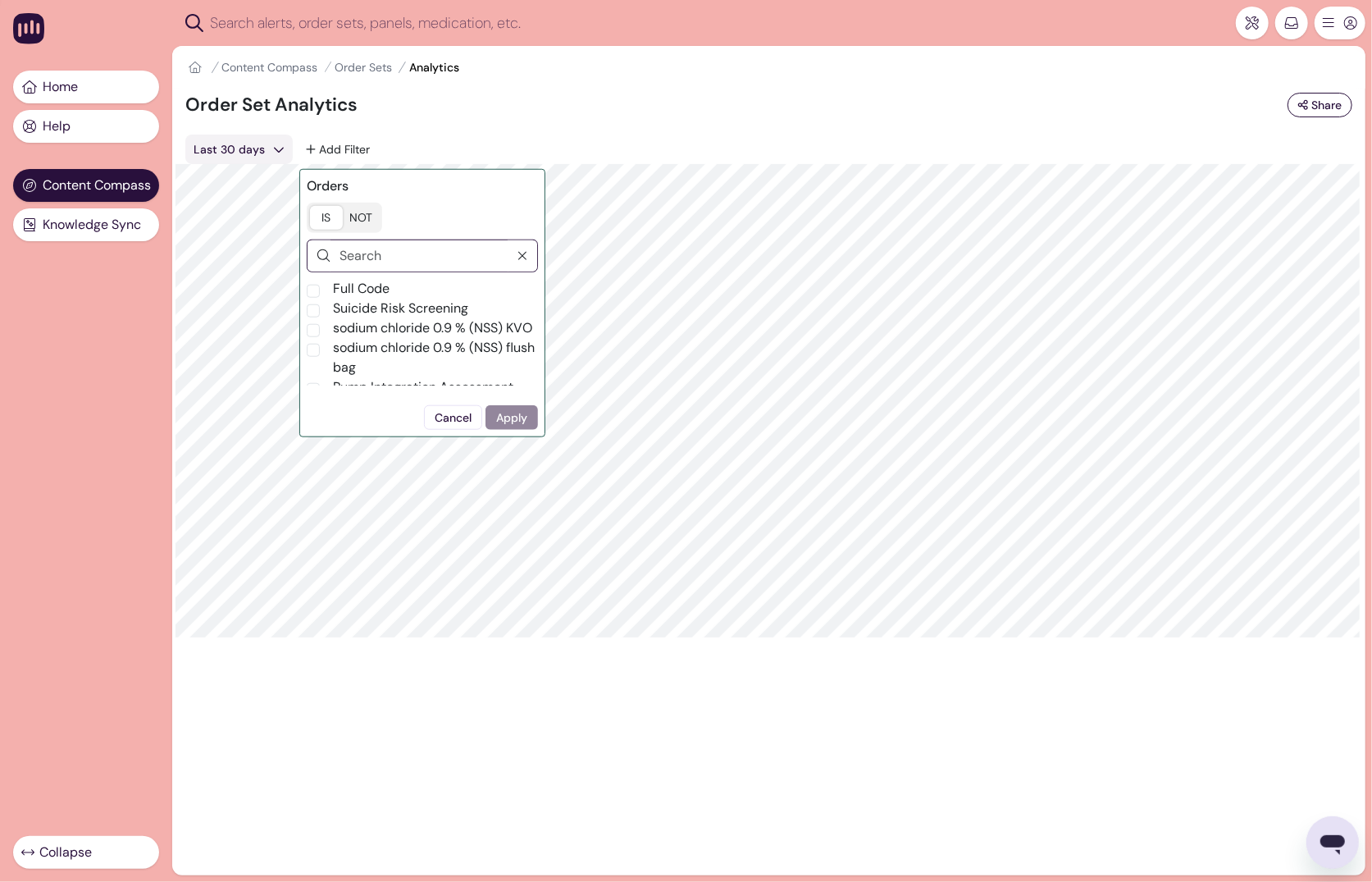 click on "NOT" at bounding box center [361, 217] 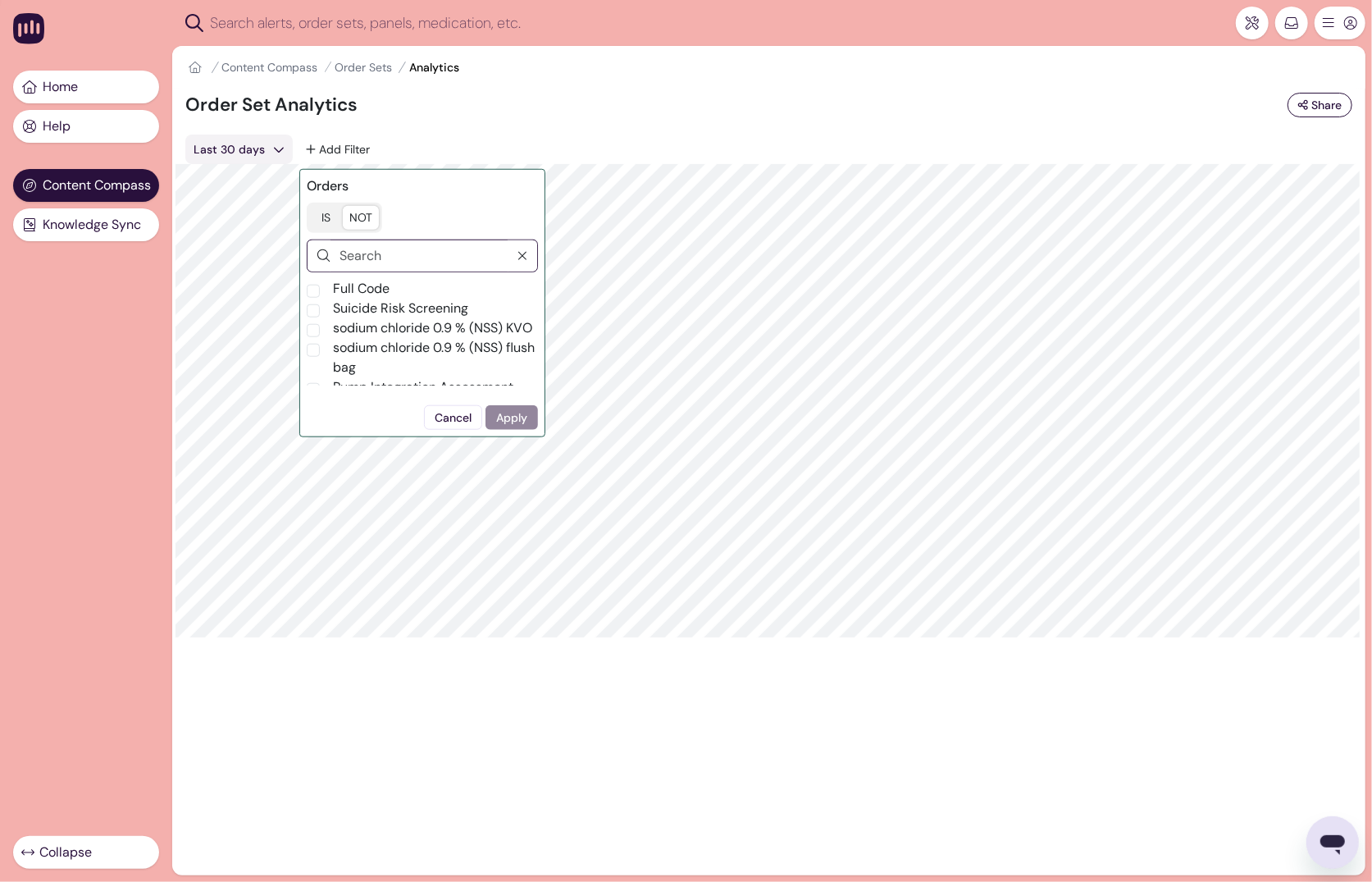 click on "IS" at bounding box center (326, 217) 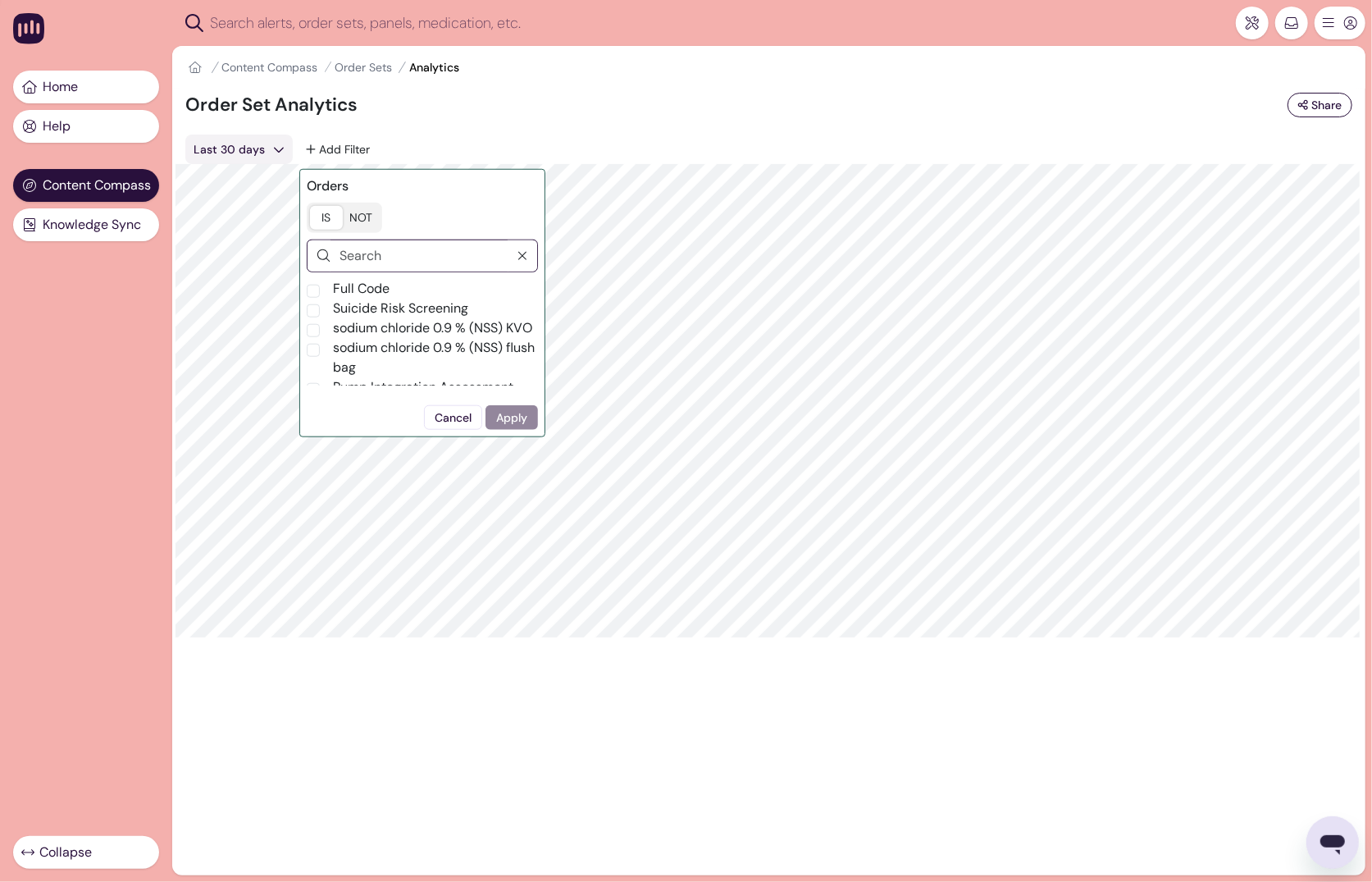 scroll, scrollTop: 1, scrollLeft: 0, axis: vertical 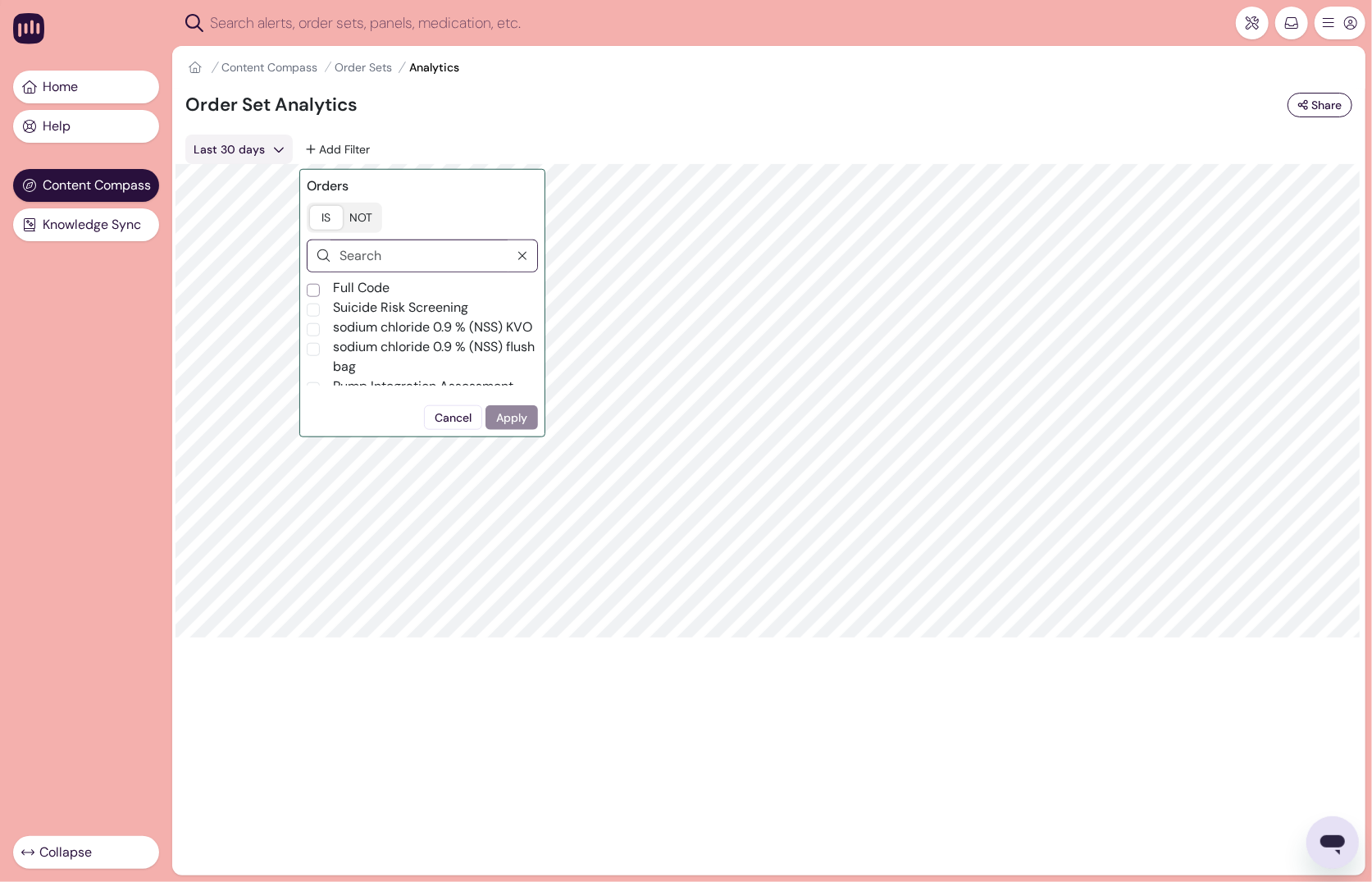 click on "Full Code" at bounding box center [313, 290] 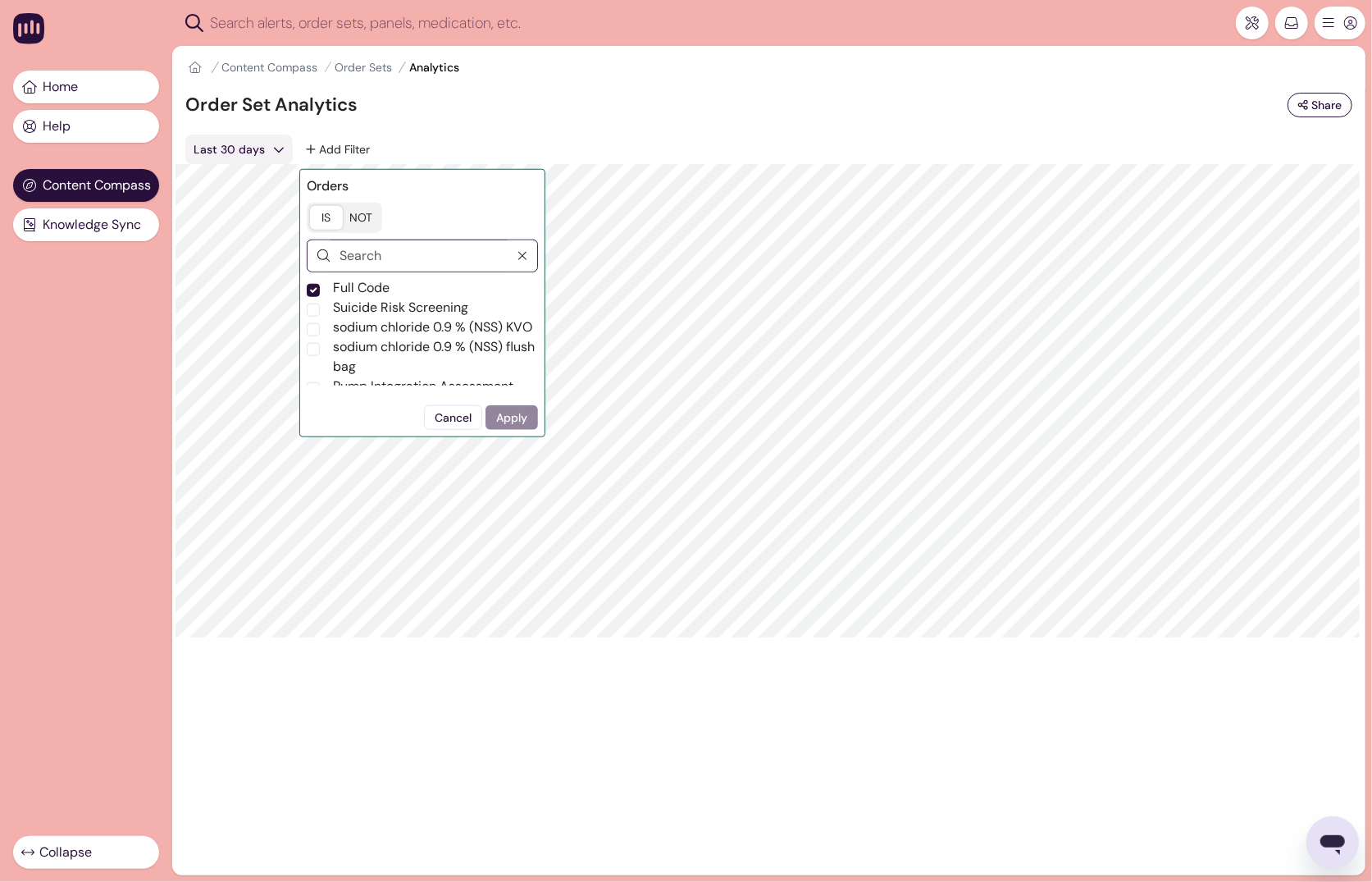checkbox on "true" 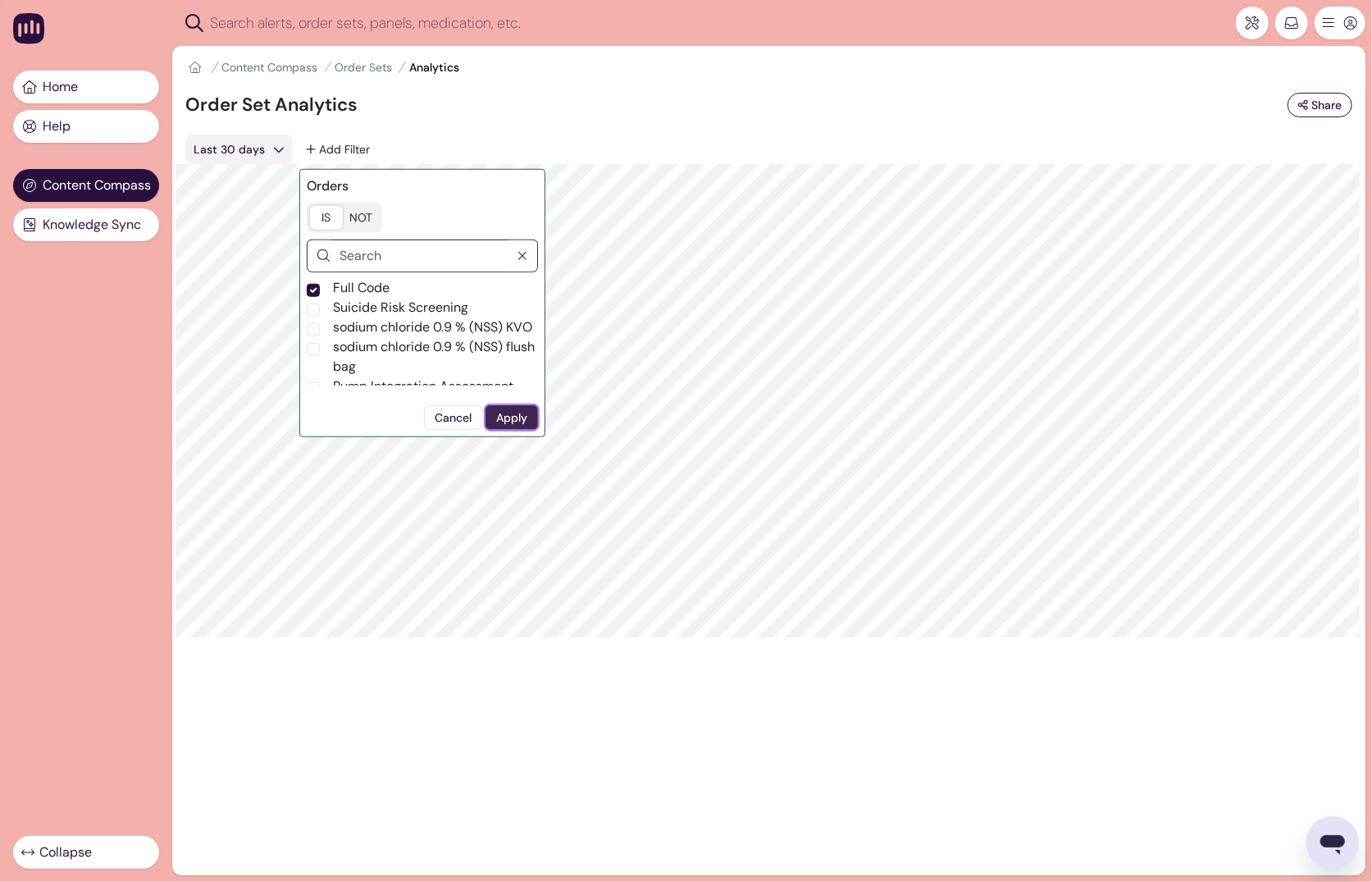 click on "Apply" at bounding box center (512, 417) 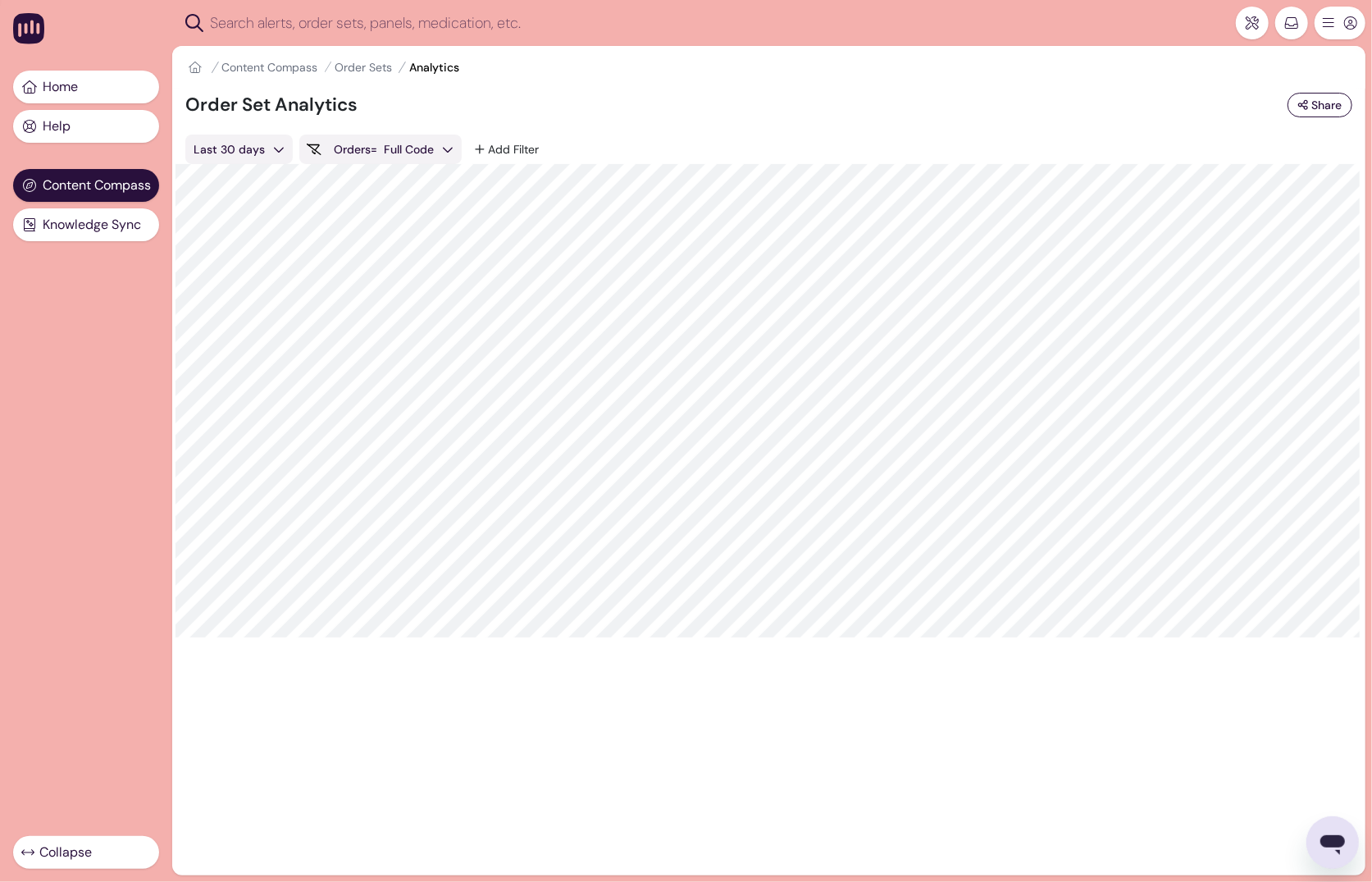 click 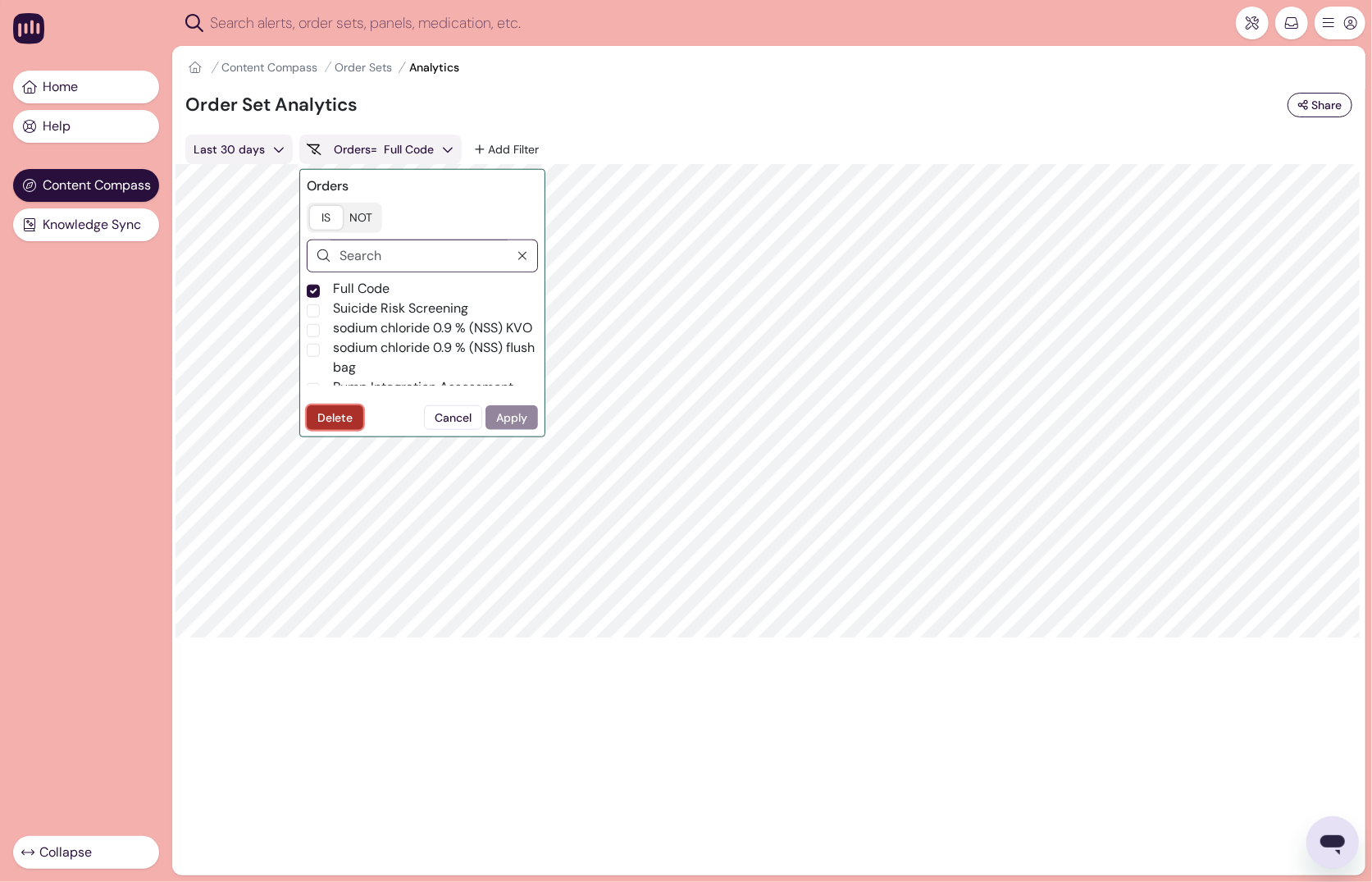 click on "Delete" at bounding box center (335, 417) 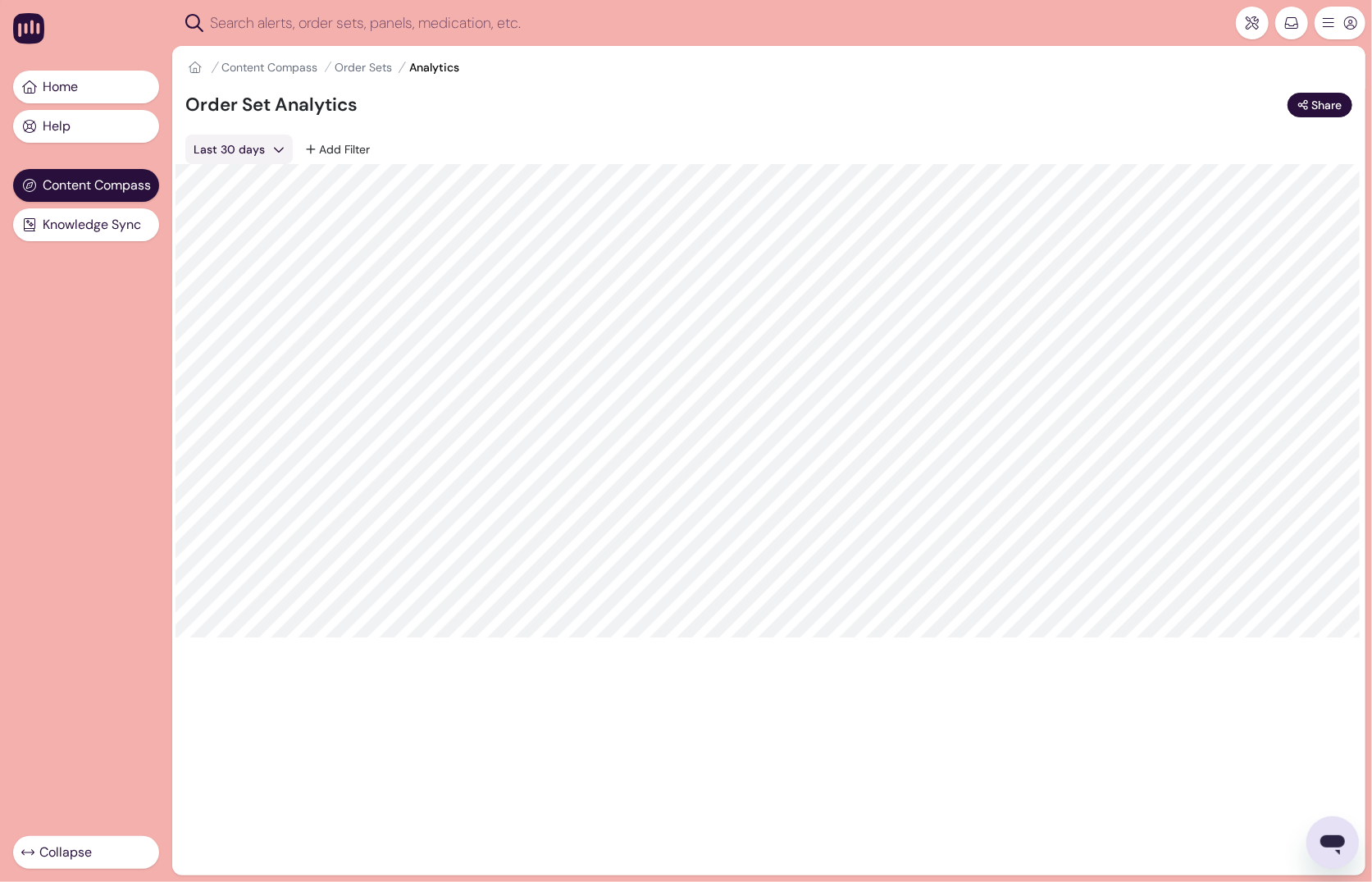 click on "Share" at bounding box center (1320, 105) 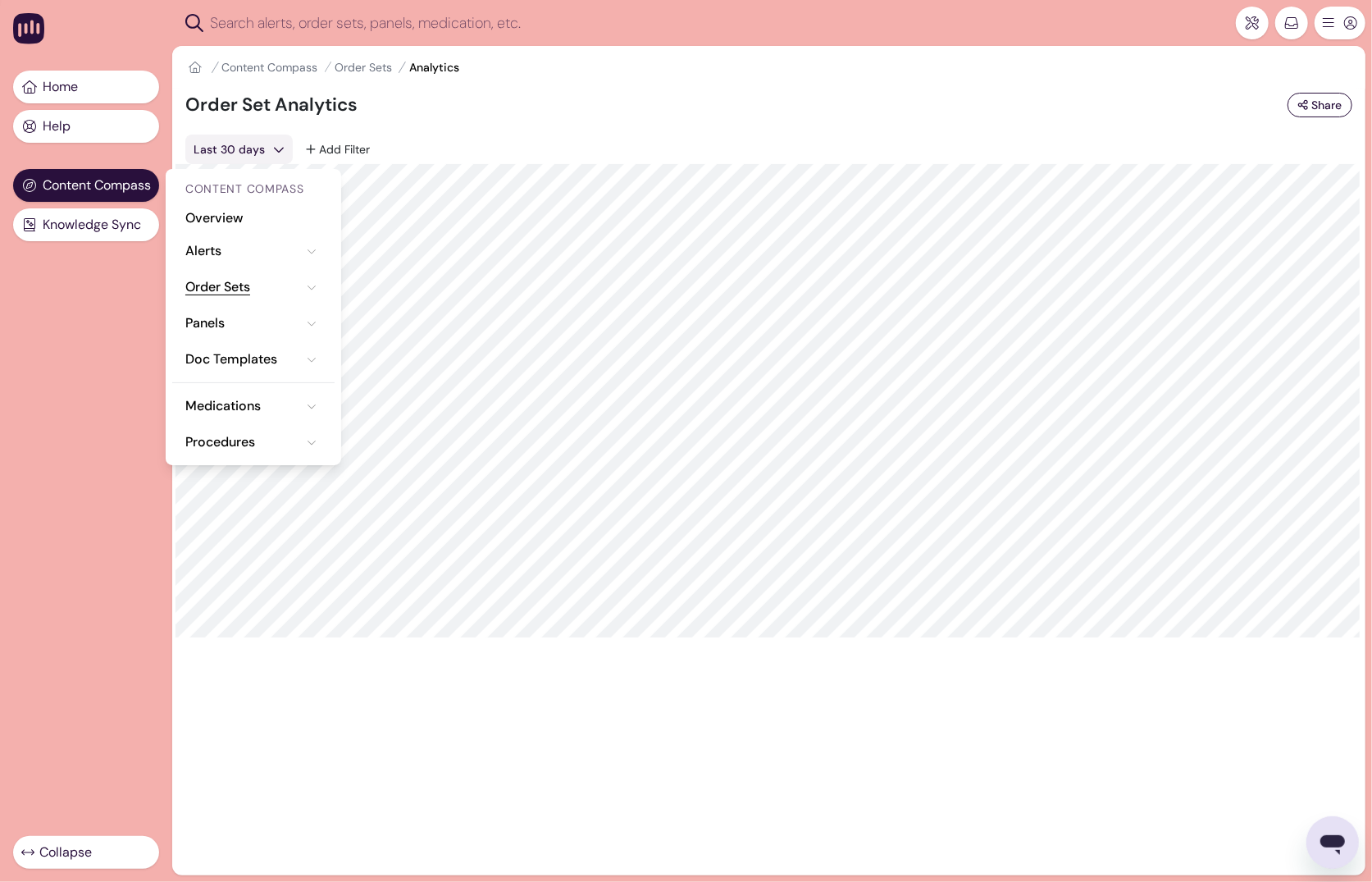 click on "Order Sets" at bounding box center (217, 287) 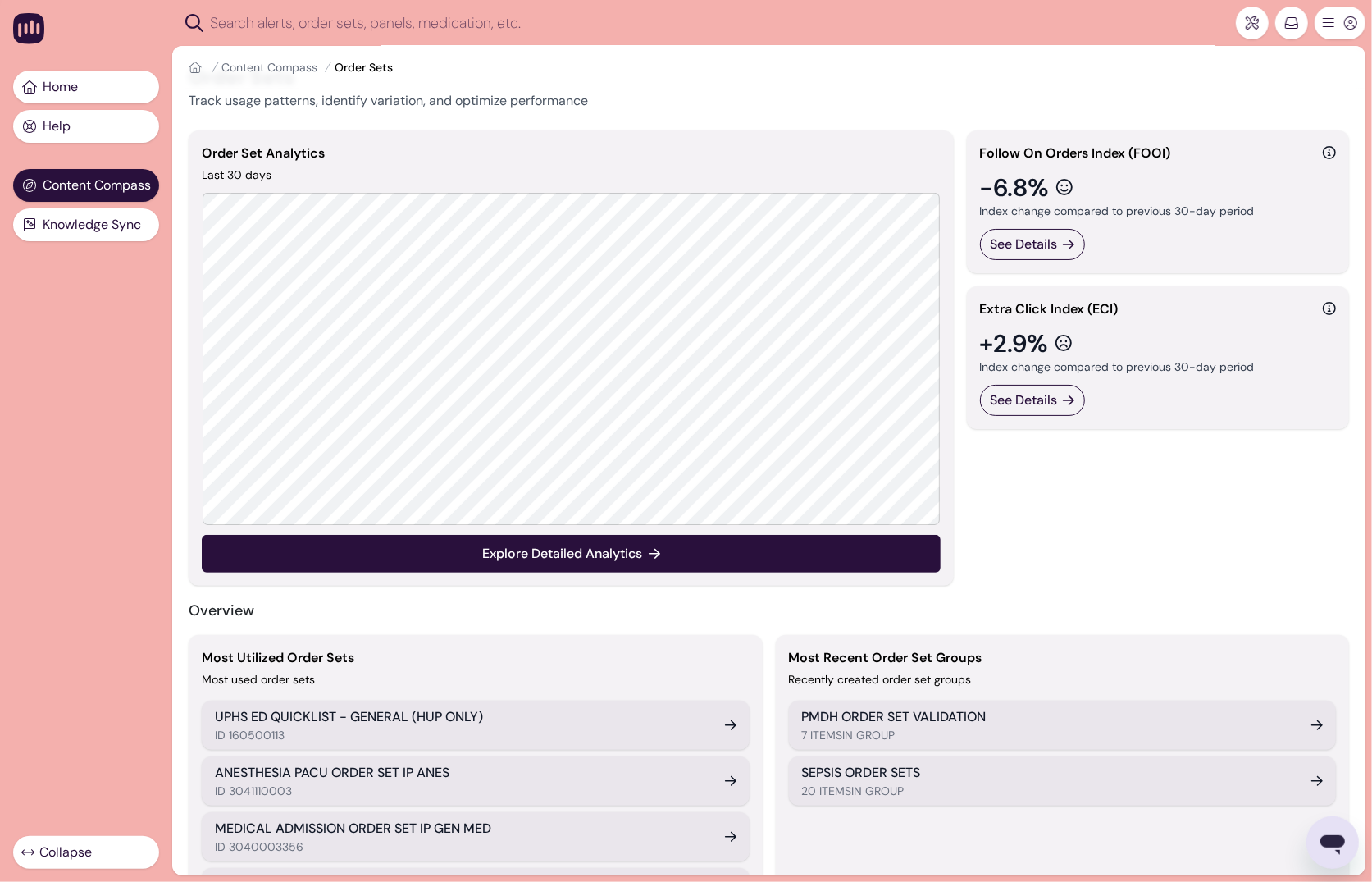 scroll, scrollTop: 0, scrollLeft: 0, axis: both 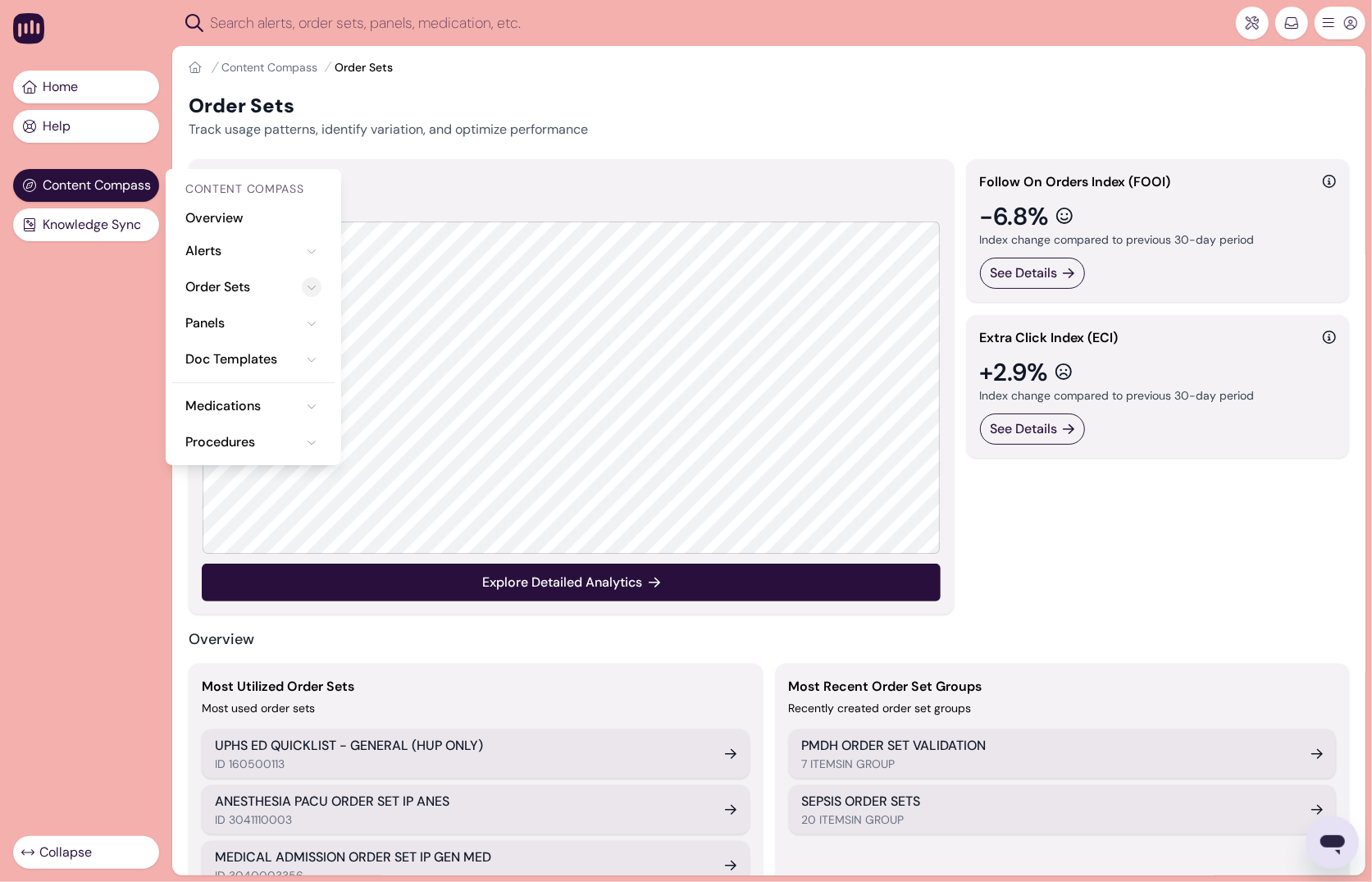 click 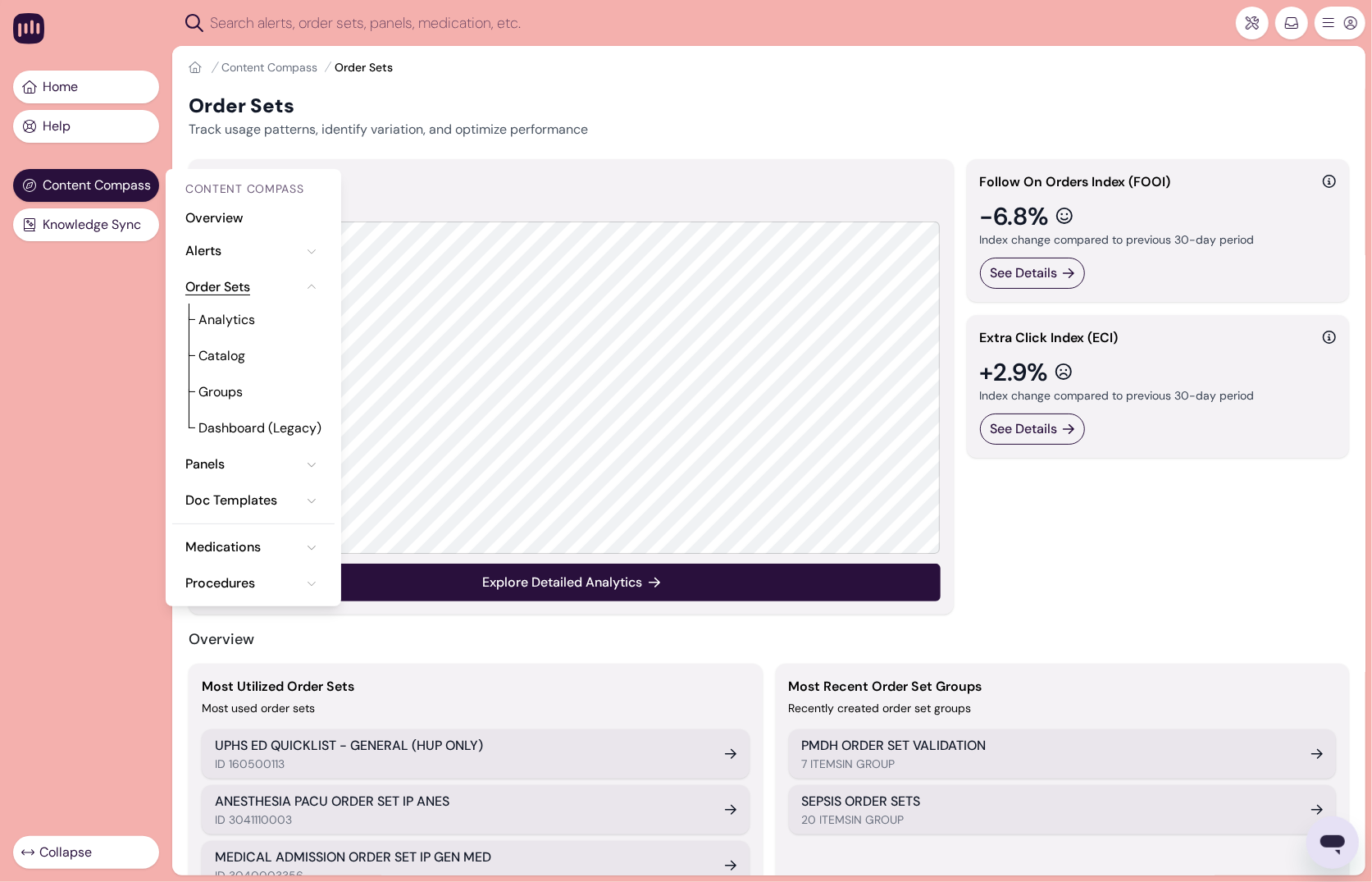 click on "Order Sets" at bounding box center [217, 287] 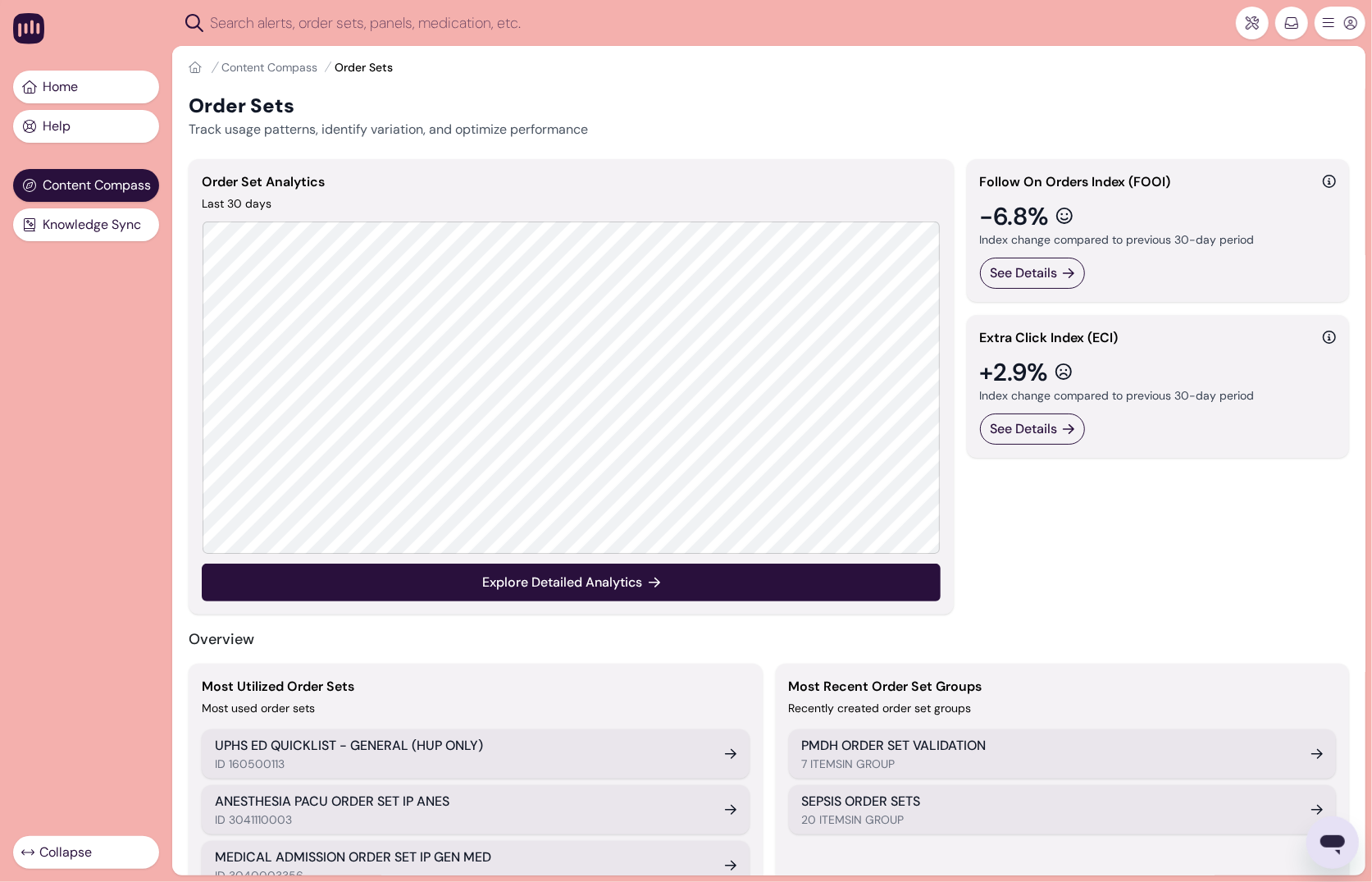 click on "Home Content Compass Order Sets" at bounding box center [768, 67] 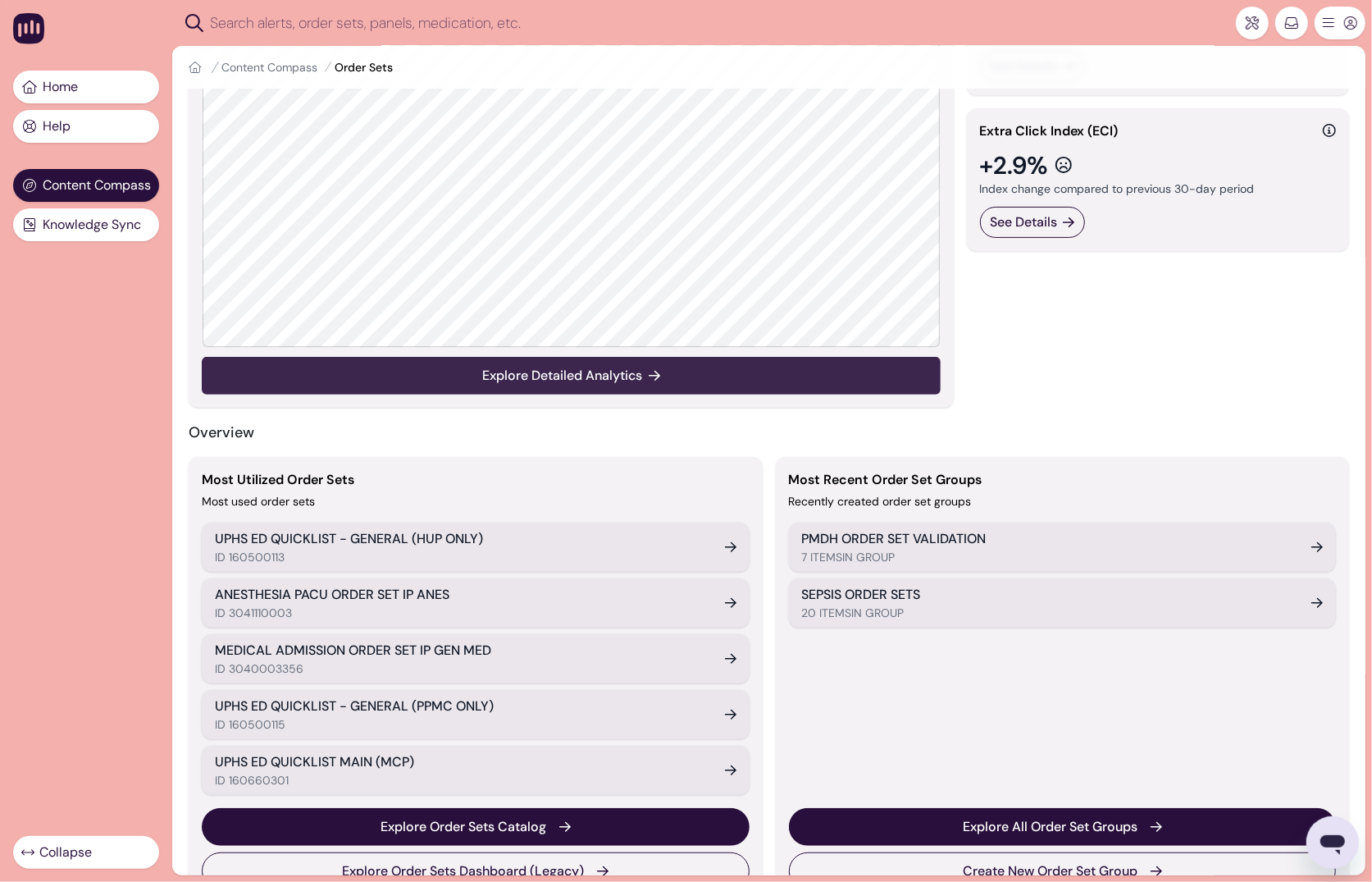scroll, scrollTop: 250, scrollLeft: 0, axis: vertical 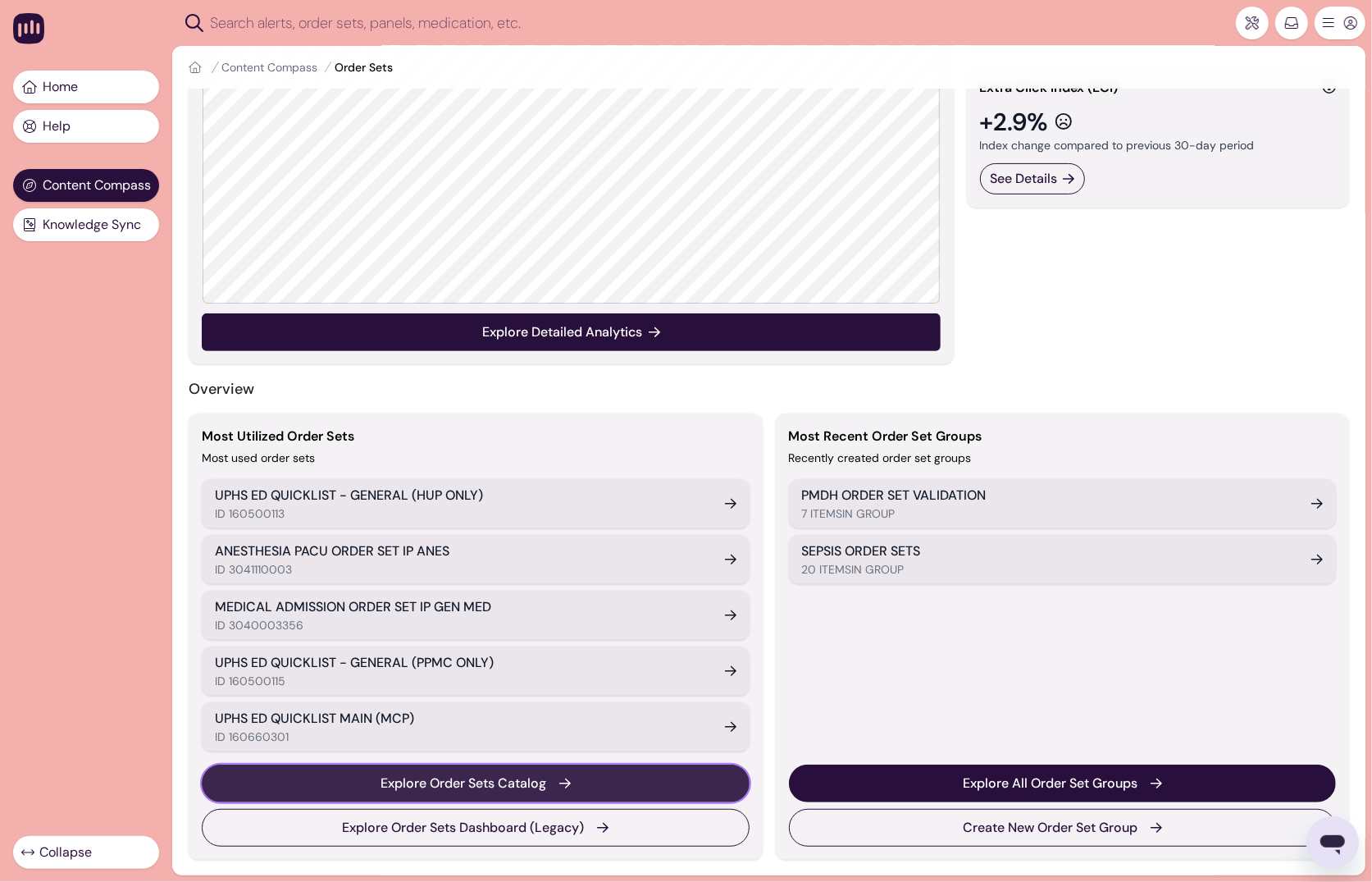 click on "Explore Order Sets Catalog" at bounding box center (476, 784) 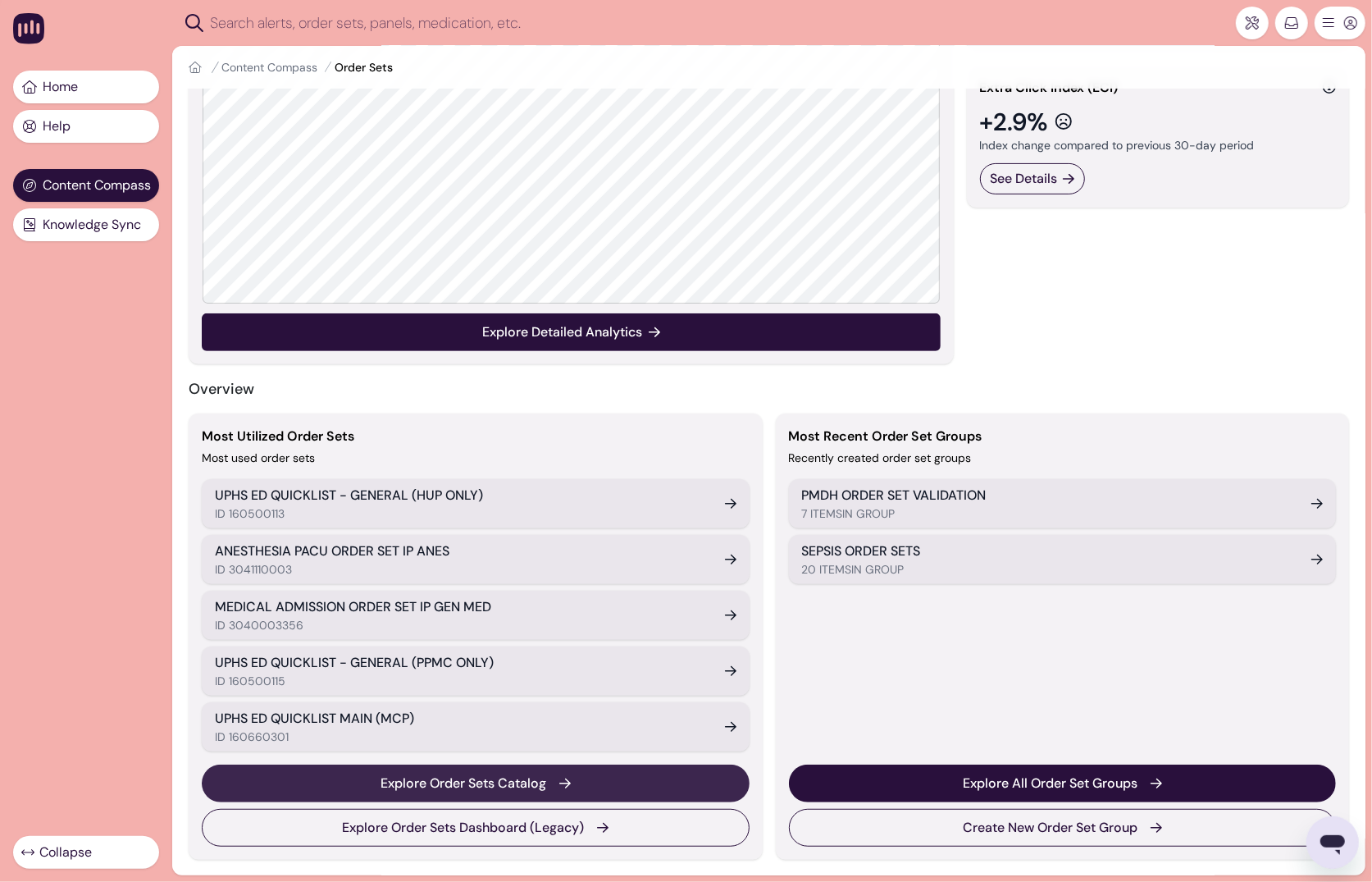 scroll, scrollTop: 0, scrollLeft: 0, axis: both 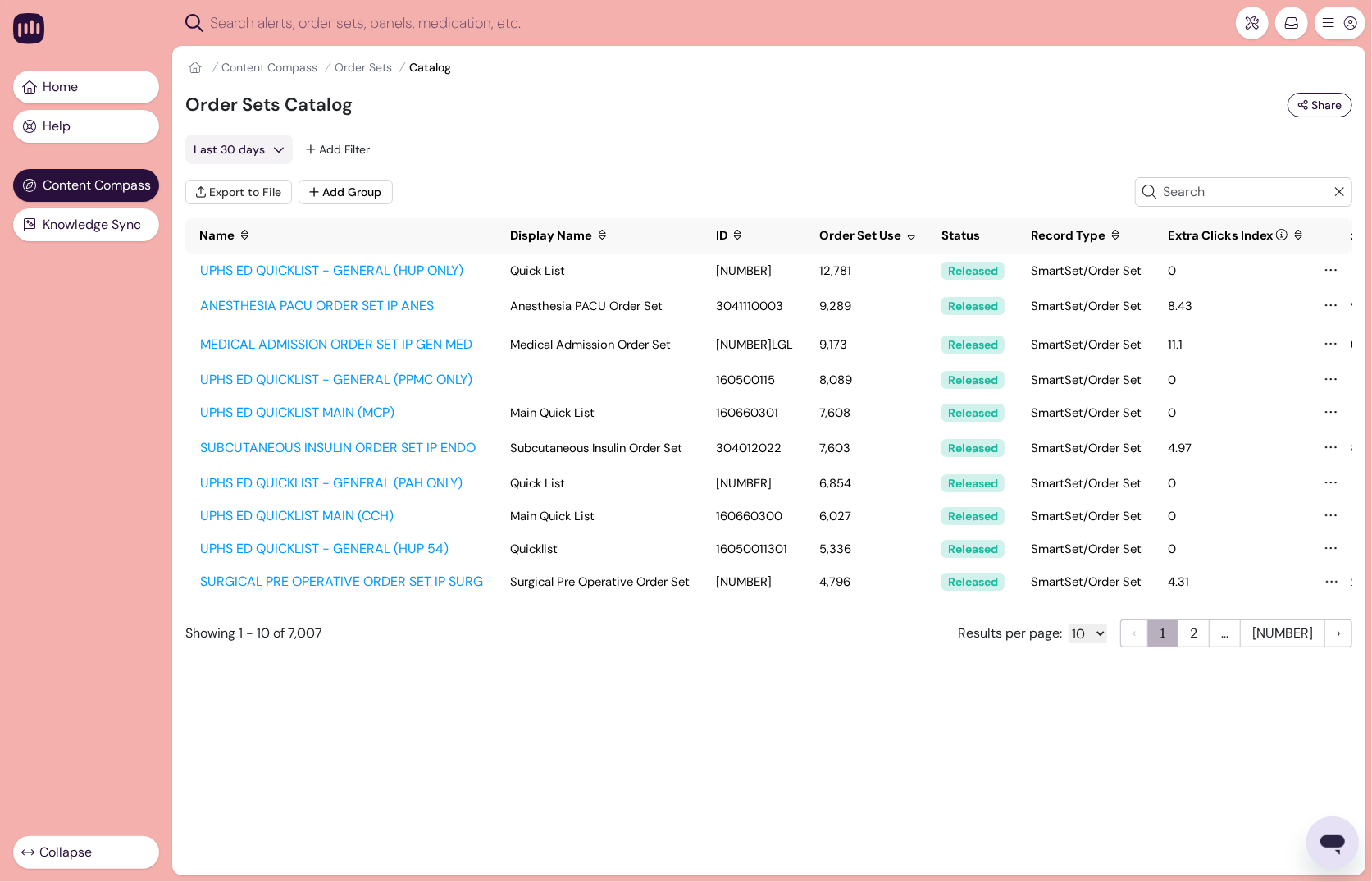 click on "10 20 50 100" at bounding box center (1087, 633) 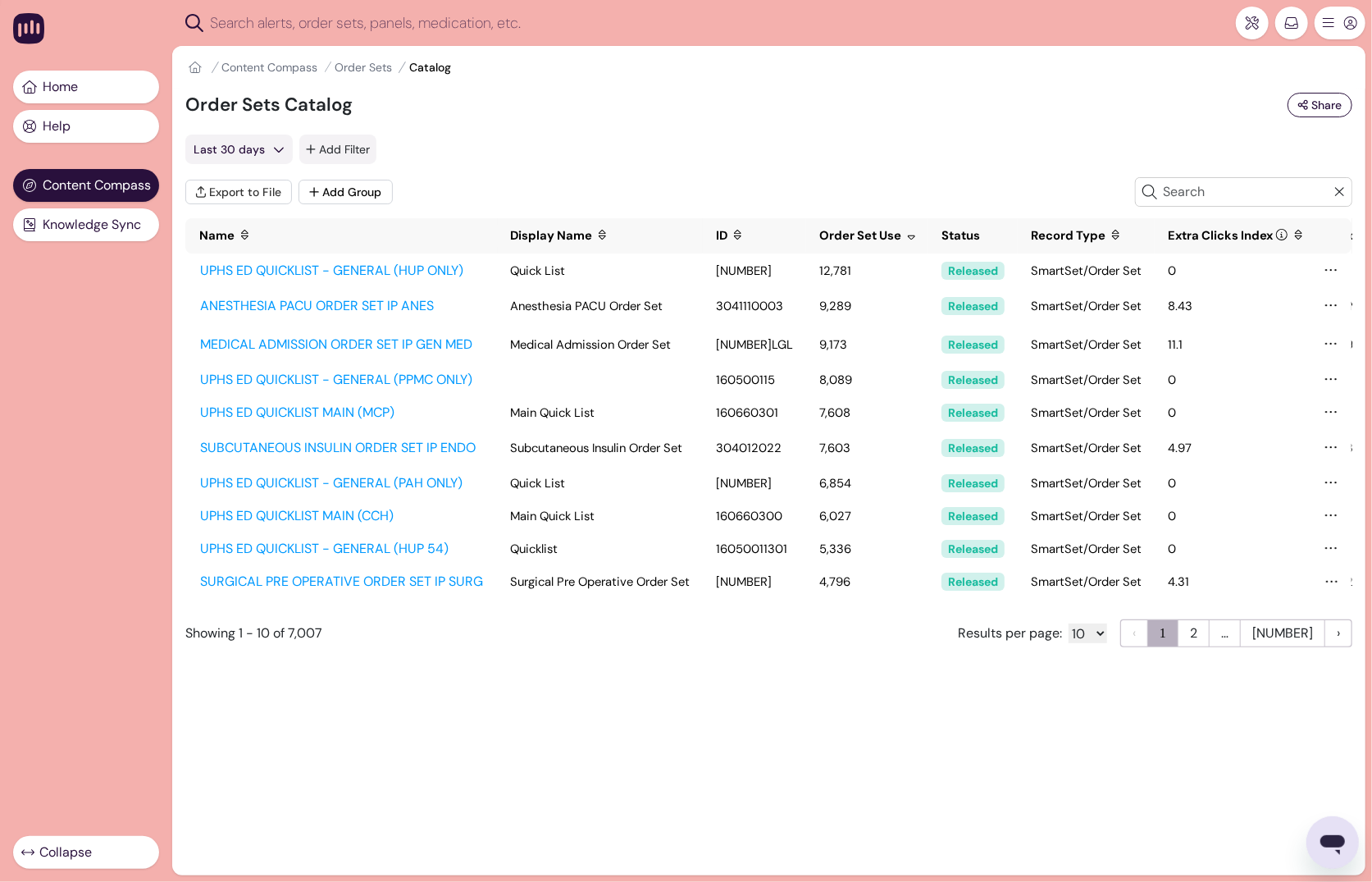 click on "Add Filter" at bounding box center (338, 149) 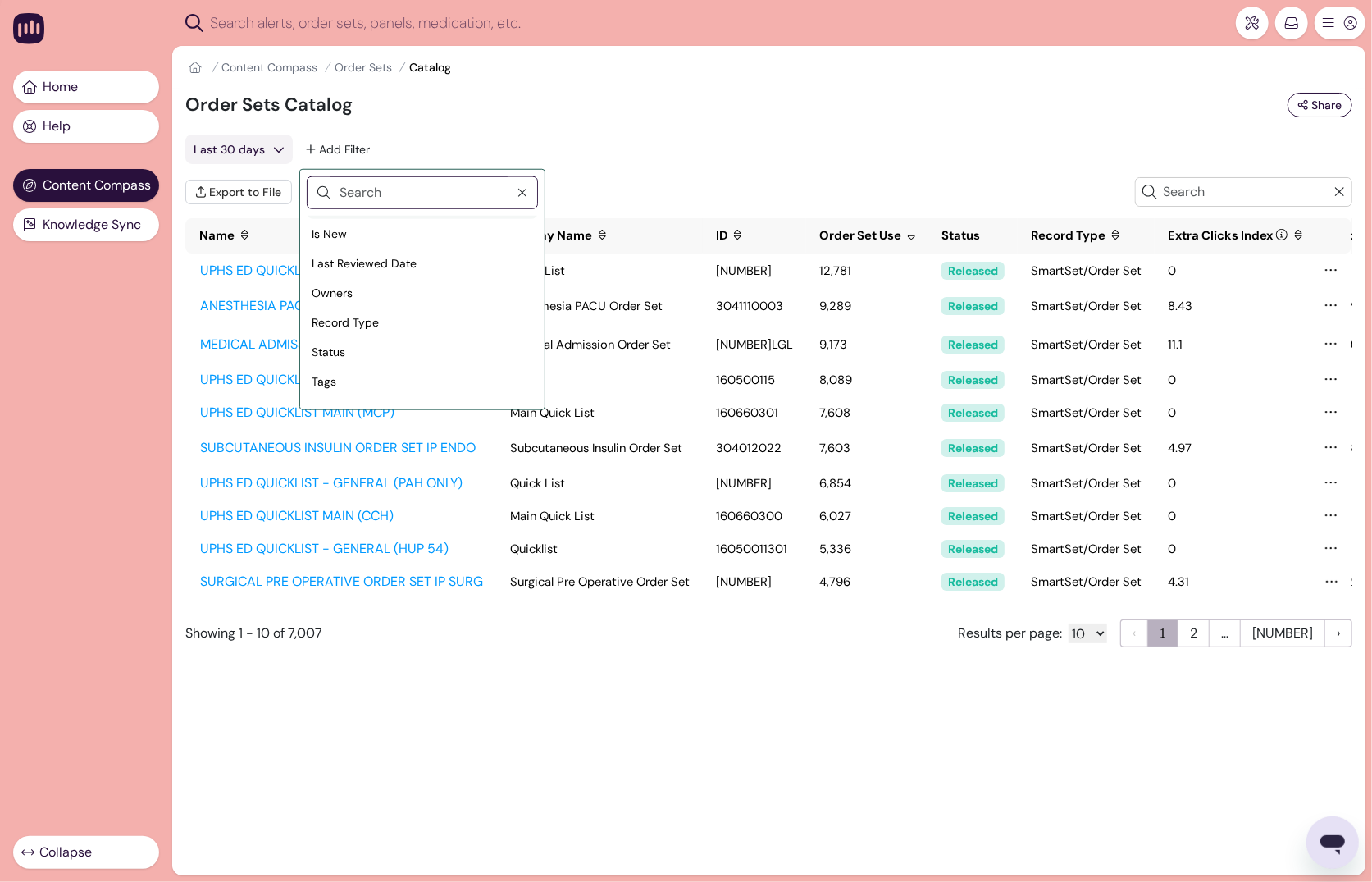 scroll, scrollTop: 0, scrollLeft: 0, axis: both 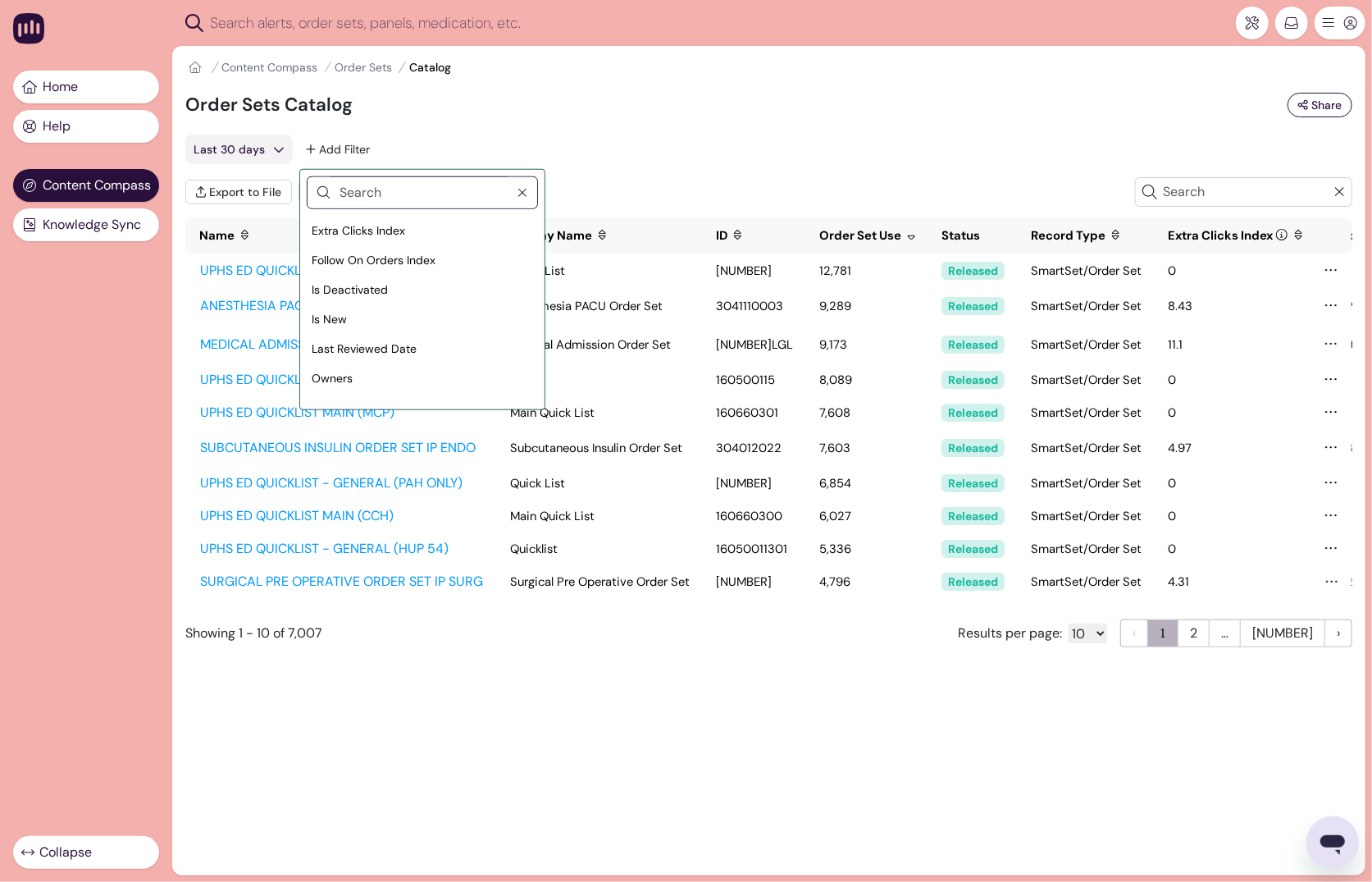 click on "Order Sets Catalog Share" at bounding box center [768, 105] 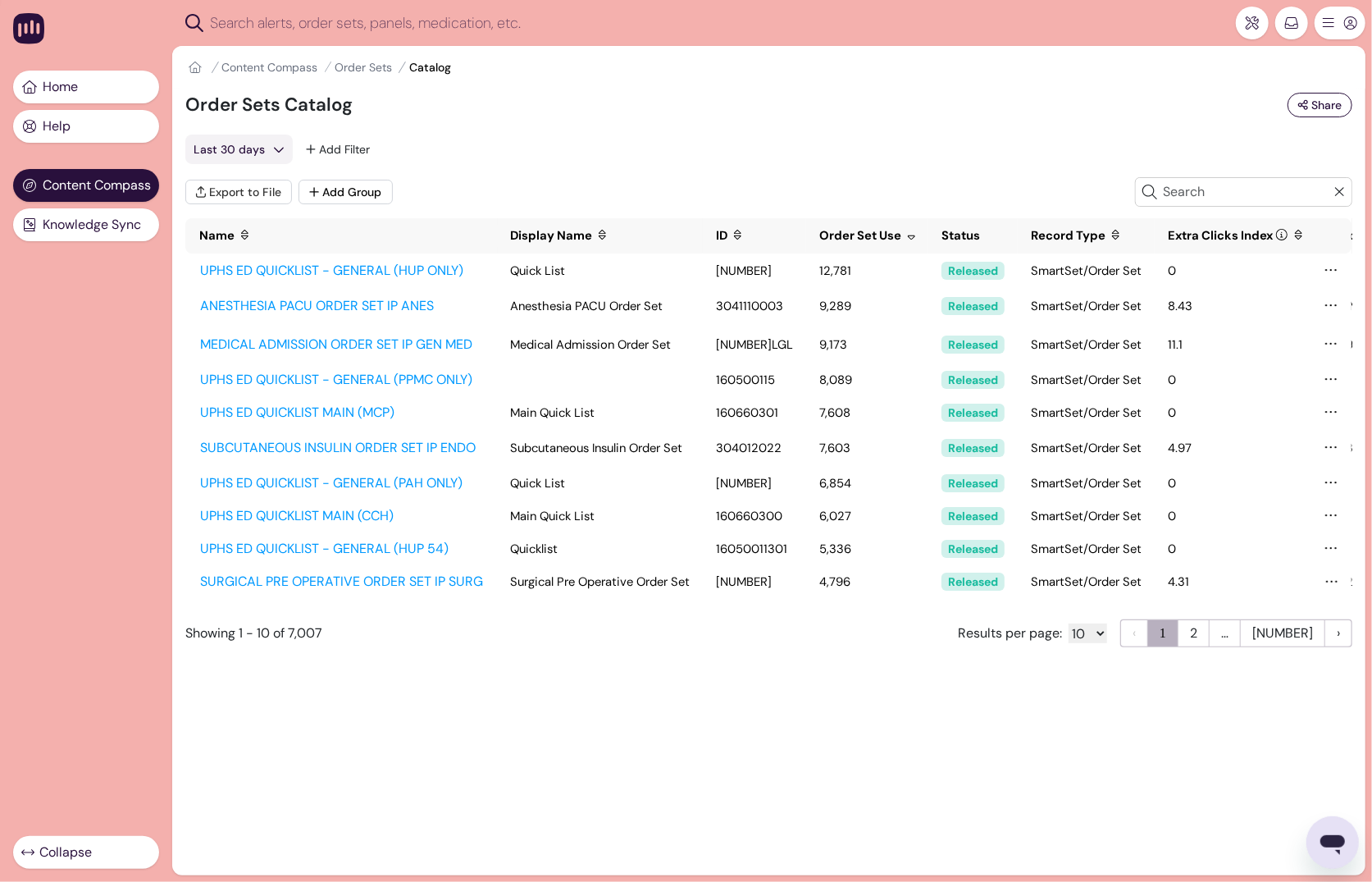 scroll, scrollTop: 0, scrollLeft: 20, axis: horizontal 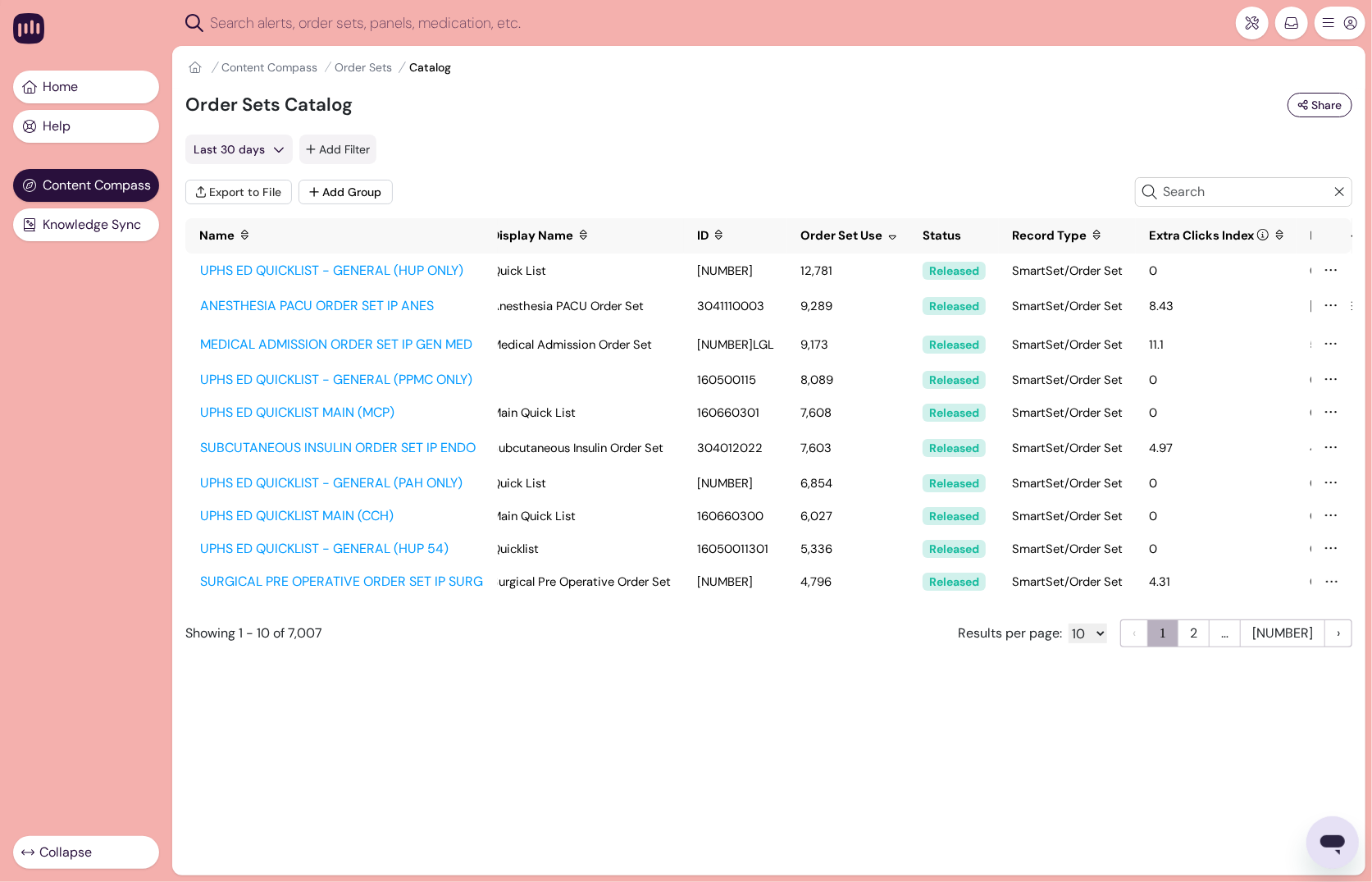 click on "Add Filter" at bounding box center [338, 149] 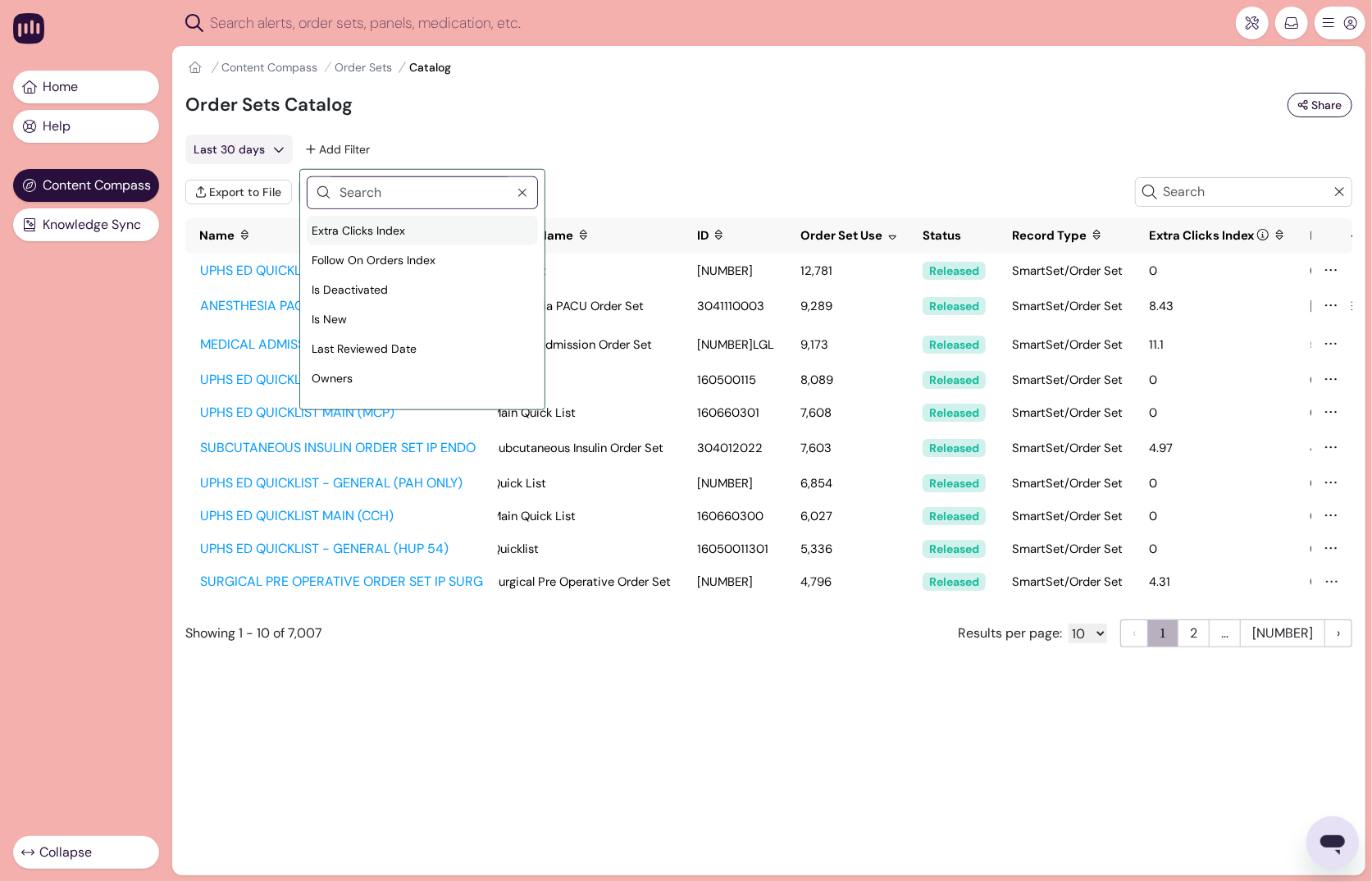 click on "Extra Clicks Index" at bounding box center (358, 230) 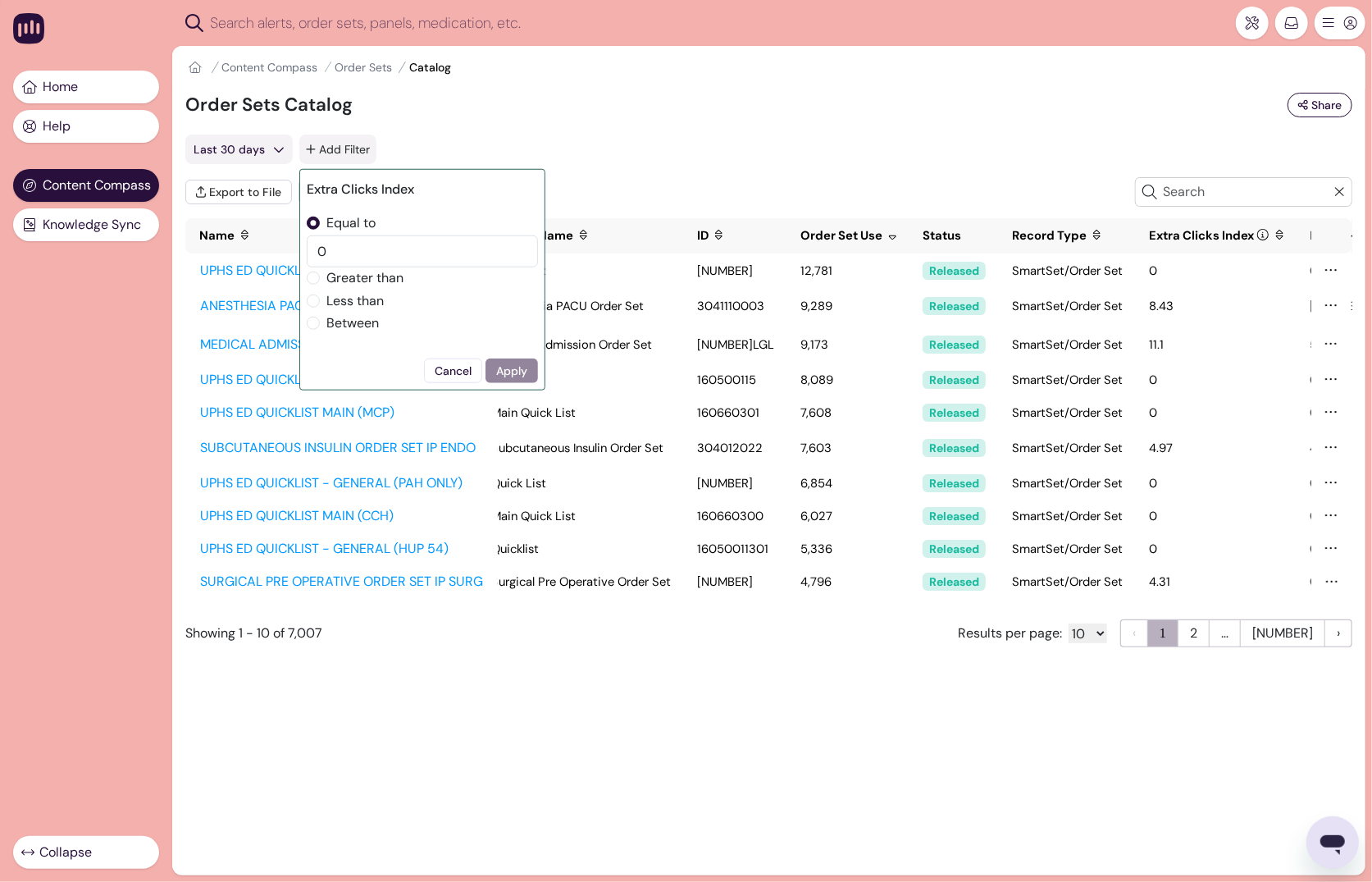 click on "Add Filter" at bounding box center (338, 149) 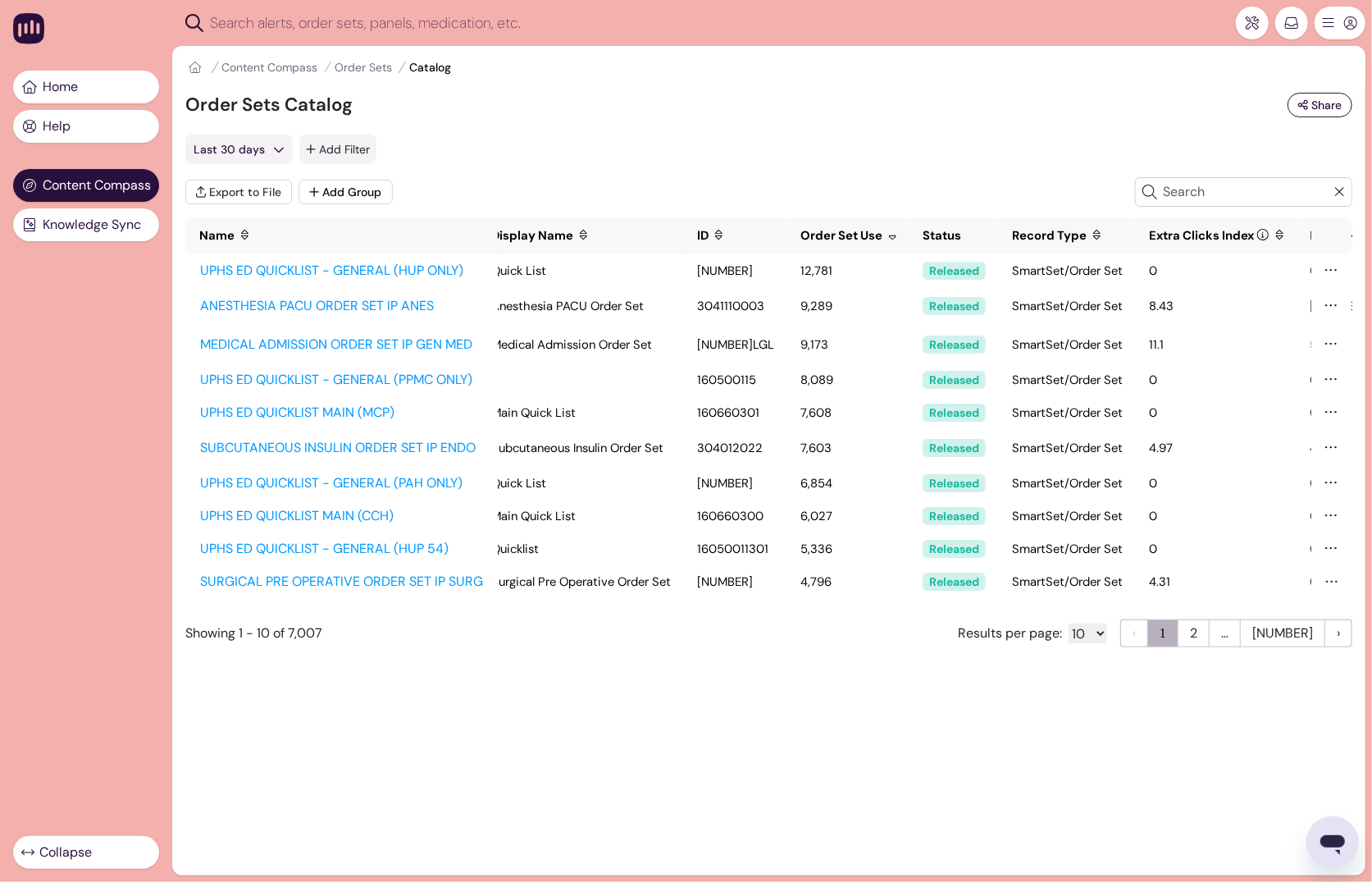 click on "Add Filter" at bounding box center [338, 149] 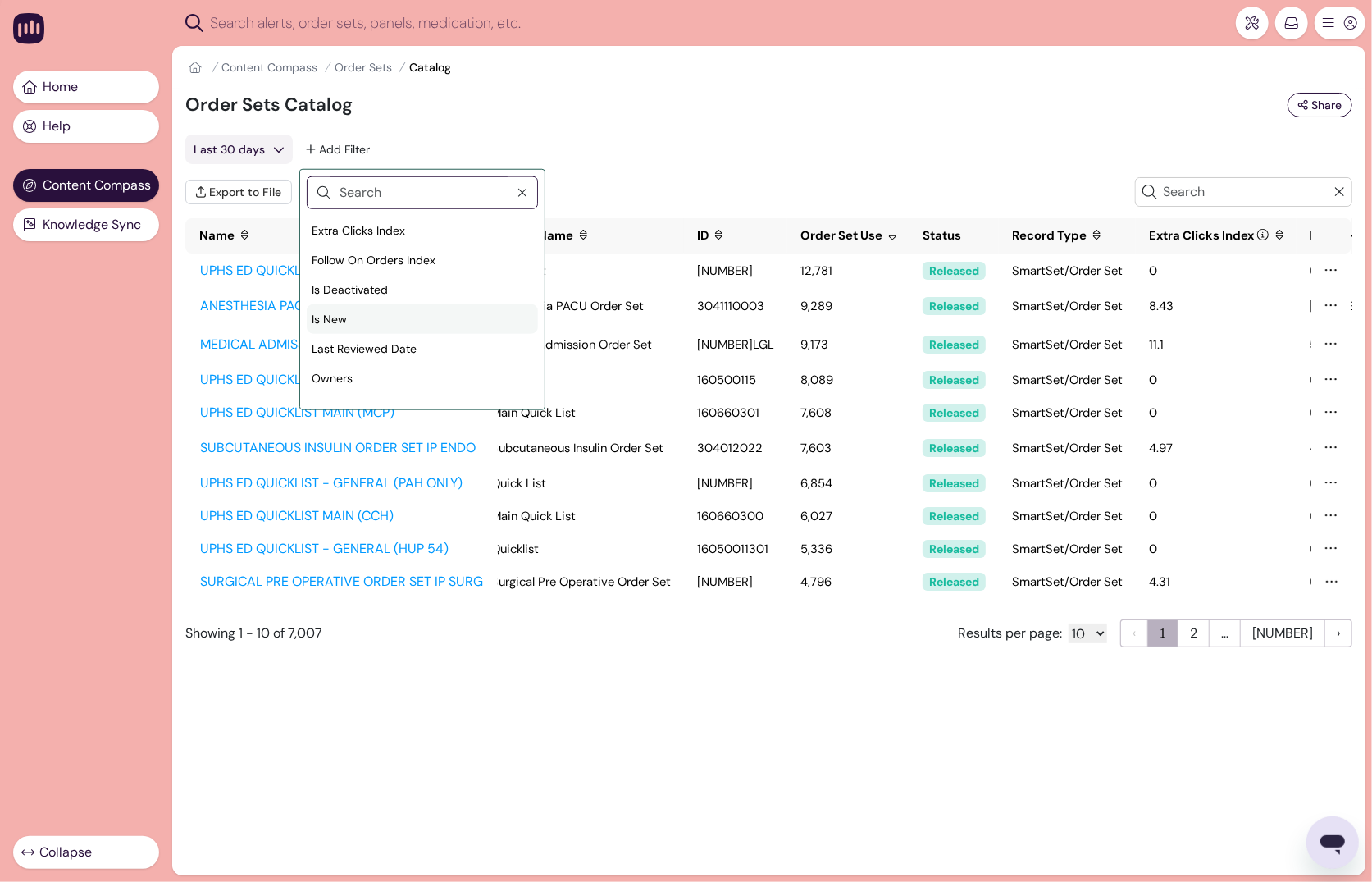 scroll, scrollTop: 47, scrollLeft: 0, axis: vertical 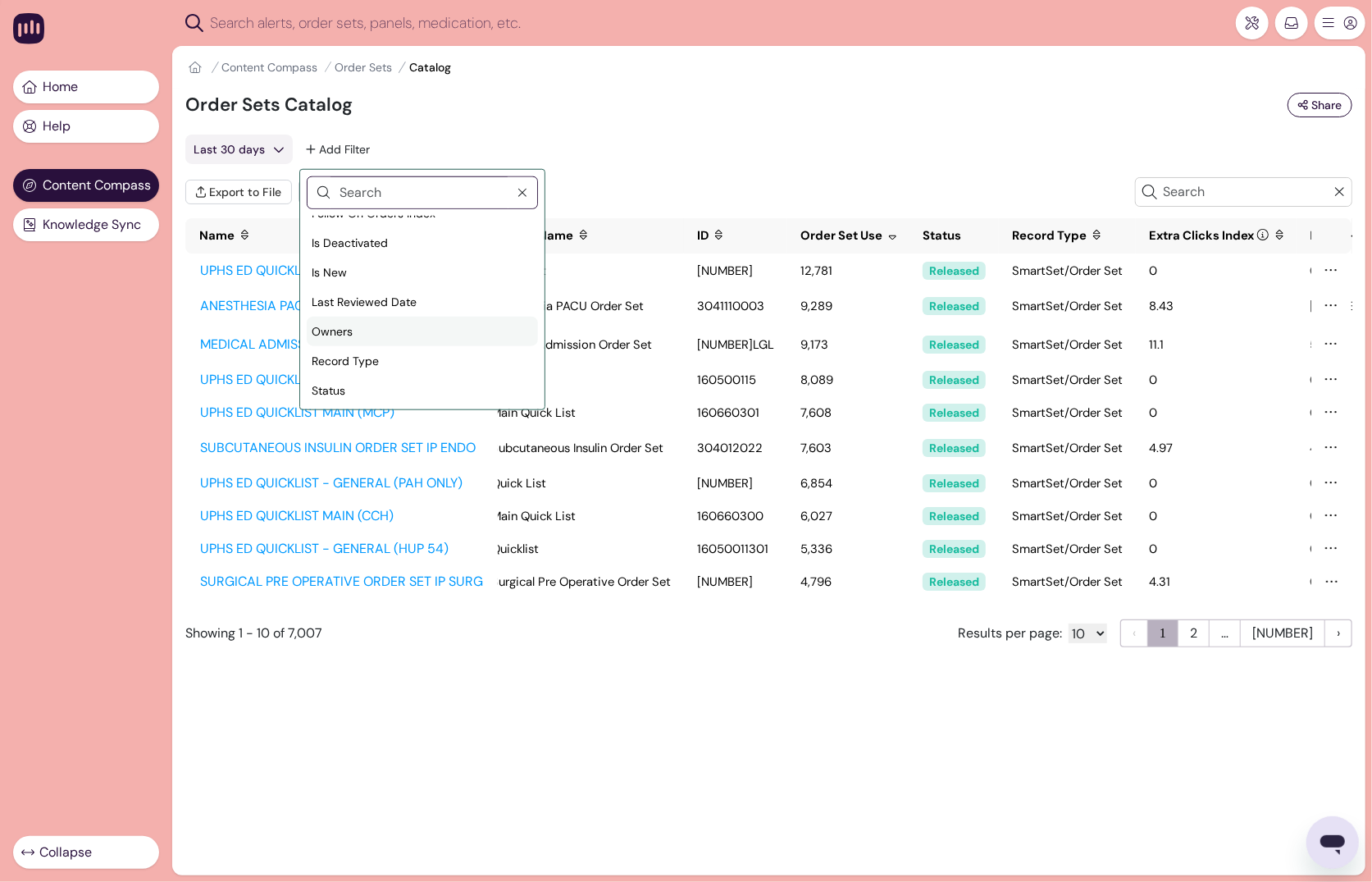 click on "Owners" at bounding box center (422, 331) 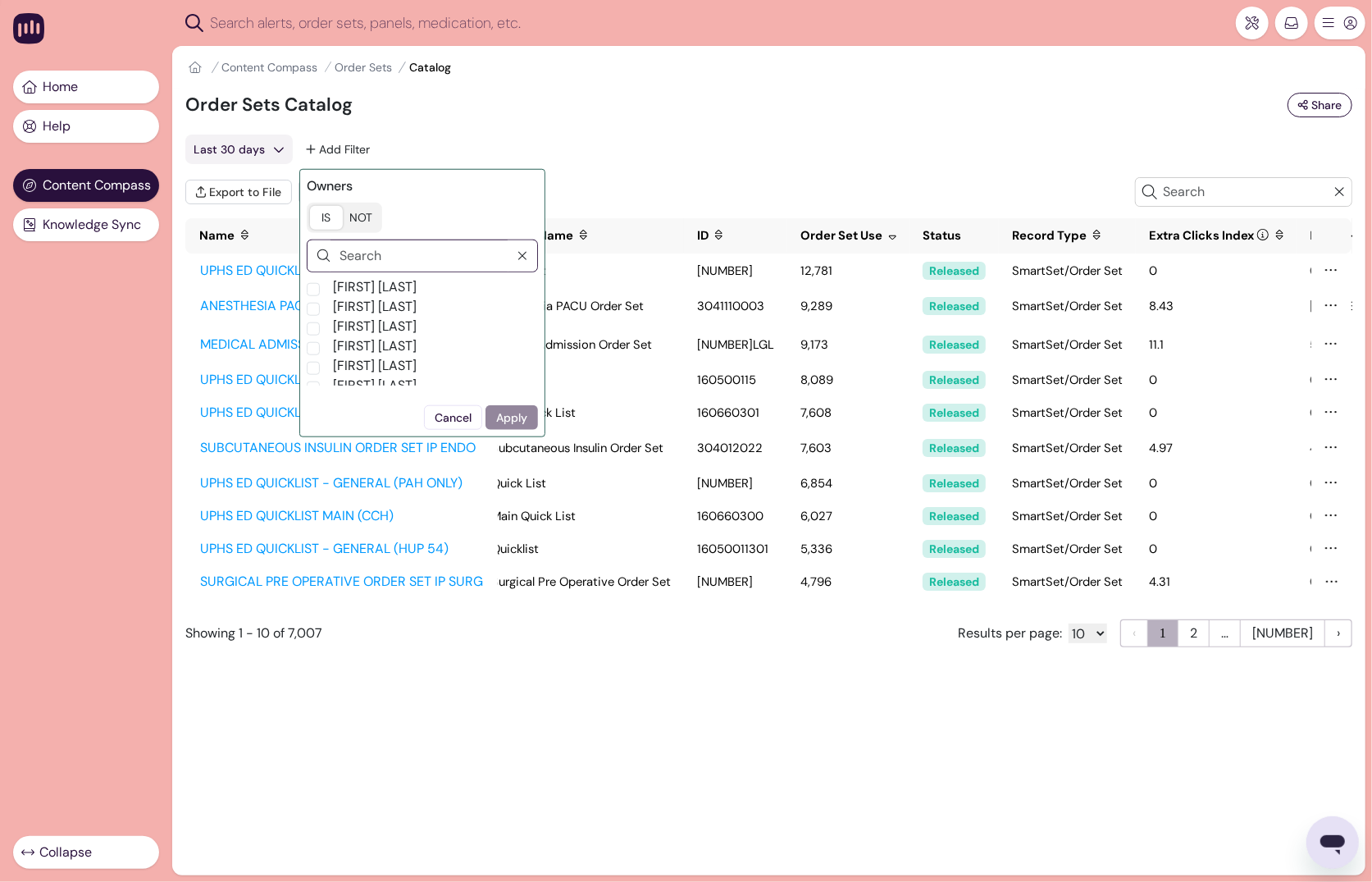 scroll, scrollTop: 0, scrollLeft: 0, axis: both 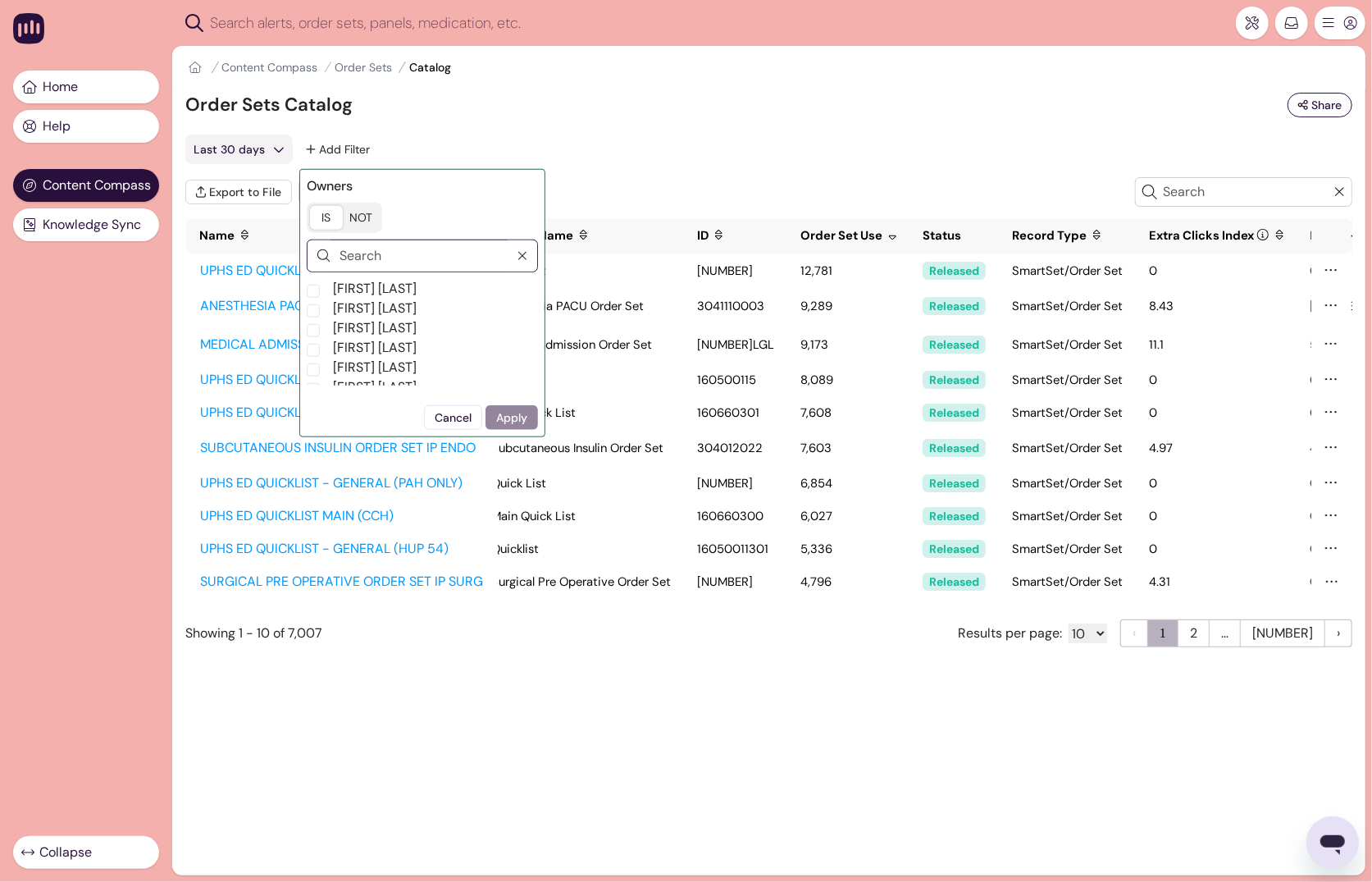 click on "Last 30 days Add Filter Owners Add new or existing users None Tags None Cancel Apply" at bounding box center [768, 149] 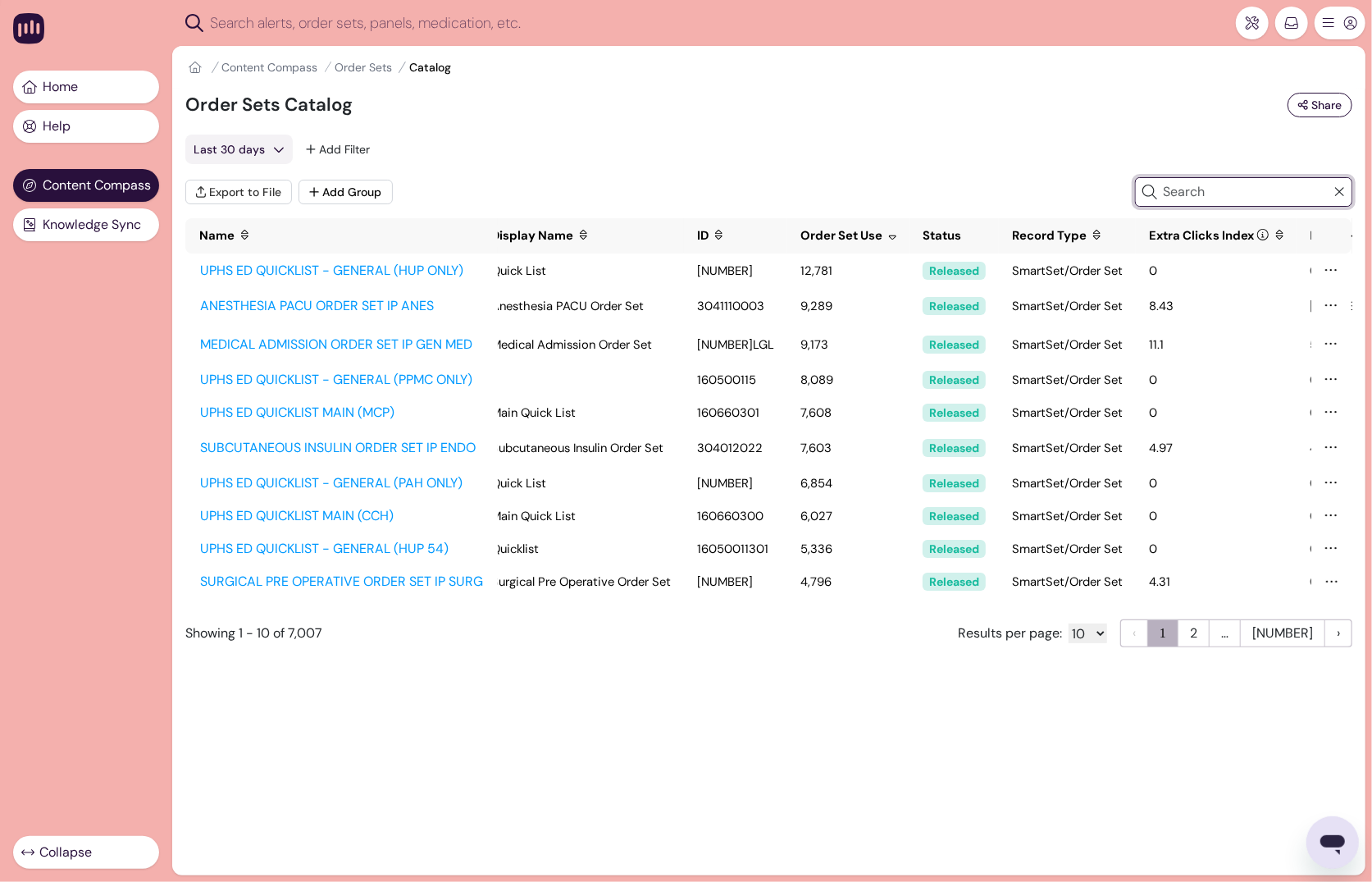 click at bounding box center [1246, 192] 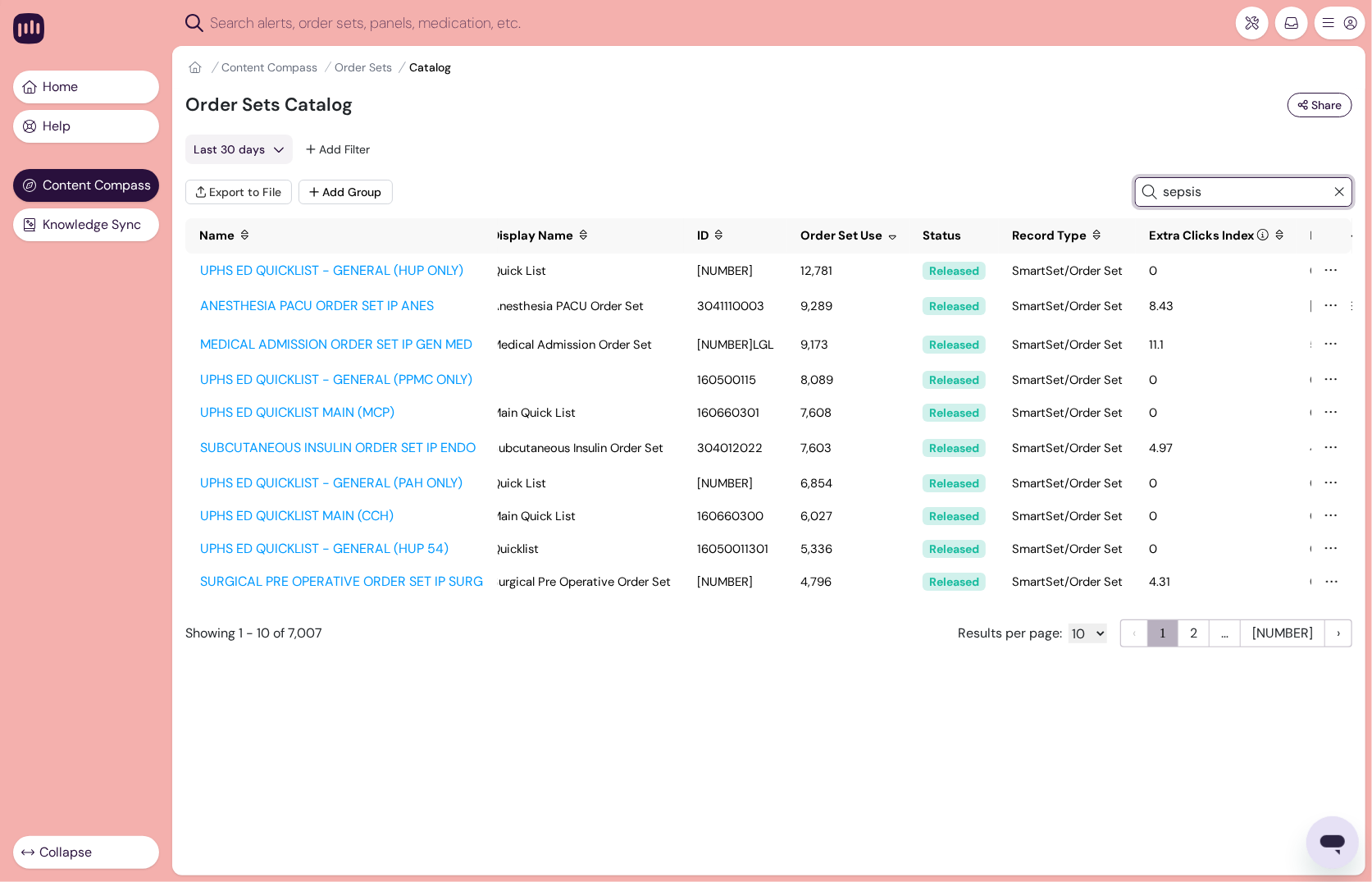 type on "sepsis" 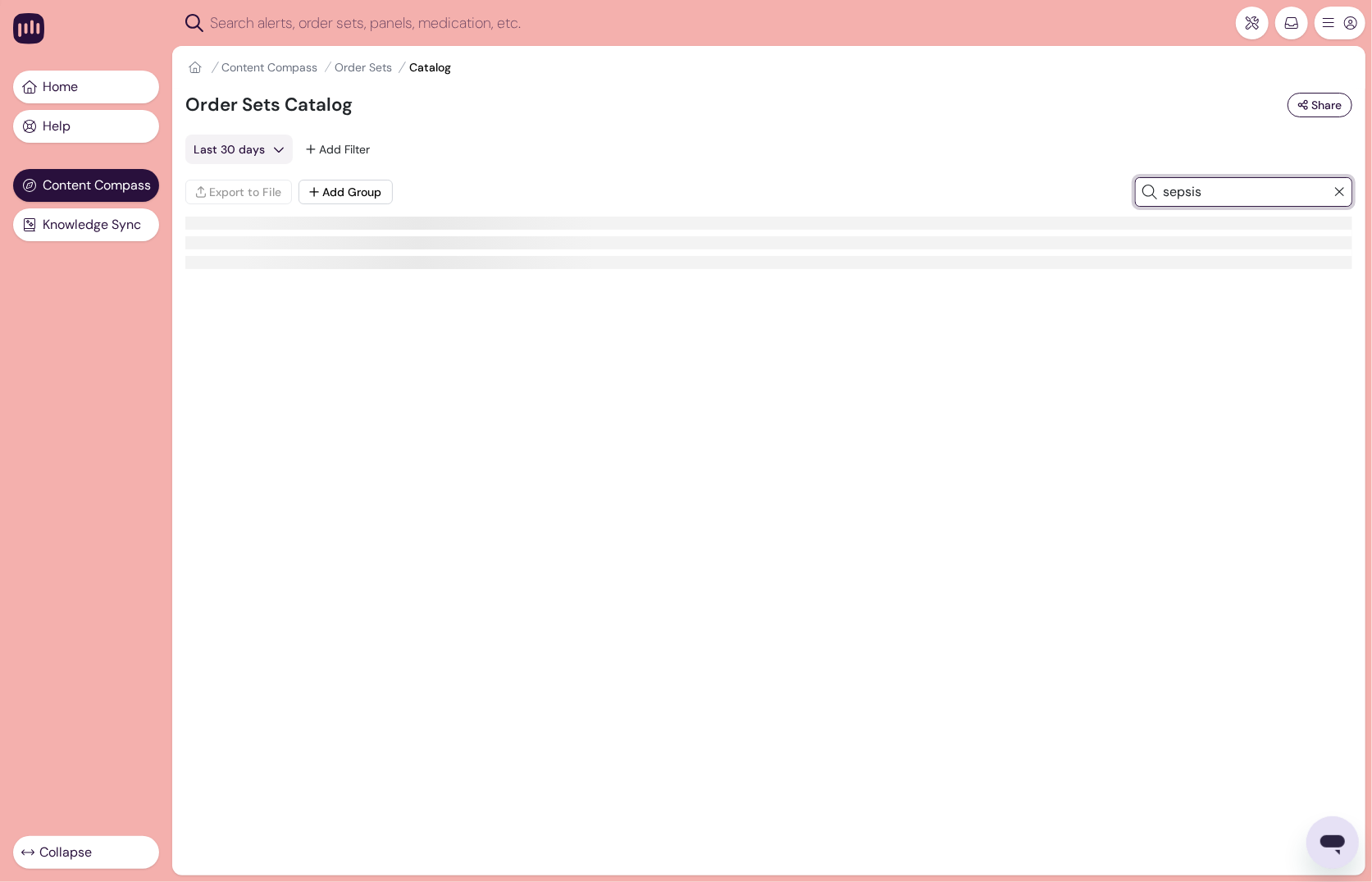 scroll, scrollTop: 0, scrollLeft: 0, axis: both 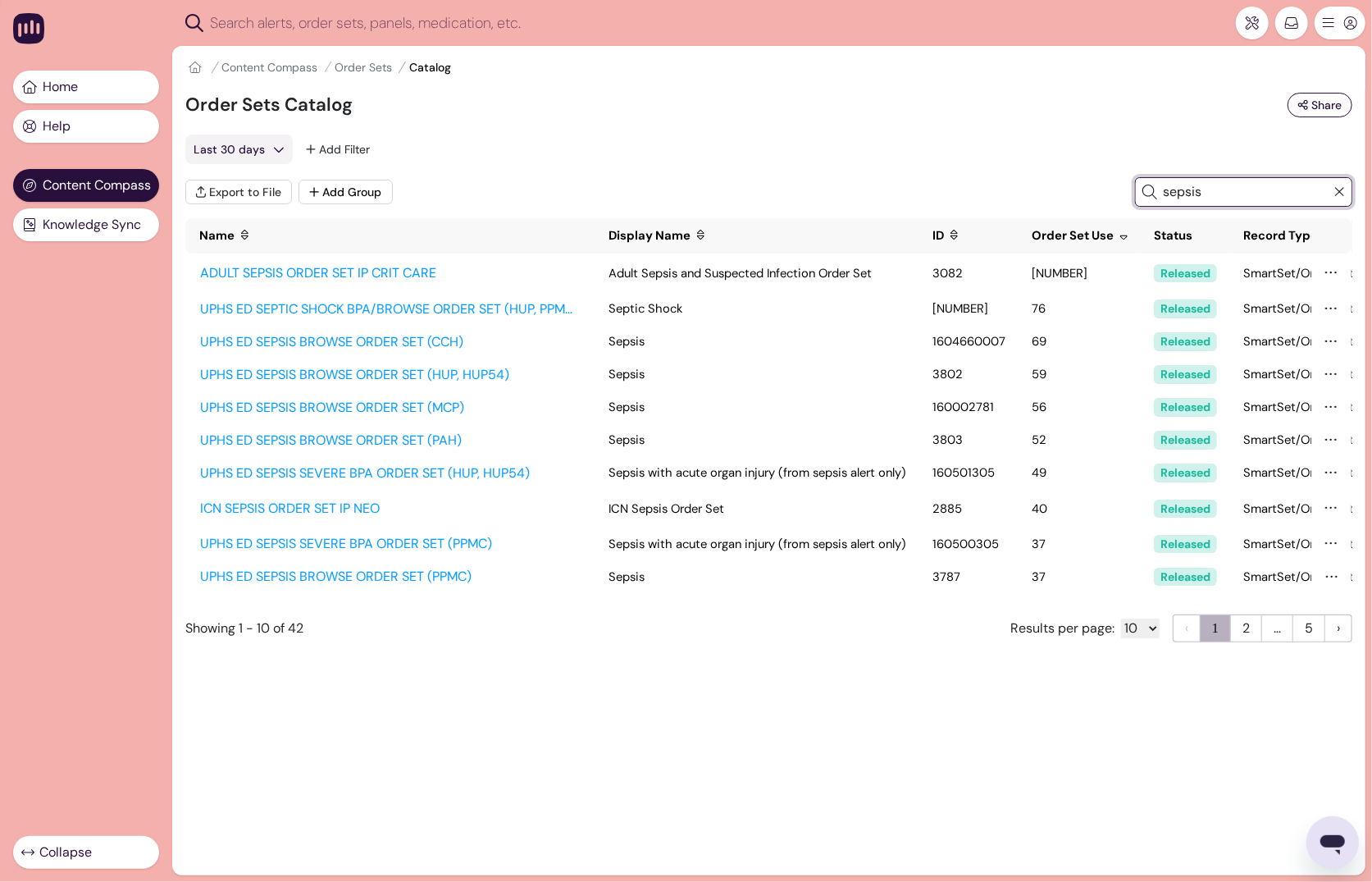click 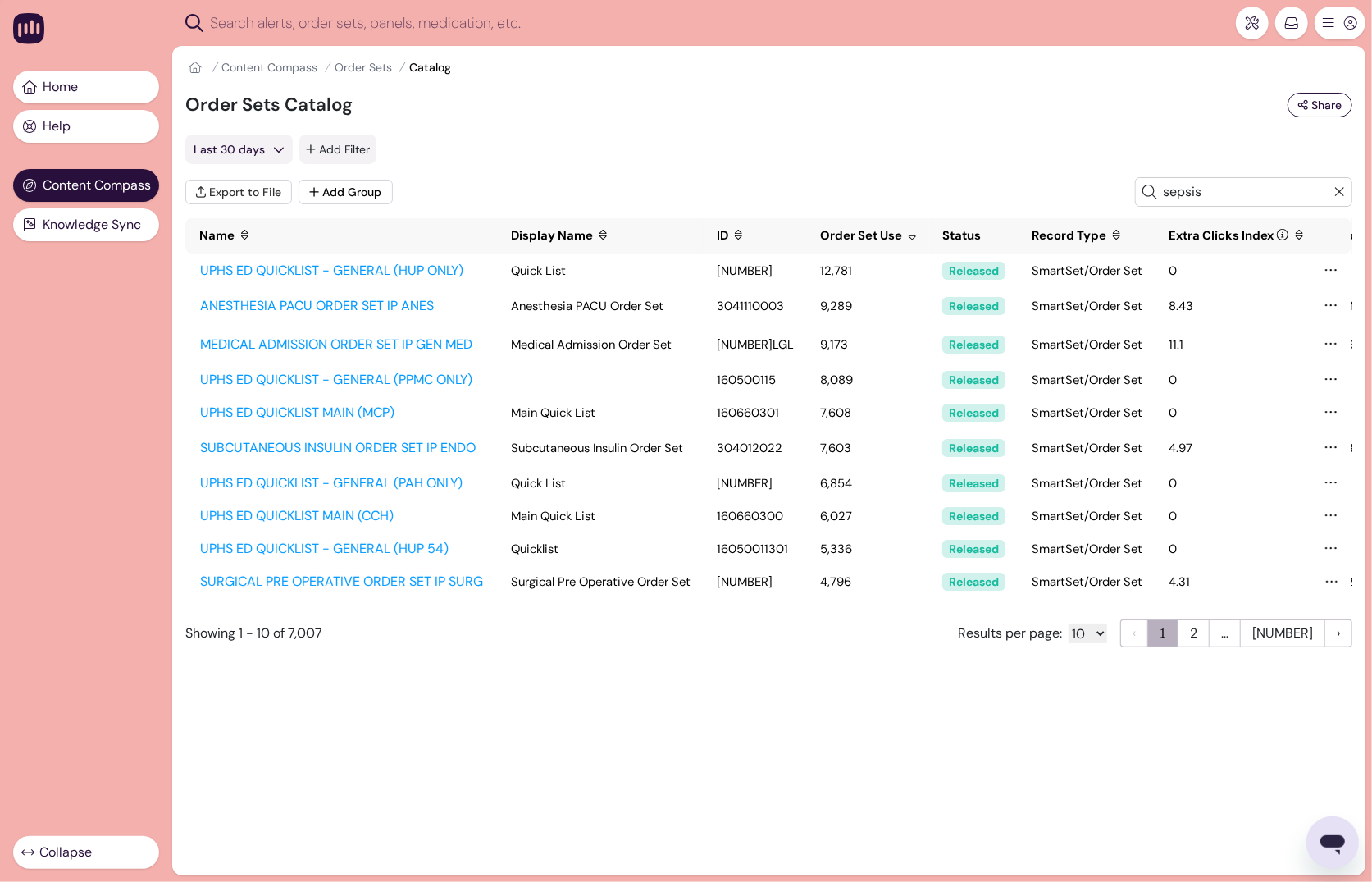 click on "Add Filter" at bounding box center (338, 149) 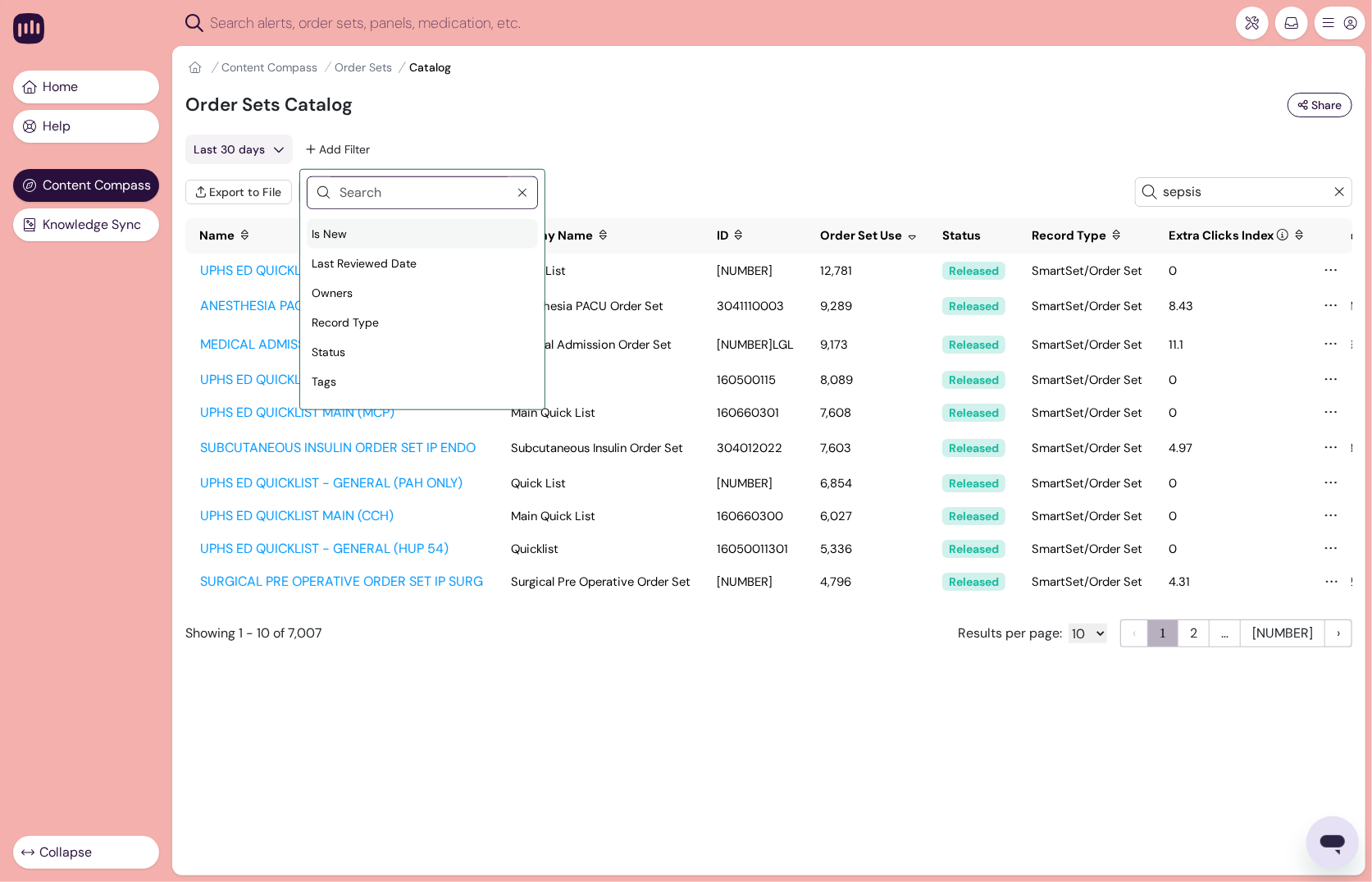 scroll, scrollTop: 0, scrollLeft: 0, axis: both 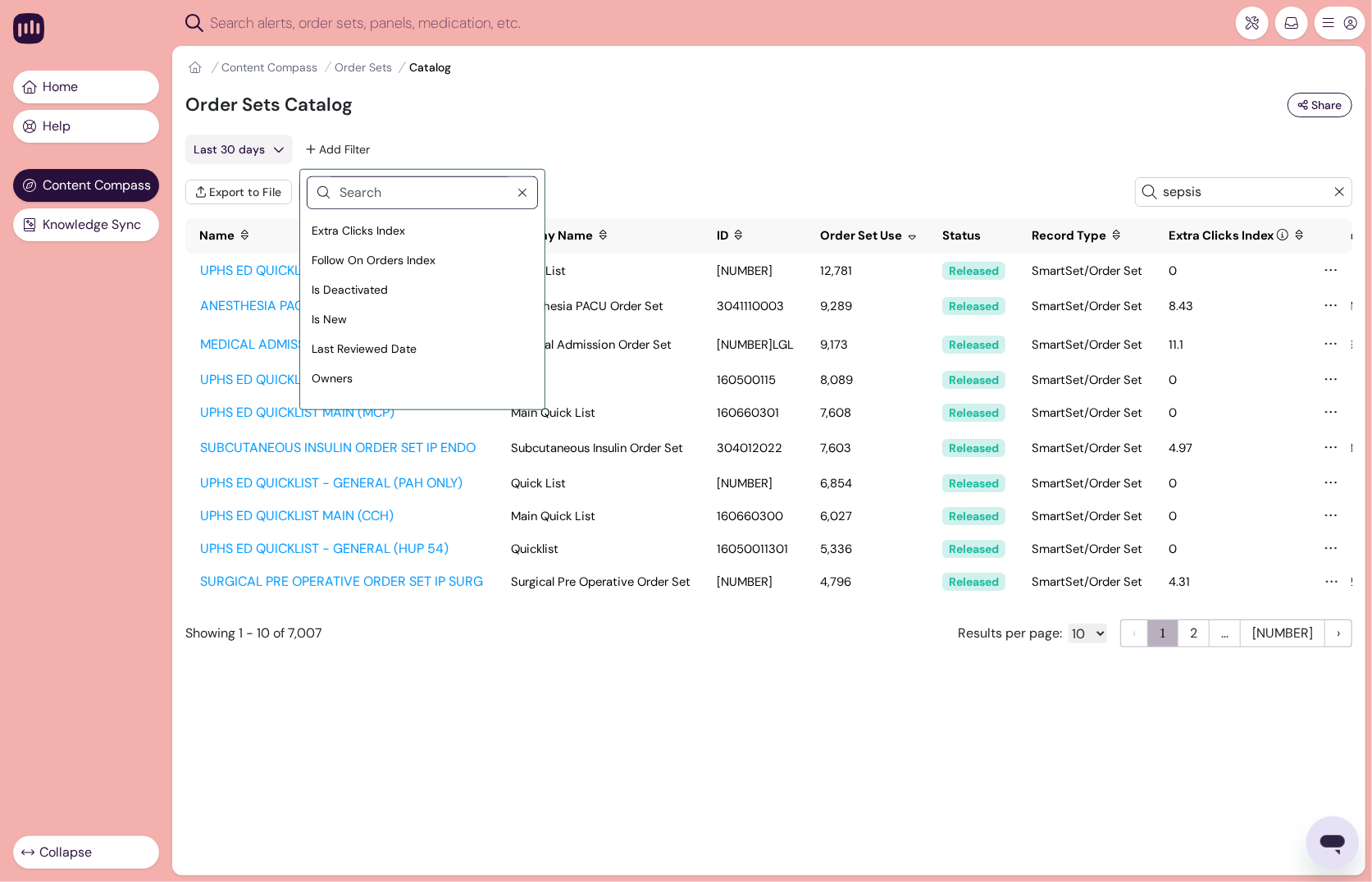 click on "Last 30 days Add Filter Extra Clicks Index Follow On Orders Index Is Deactivated Is New Last Reviewed Date Owners Record Type Status Tags" at bounding box center [768, 149] 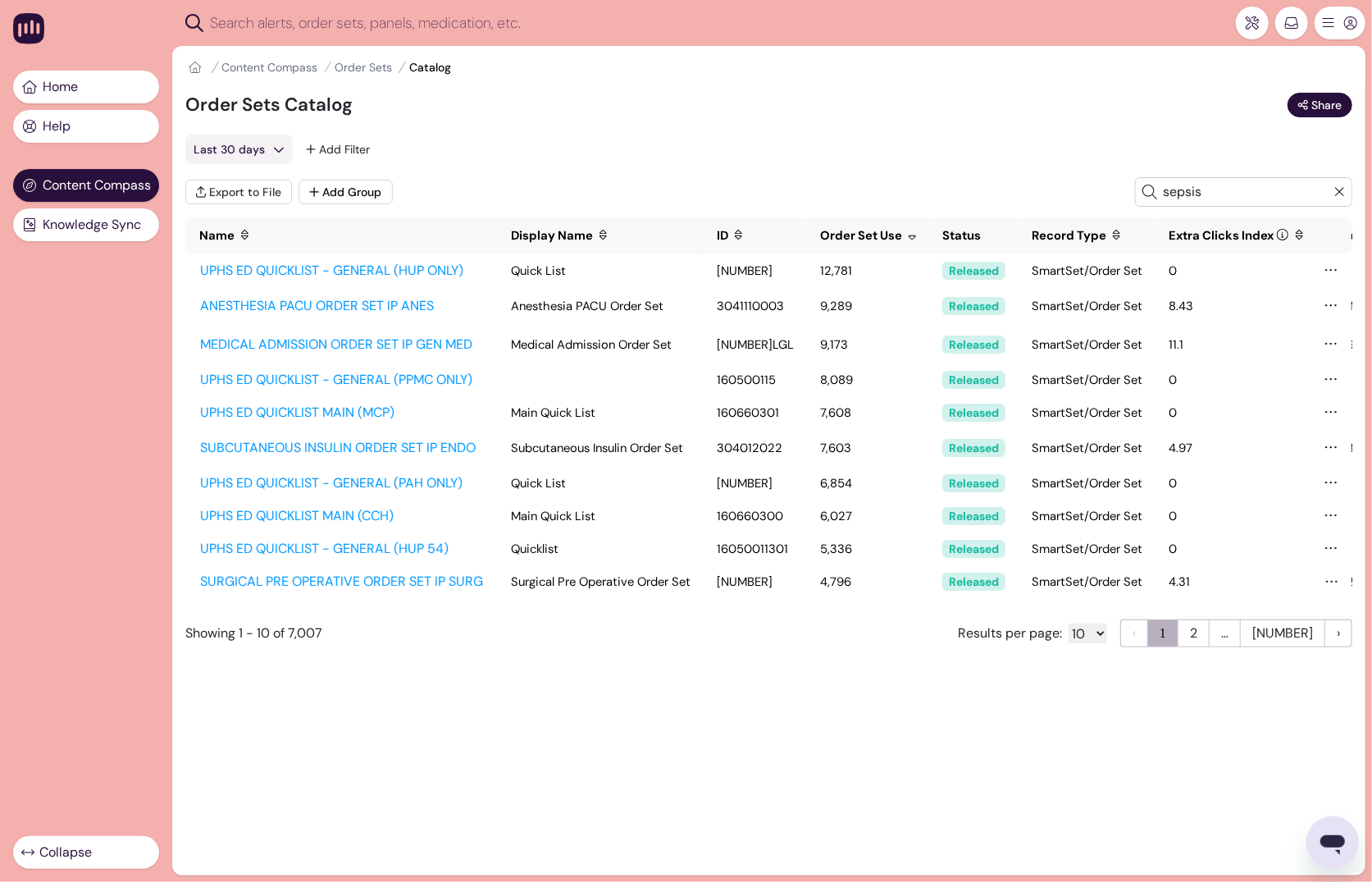 click on "Share" at bounding box center [1326, 105] 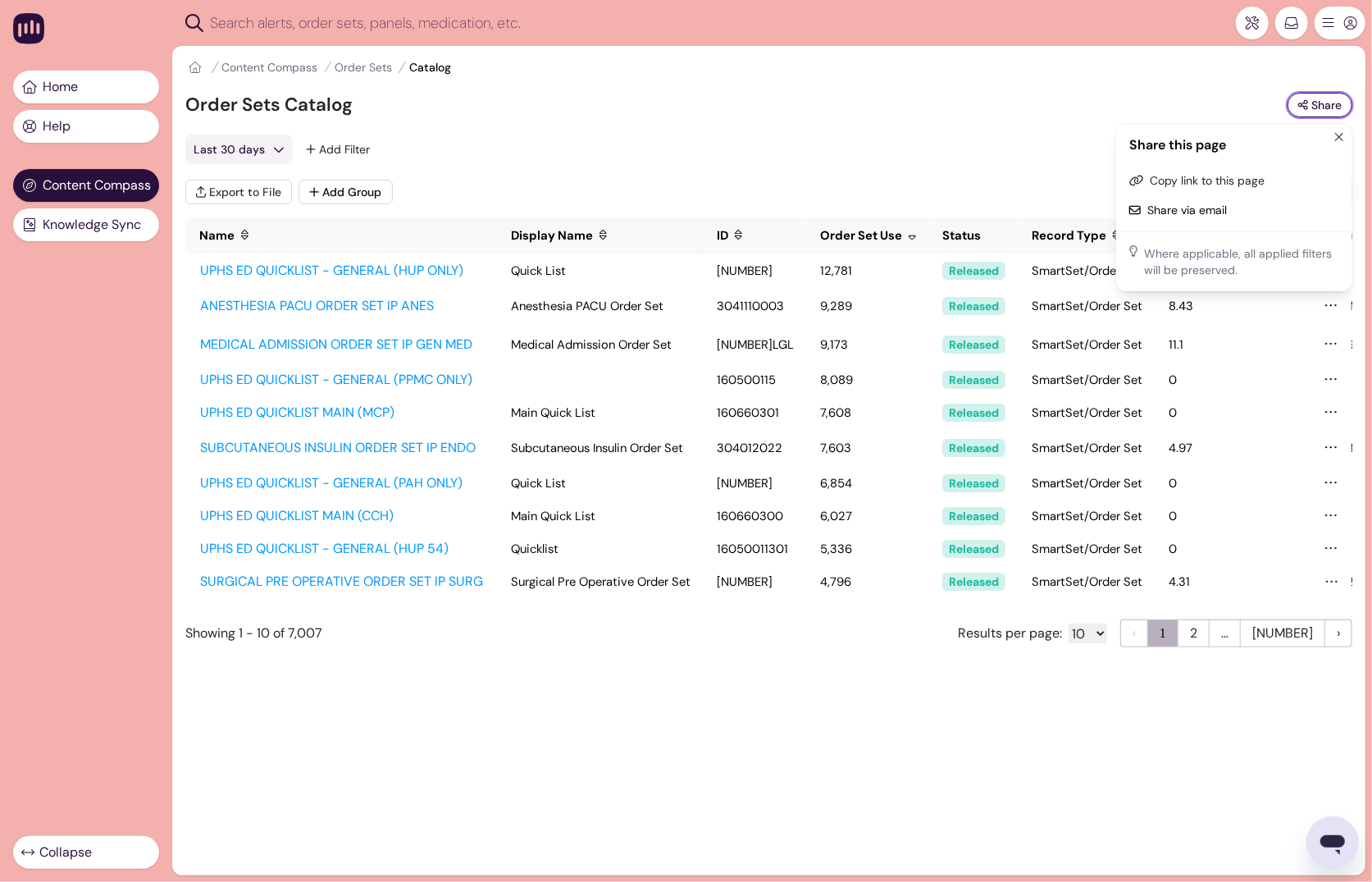 click on "Order Sets Catalog Share Share this page Copy link to this page Share via email Where applicable, all applied filters will be preserved. Last 30 days Add Filter Extra Clicks Index Follow On Orders Index Is Deactivated Is New Last Reviewed Date Owners Record Type Status Tags Export to File Add Group sepsis Name Display Name ID Order Set Use Status Record Type Extra Clicks Follow-on Orders Index Is New Is Deactivated Review status Last Reviewed Date Tags Owners UPHS ED QUICKLIST - GENERAL (HUP ONLY) Quick List 160500113 12,781 Released SmartSet/Order Set 0 0 No No Never Reviewed ANESTHESIA PACU ORDER SET IP ANES Anesthesia PACU Order Set 3041110003 9,289 Released SmartSet/Order Set 8.43 2.29 No No Never Reviewed Owners ( 1 ) MEDICAL ADMISSION ORDER SET IP GEN MED Medical Admission Order Set 3040003356 9,173 Released SmartSet/Order Set 11.1 5.09 No No Upcoming Aug 29, 2019 Tags ( 1 ) Owners ( 2 ) UPHS ED QUICKLIST - GENERAL (PPMC ONLY) 160500115 8,089 Released SmartSet/Order Set 0 0 No No Never Reviewed 0" at bounding box center (768, 384) 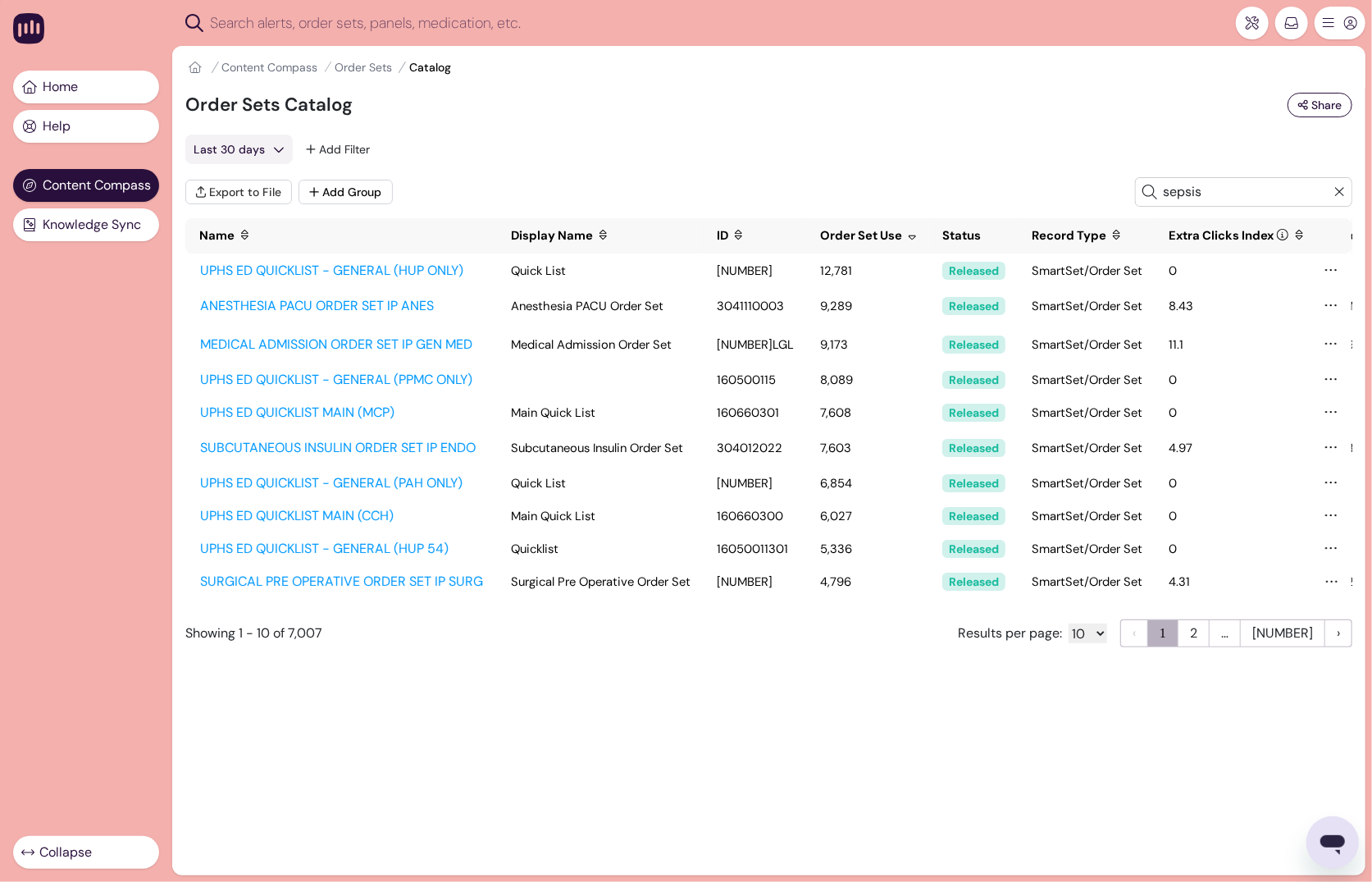 click 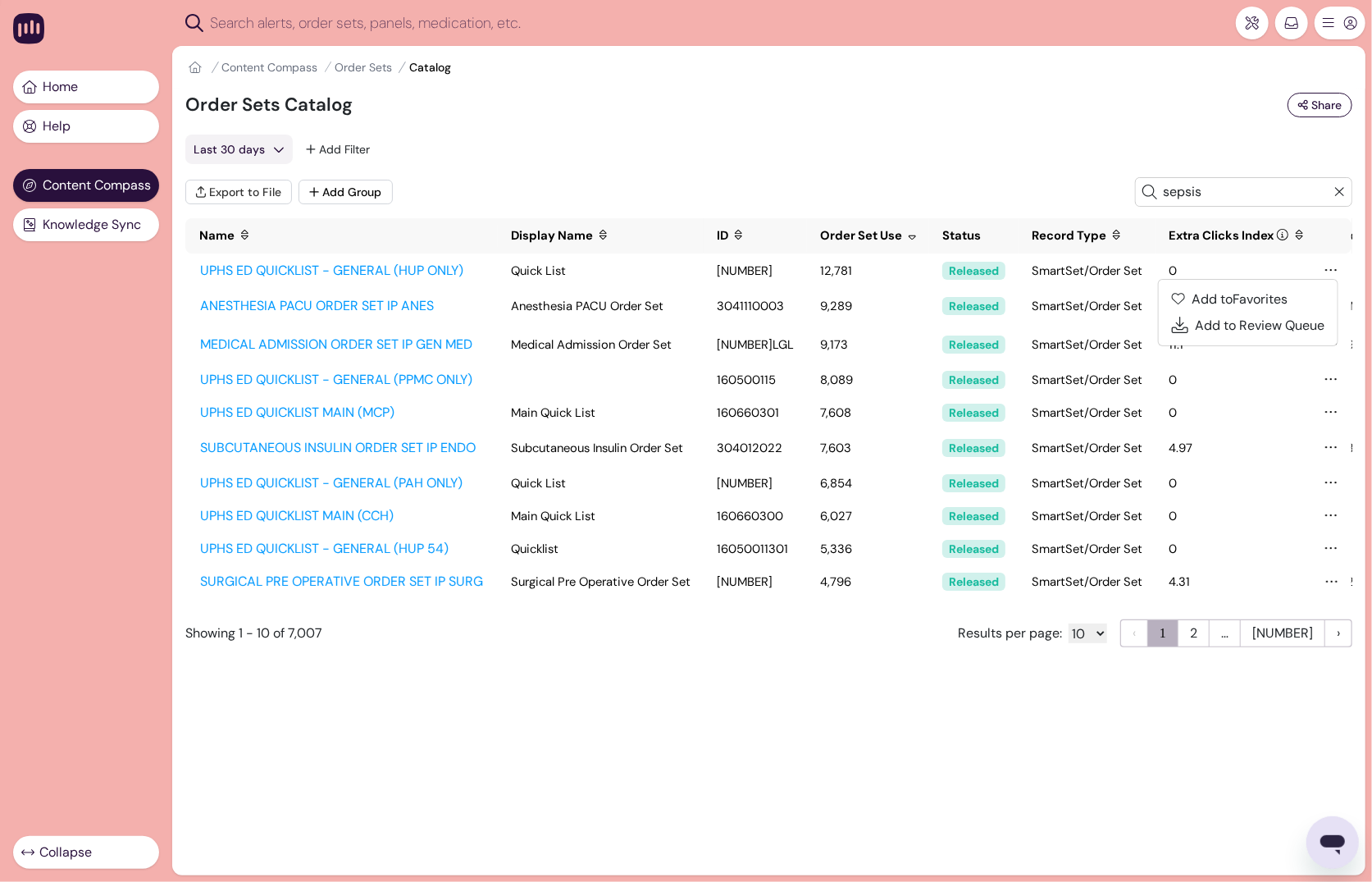 click on "Order Sets Catalog Share" at bounding box center (768, 105) 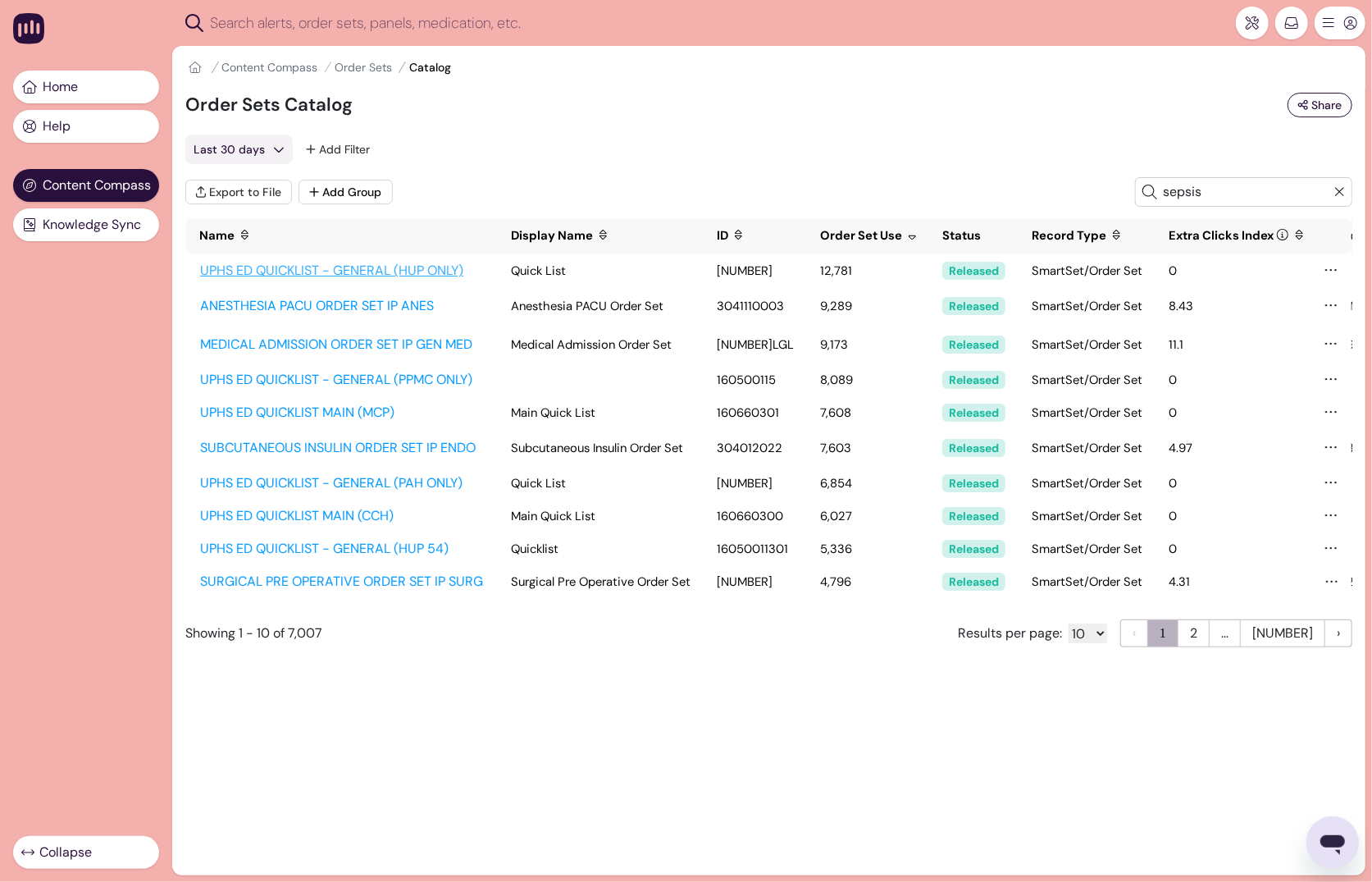 click on "UPHS ED QUICKLIST - GENERAL (HUP ONLY)" at bounding box center (341, 271) 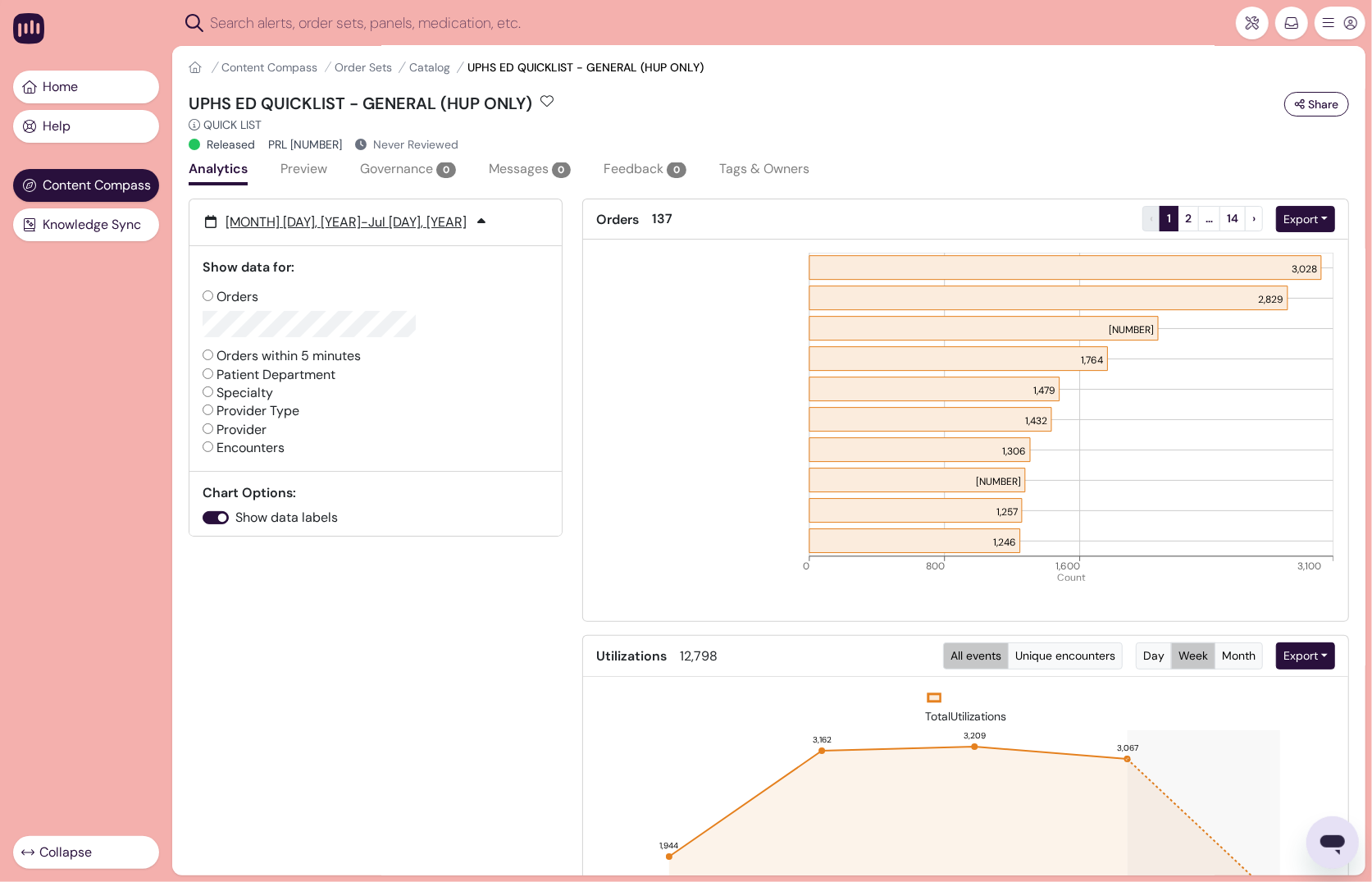 scroll, scrollTop: 0, scrollLeft: 0, axis: both 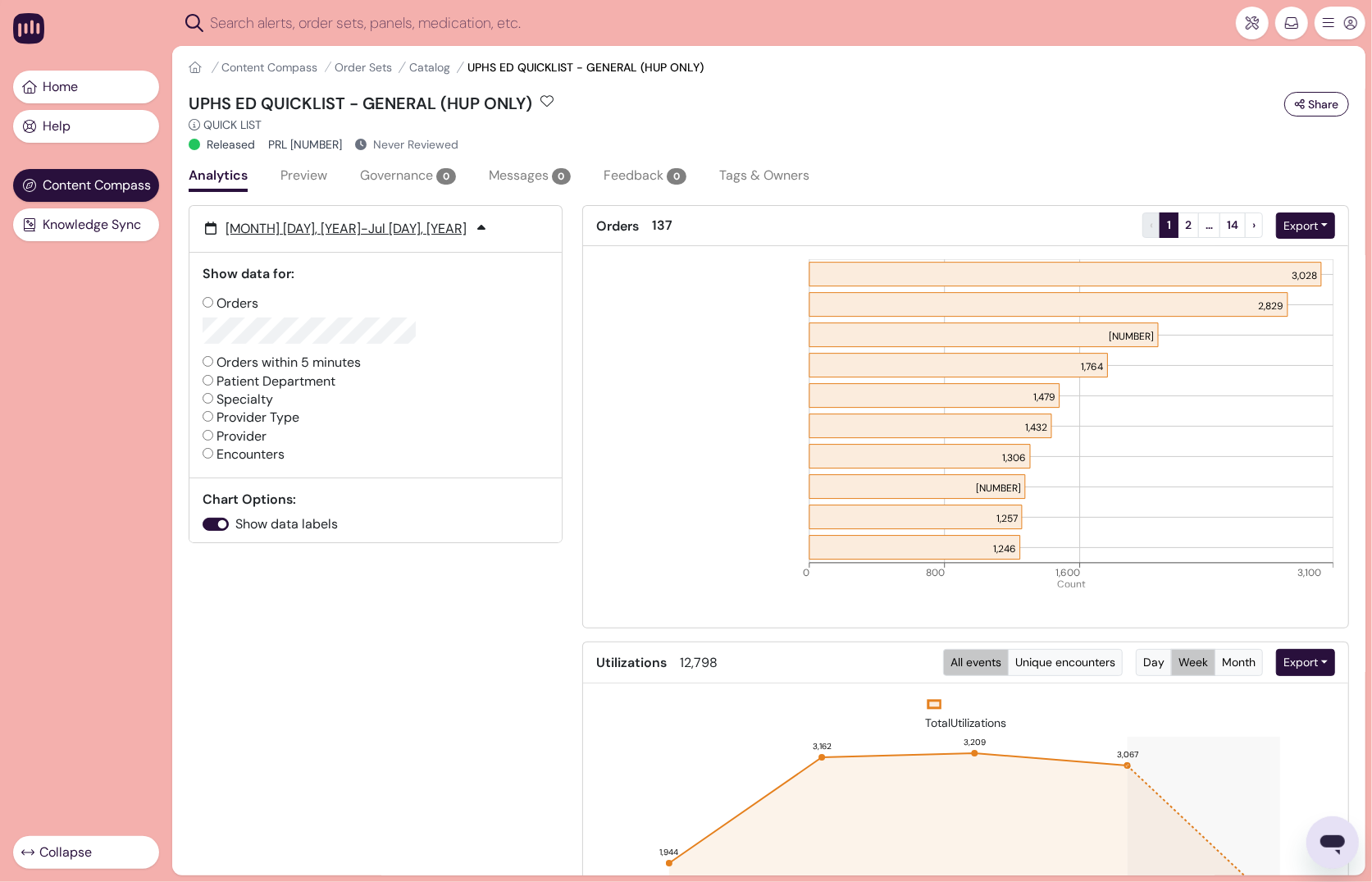 click on "Preview" at bounding box center [303, 177] 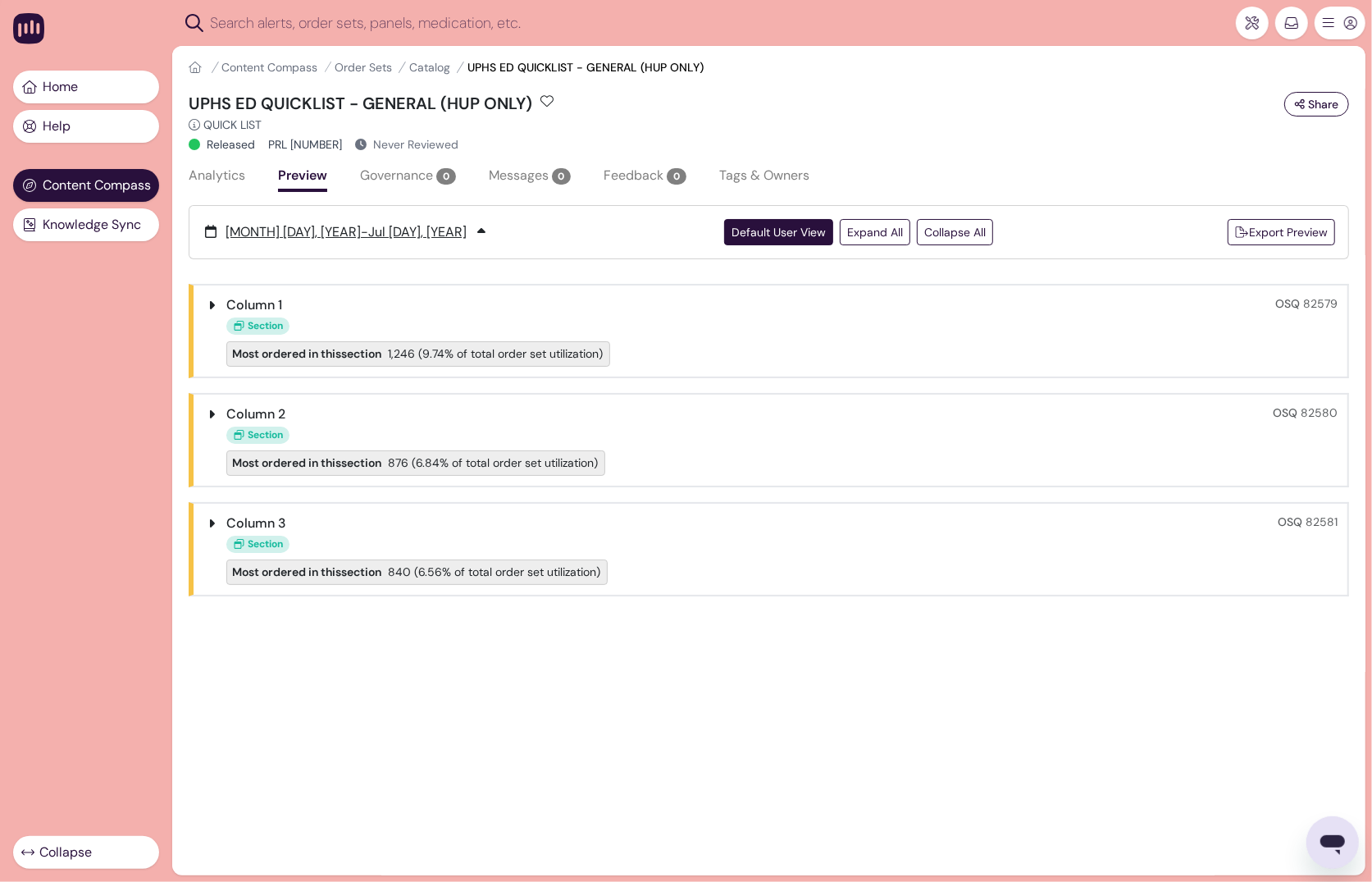 click on "Default User View" at bounding box center [778, 232] 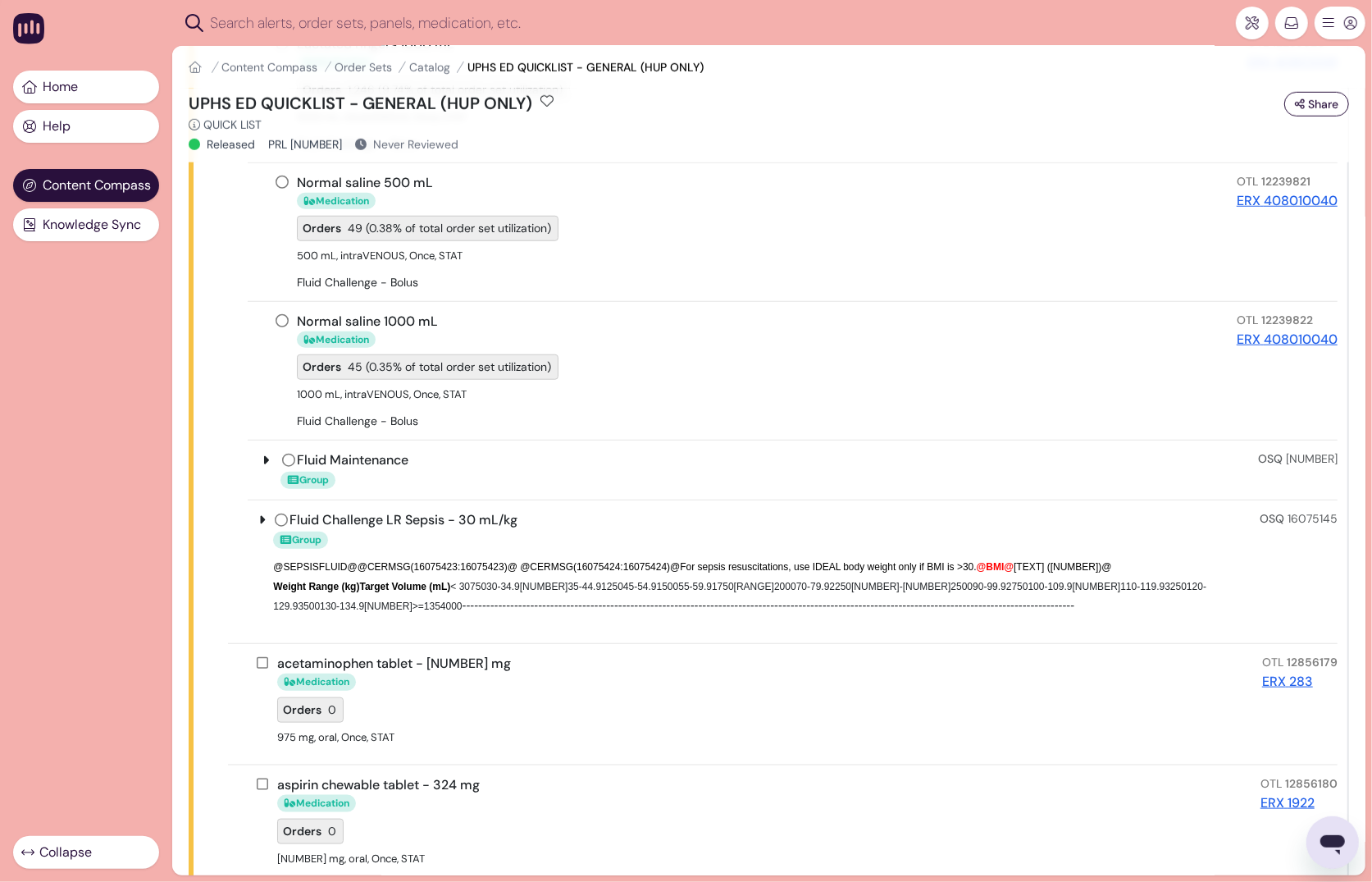scroll, scrollTop: 875, scrollLeft: 0, axis: vertical 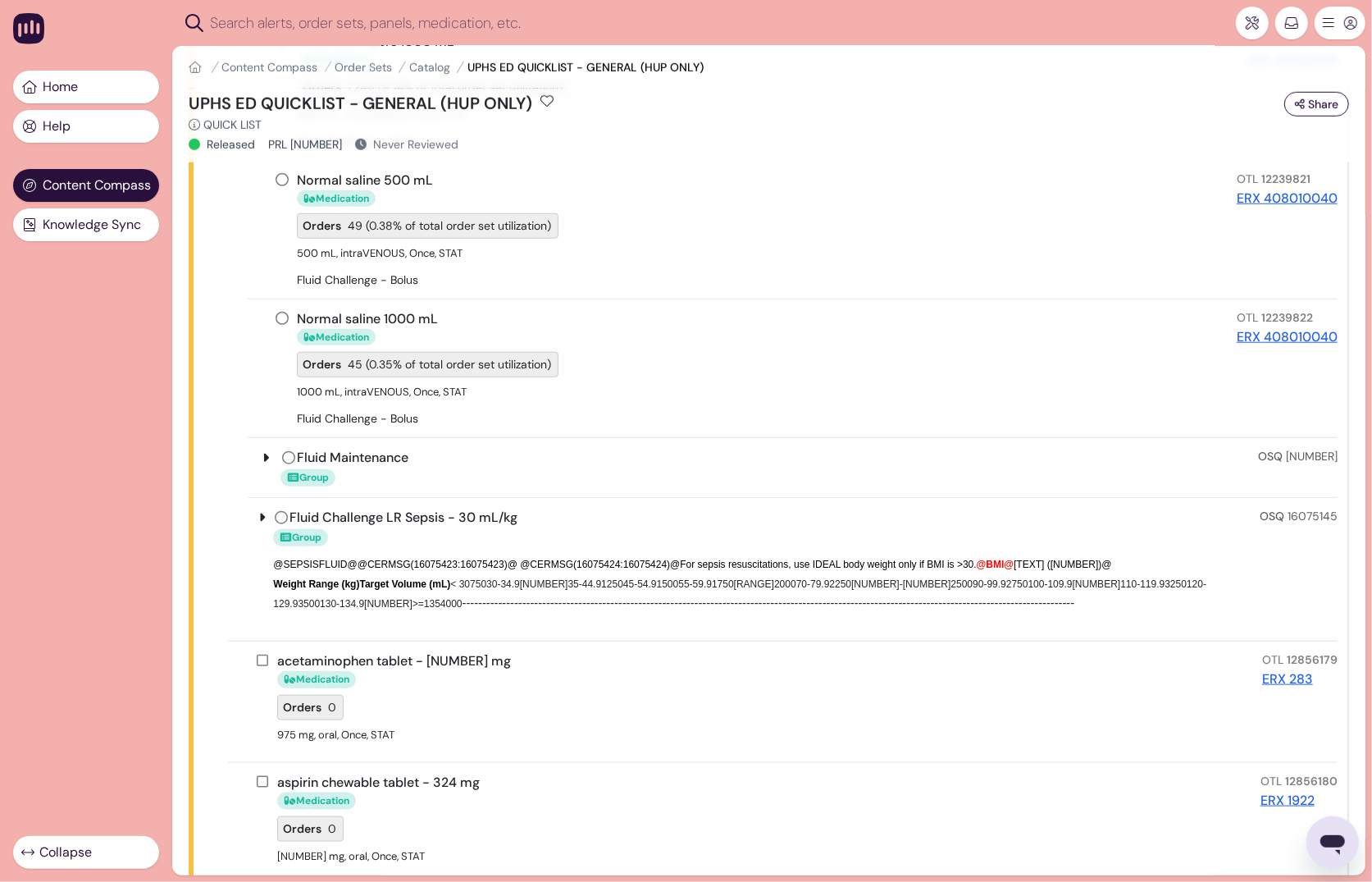 click 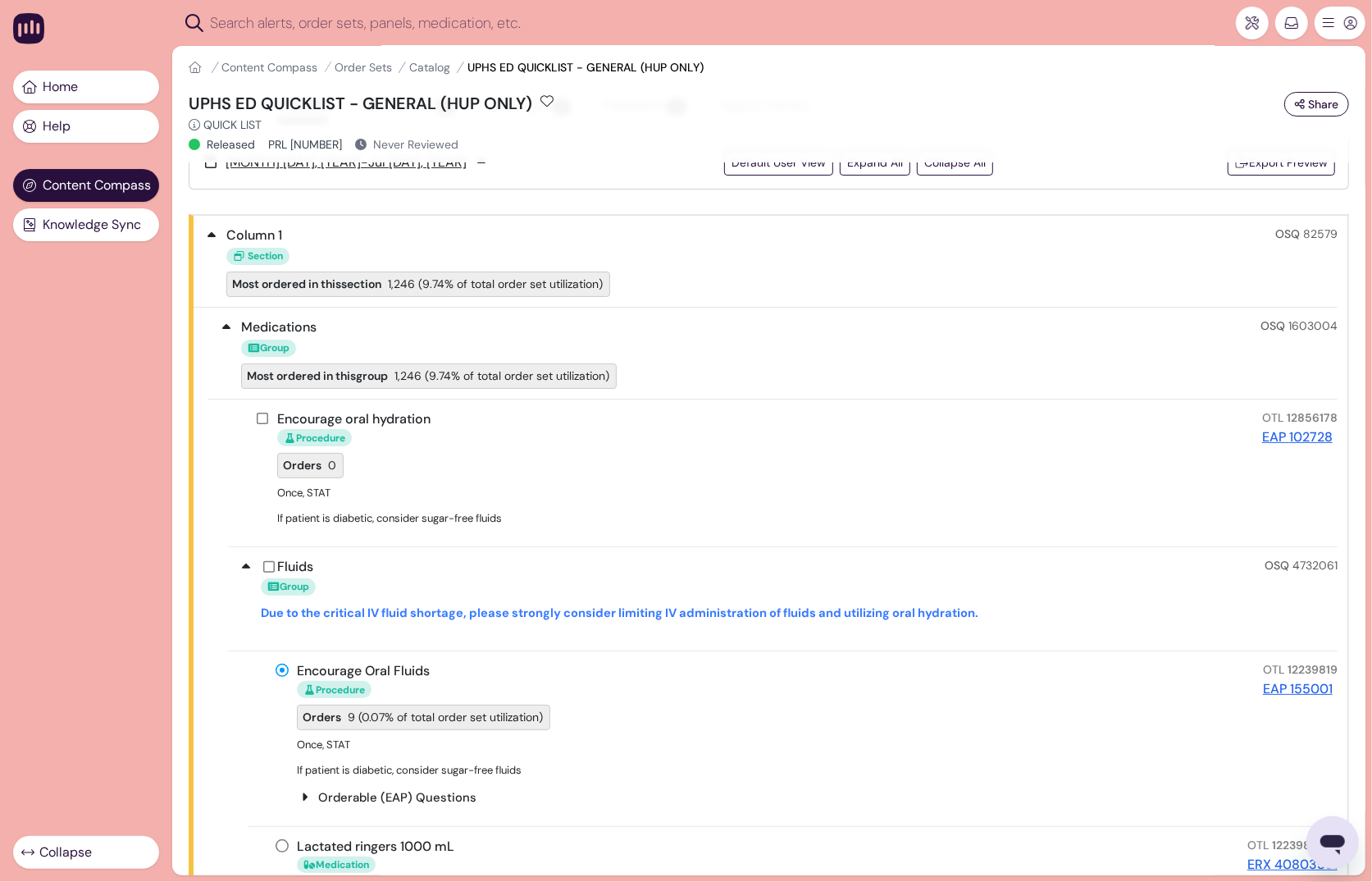 scroll, scrollTop: 0, scrollLeft: 0, axis: both 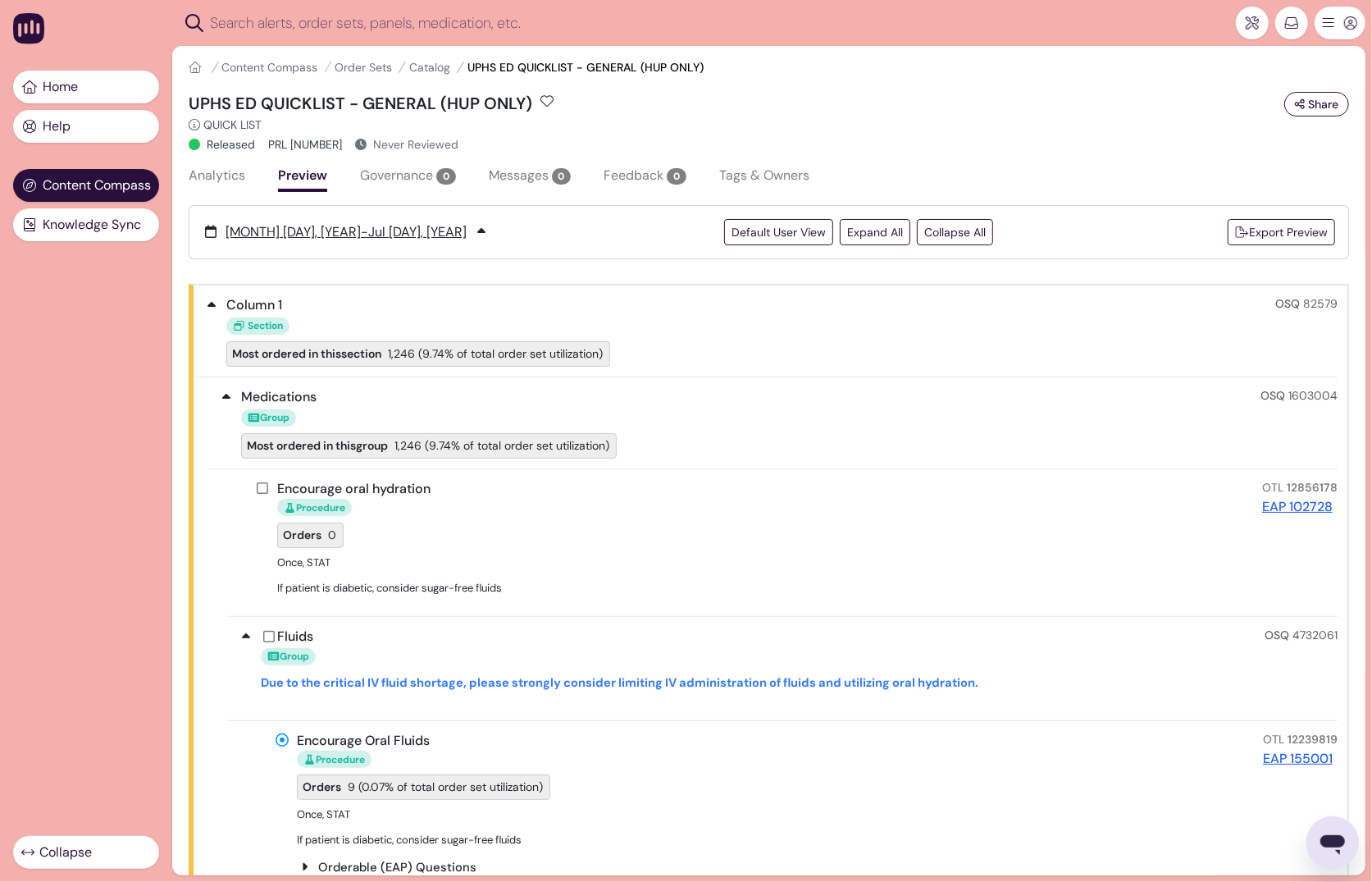 click 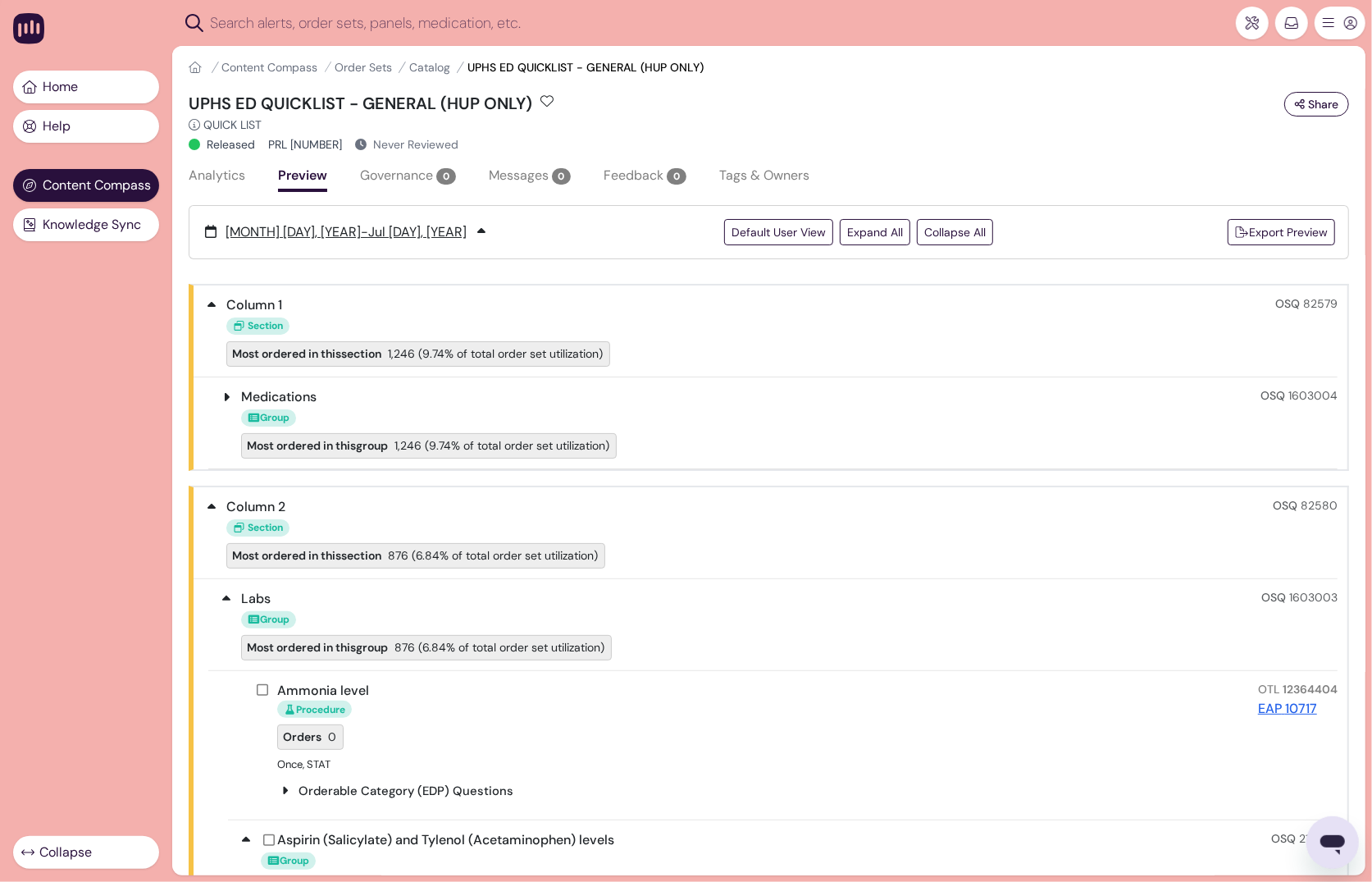 click 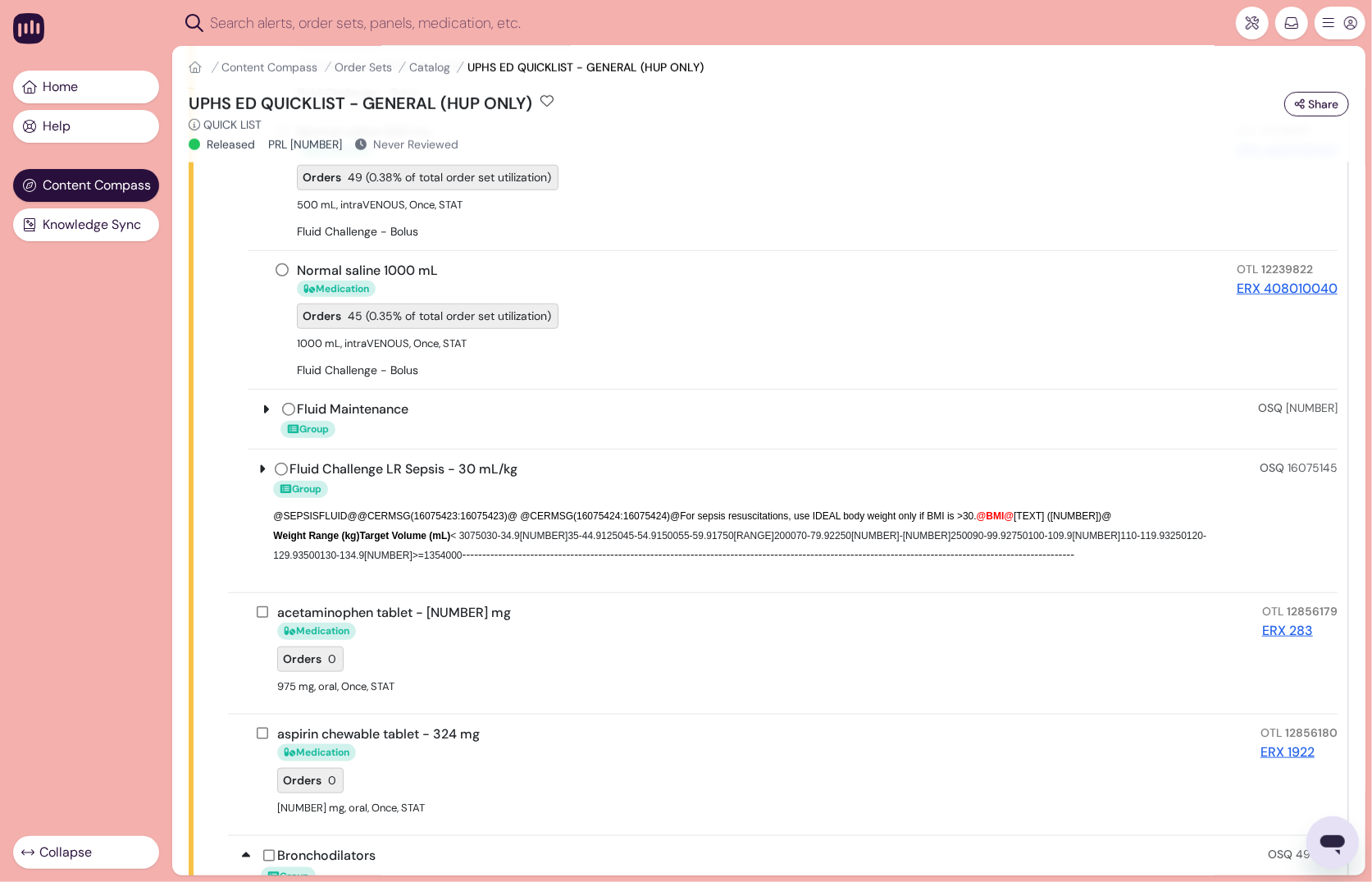 scroll, scrollTop: 932, scrollLeft: 0, axis: vertical 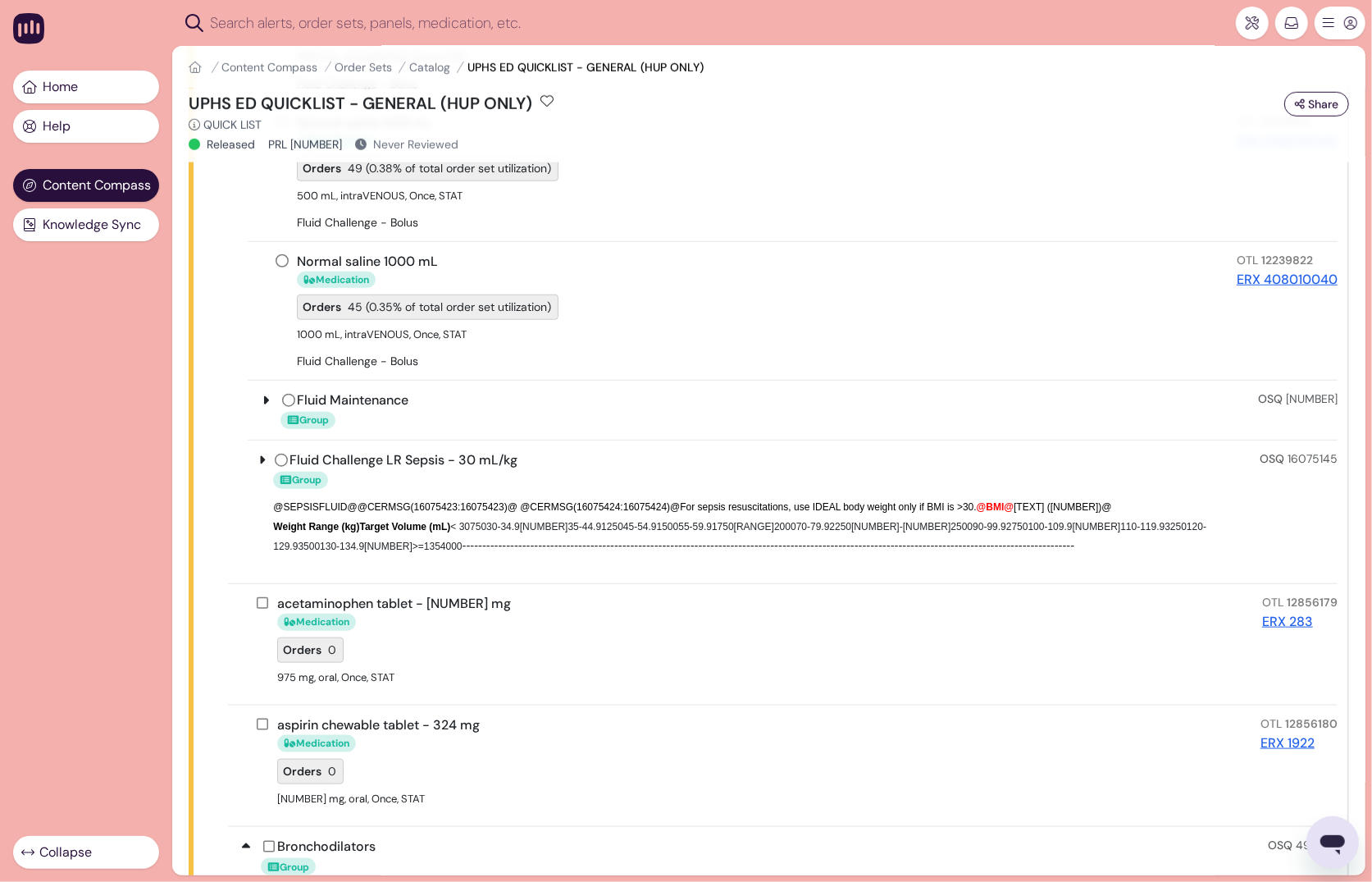 click 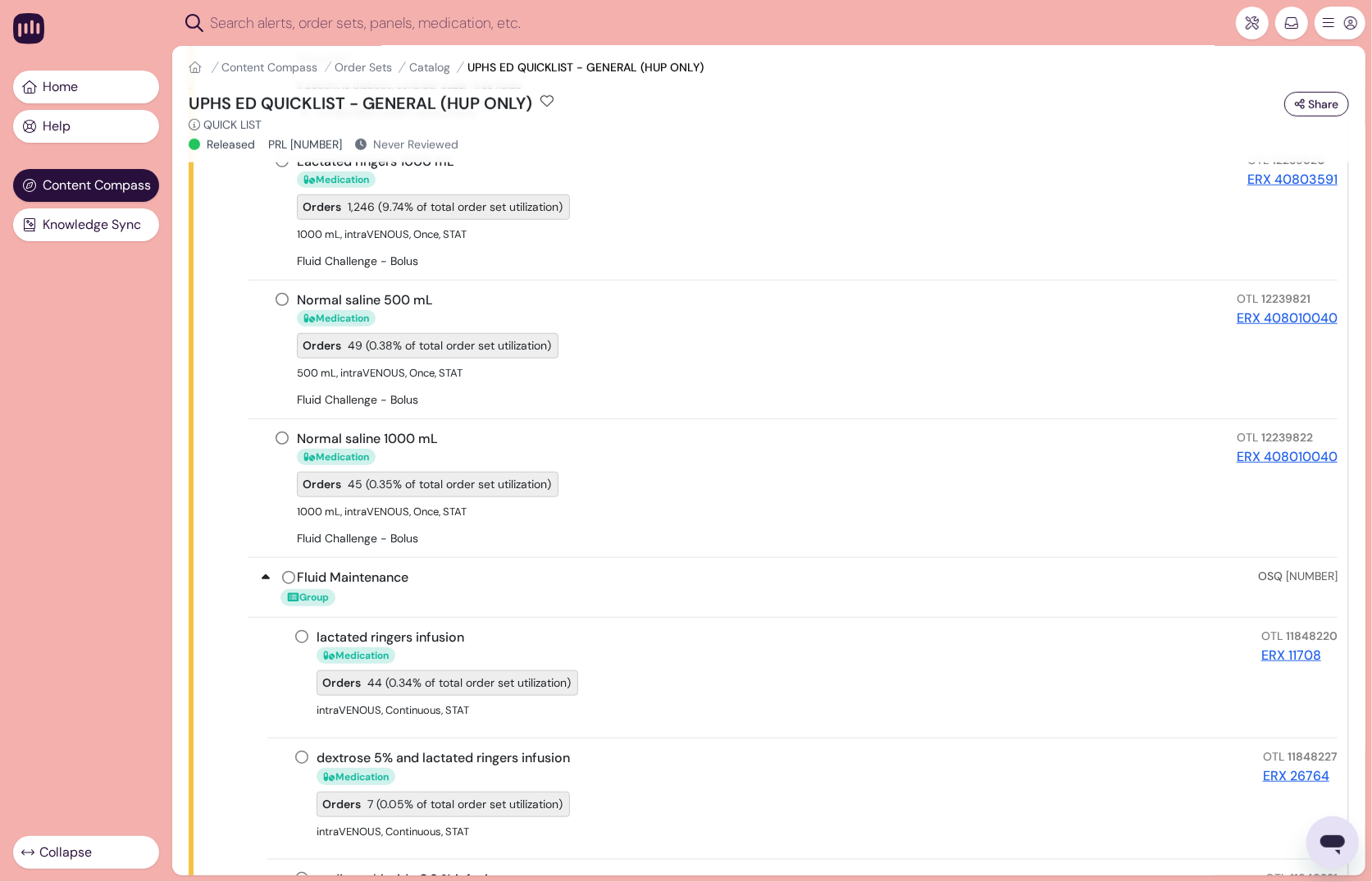 scroll, scrollTop: 755, scrollLeft: 0, axis: vertical 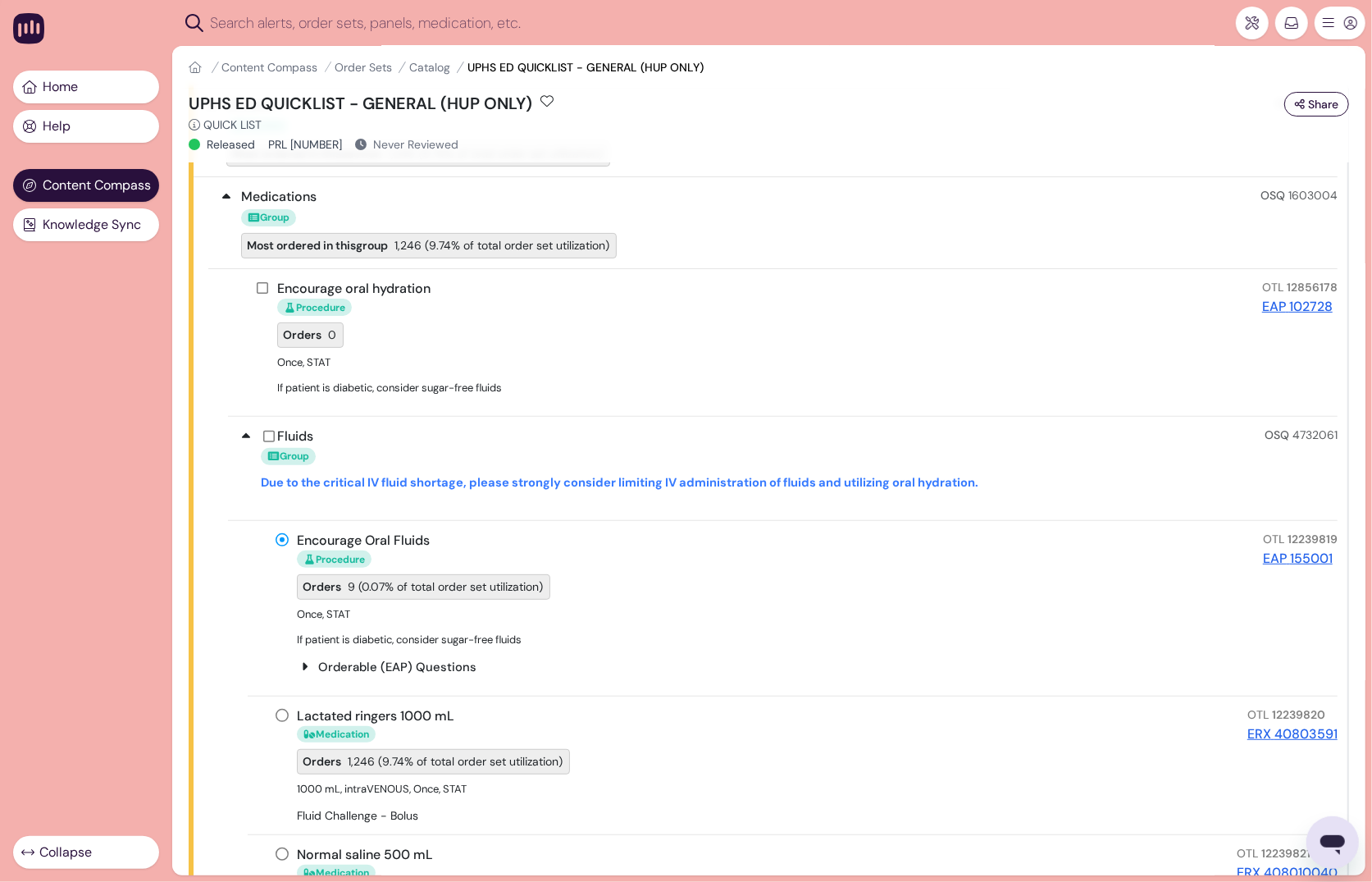 click 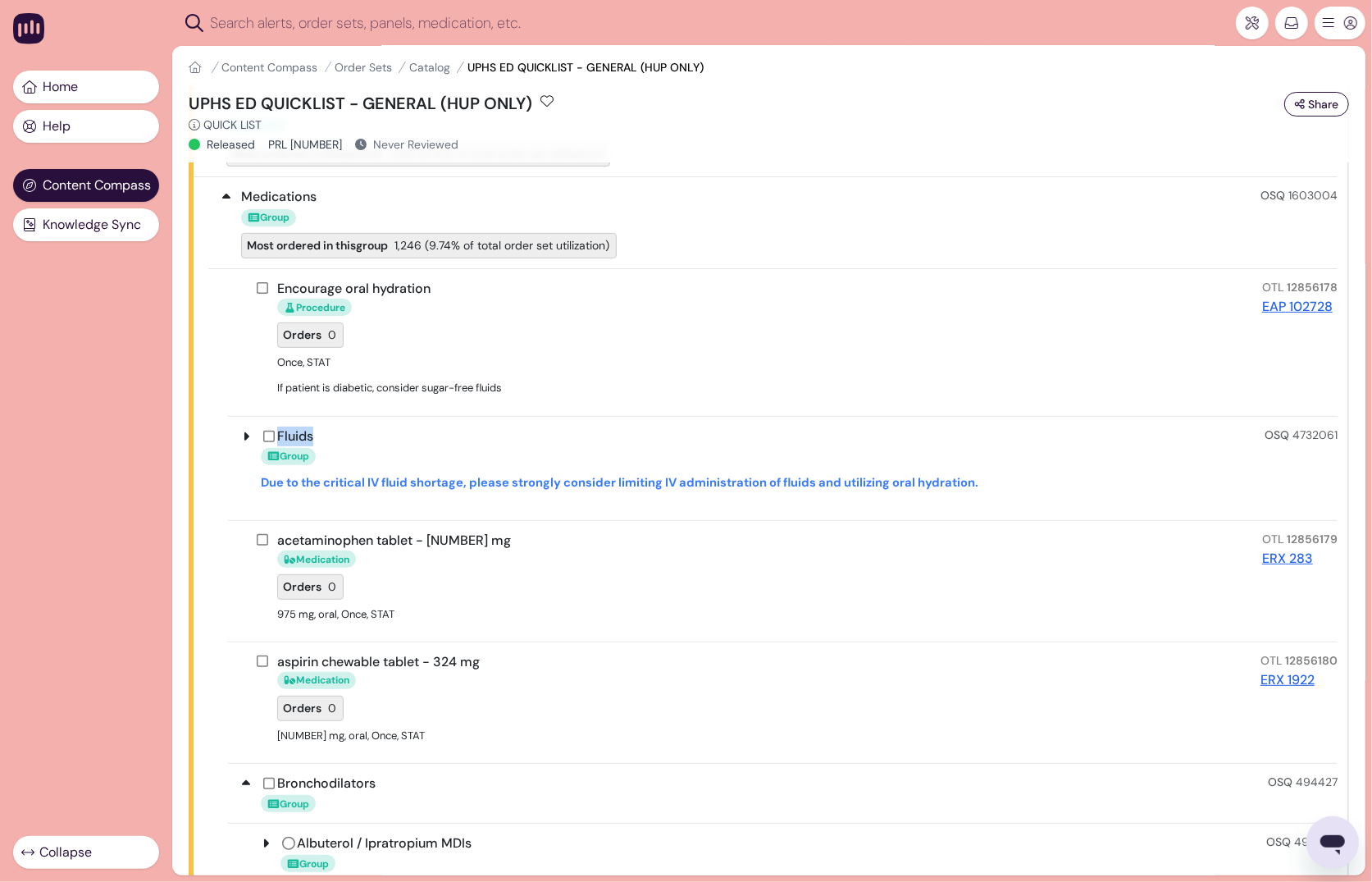 click 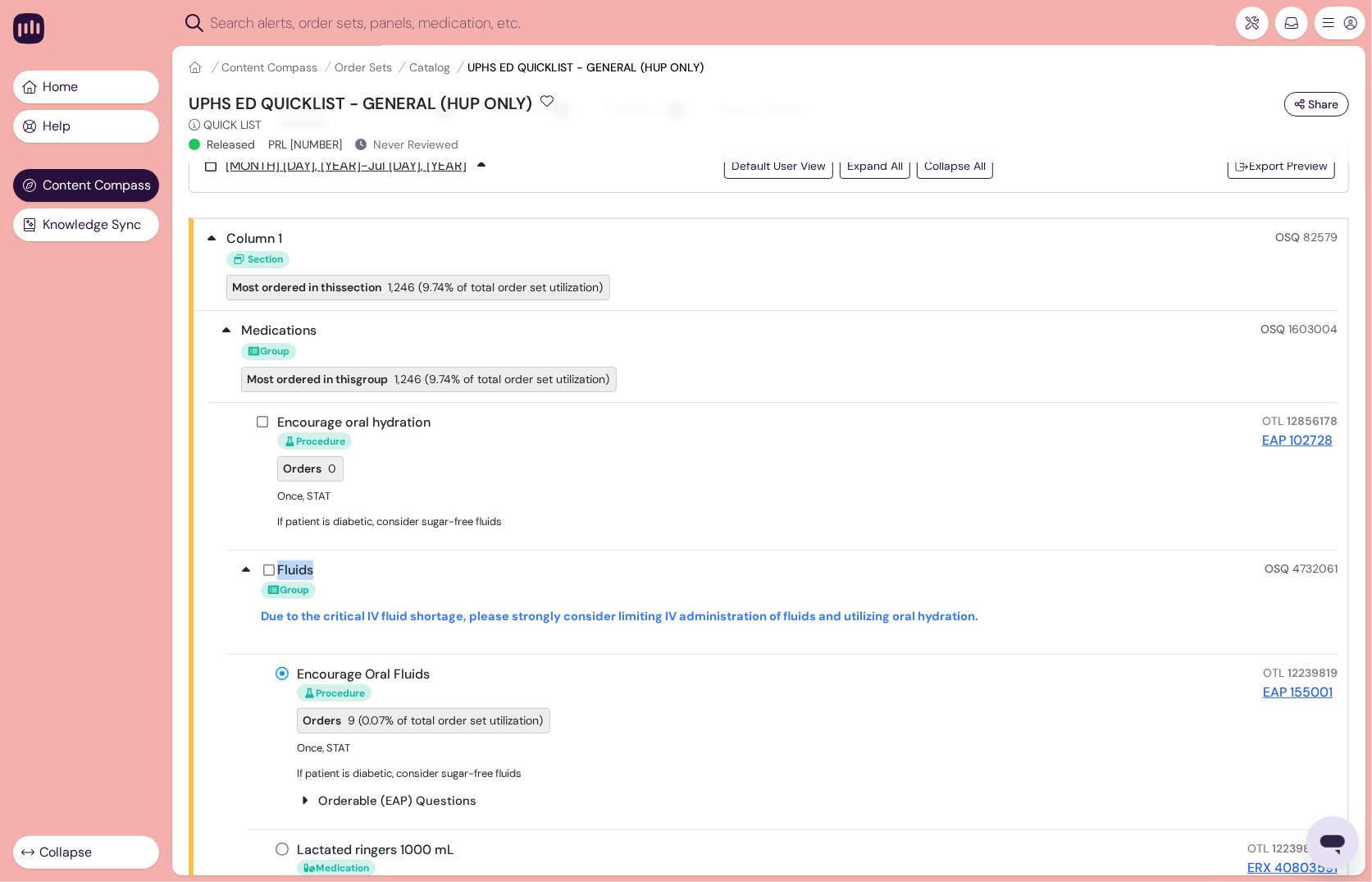 scroll, scrollTop: 0, scrollLeft: 0, axis: both 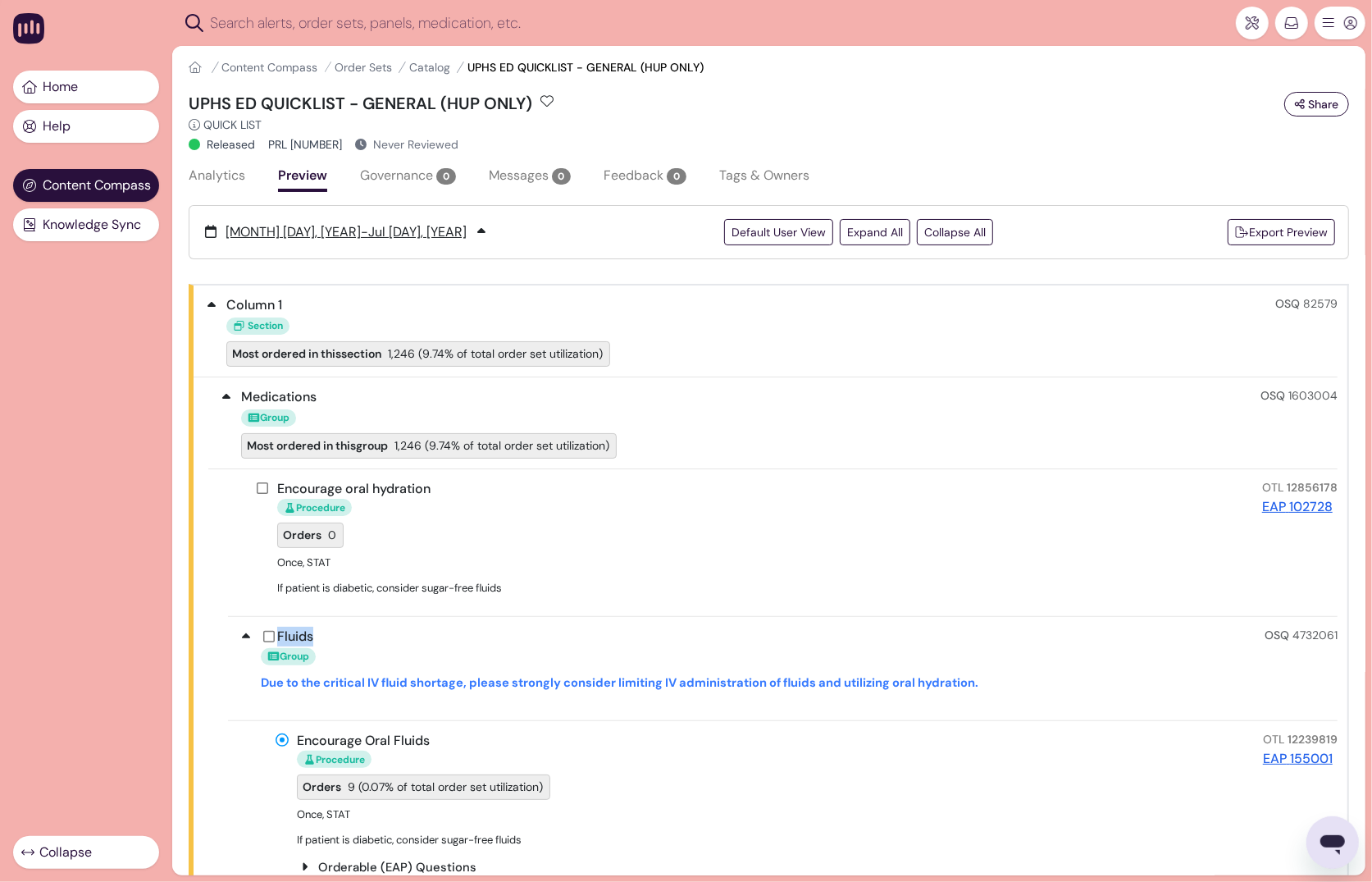 click on "Governance 0" at bounding box center (408, 176) 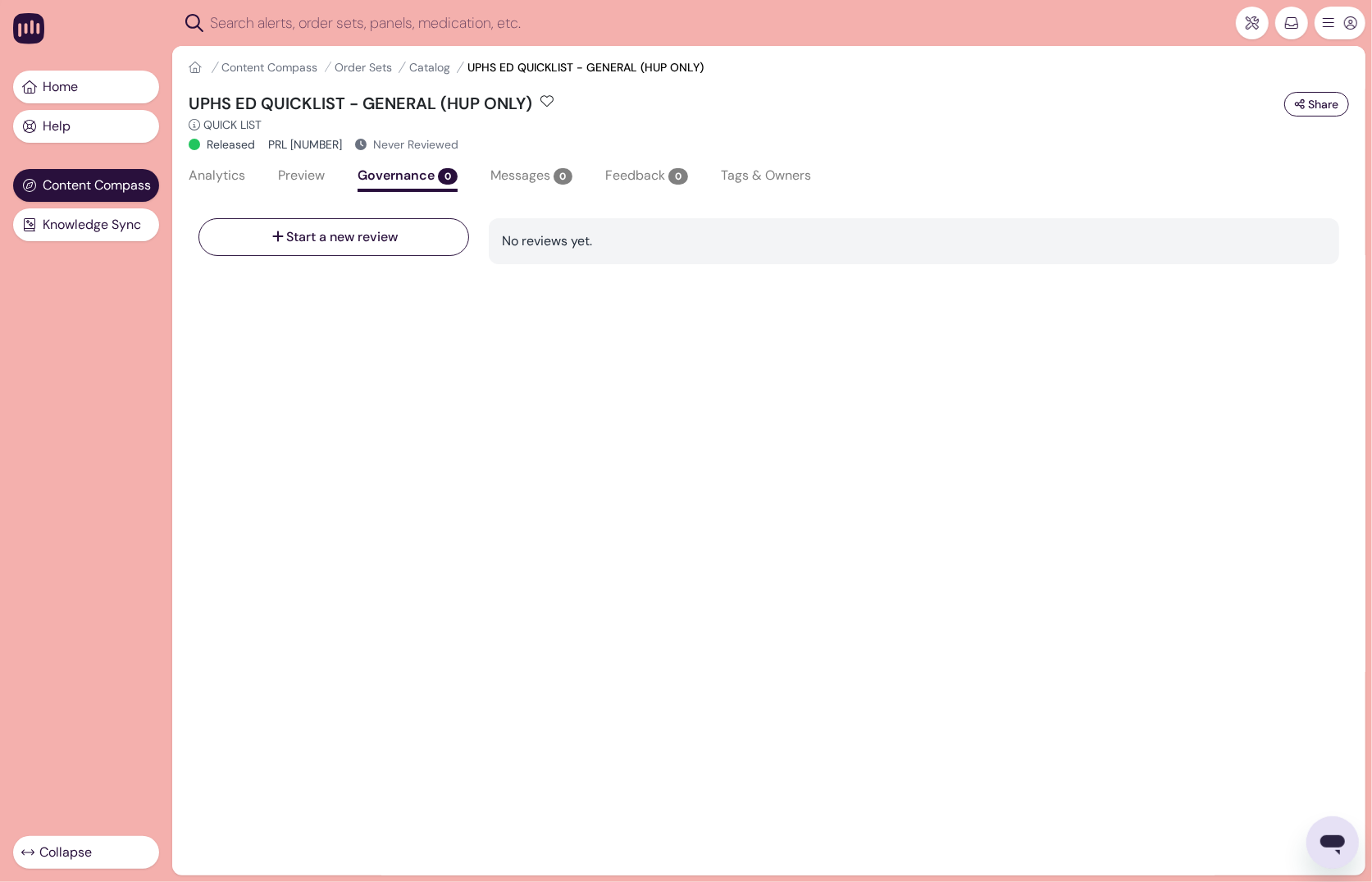 click on "Messages 0" at bounding box center (531, 176) 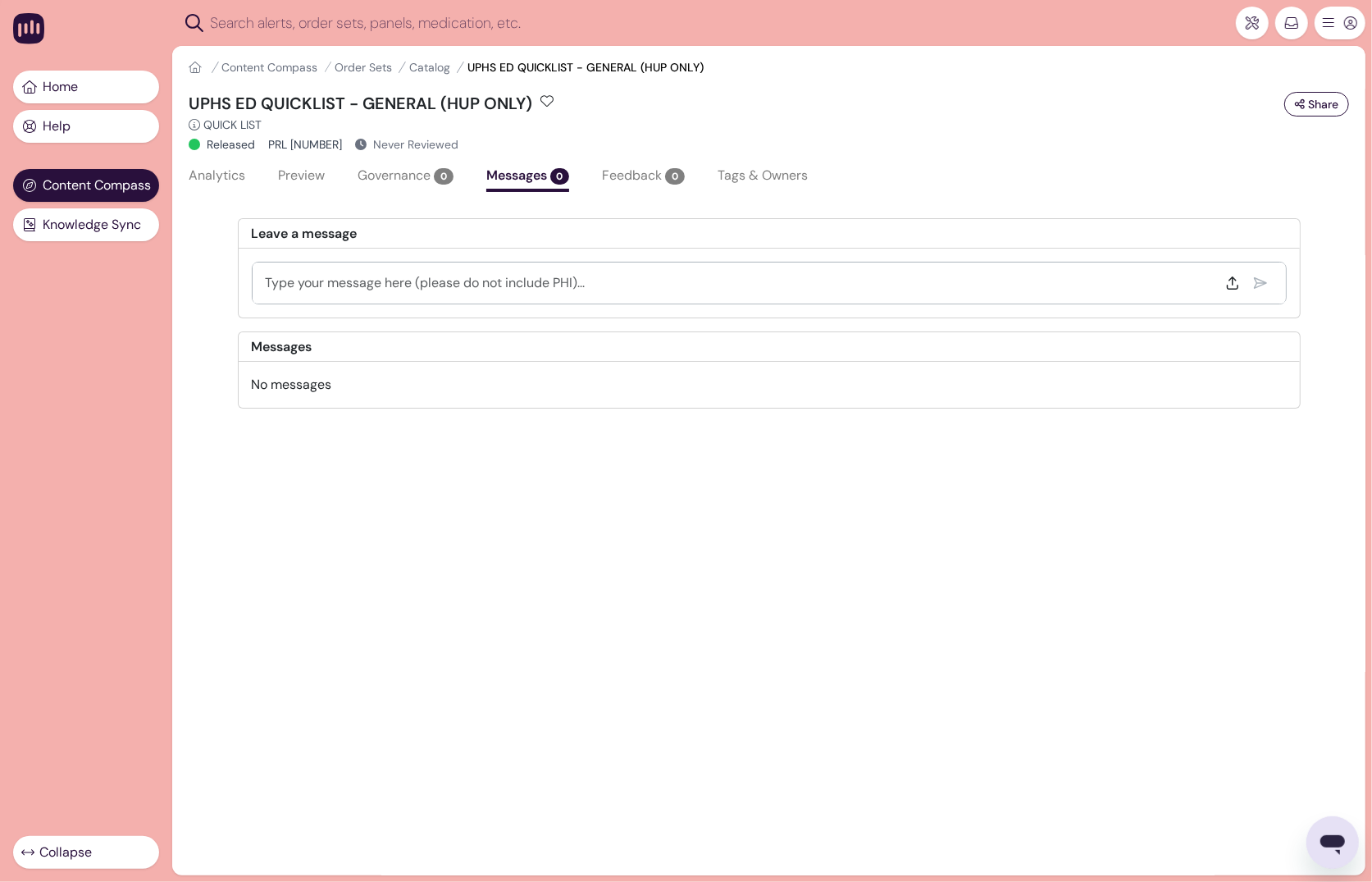 click on "Tags & Owners" at bounding box center (763, 177) 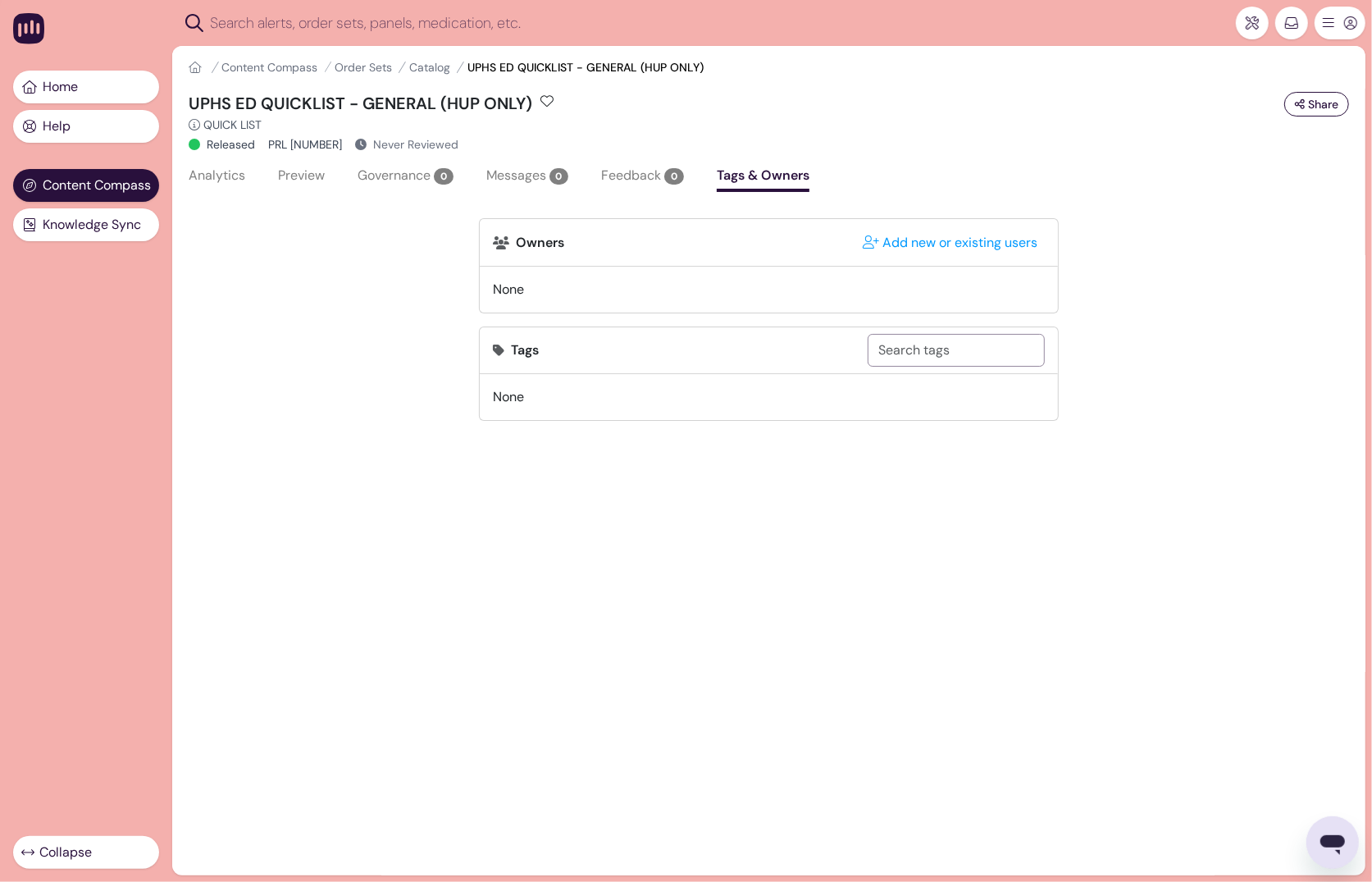 click at bounding box center (956, 350) 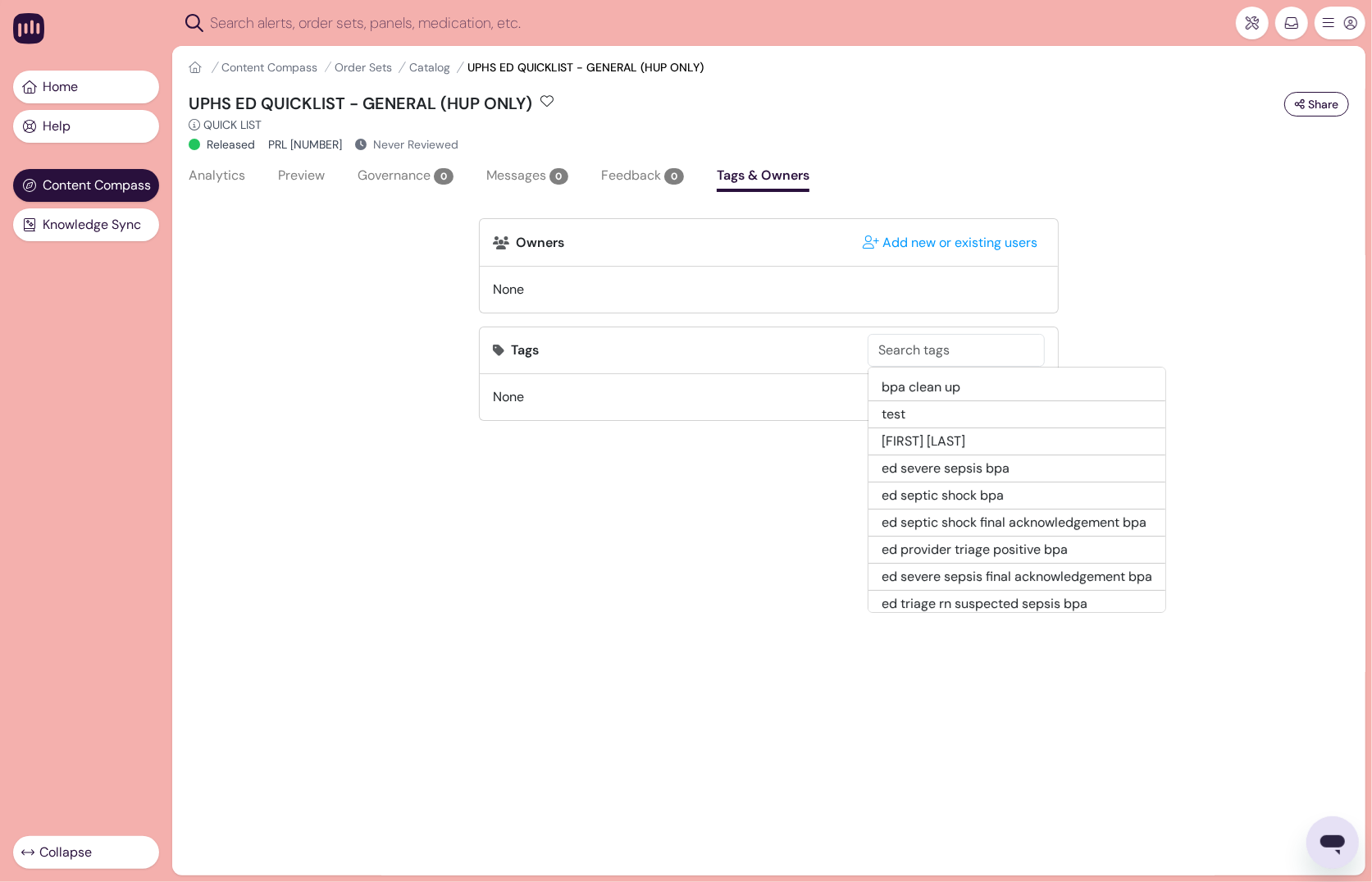 click on "Owners Add new or existing users None Tags bpa clean up test jt howell ed severe sepsis bpa ed septic shock bpa ed septic shock final acknowledgement bpa ed triage rn suspected sepsis bpa ppmc ed triage rn sepsis bpa hup ed triage rn sepsis bpa pah ed triage rn sepsis bpa [MONTH]/[YEAR] review [MONTH]/[YEAR] osrc [MONTH] [YEAR] osrc [MONTH] [YEAR] osrc universal screening [MONTH] [YEAR] osrc [MONTH] [YEAR] osrc [MONTH] [YEAR] mskr discuss with nursing bpa clean up round 2 [MONTH] [YEAR] osrc [MONTH] bpa optimization phase 2 deactivated dea converted to silent [MONTH] [YEAR] osrc [MONTH] [YEAR] osrc [MONTH] [YEAR] bpa optimization phrase 3 phase 3 bpa optimization bpa optimization phase 3 eicu inpatient sepsis covid-19 covid-19 vaccine opioid task force ehr wellness - amb ehr wellness [YEAR] ivf shortage provider bpa review pro None" at bounding box center [768, 580] 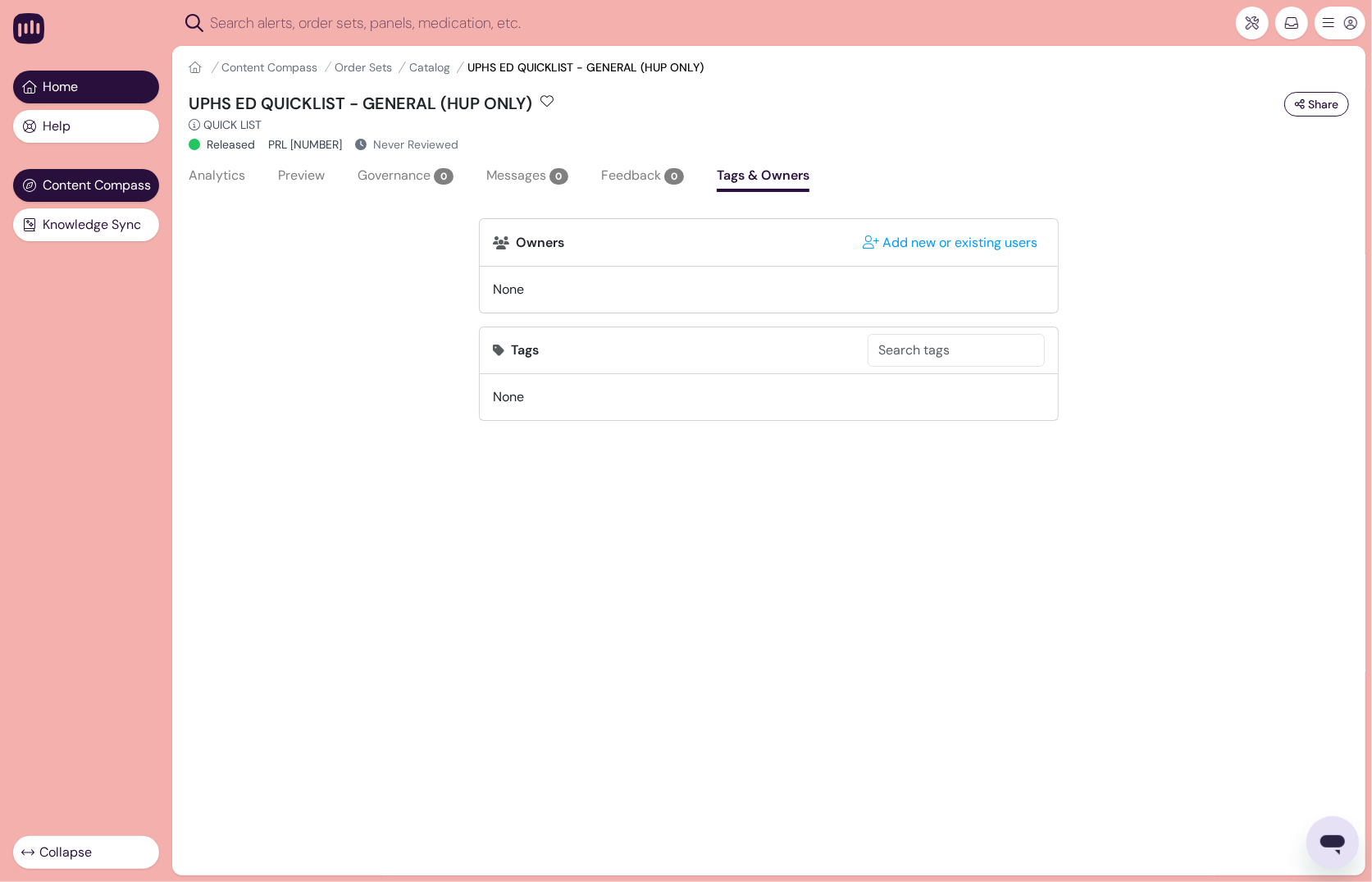 click on "Home" at bounding box center [86, 87] 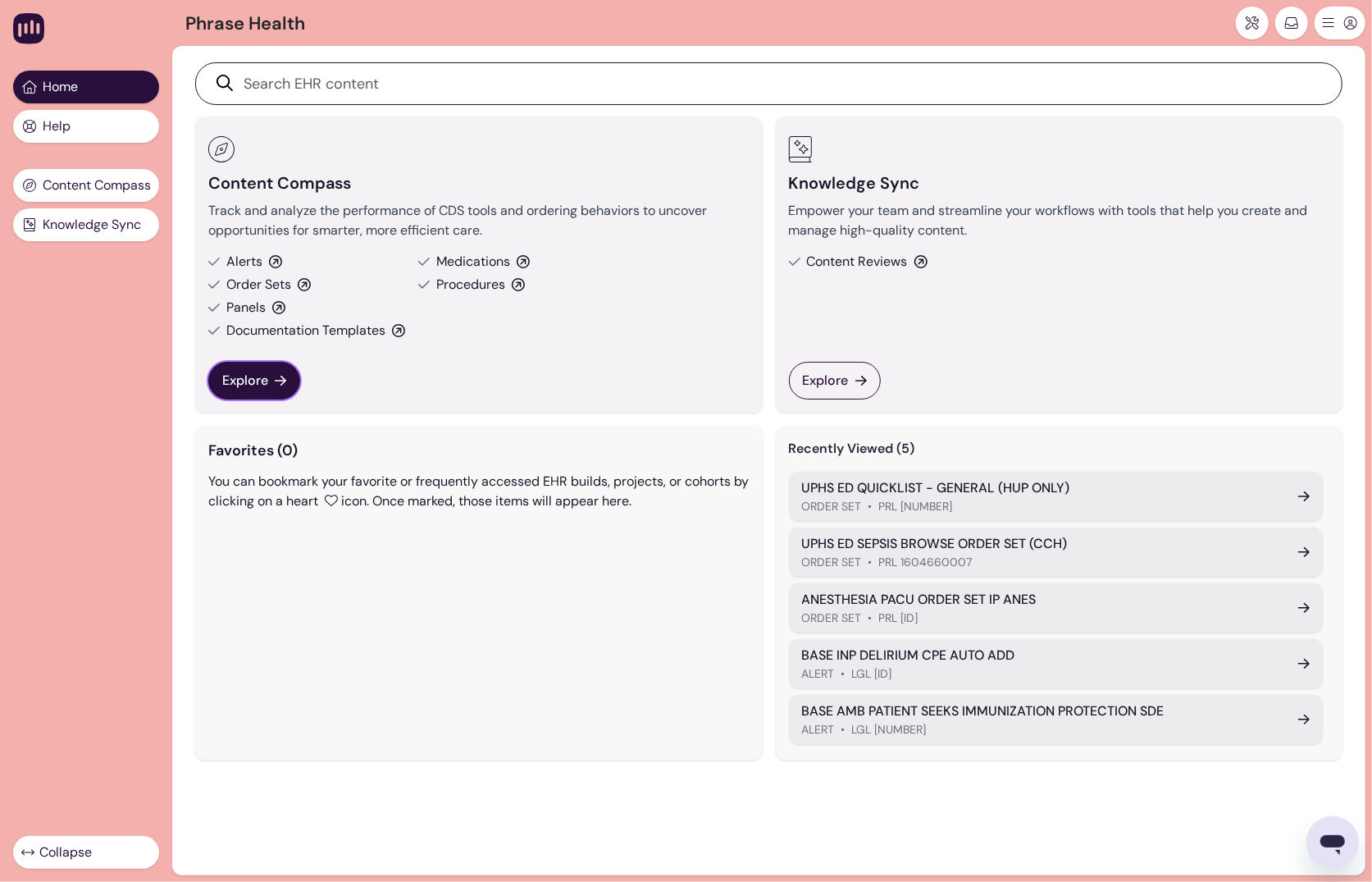 click 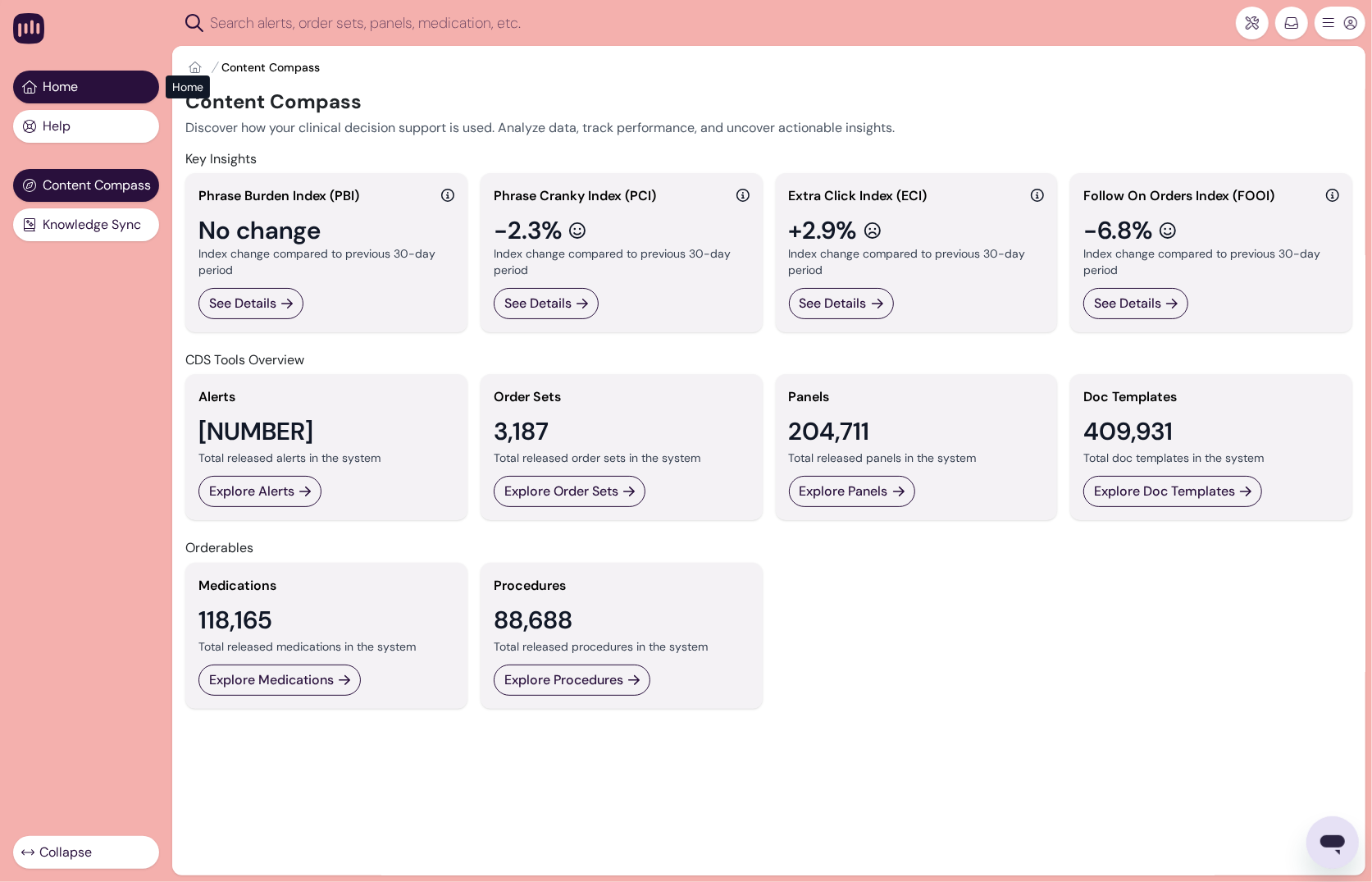 click on "Home" at bounding box center [86, 87] 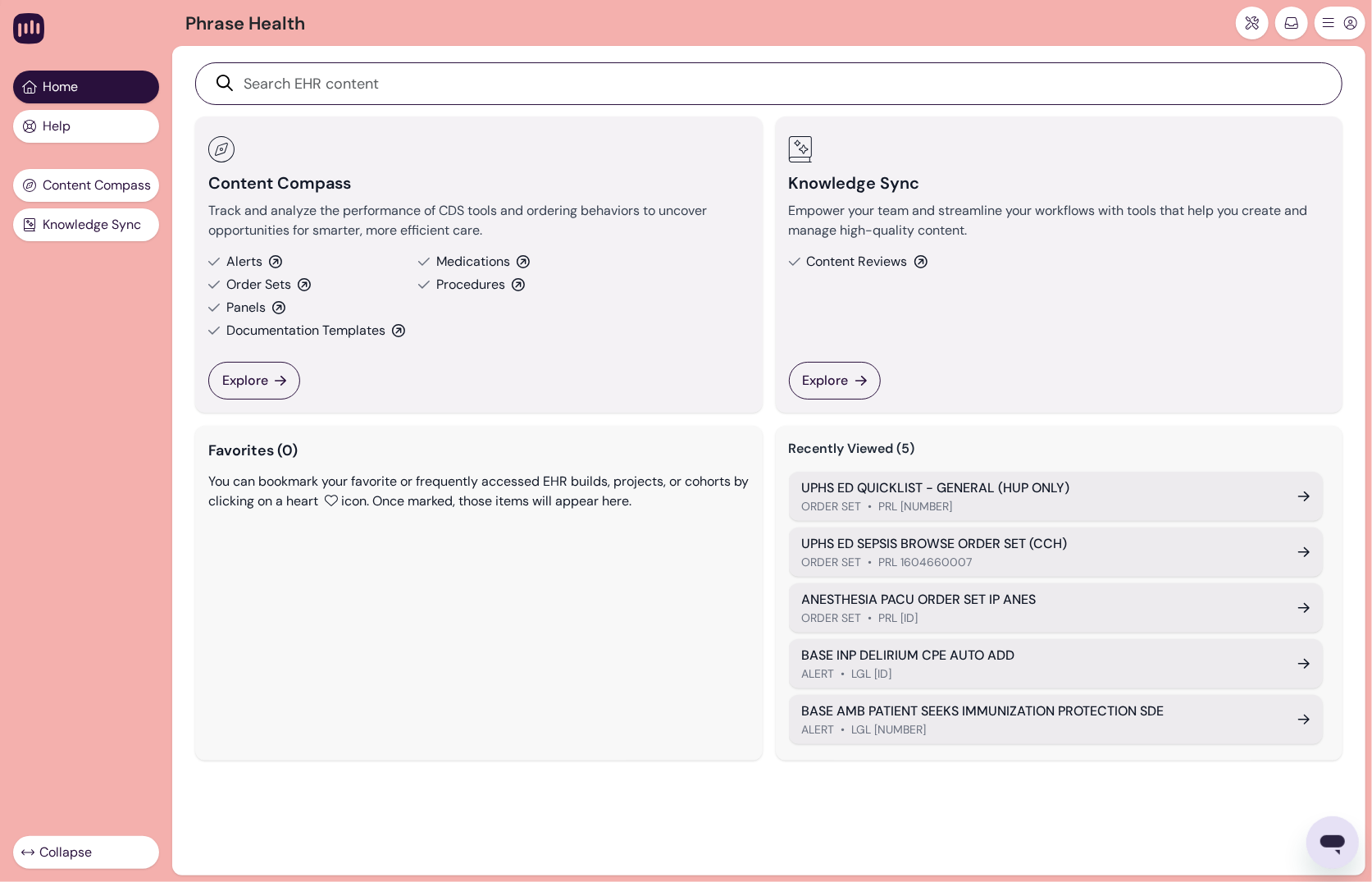 click on "Alerts" at bounding box center [244, 262] 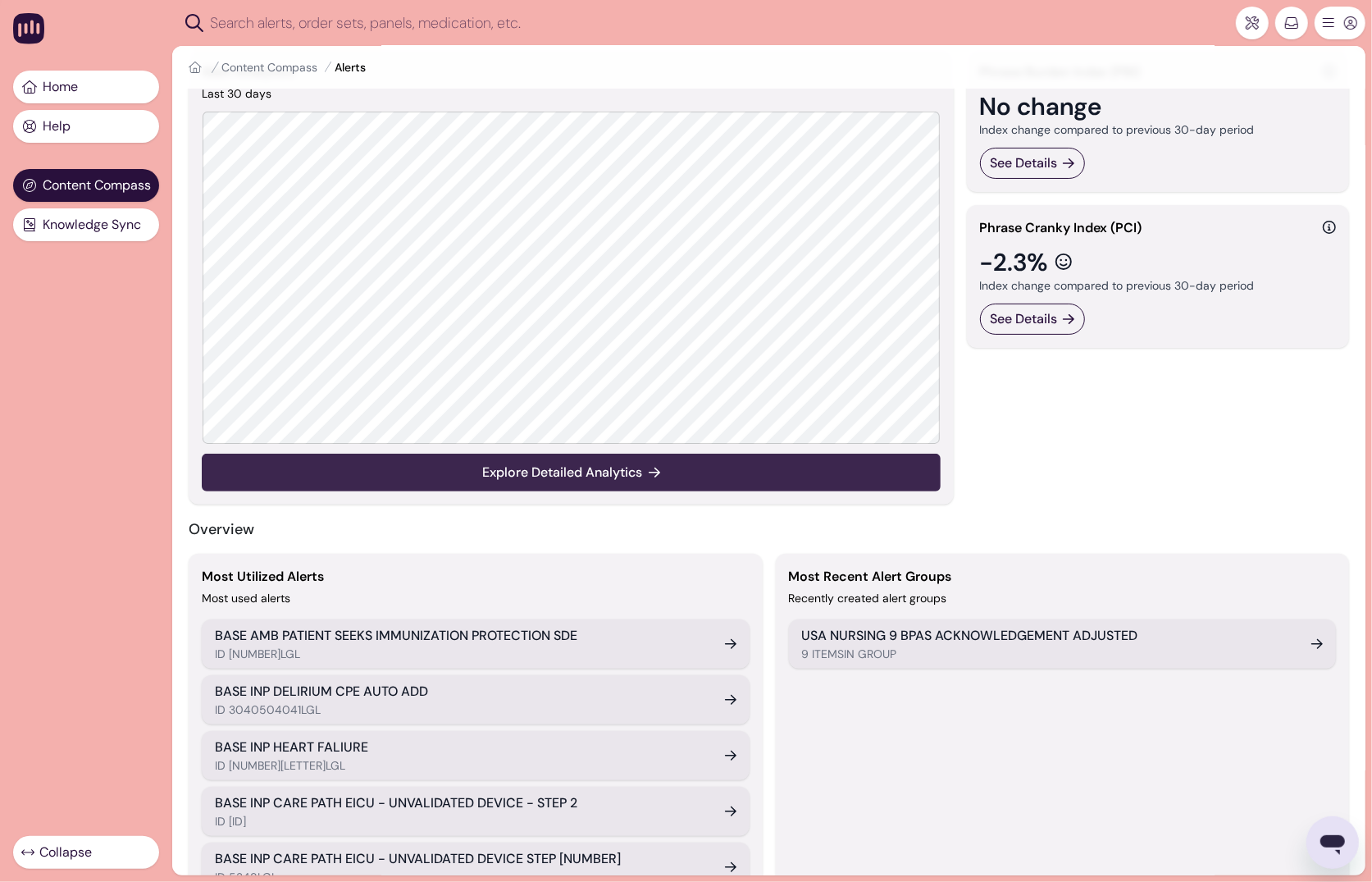 scroll, scrollTop: 112, scrollLeft: 0, axis: vertical 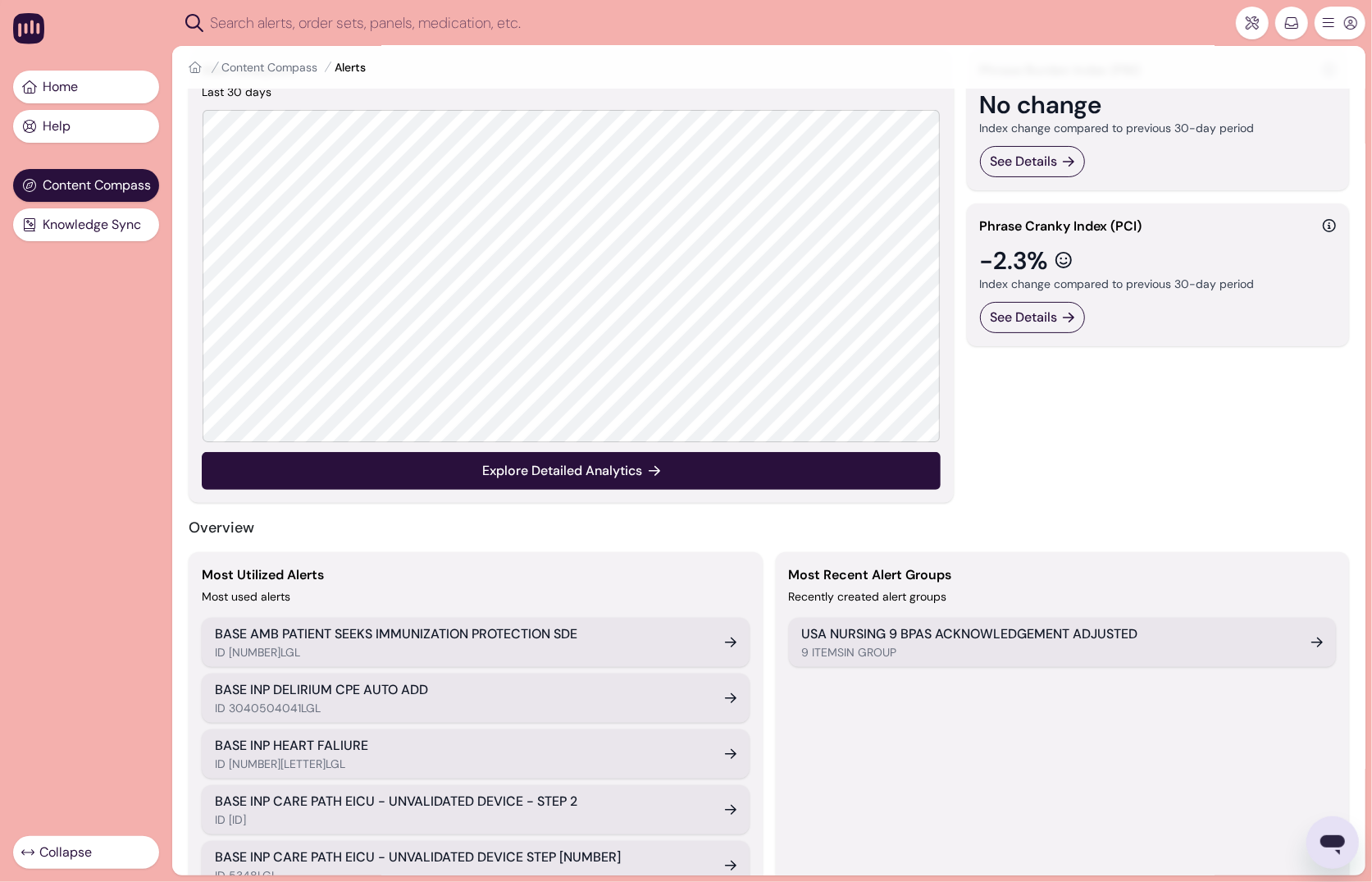 click on "BASE AMB PATIENT SEEKS IMMUNIZATION PROTECTION SDE" at bounding box center (460, 634) 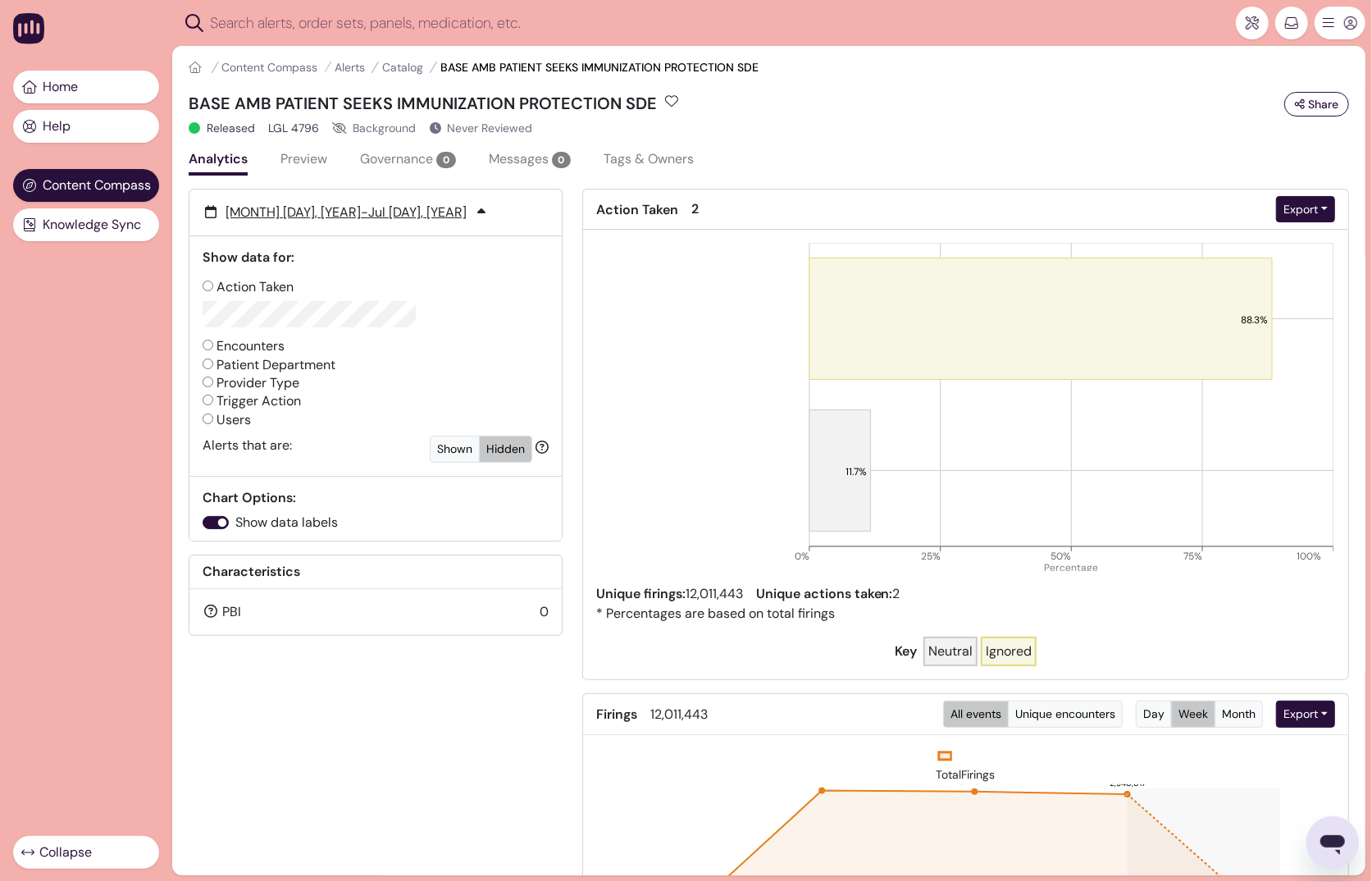 scroll, scrollTop: 1, scrollLeft: 0, axis: vertical 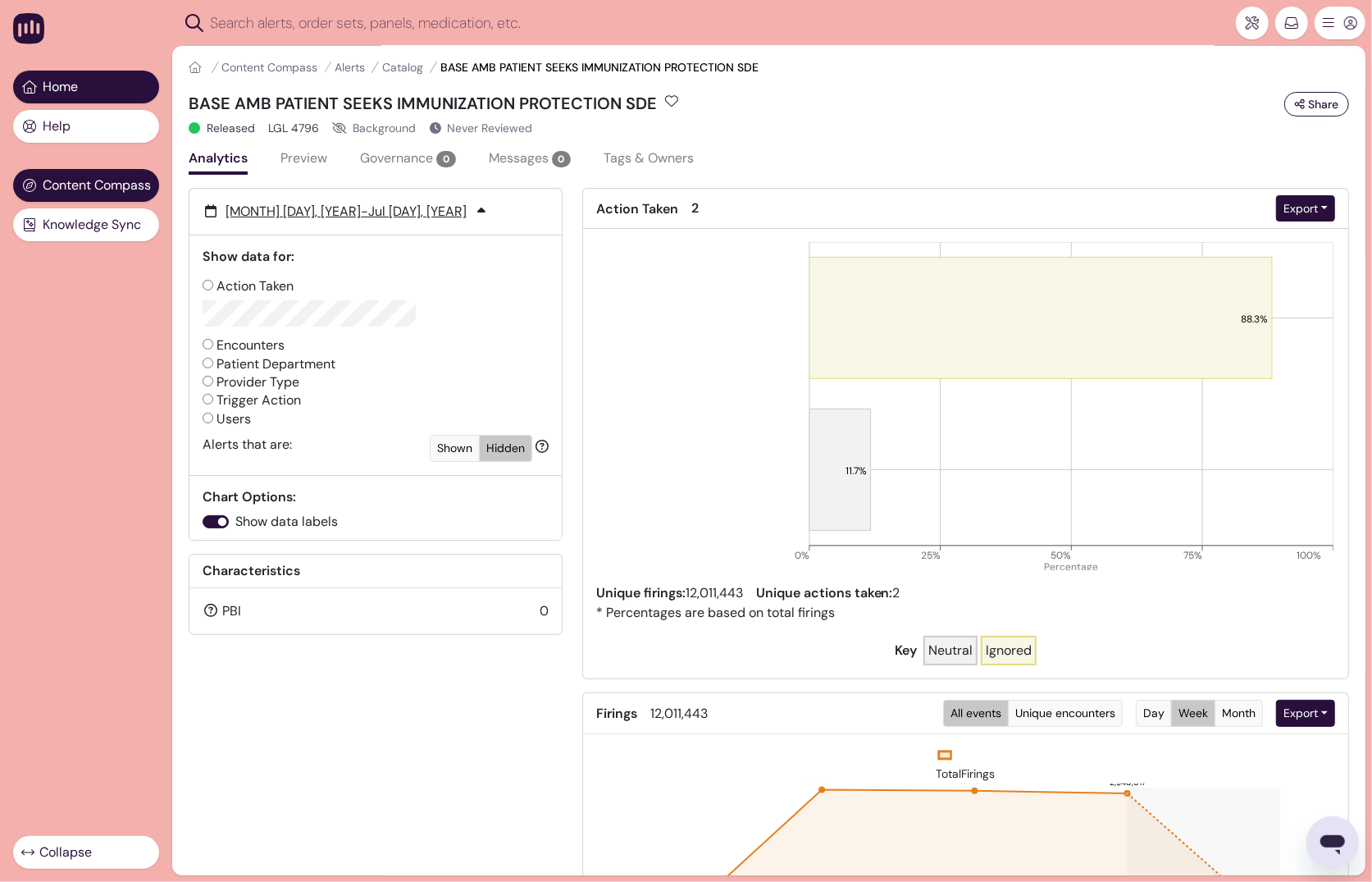 click on "Home" at bounding box center [86, 87] 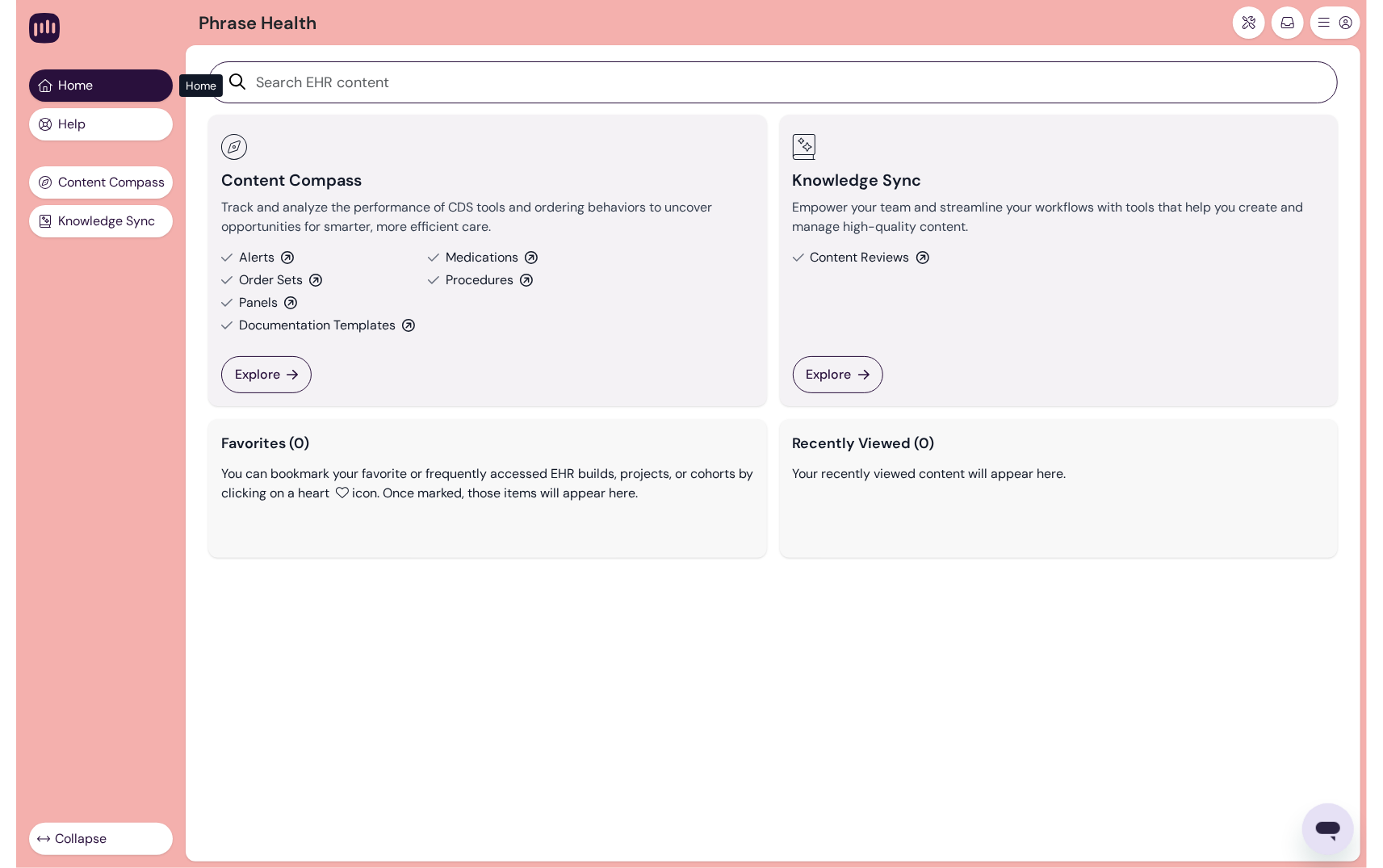 scroll, scrollTop: 0, scrollLeft: 0, axis: both 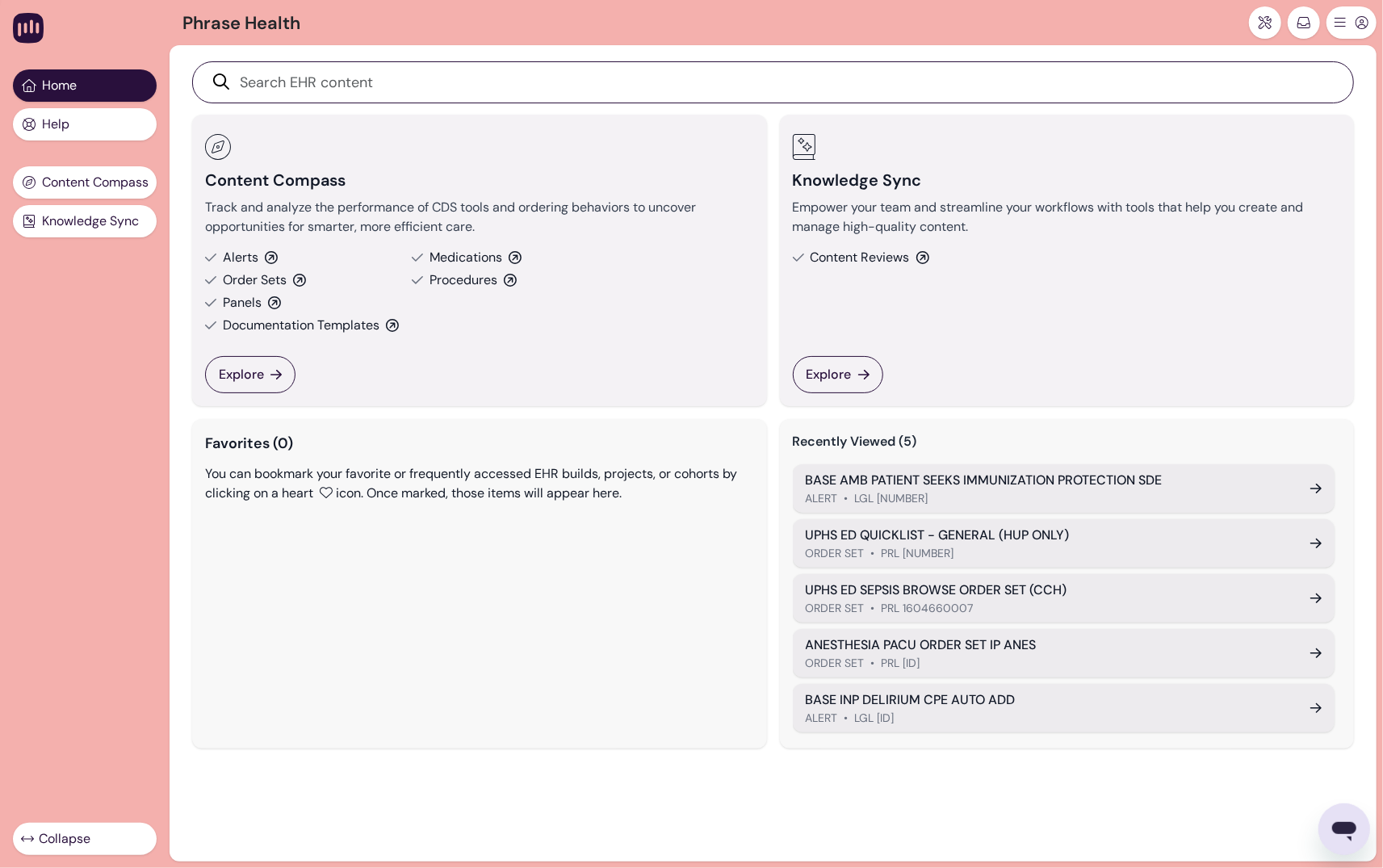 click on "Content Compass" at bounding box center [480, 180] 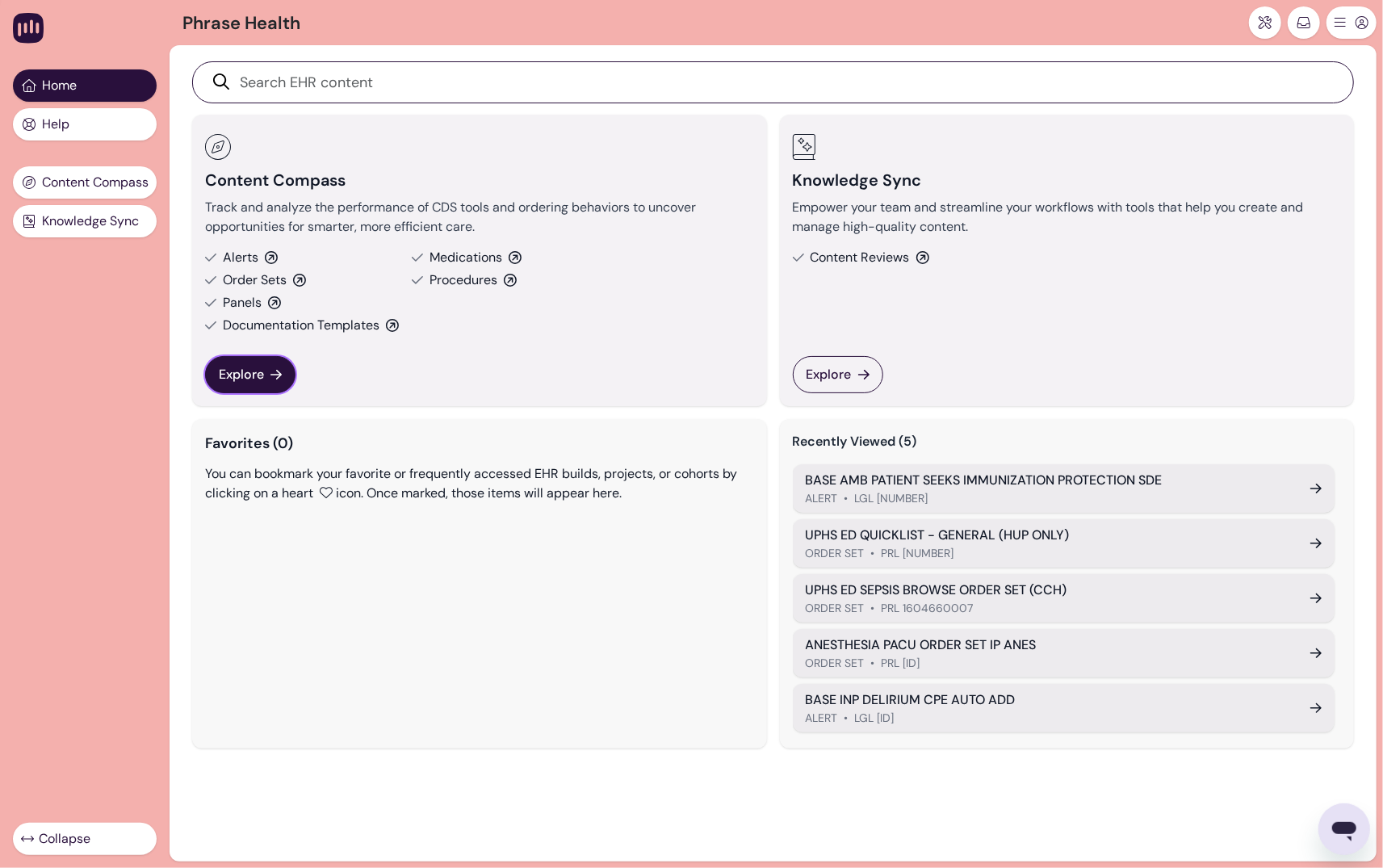 click on "Explore" at bounding box center (250, 375) 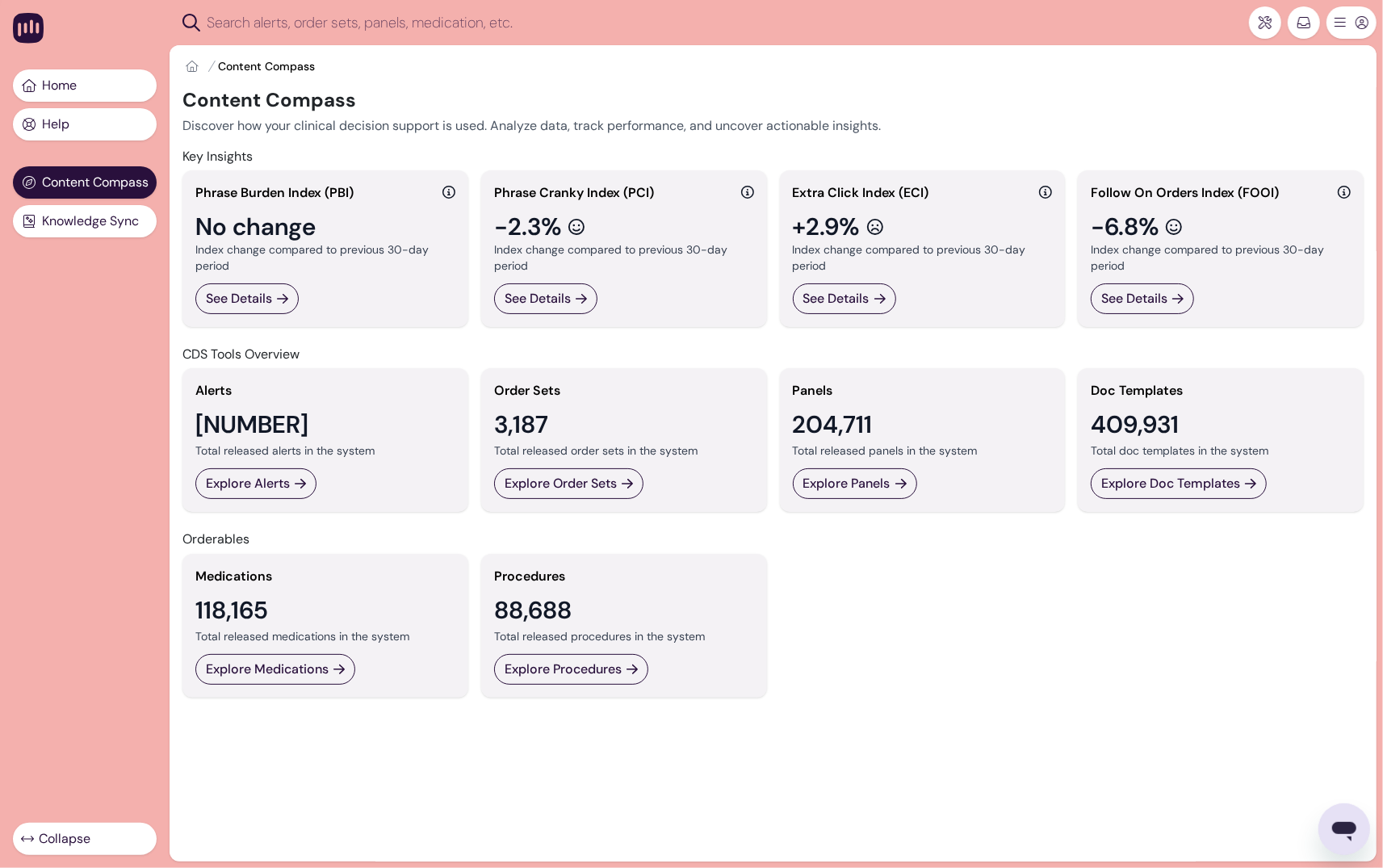 scroll, scrollTop: 1, scrollLeft: 0, axis: vertical 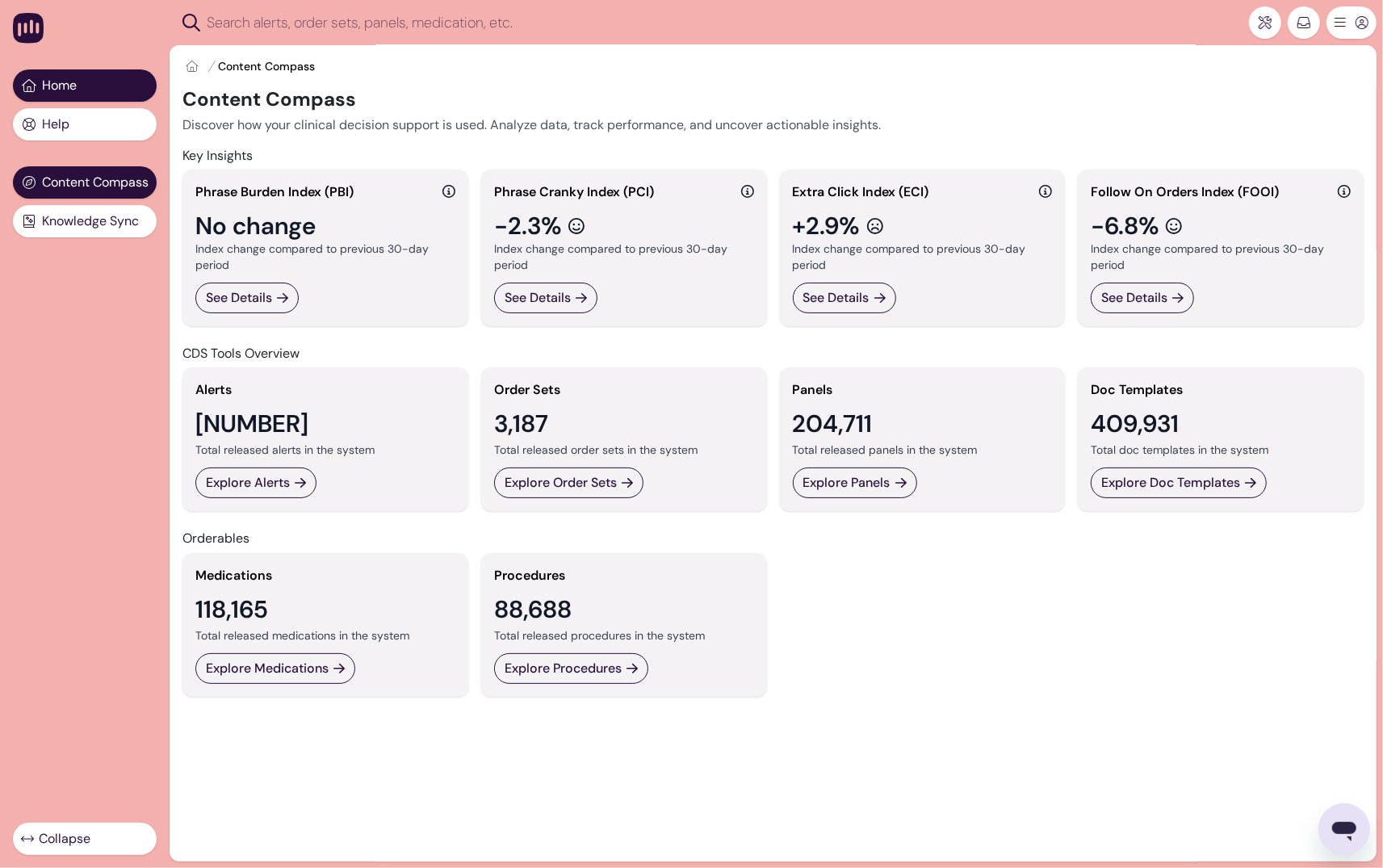 click on "Home" at bounding box center (85, 86) 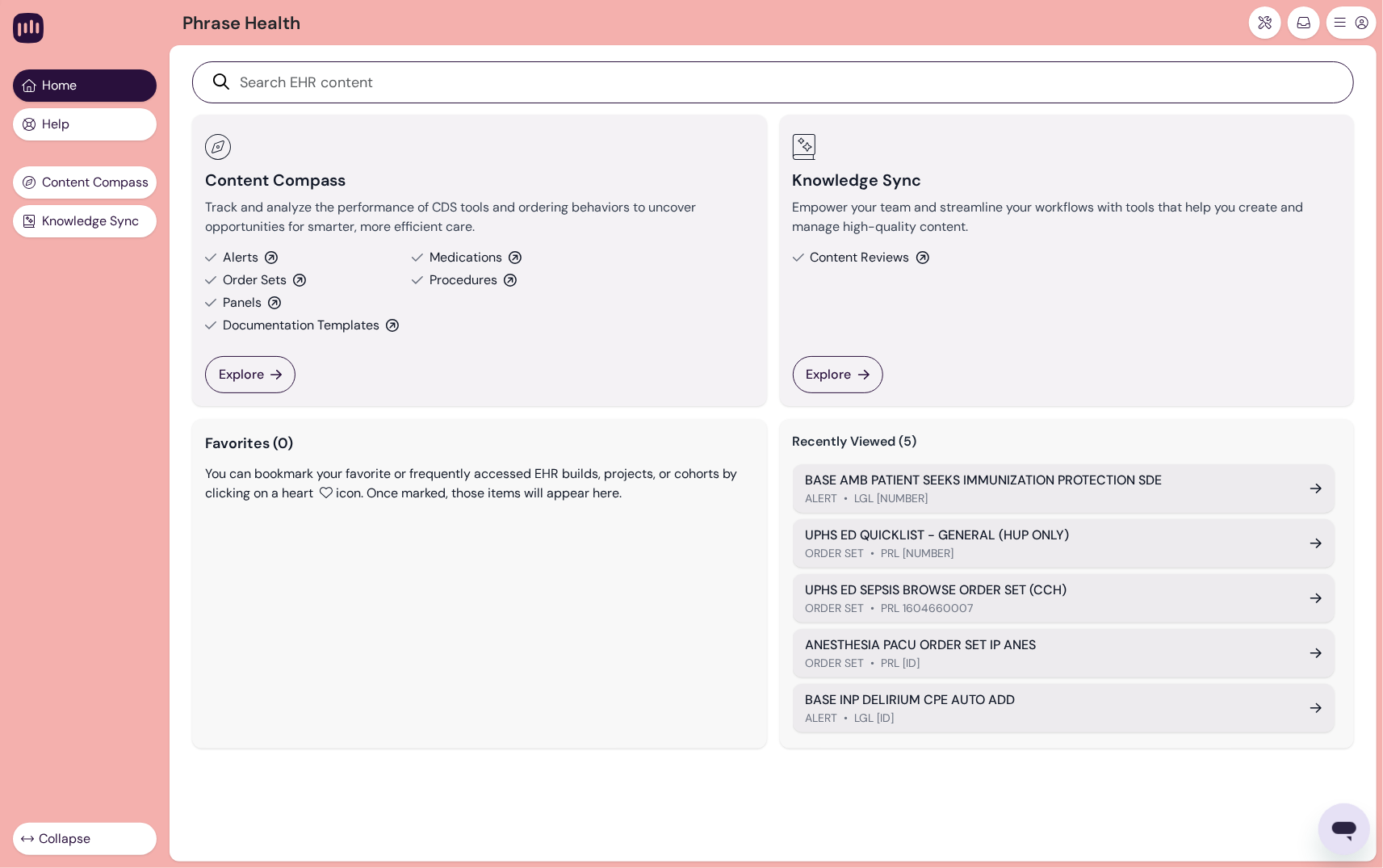 click on "Order Sets" at bounding box center (254, 280) 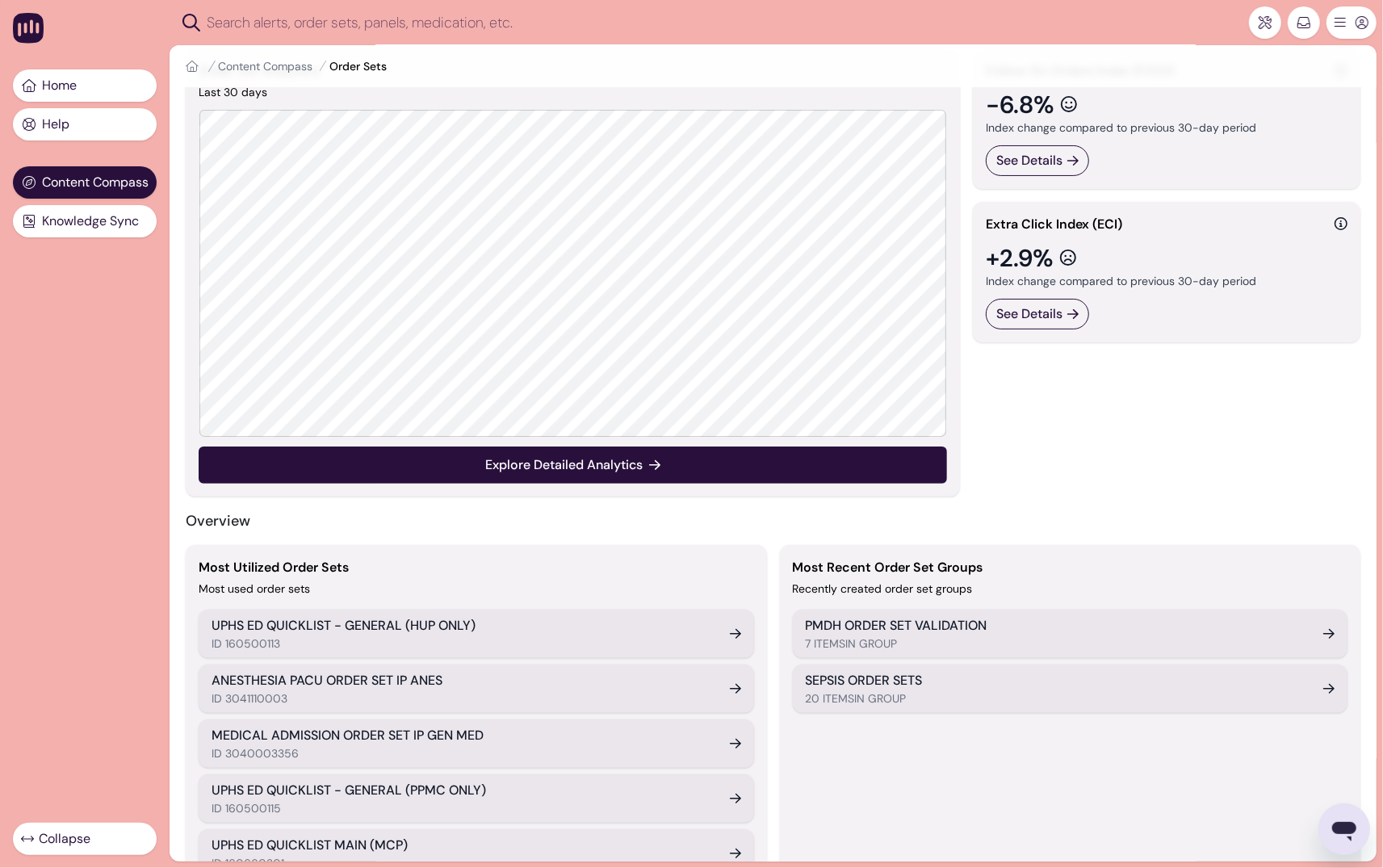 scroll, scrollTop: 109, scrollLeft: 0, axis: vertical 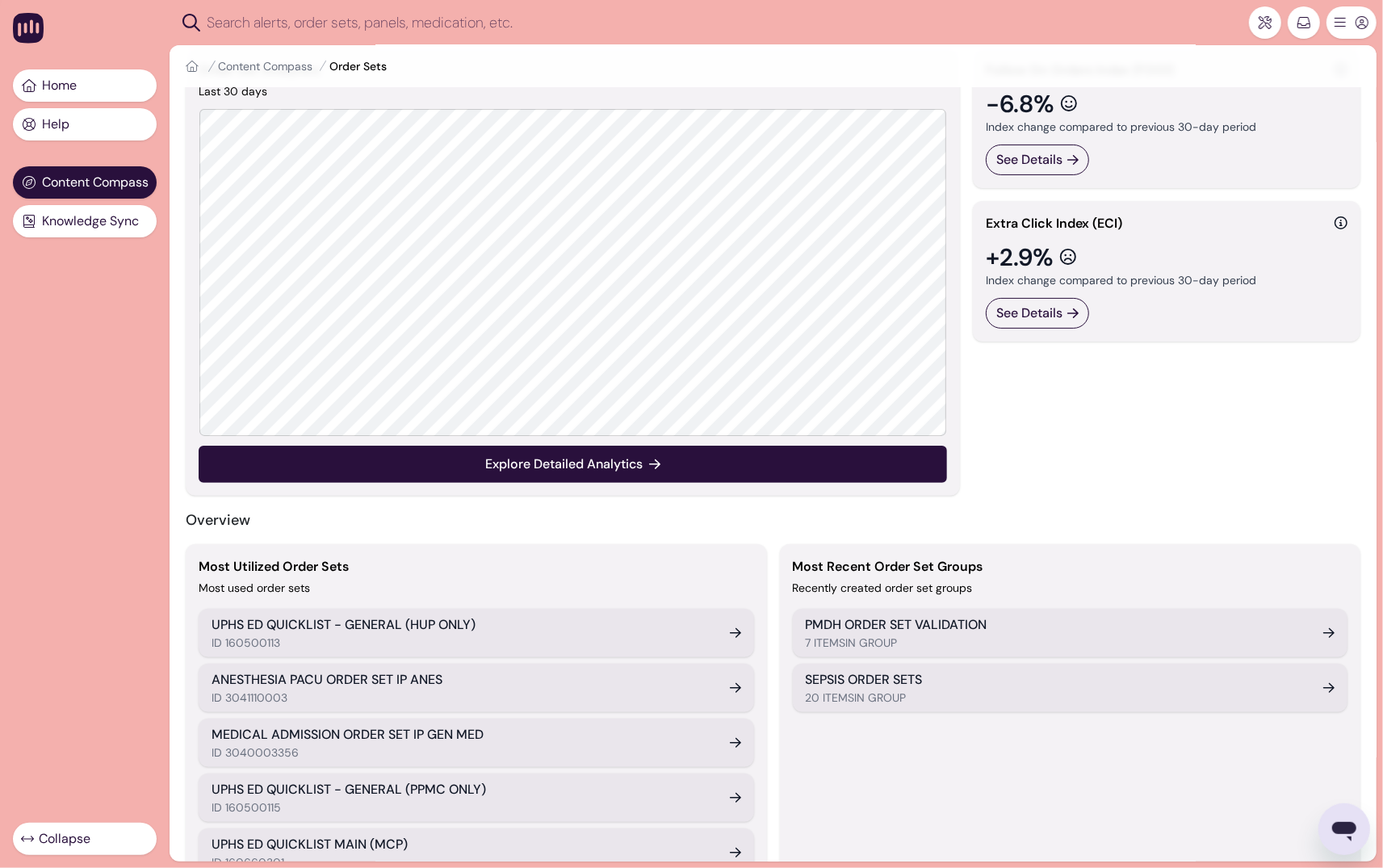 click on "ID 160500113" at bounding box center [461, 643] 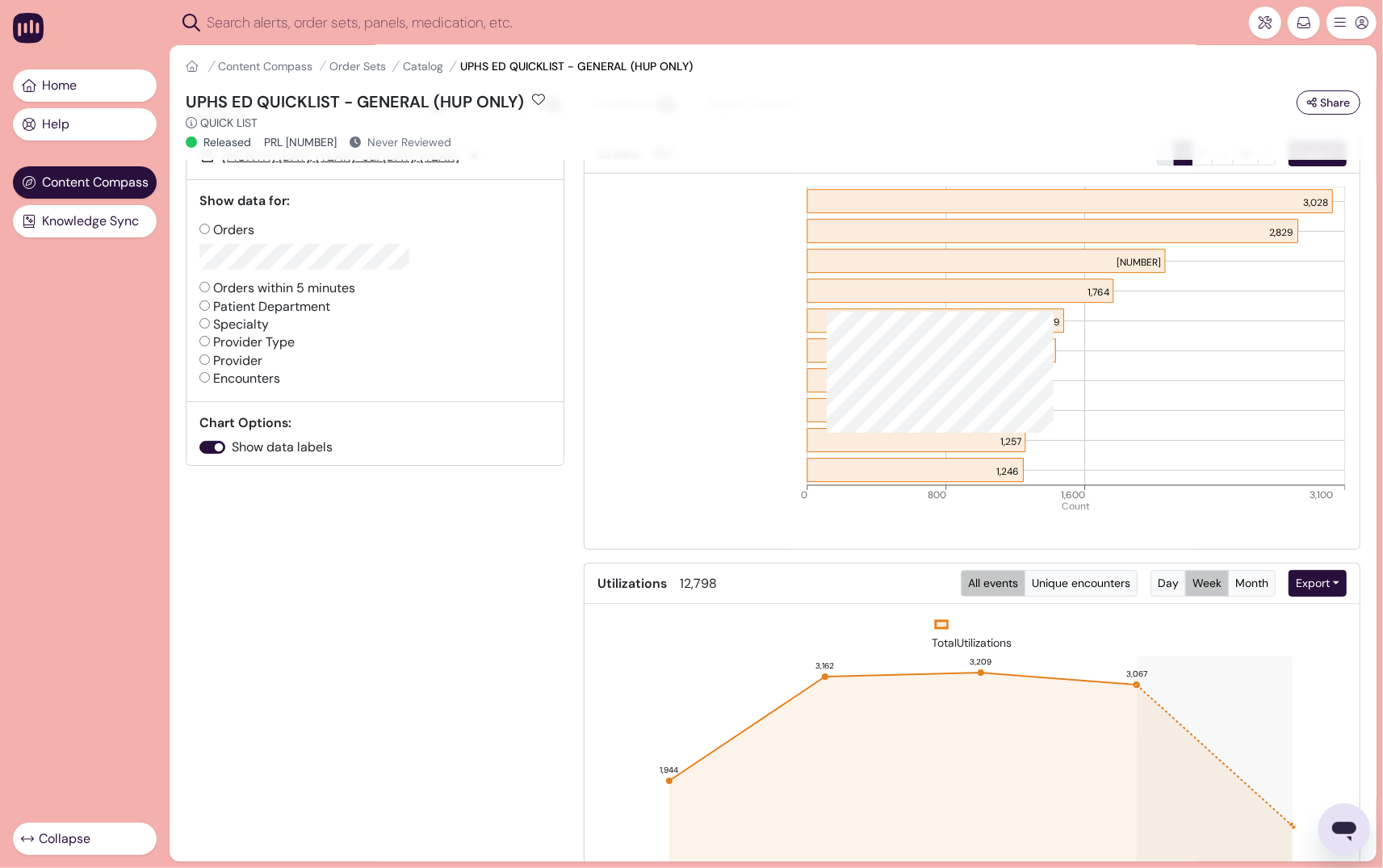 scroll, scrollTop: 0, scrollLeft: 0, axis: both 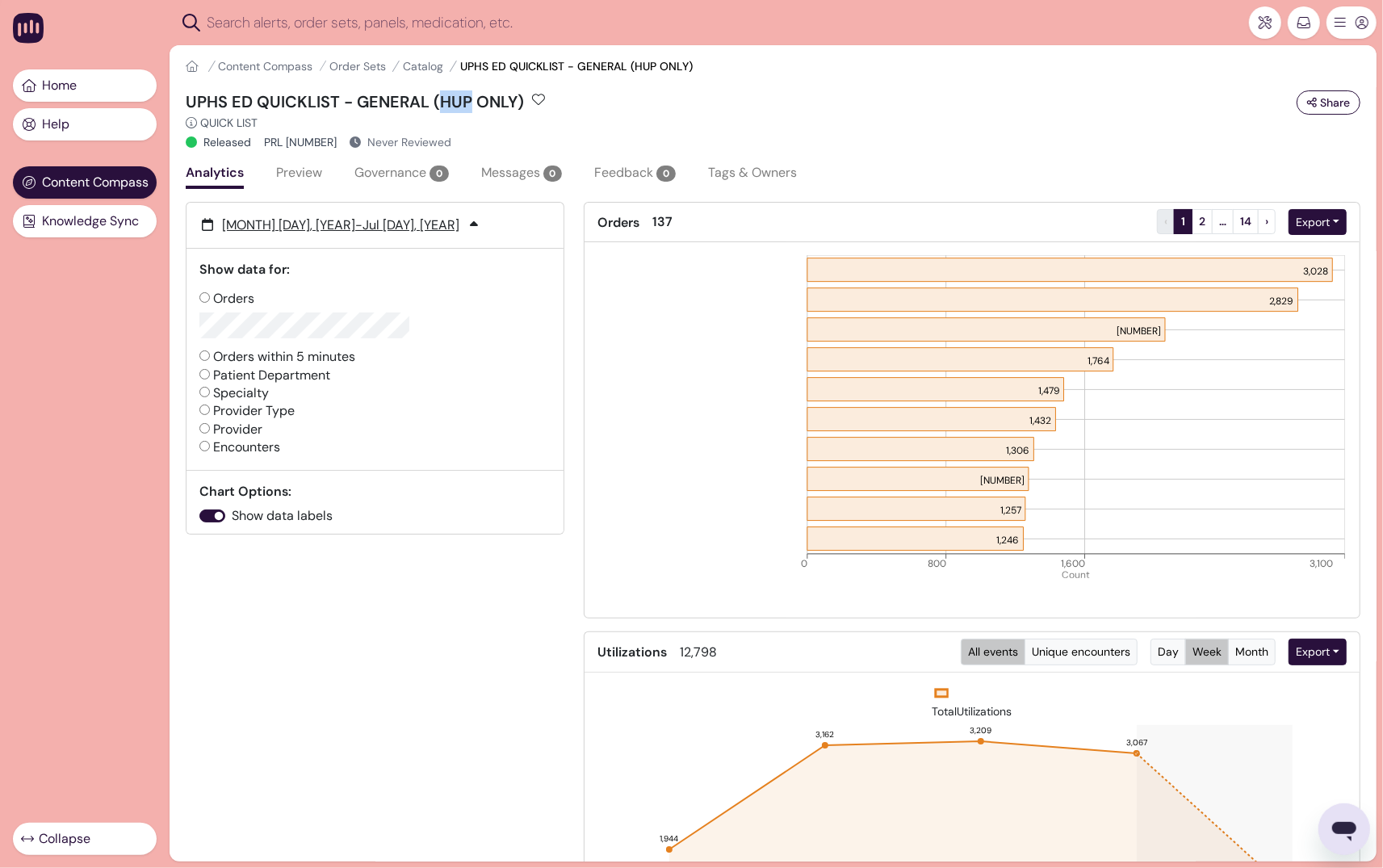 drag, startPoint x: 442, startPoint y: 102, endPoint x: 472, endPoint y: 104, distance: 30.06659 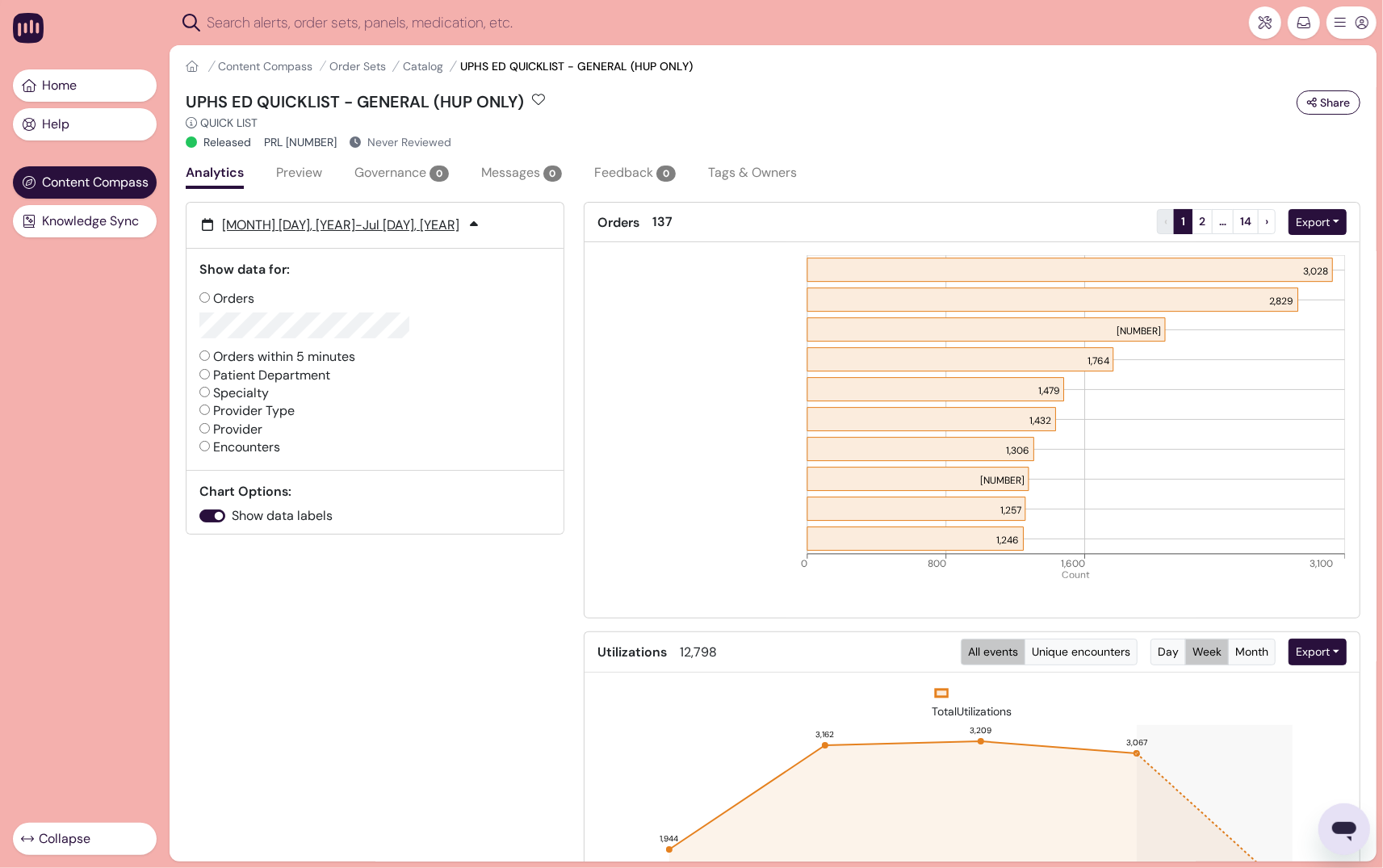 click on "Quick List Name as seen by clinicians" at bounding box center [773, 123] 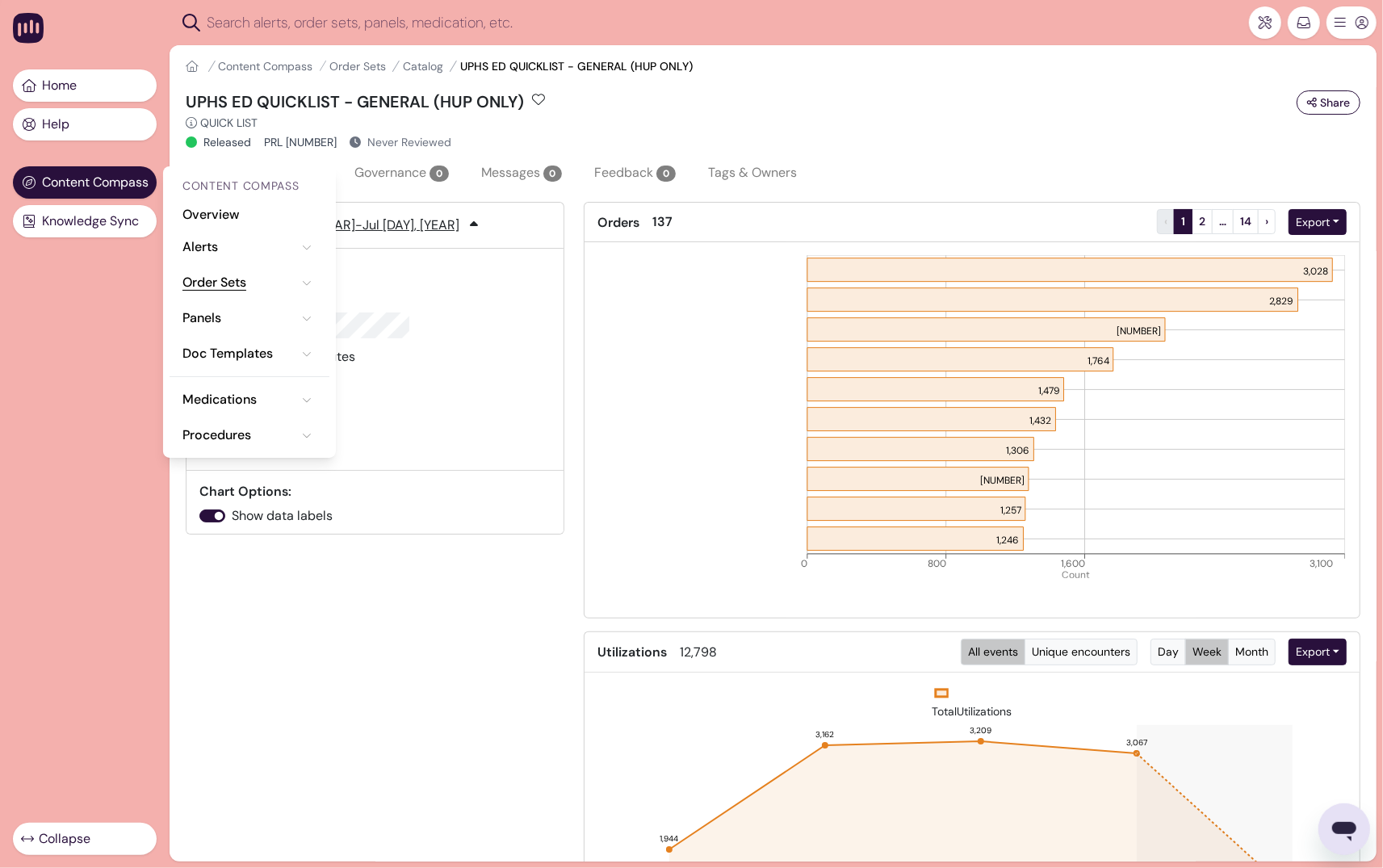 click on "Order Sets" at bounding box center [214, 283] 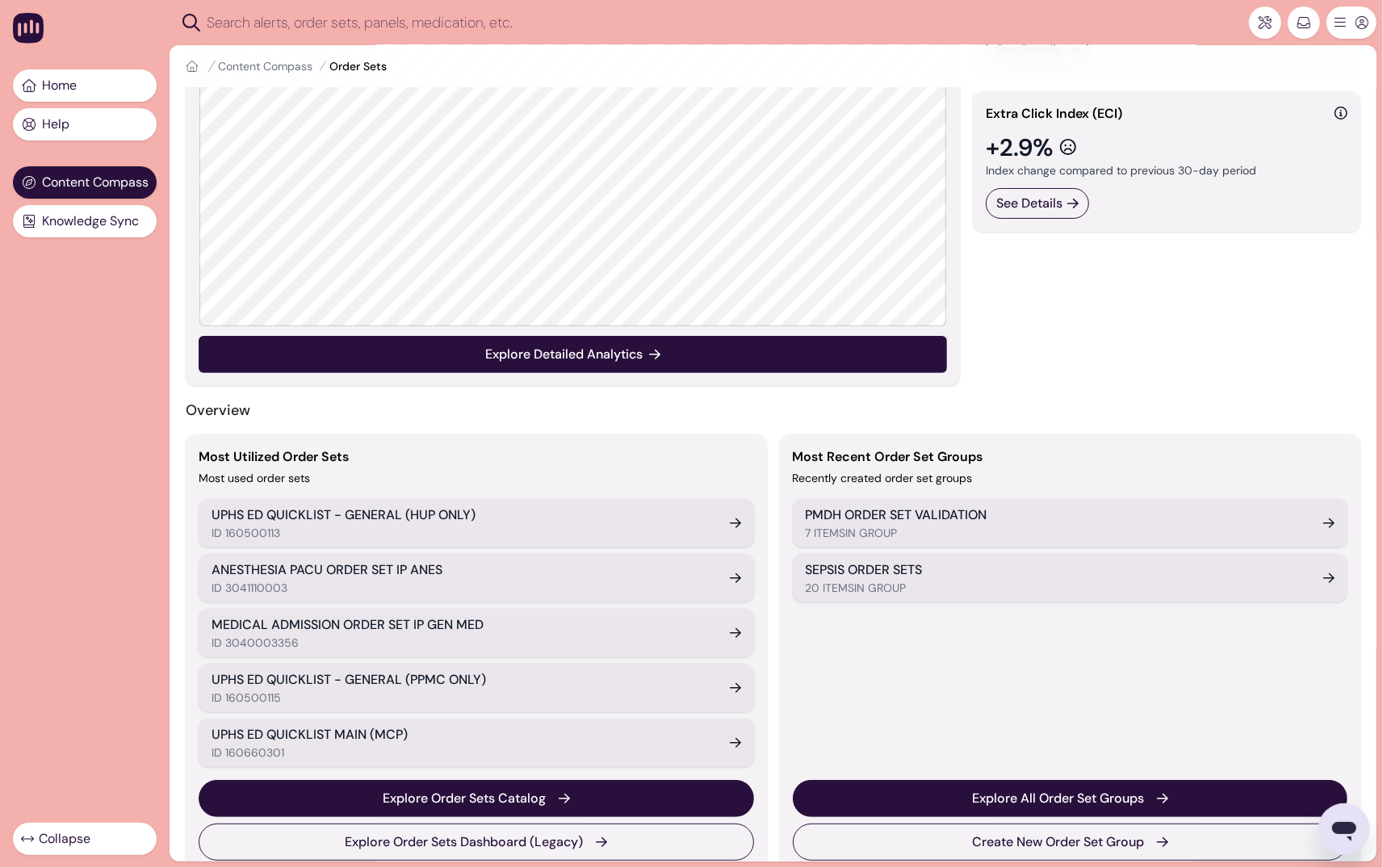 scroll, scrollTop: 246, scrollLeft: 0, axis: vertical 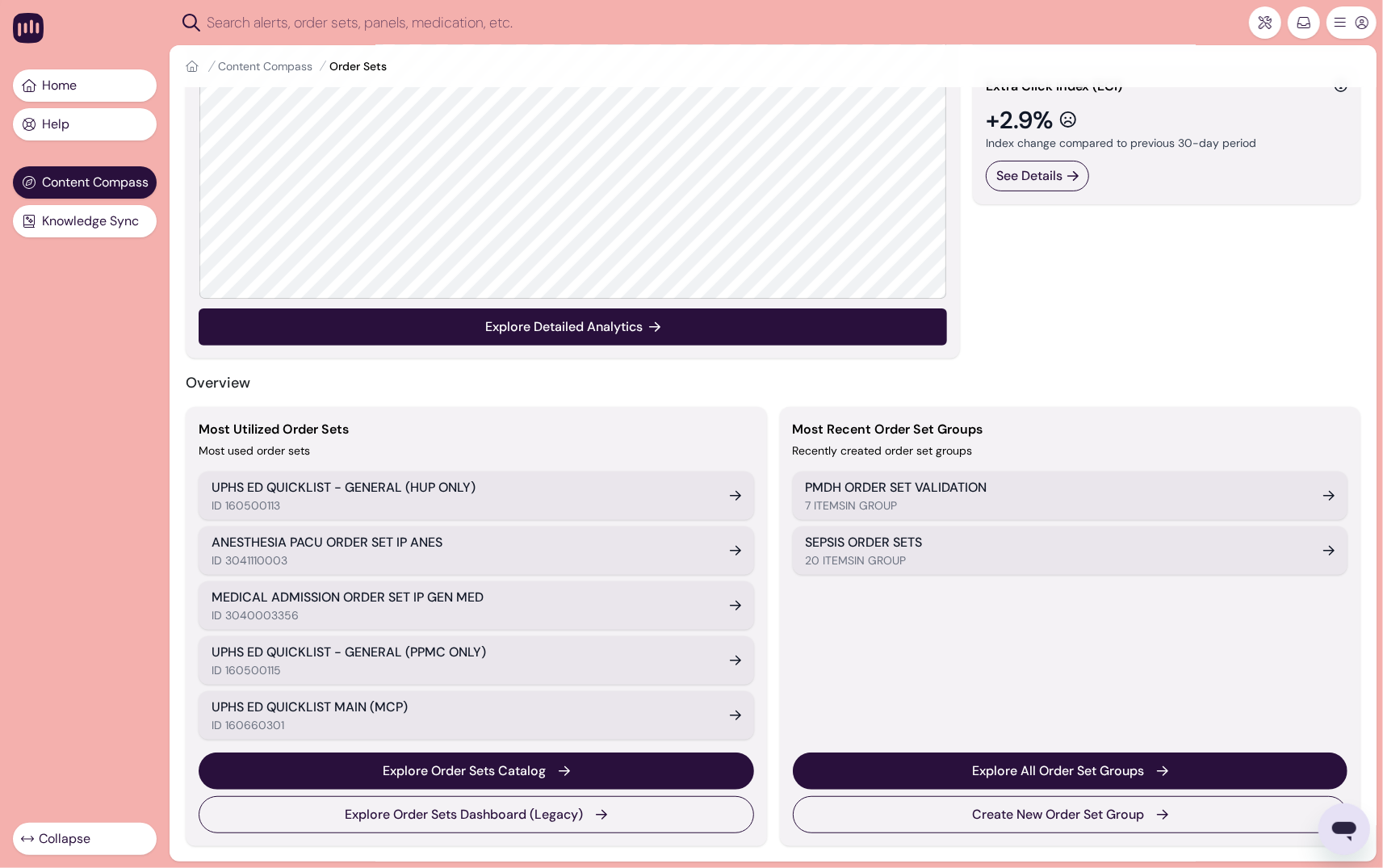 click at bounding box center (722, 23) 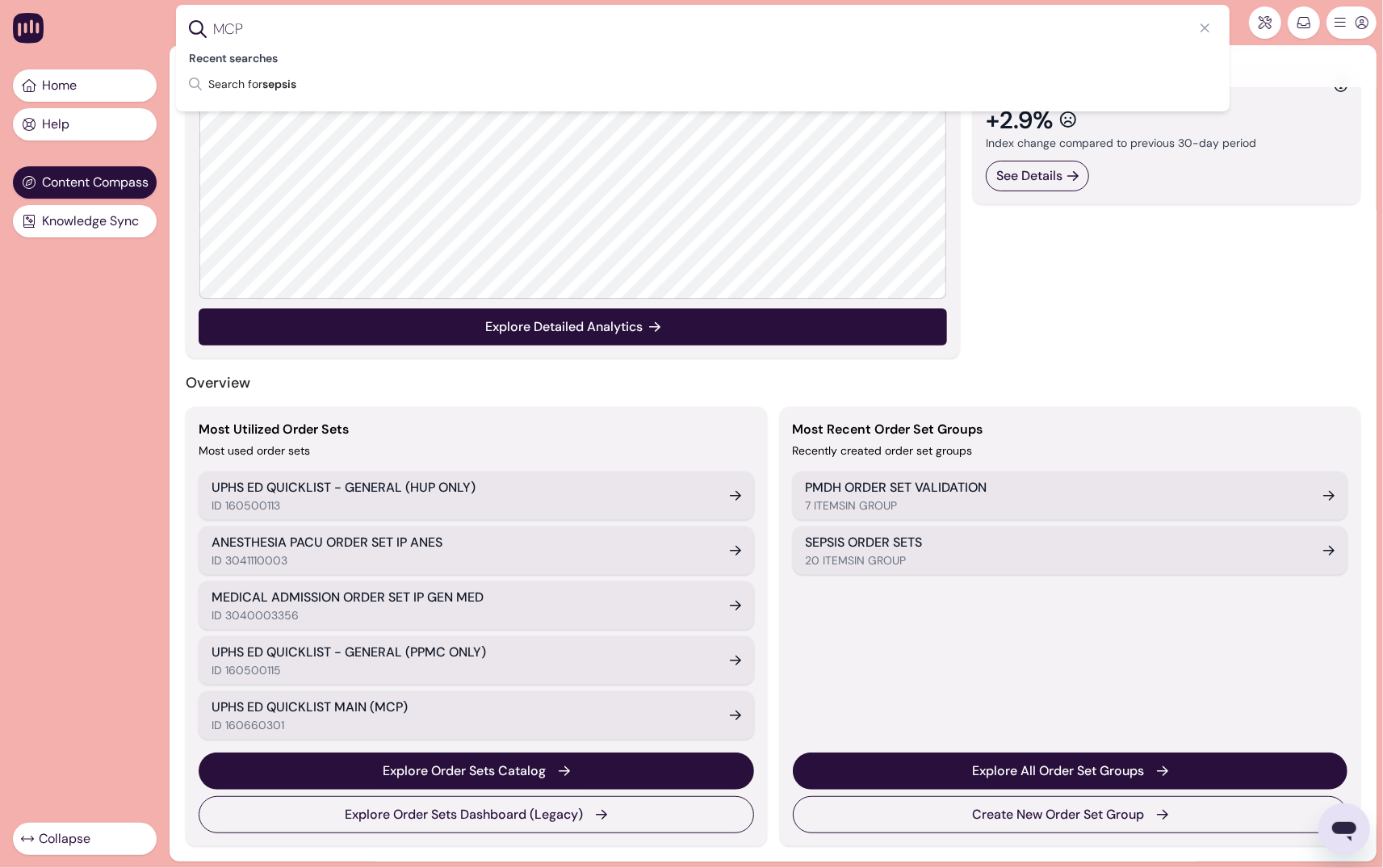 type on "MCP" 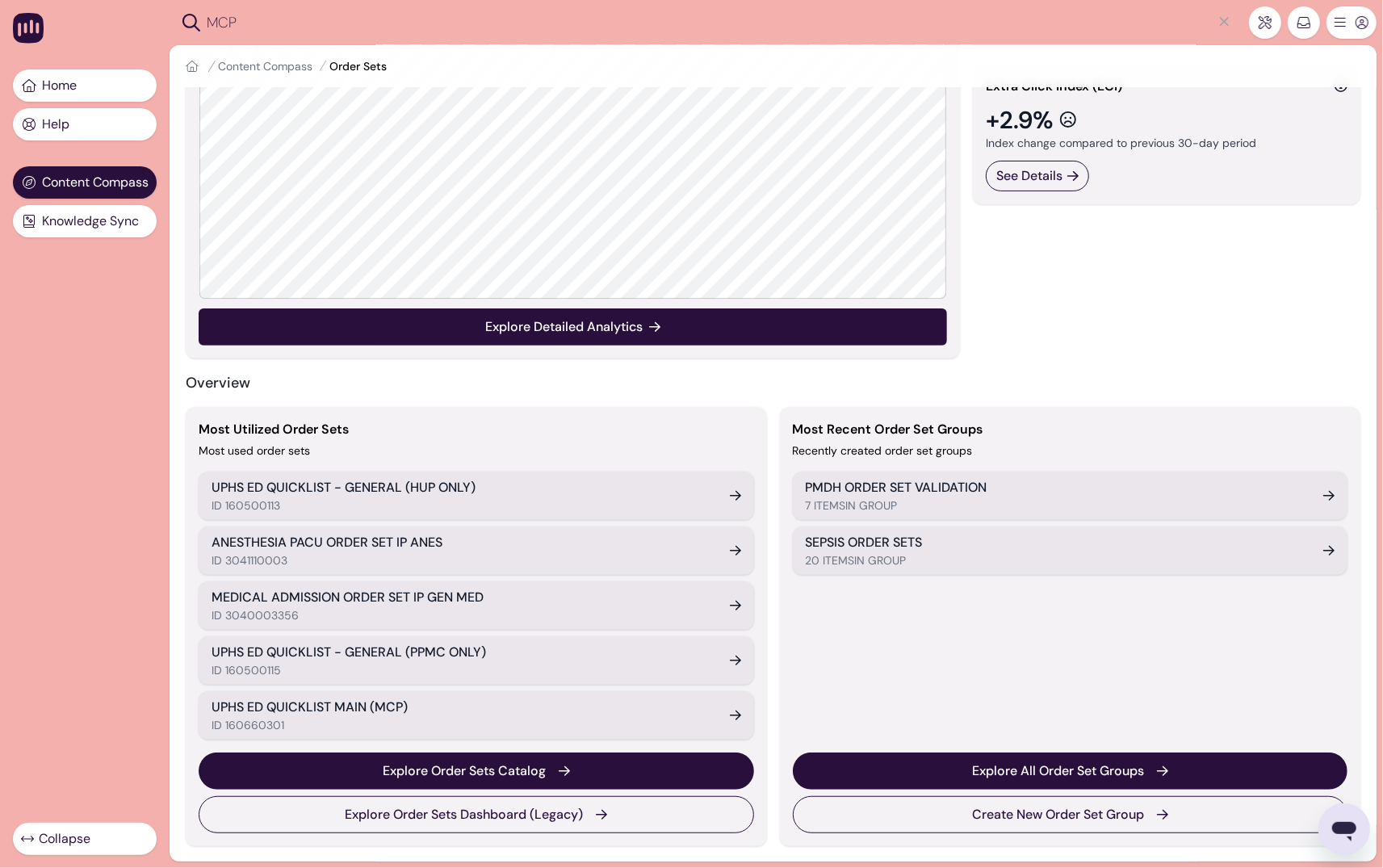 scroll, scrollTop: 0, scrollLeft: 0, axis: both 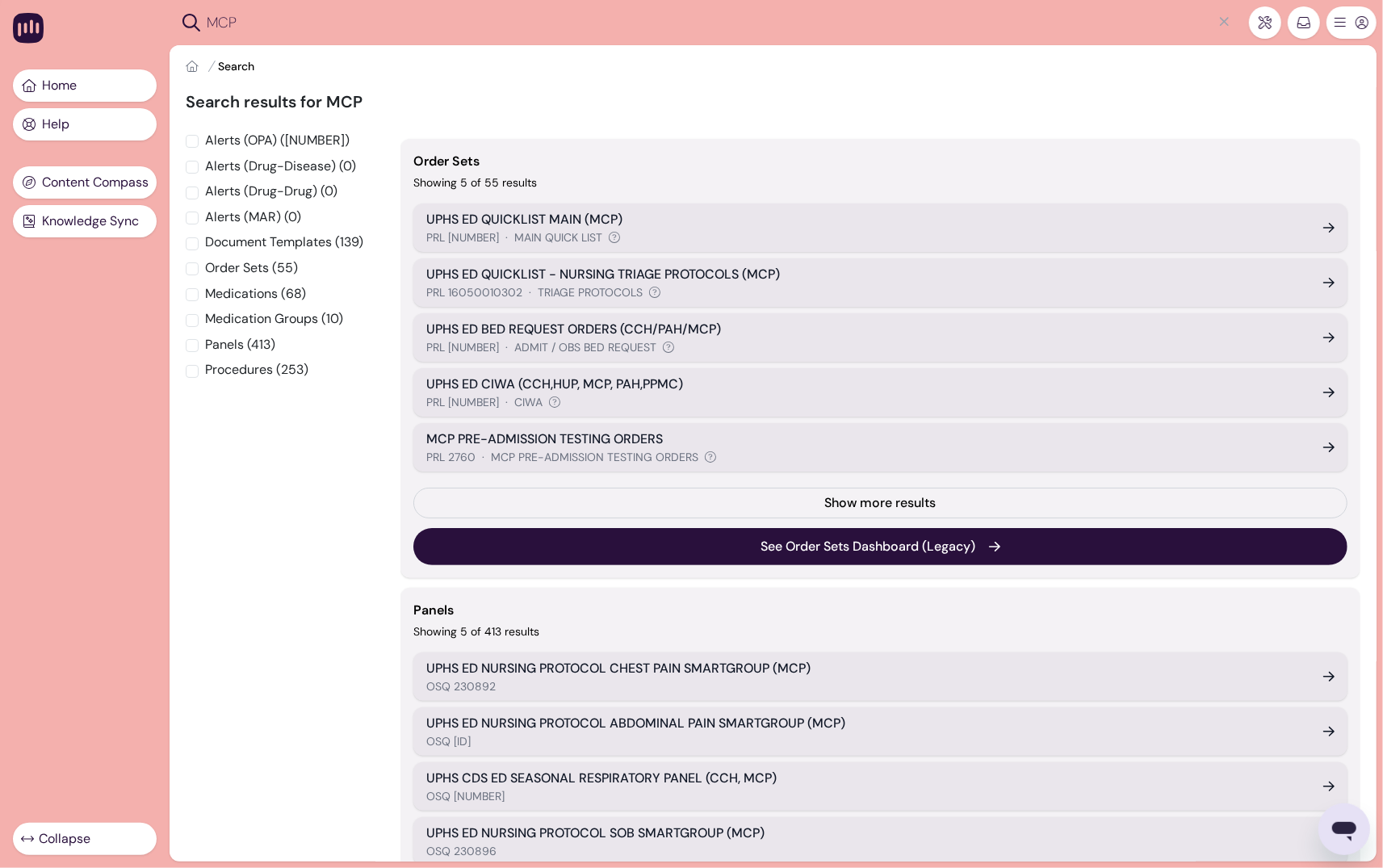 click on "UPHS ED QUICKLIST MAIN (MCP)" at bounding box center [865, 220] 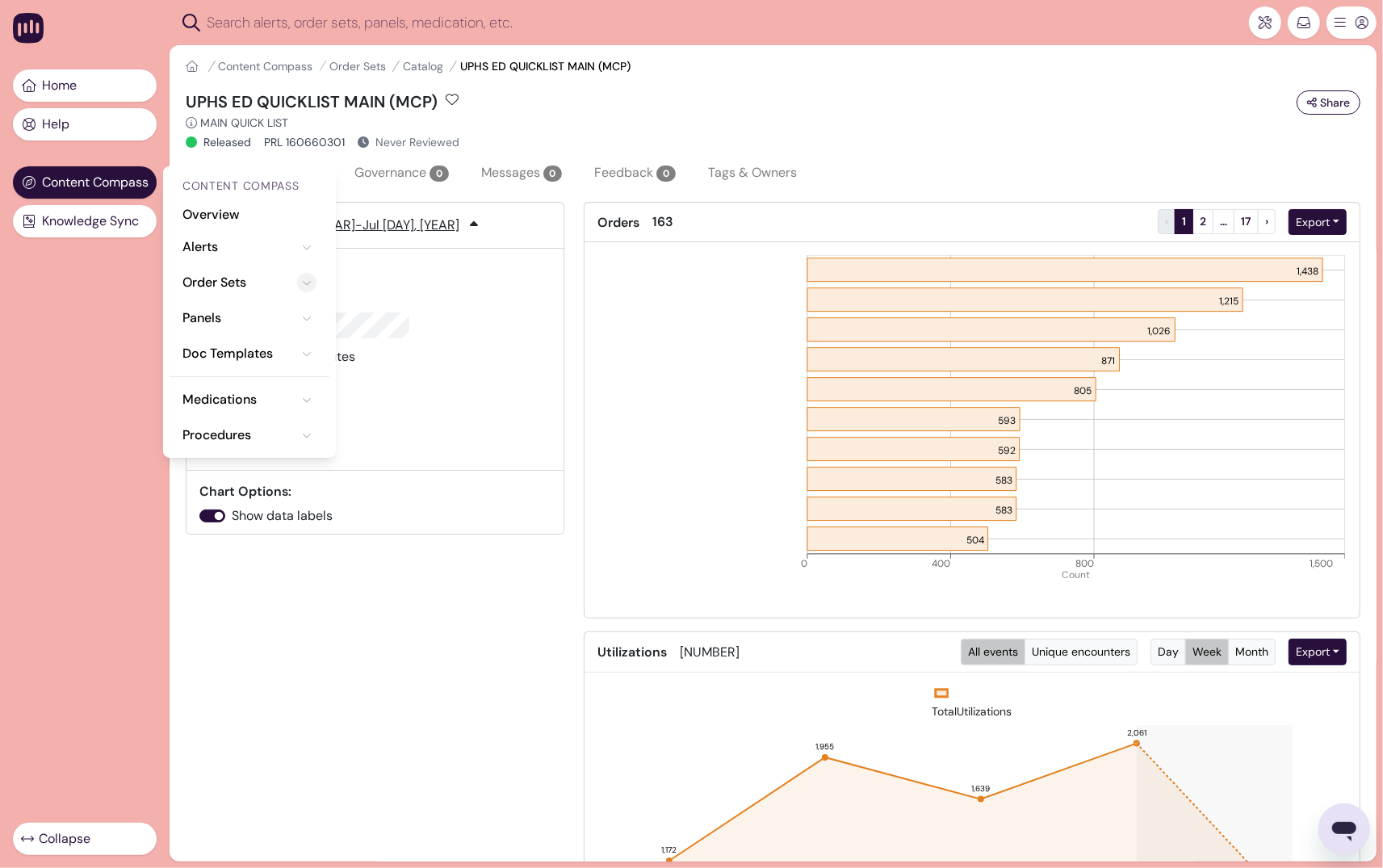 click 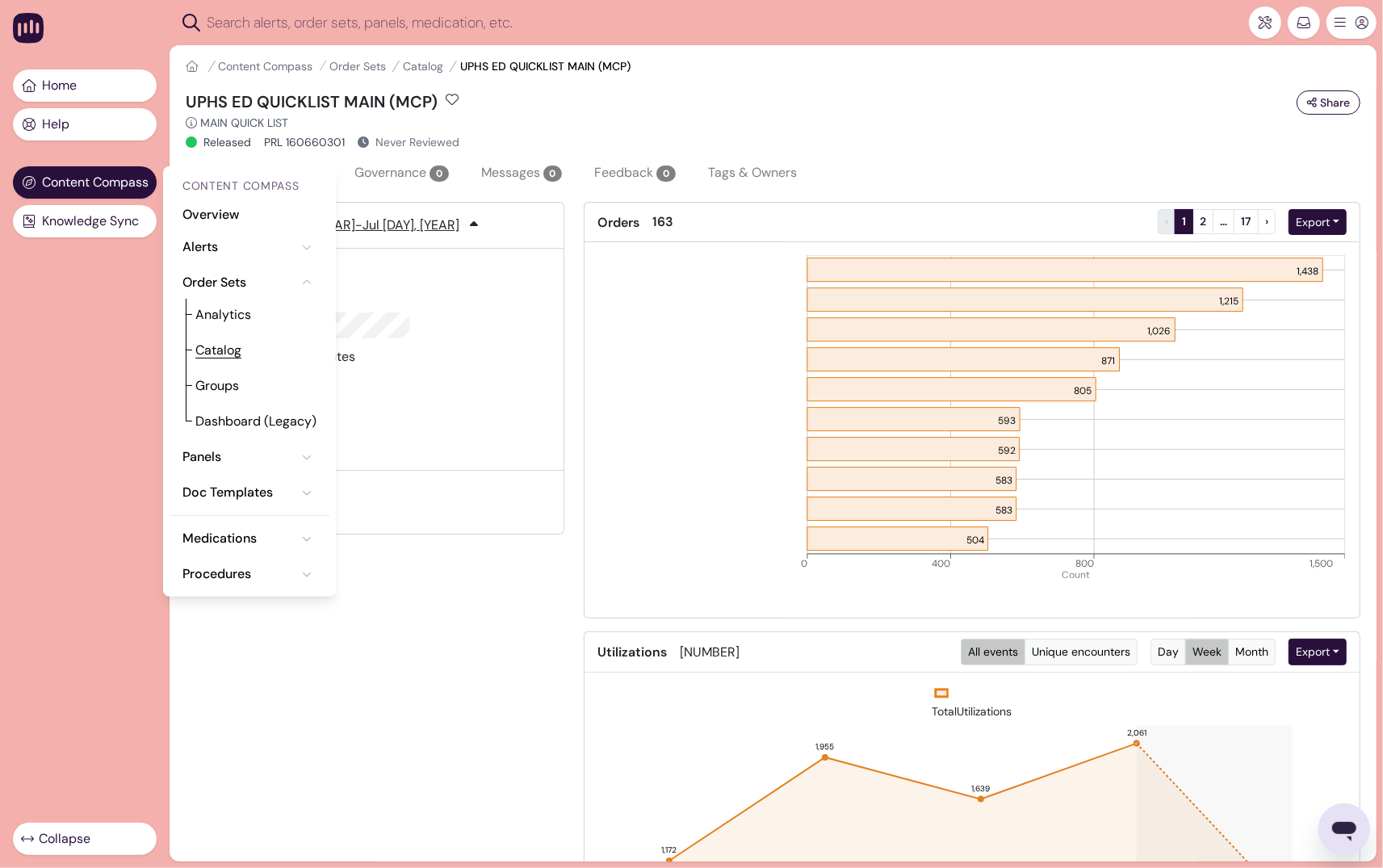 click on "Catalog" at bounding box center (218, 350) 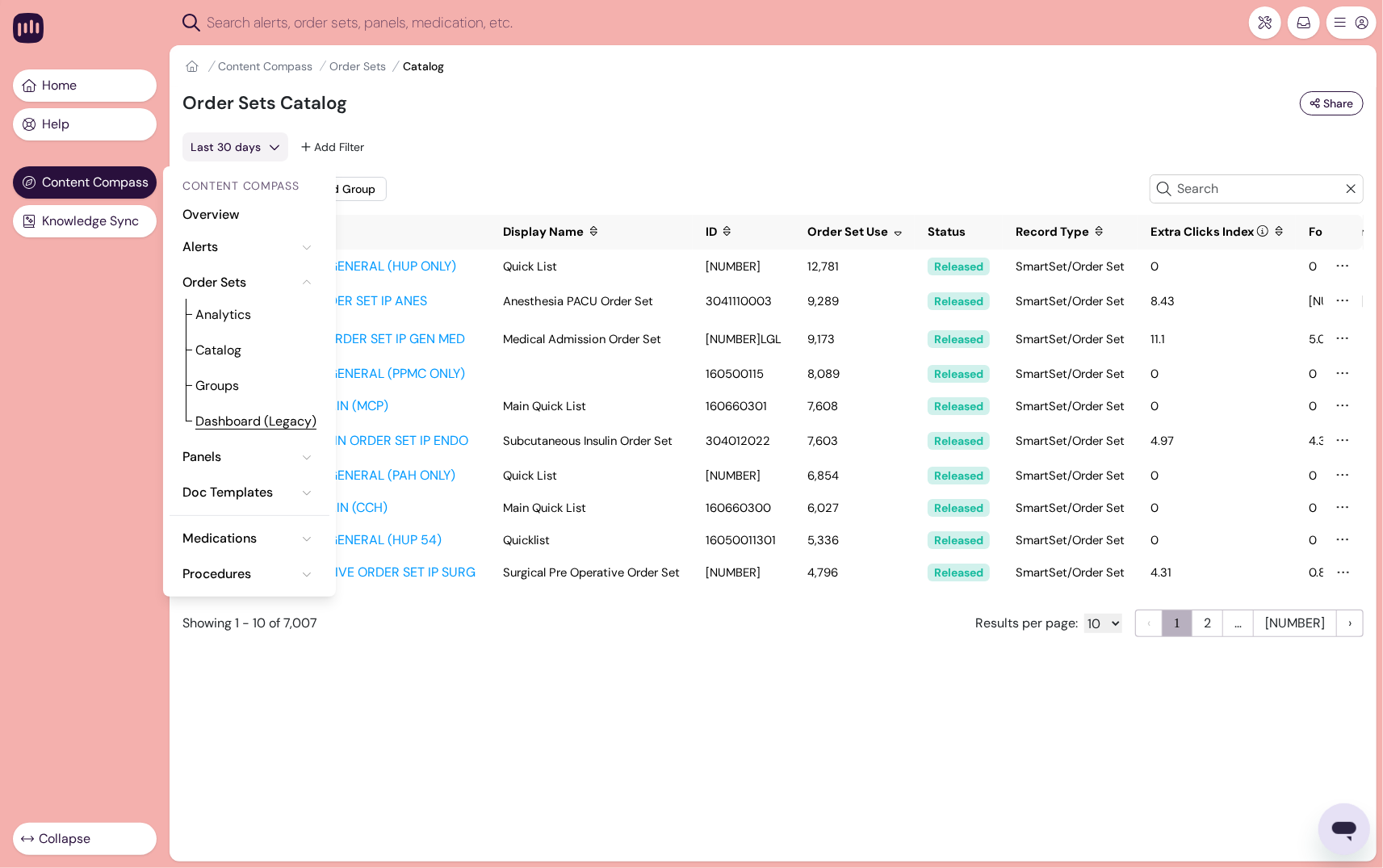 click on "Dashboard (Legacy)" at bounding box center [256, 421] 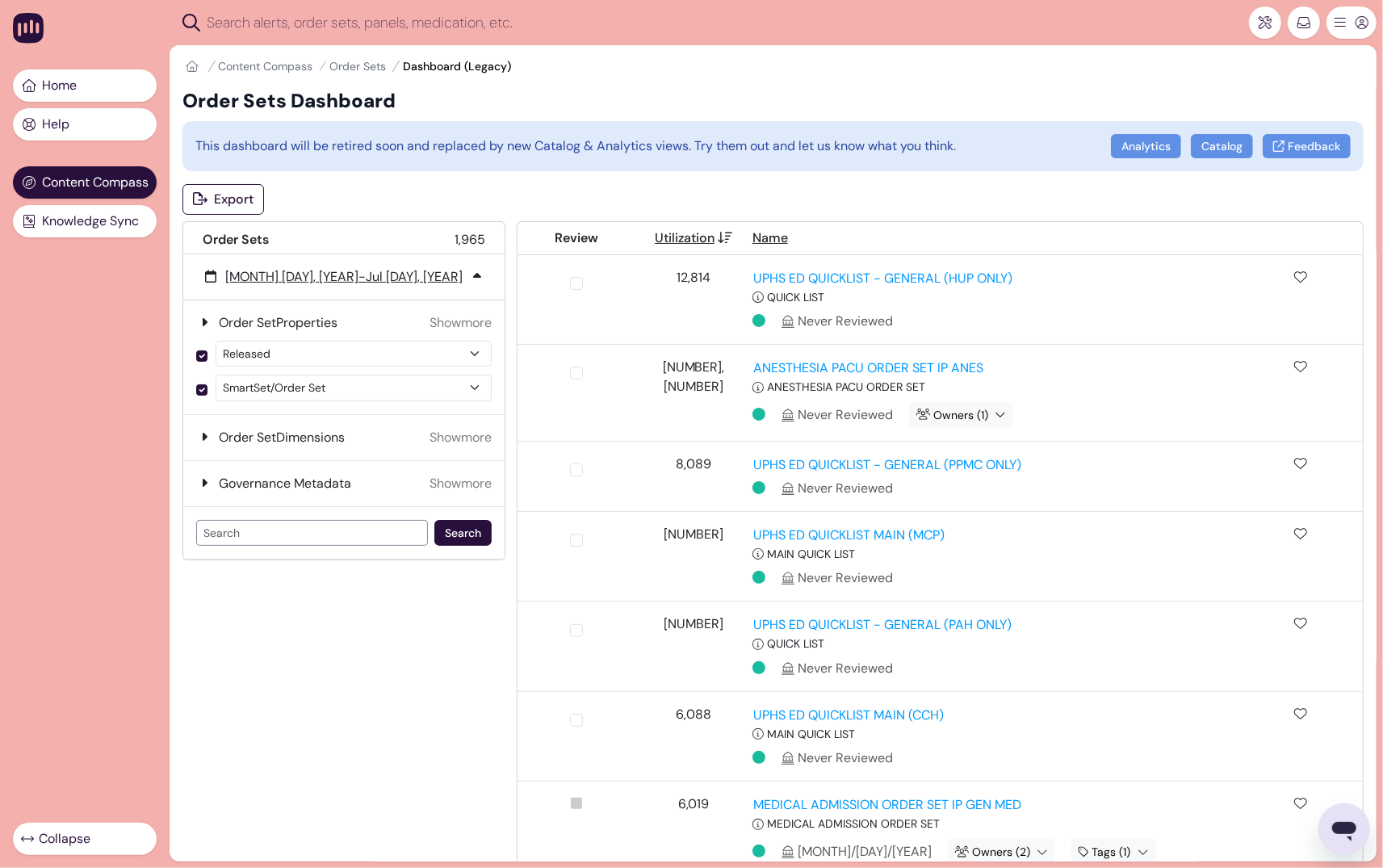 click at bounding box center [312, 533] 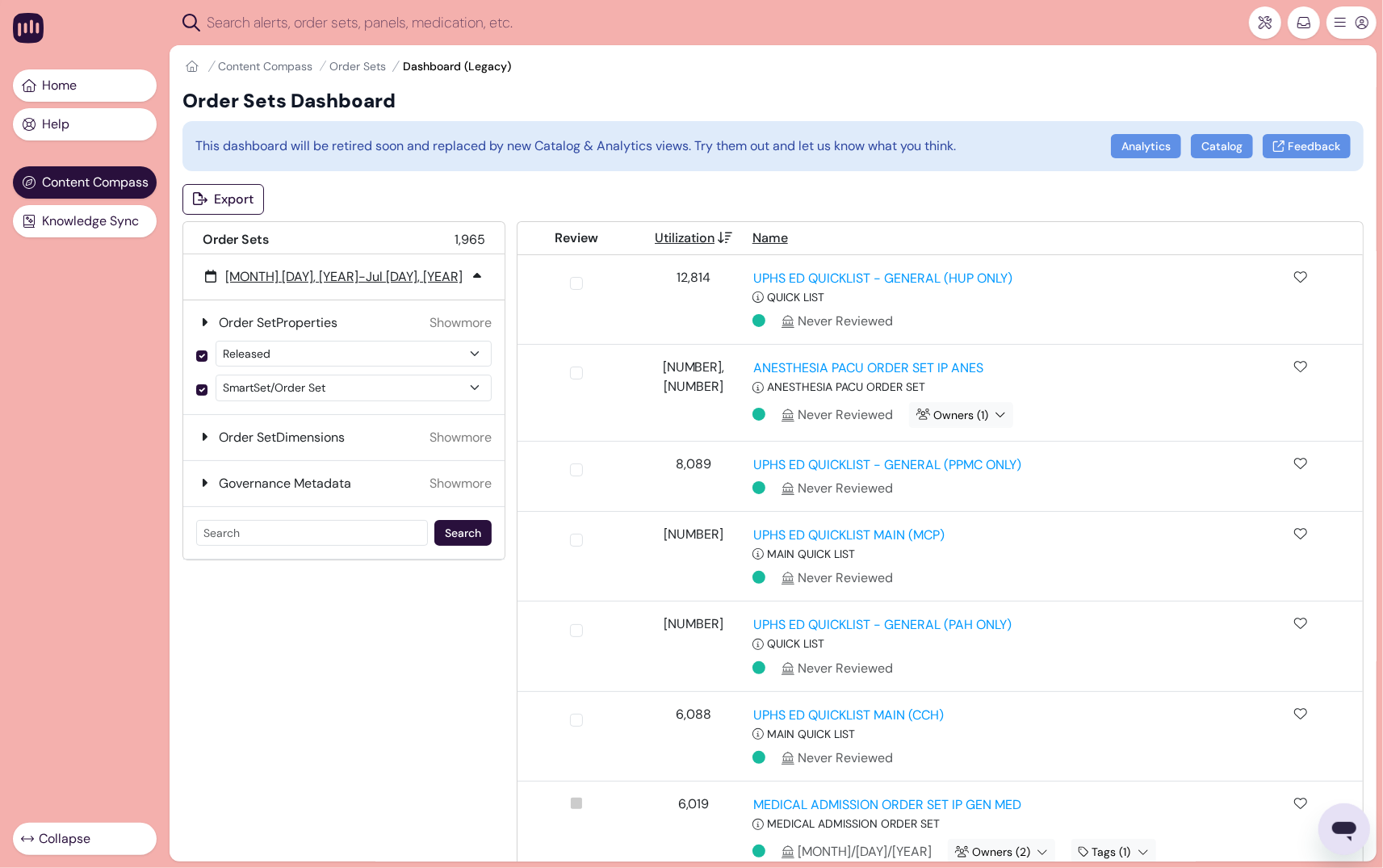 click on "Order Set  Dimensions" at bounding box center [270, 438] 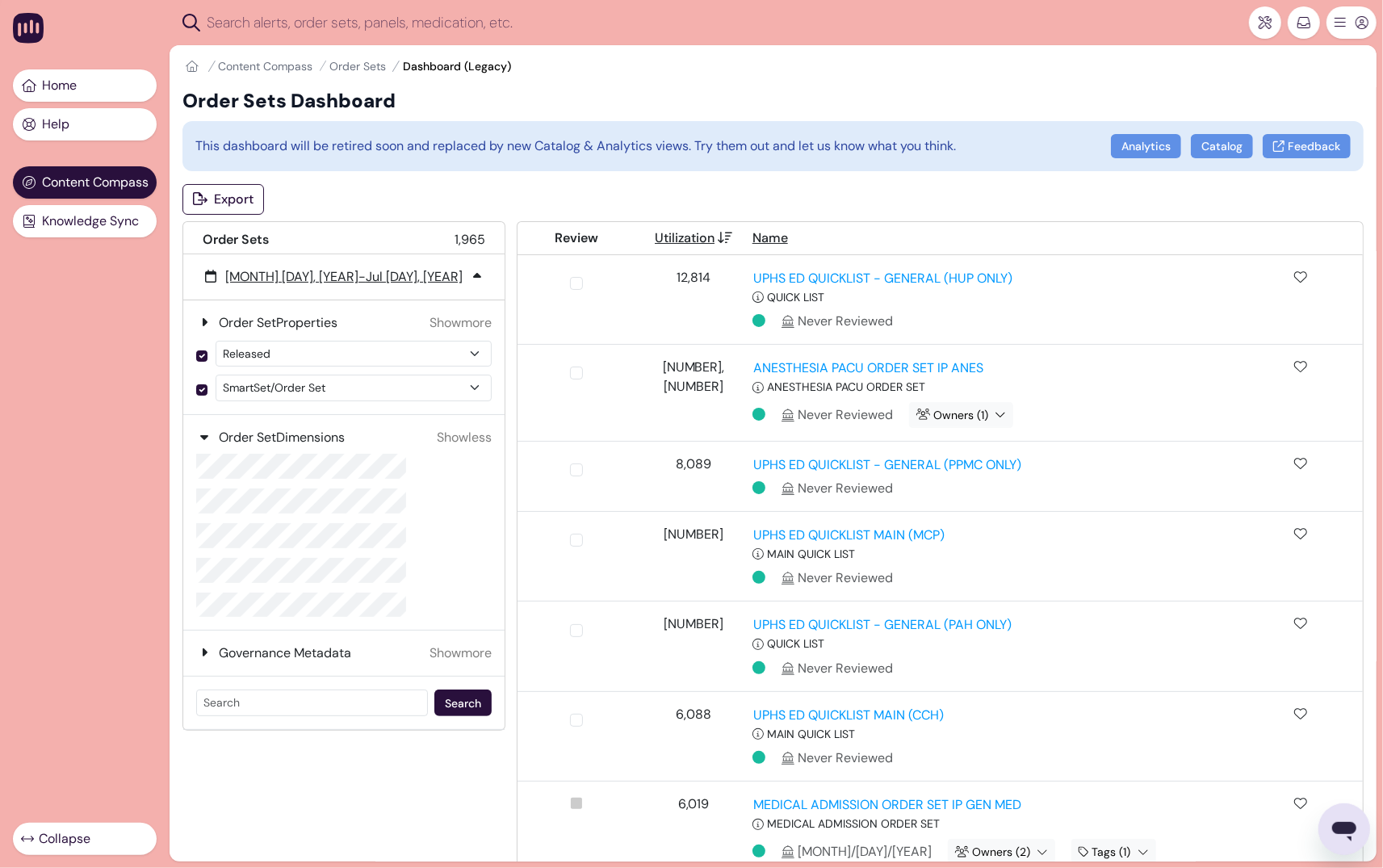 click on "Order Set  Dimensions Show  less" at bounding box center (344, 523) 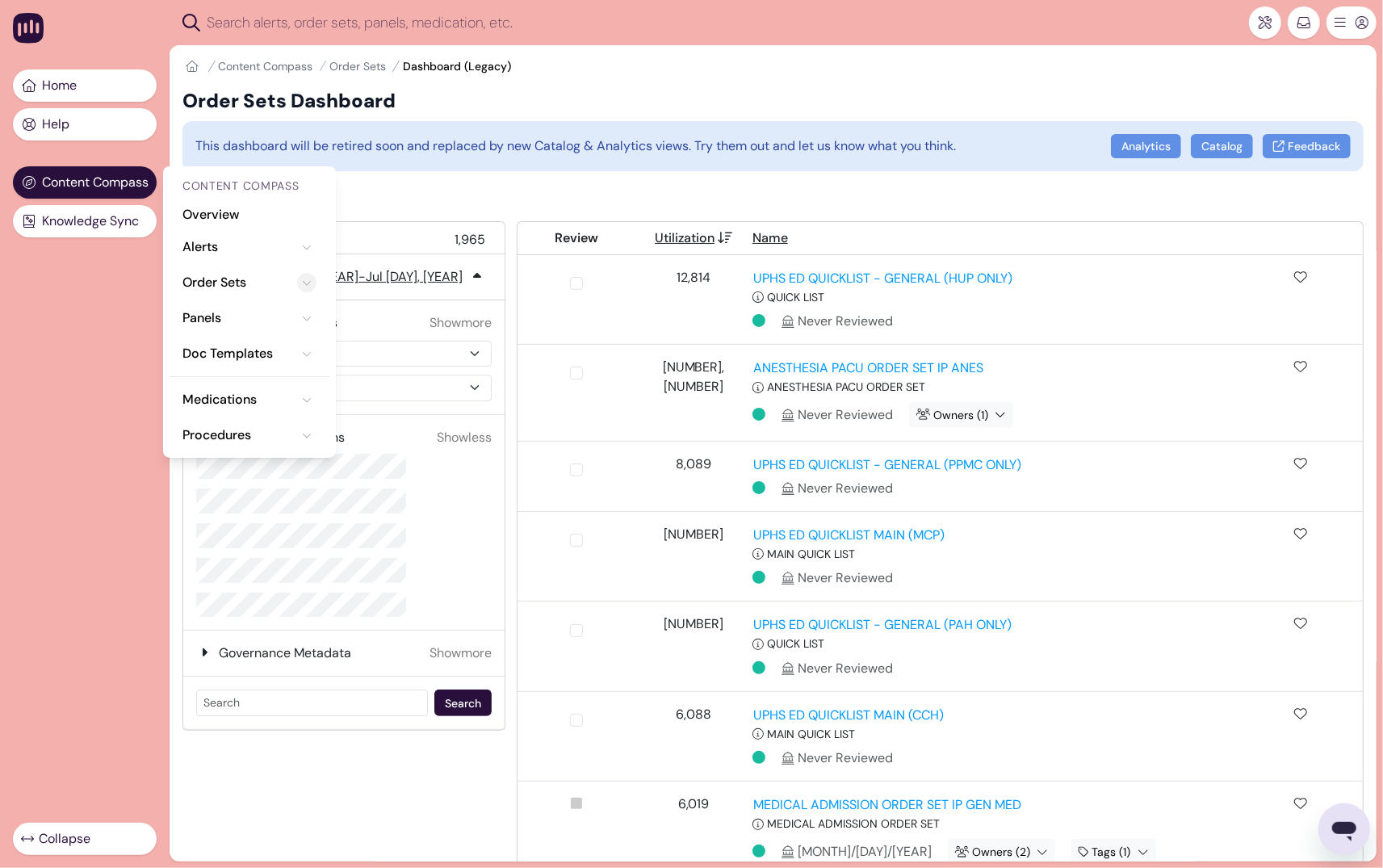 click 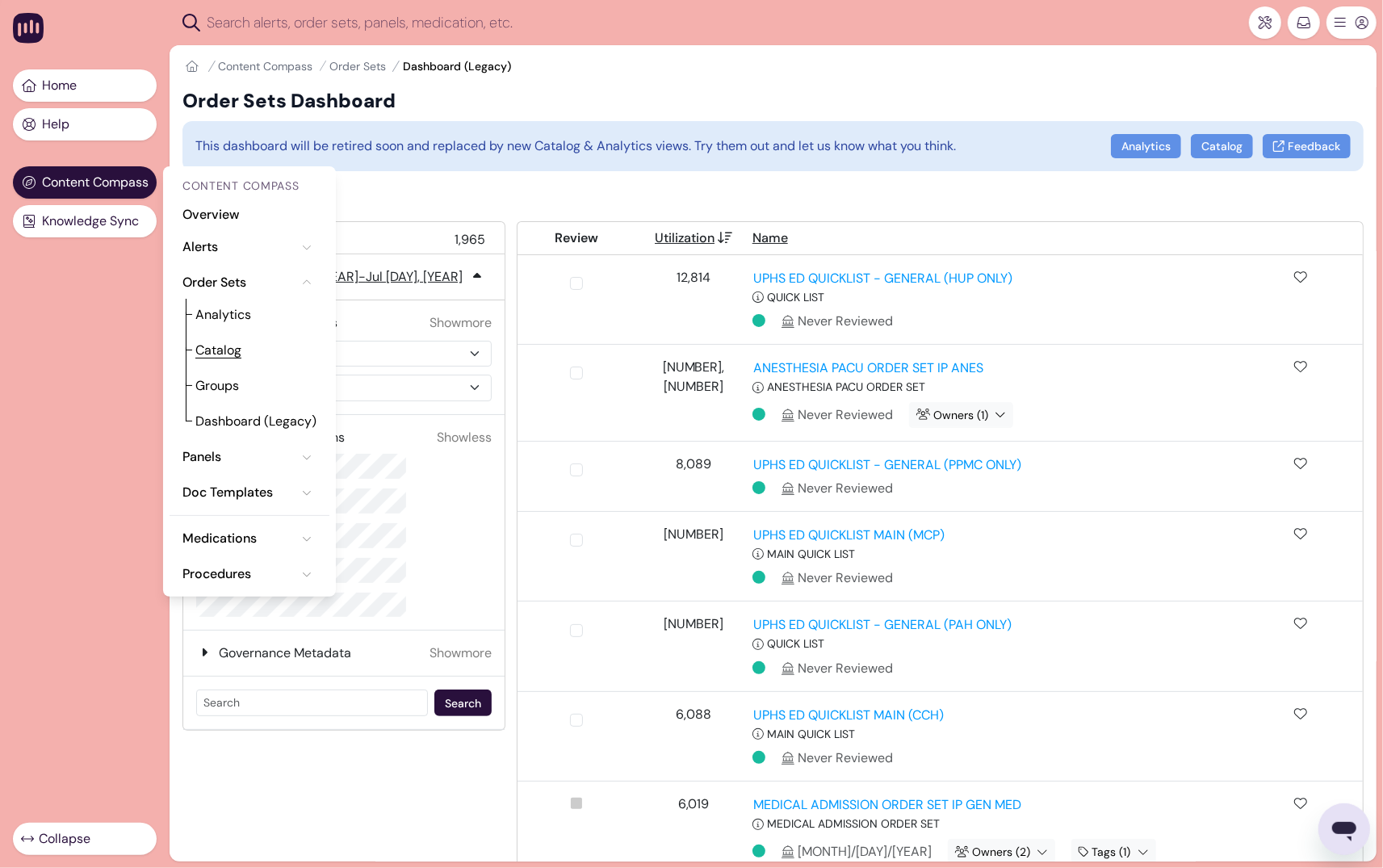 click on "Catalog" at bounding box center (218, 350) 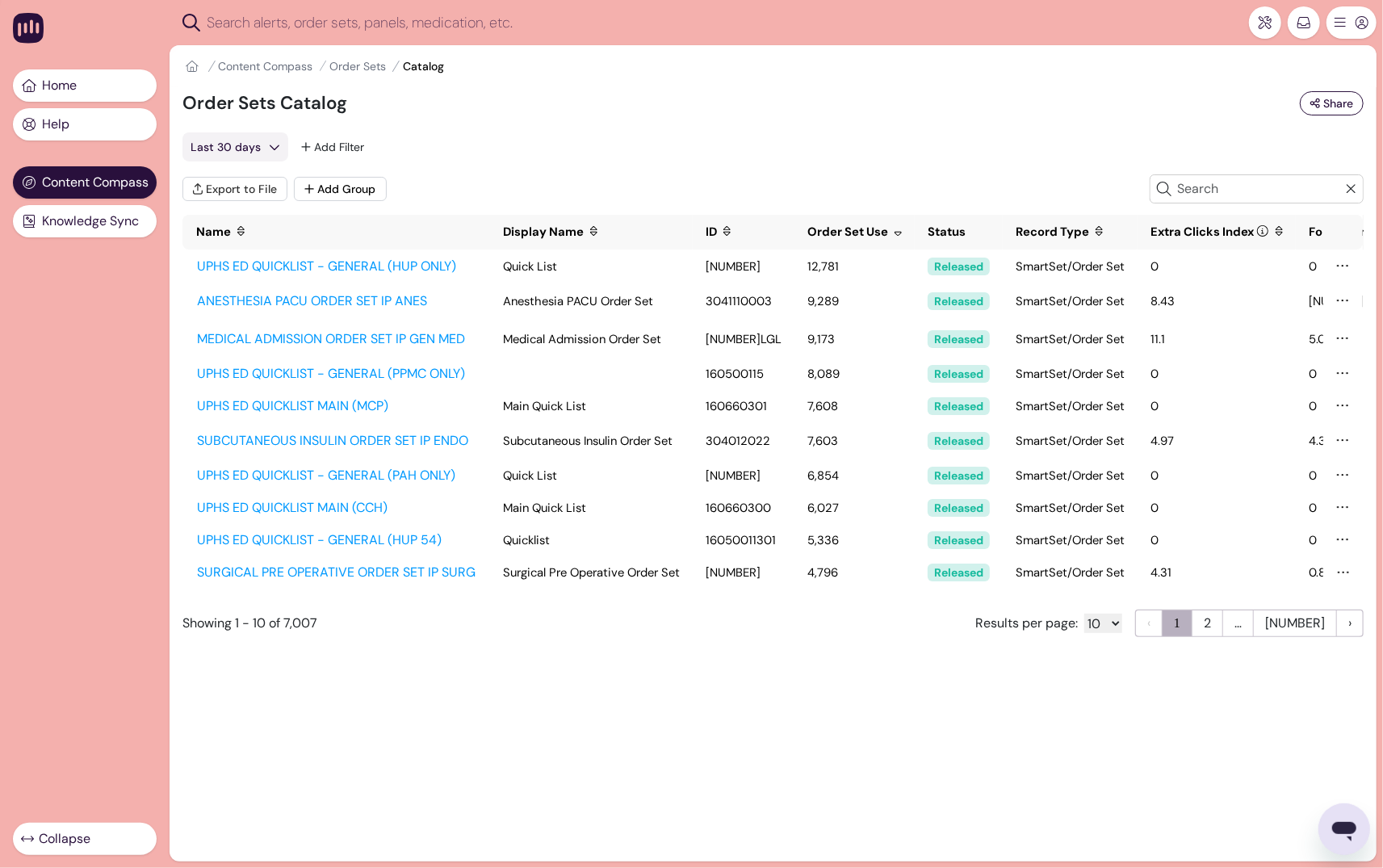 click on "UPHS ED QUICKLIST - GENERAL (HUP ONLY) Quick List [NUMBER] [NUMBER] Released SmartSet/Order Set 0 0 No No Never Reviewed Owners ( 1 ) MEDICAL ADMISSION ORDER SET IP GEN MED Medical Admission Order Set [NUMBER] [NUMBER] Released SmartSet/Order Set [NUMBER] [NUMBER] No No Upcoming [MONTH] [DAY], [YEAR] Tags ( 1 ) Owners ( 2 ) UPHS ED QUICKLIST - GENERAL (PPMC ONLY) [NUMBER] [NUMBER] Released SmartSet/Order Set 0 0 No No Never Reviewed UPHS ED QUICKLIST MAIN (MCP) Main Quick List [NUMBER] [NUMBER] Released SmartSet/Order Set 0 0 No No Never Reviewed SUBCUTANEOUS INSULIN ORDER SET IP ENDO Subcutaneous Insulin Order Set  [NUMBER] [NUMBER] Released SmartSet/Order Set [NUMBER]" at bounding box center (773, 378) 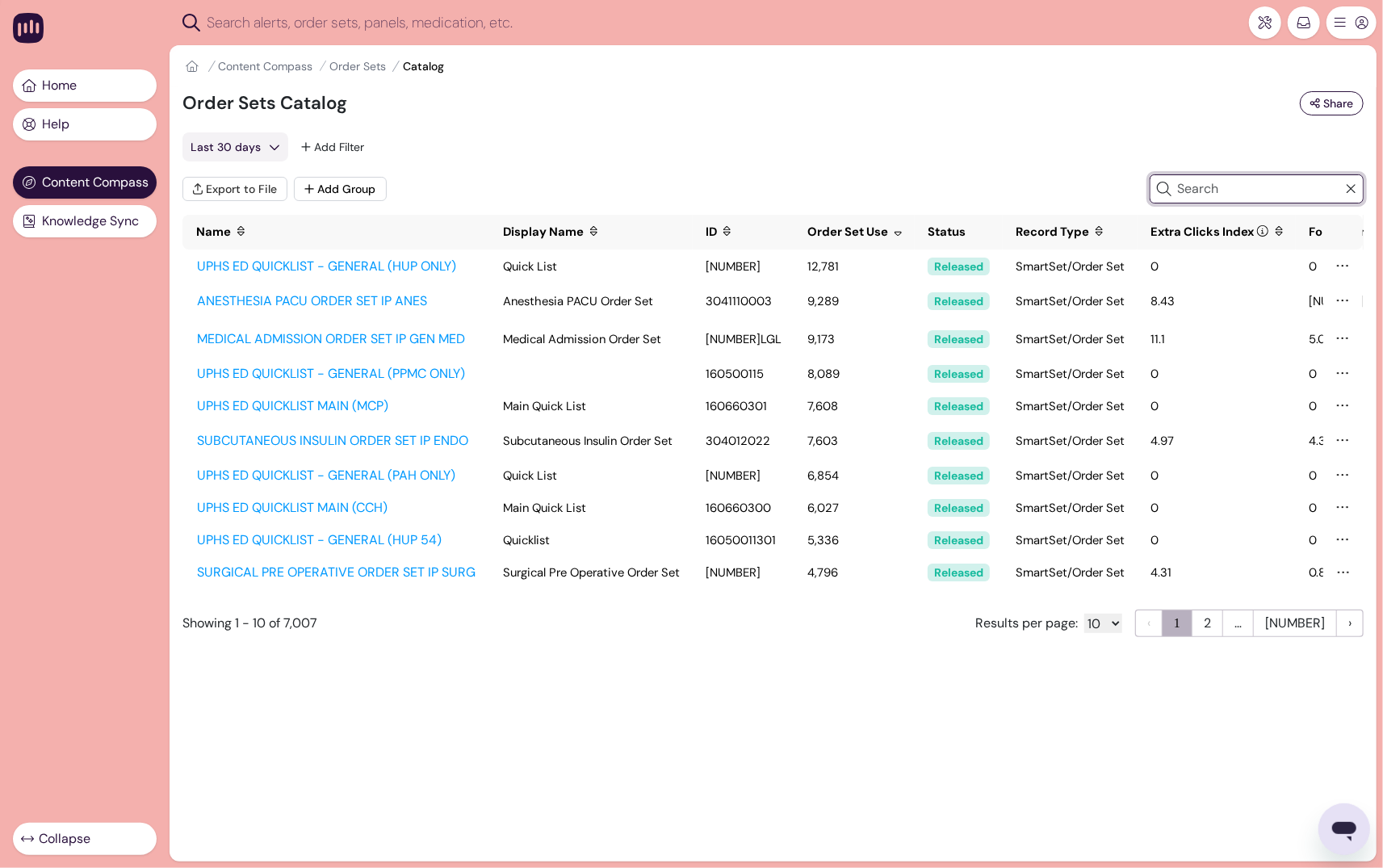 click at bounding box center [1259, 189] 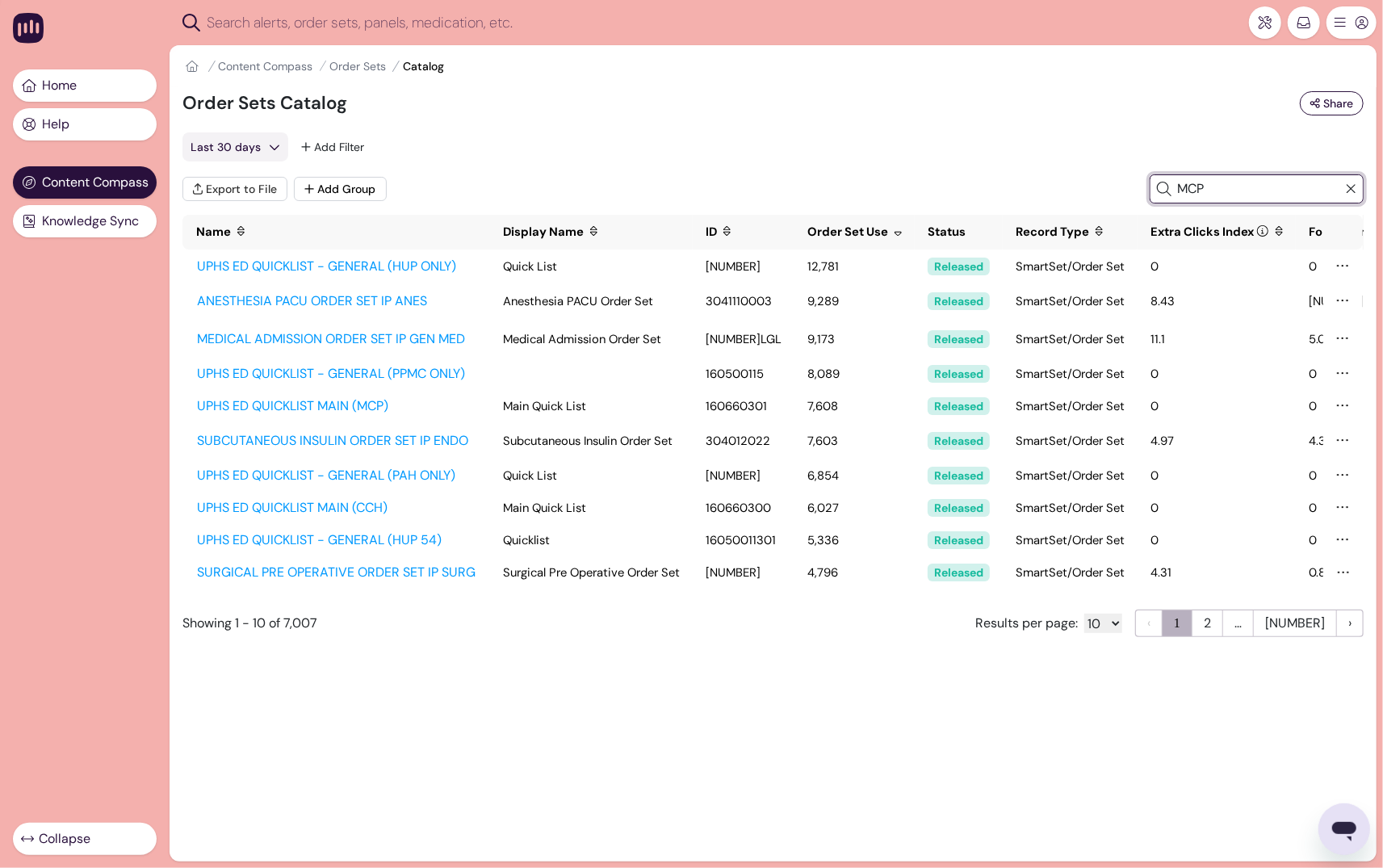 type on "MCP" 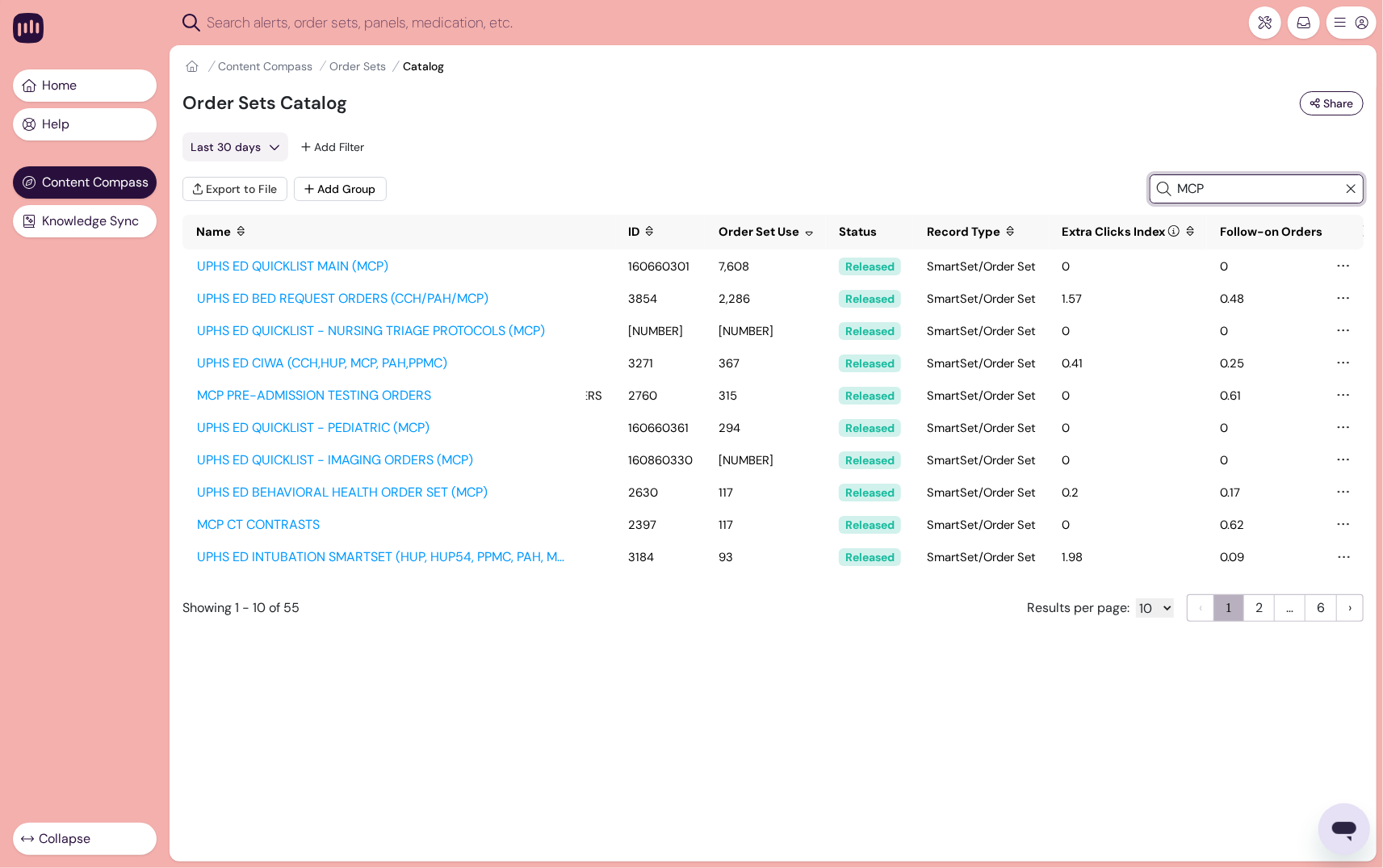 scroll, scrollTop: 0, scrollLeft: 0, axis: both 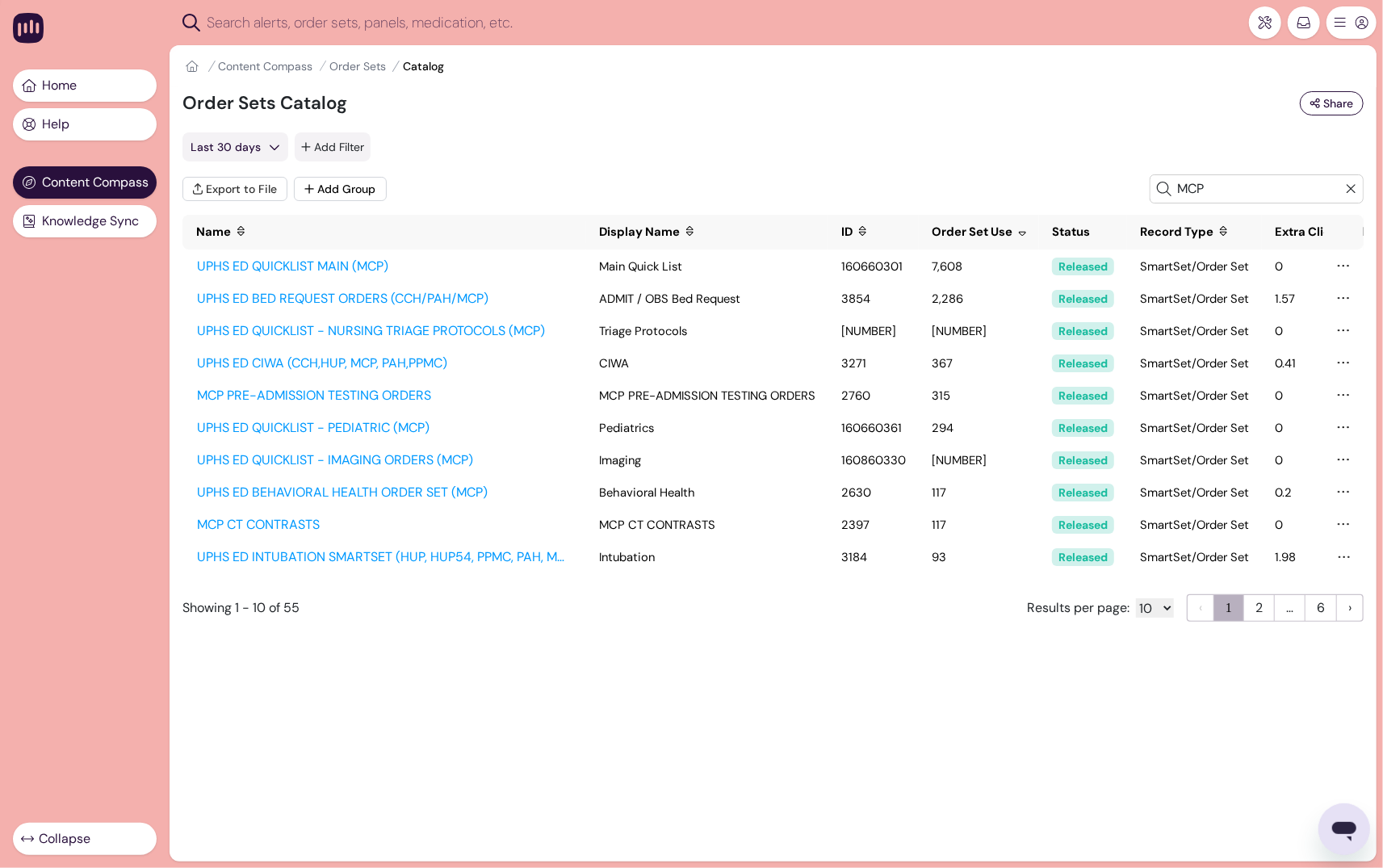 click on "Add Filter" at bounding box center [333, 147] 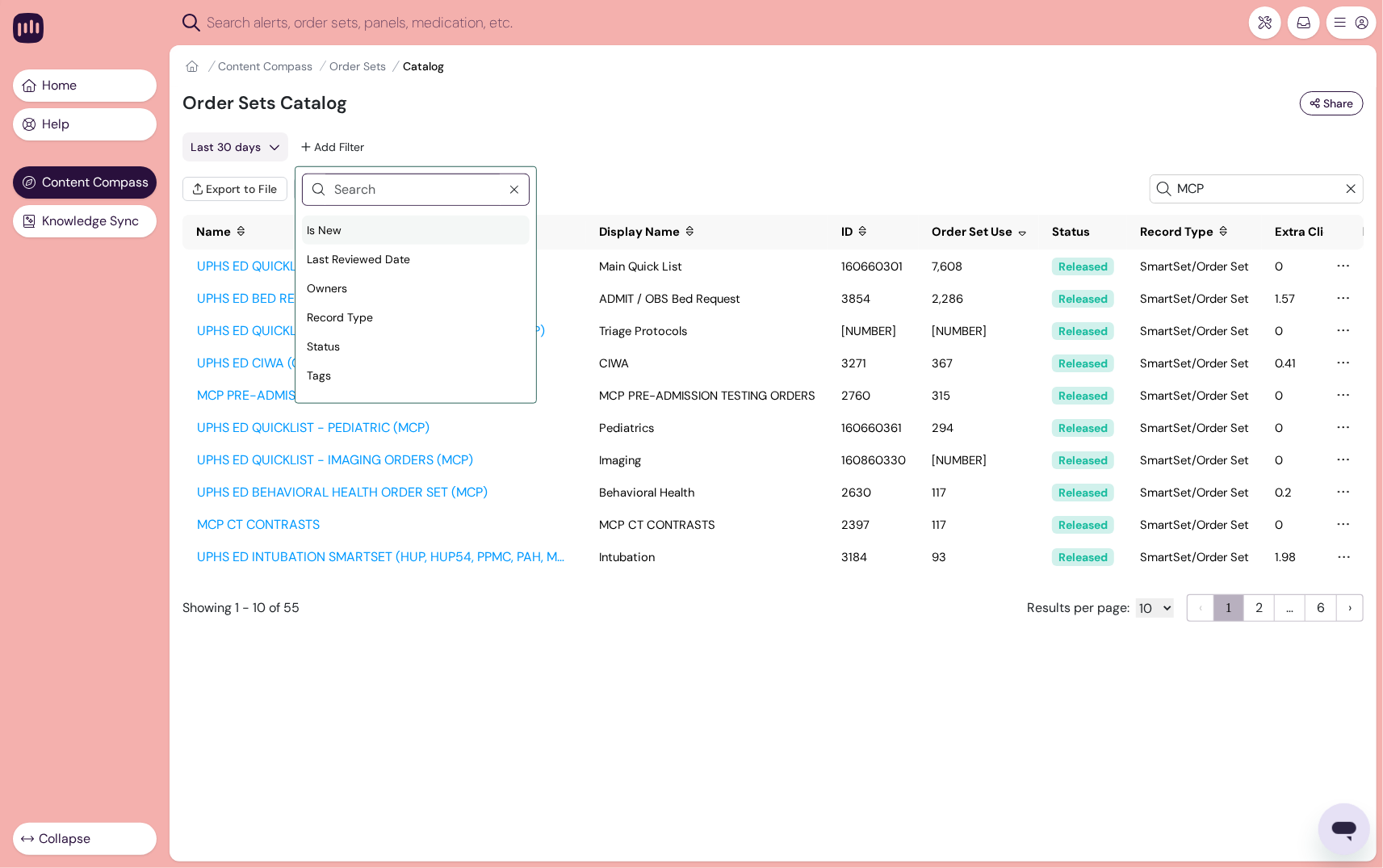 scroll, scrollTop: 0, scrollLeft: 0, axis: both 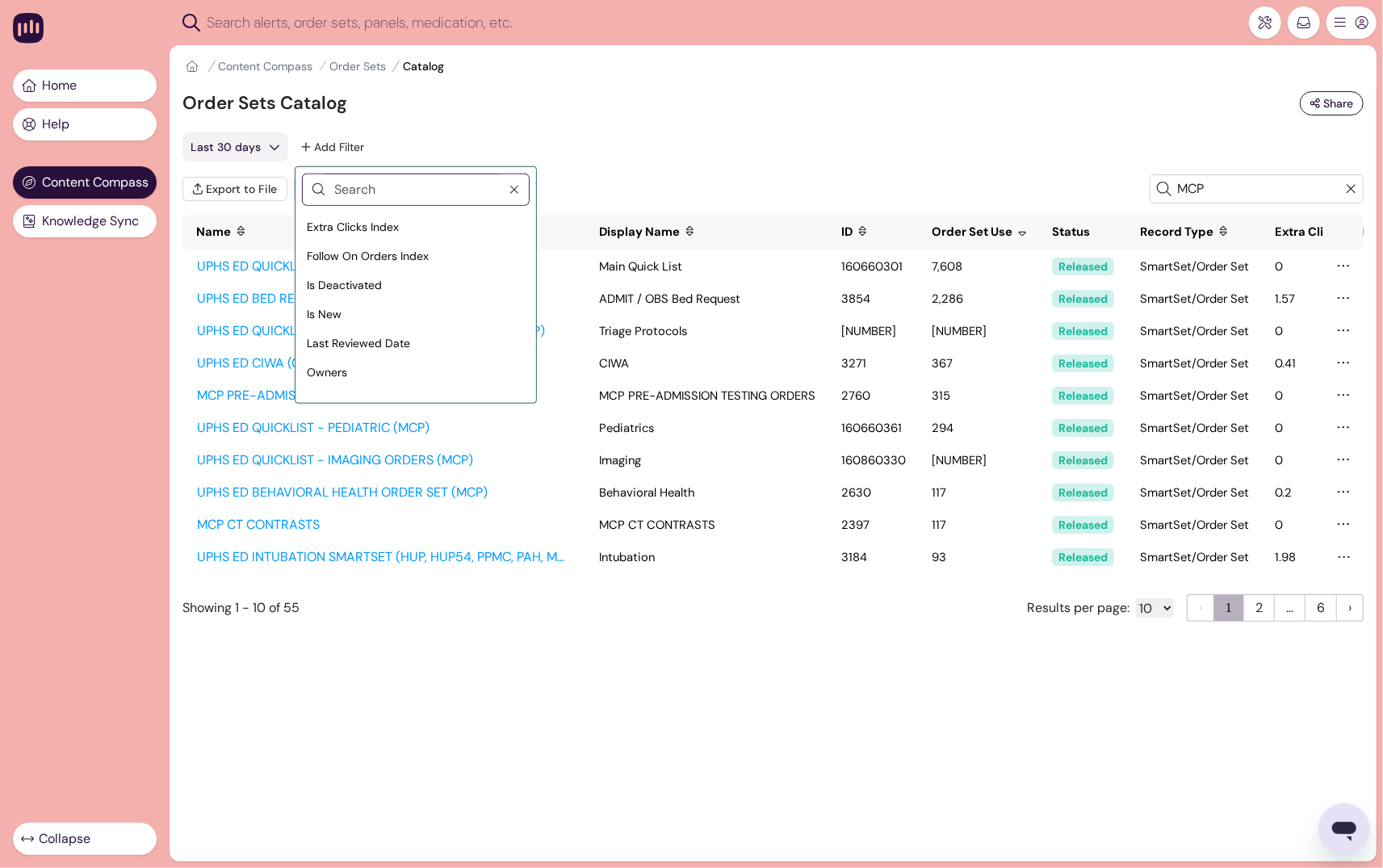 click on "Export to File Add Group MCP" at bounding box center [773, 189] 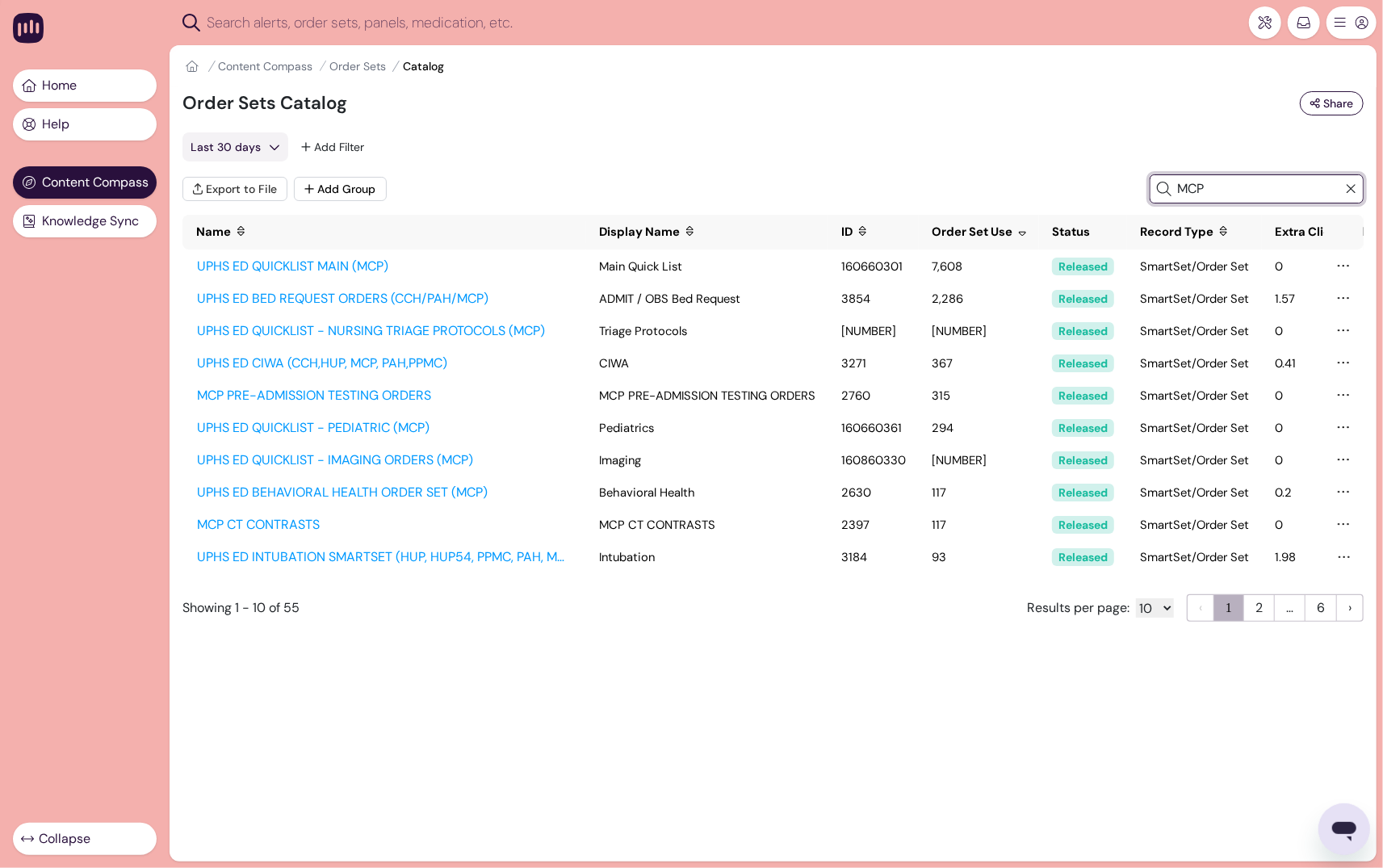 click 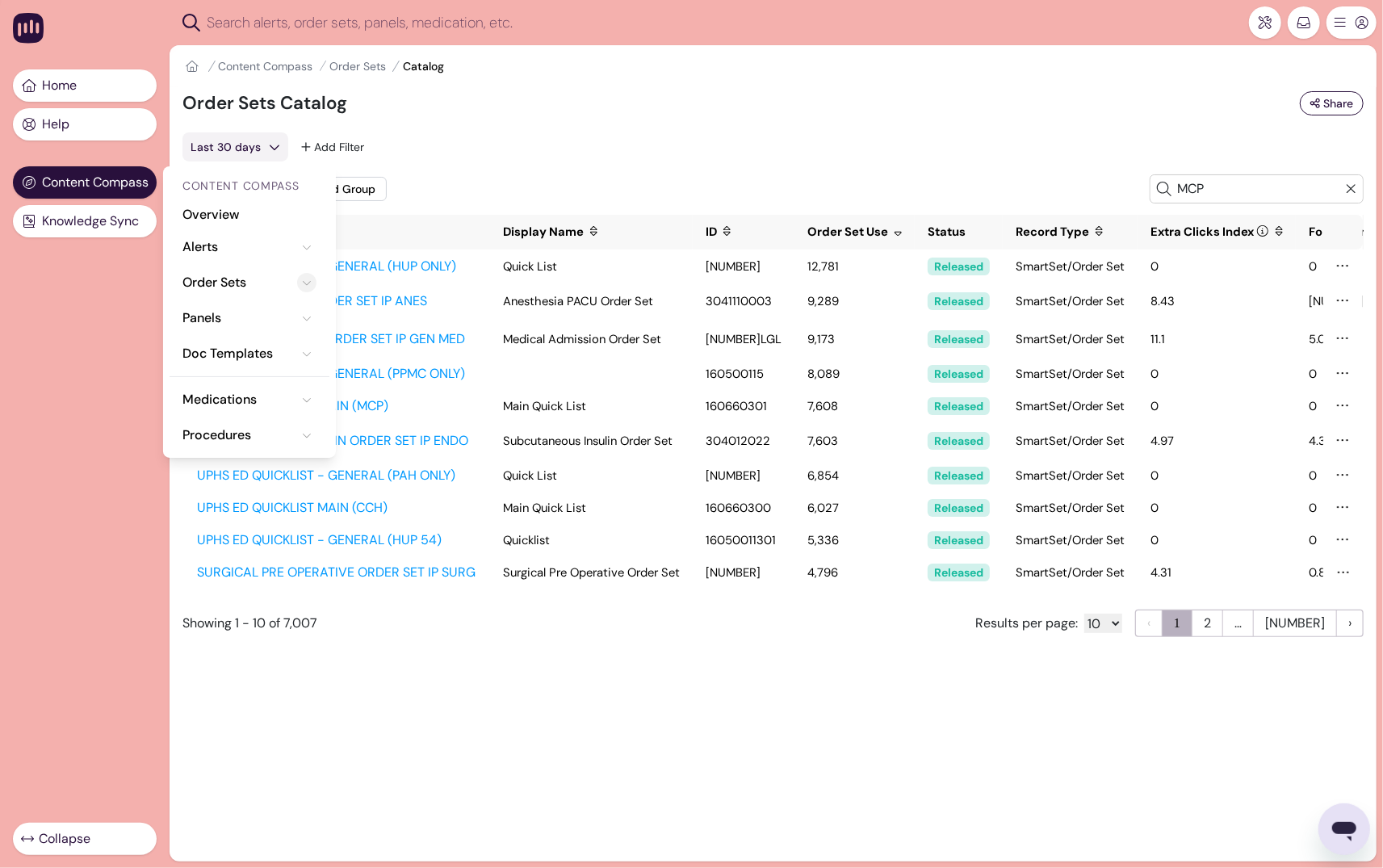 click 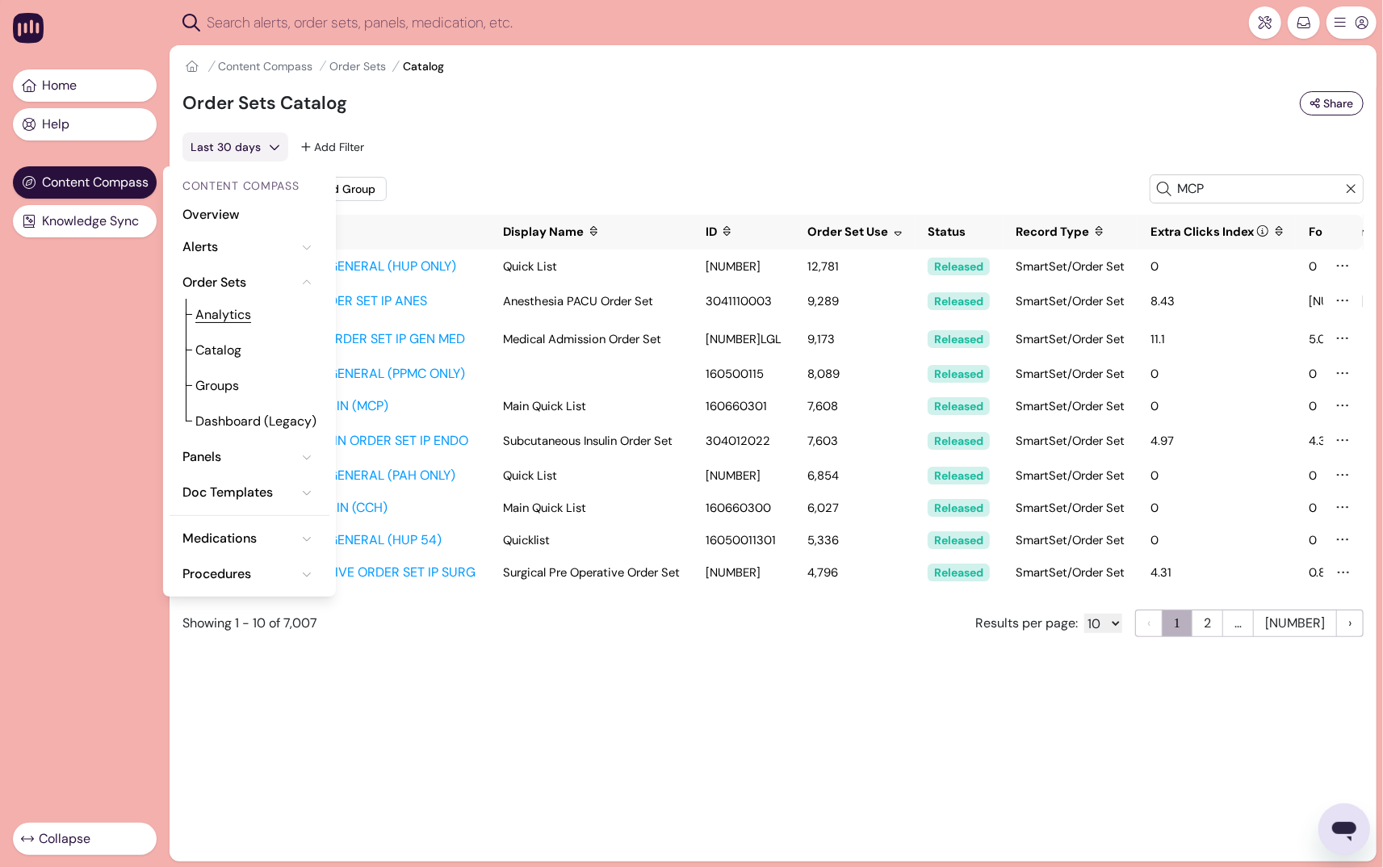 click on "Analytics" at bounding box center (223, 315) 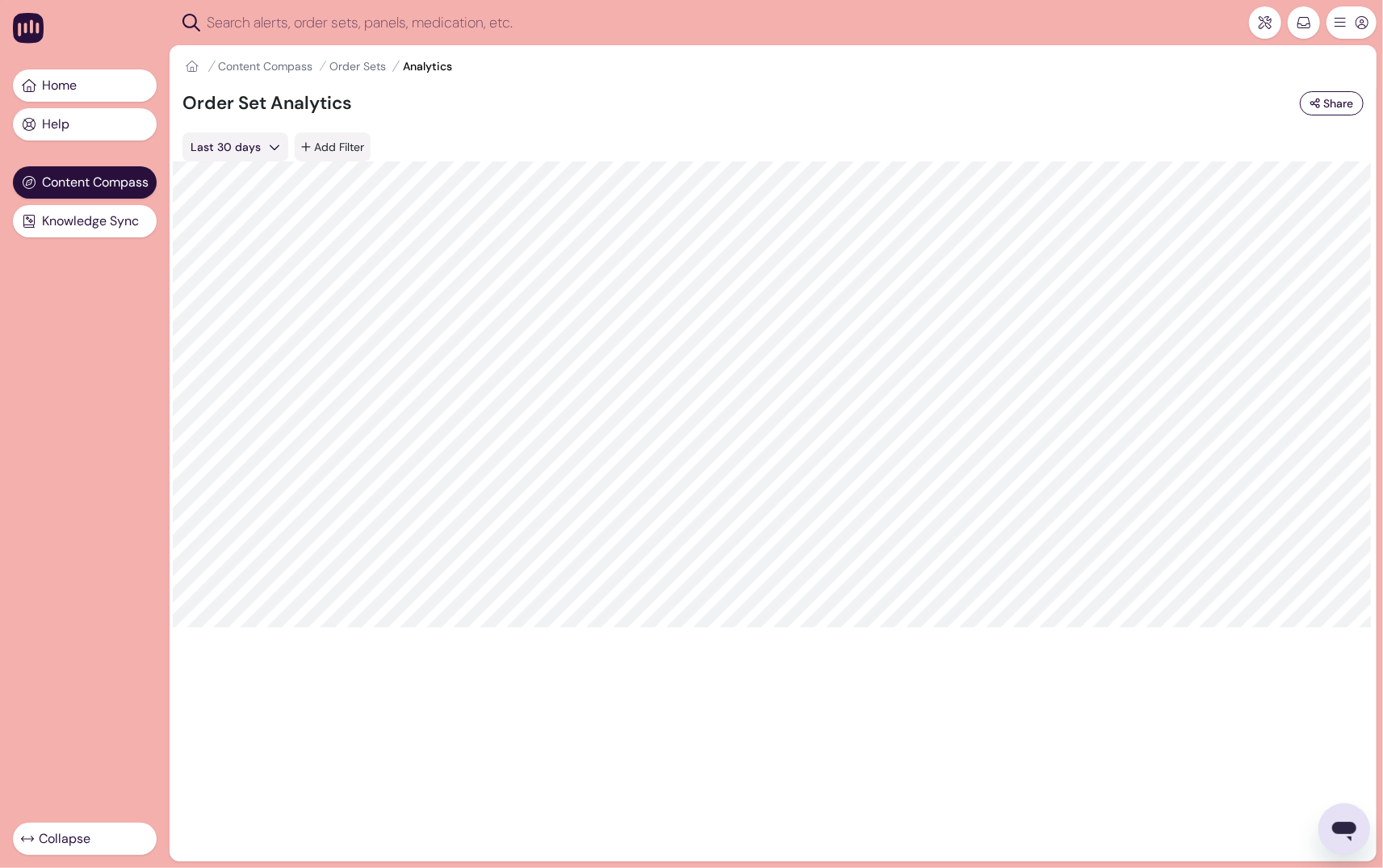 click on "Add Filter" at bounding box center (333, 147) 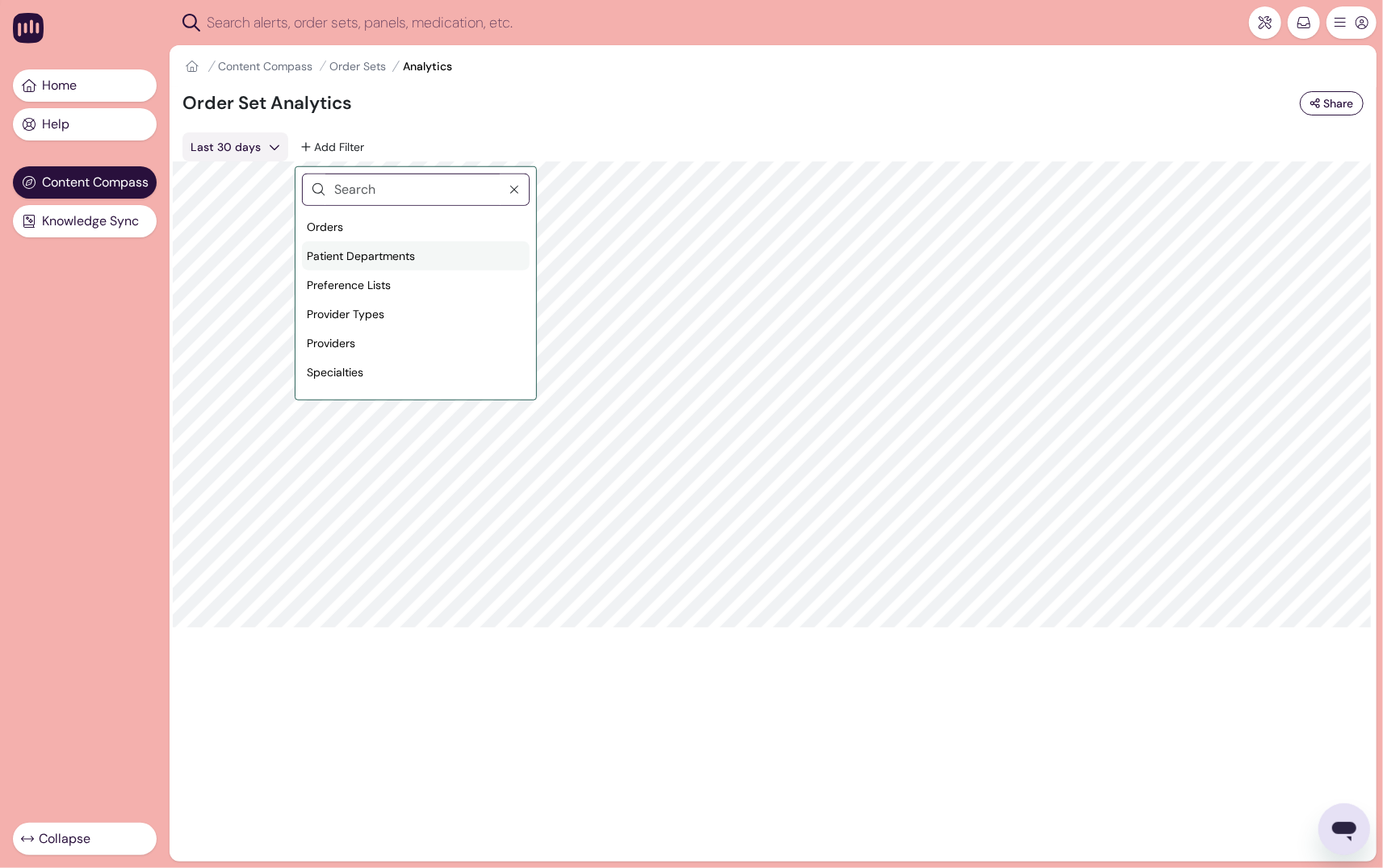 click on "Patient Departments" at bounding box center [361, 255] 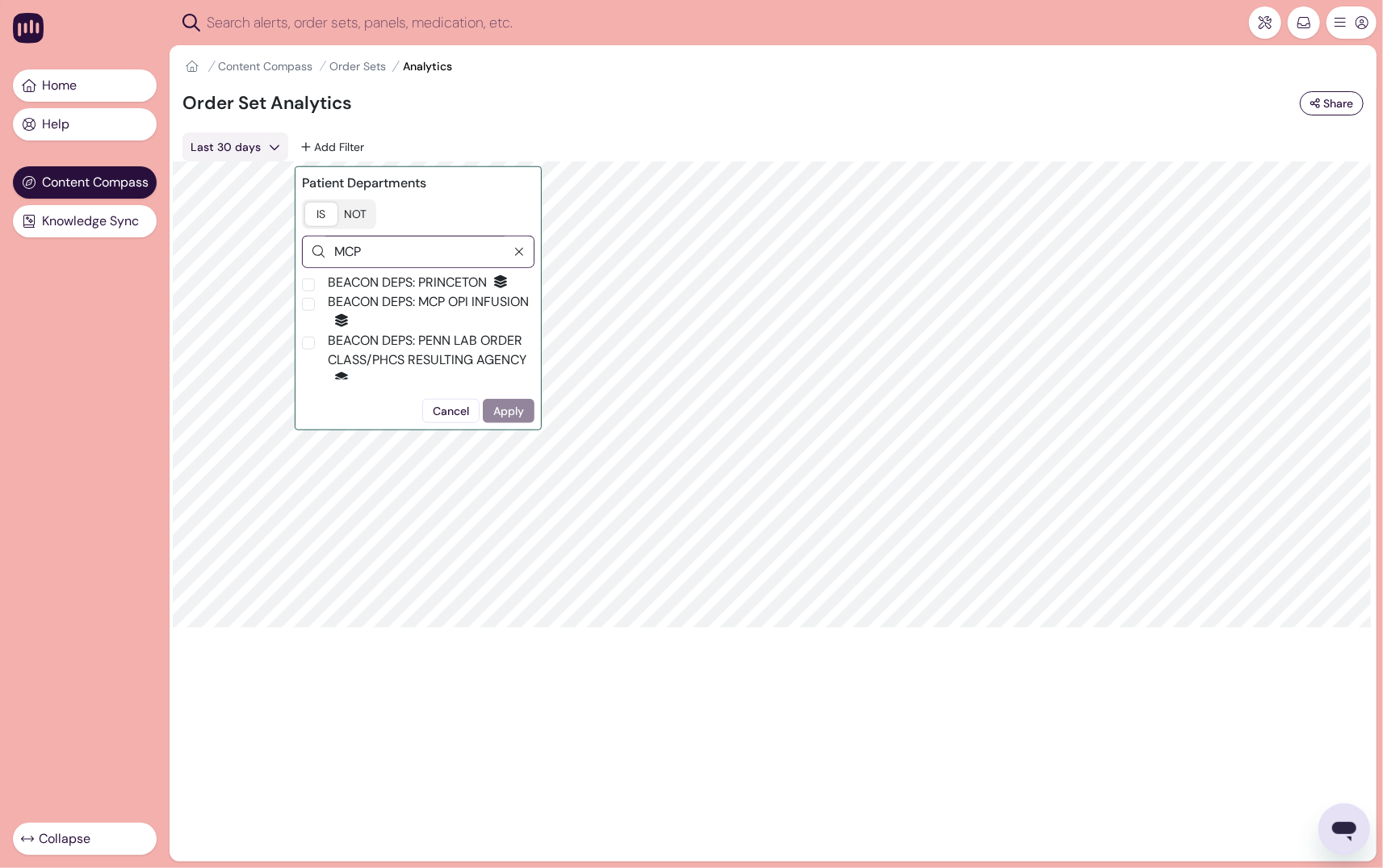 scroll, scrollTop: 166, scrollLeft: 0, axis: vertical 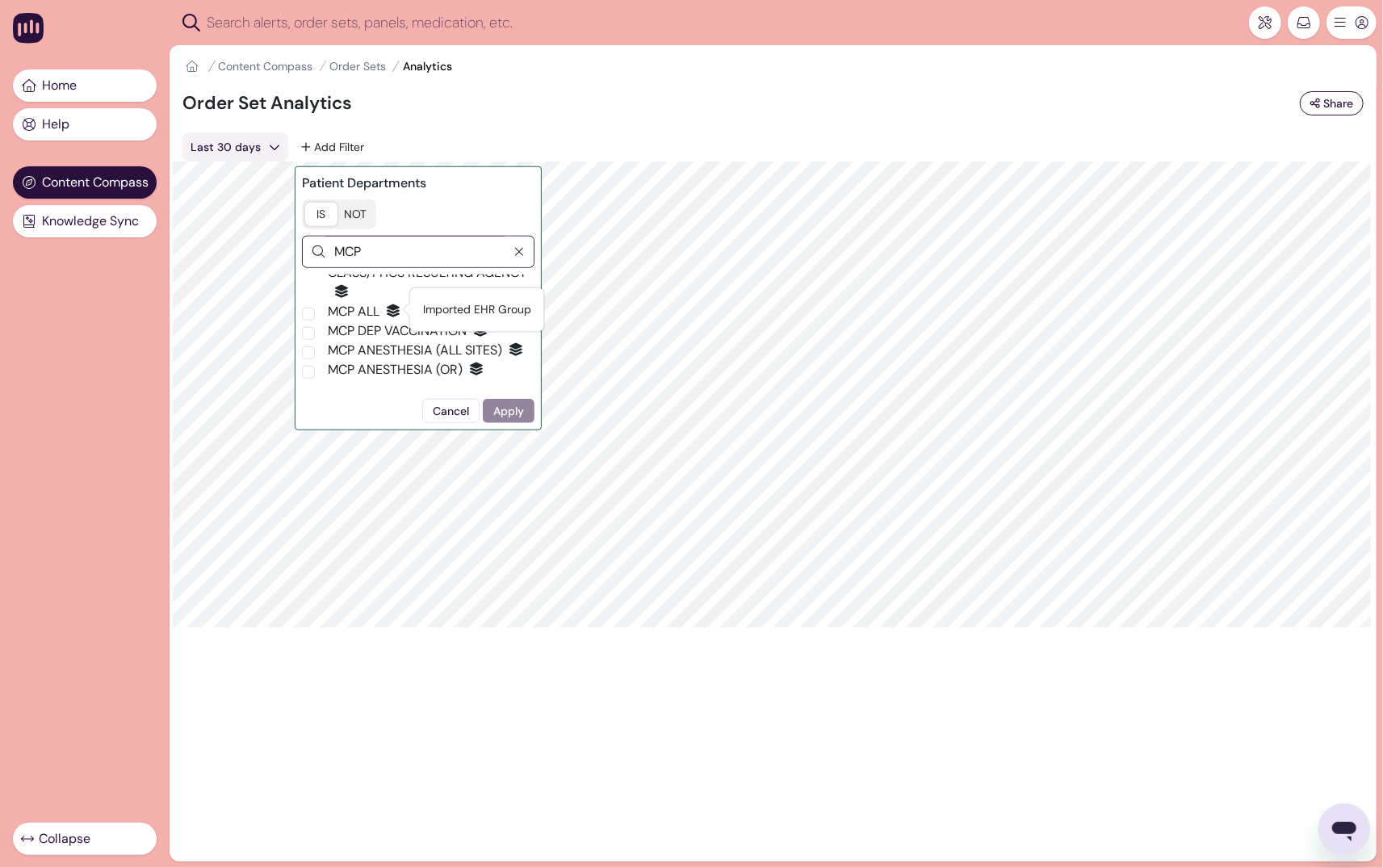 type on "MCP" 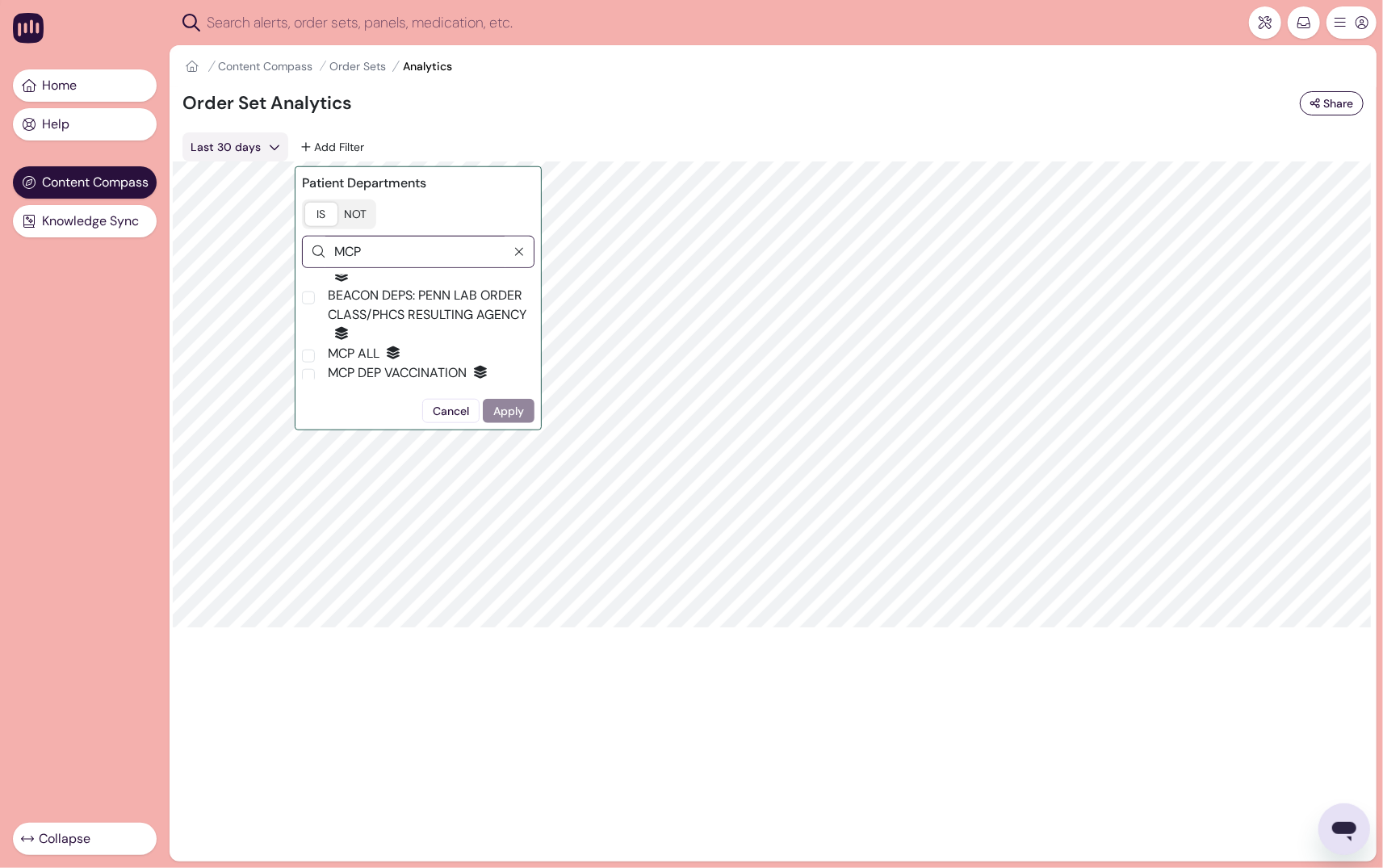 scroll, scrollTop: 132, scrollLeft: 0, axis: vertical 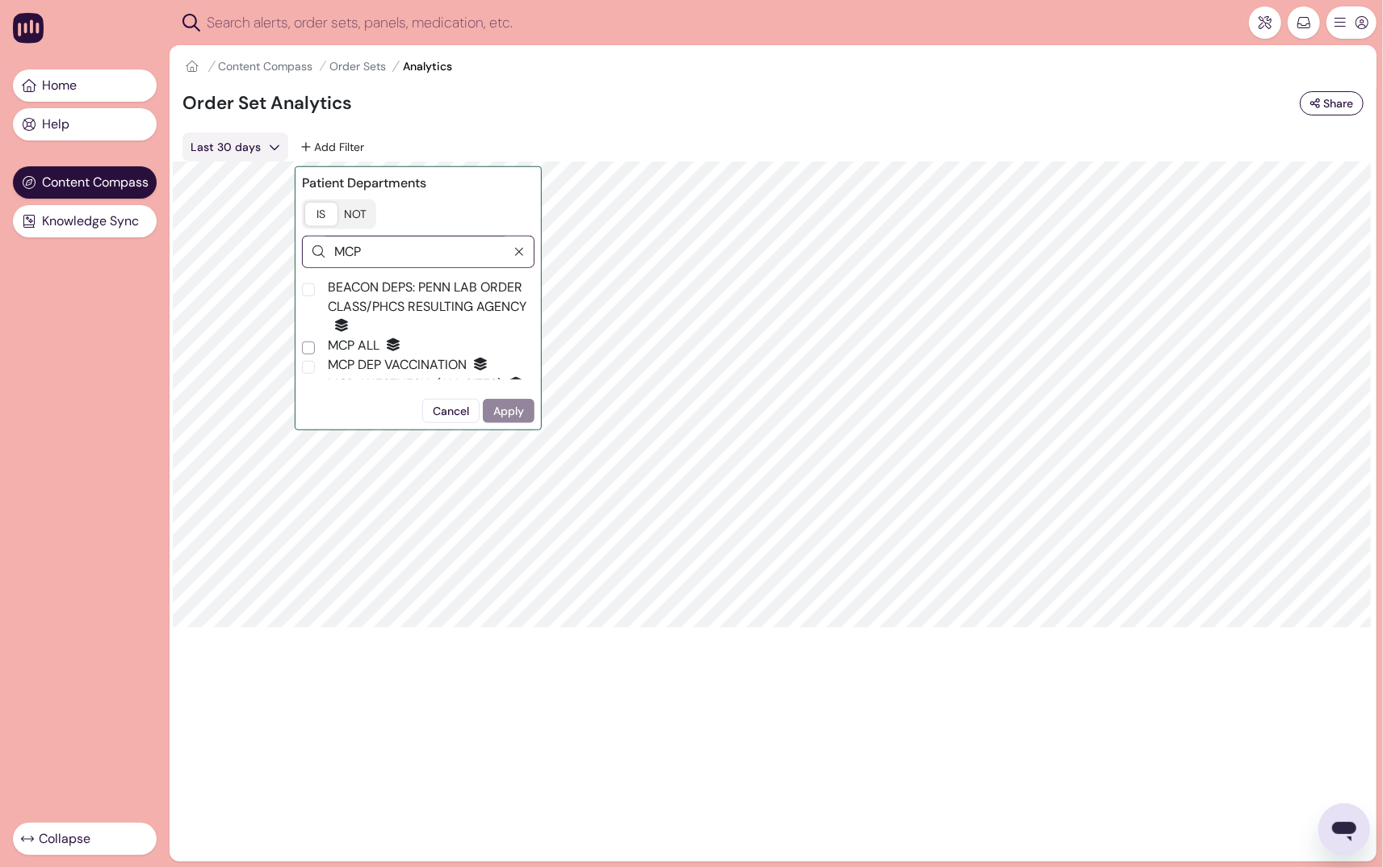 click on "MCP ALL" at bounding box center (308, 348) 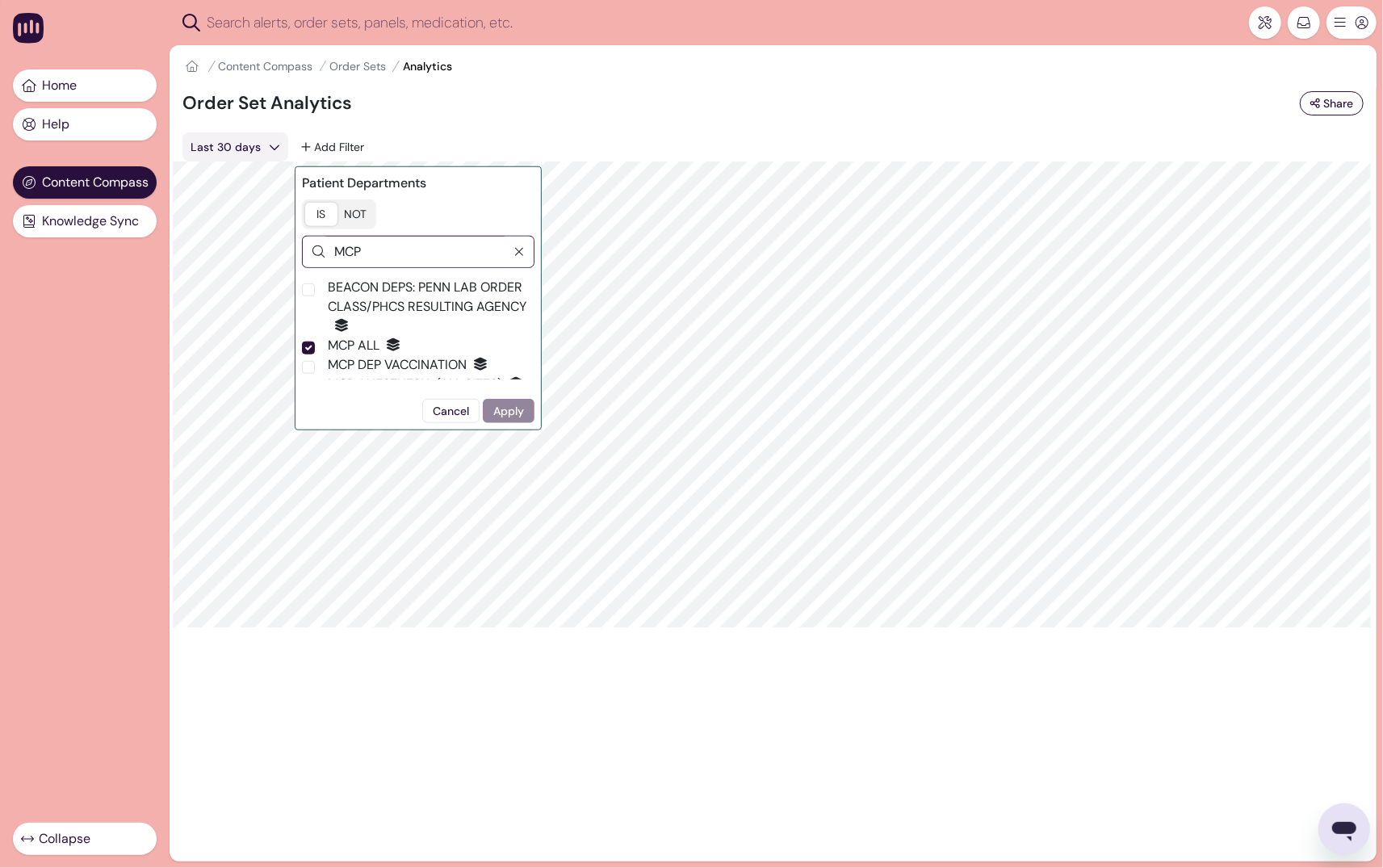 checkbox on "true" 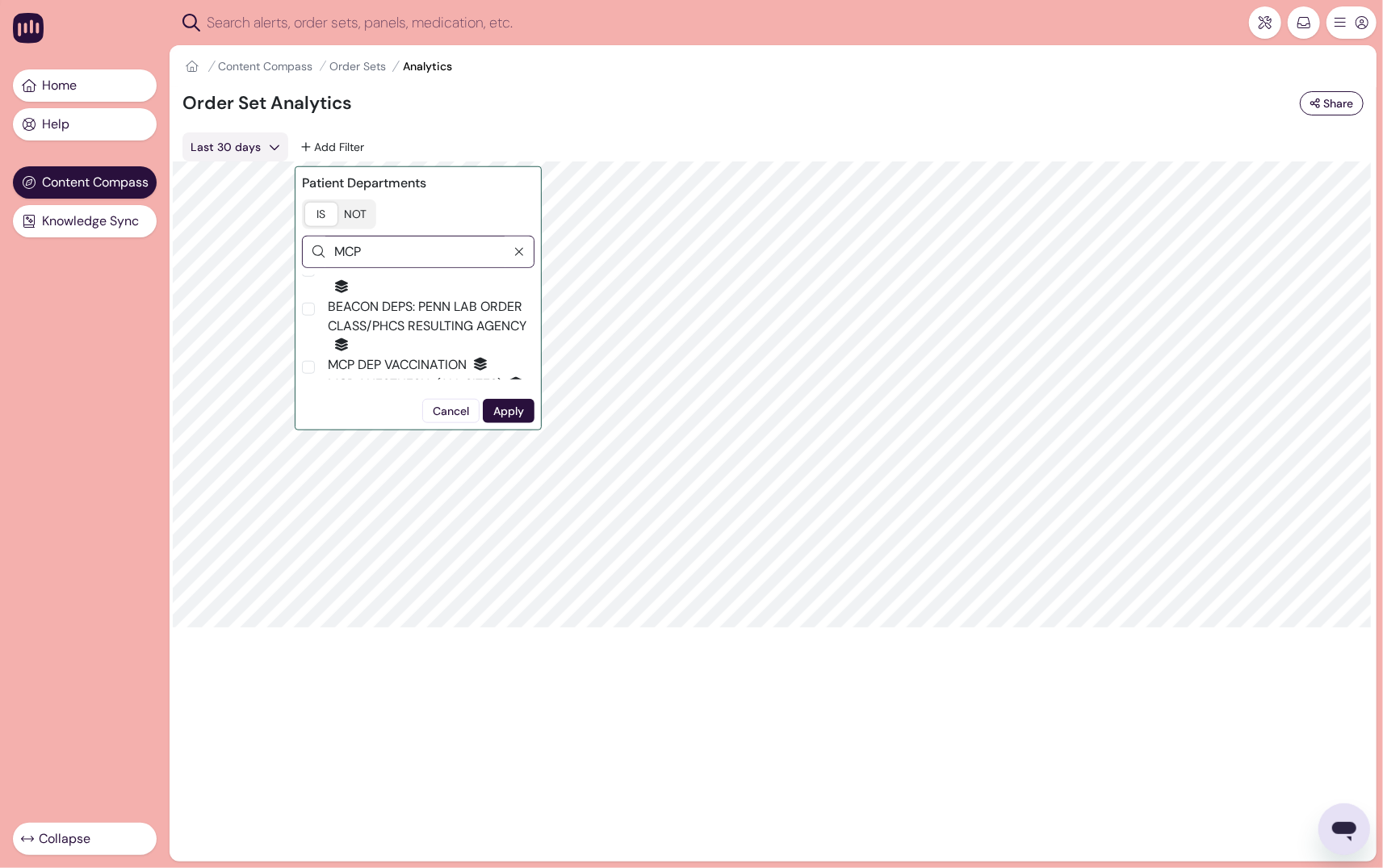 scroll, scrollTop: 0, scrollLeft: 0, axis: both 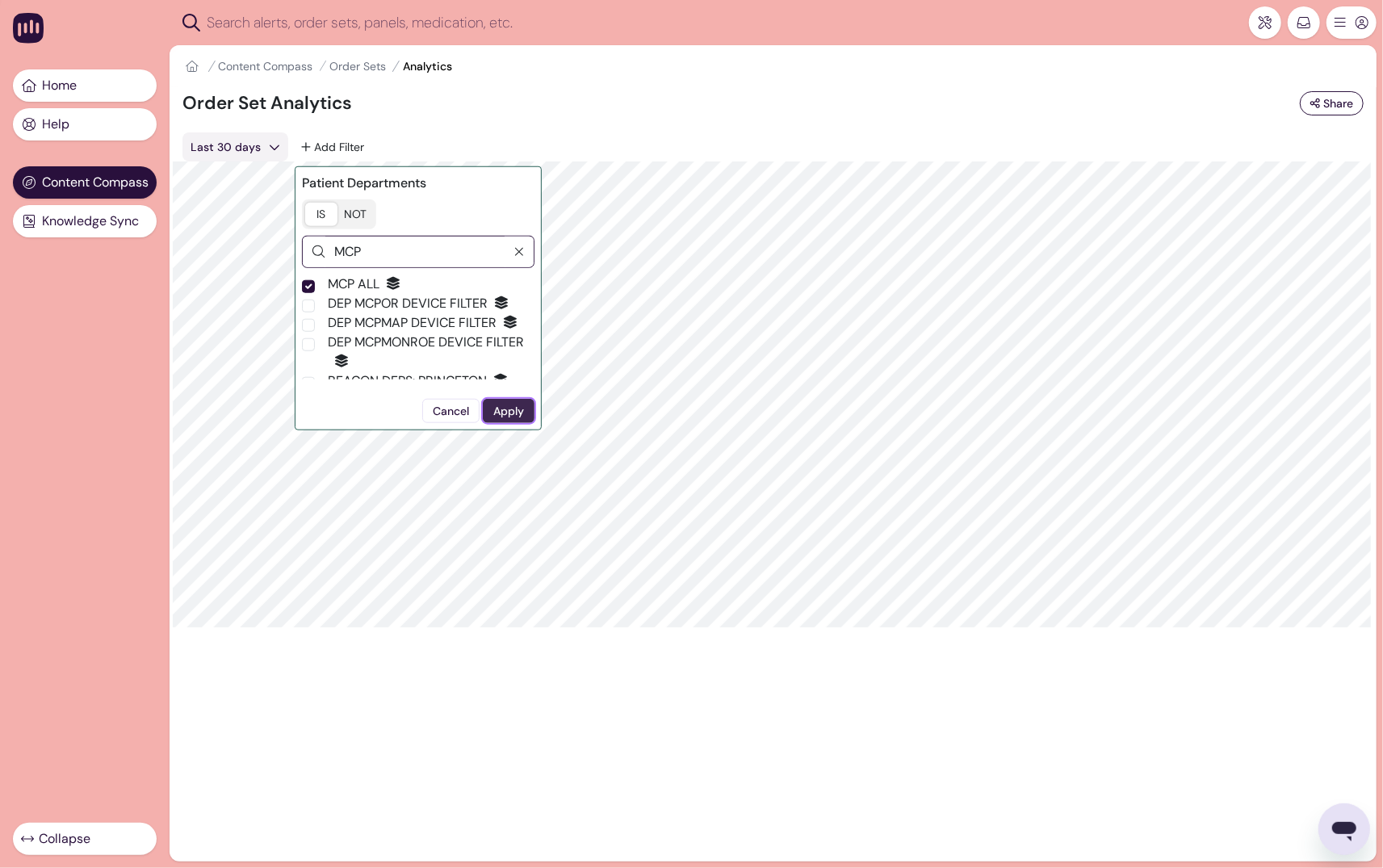 click on "Apply" at bounding box center [509, 410] 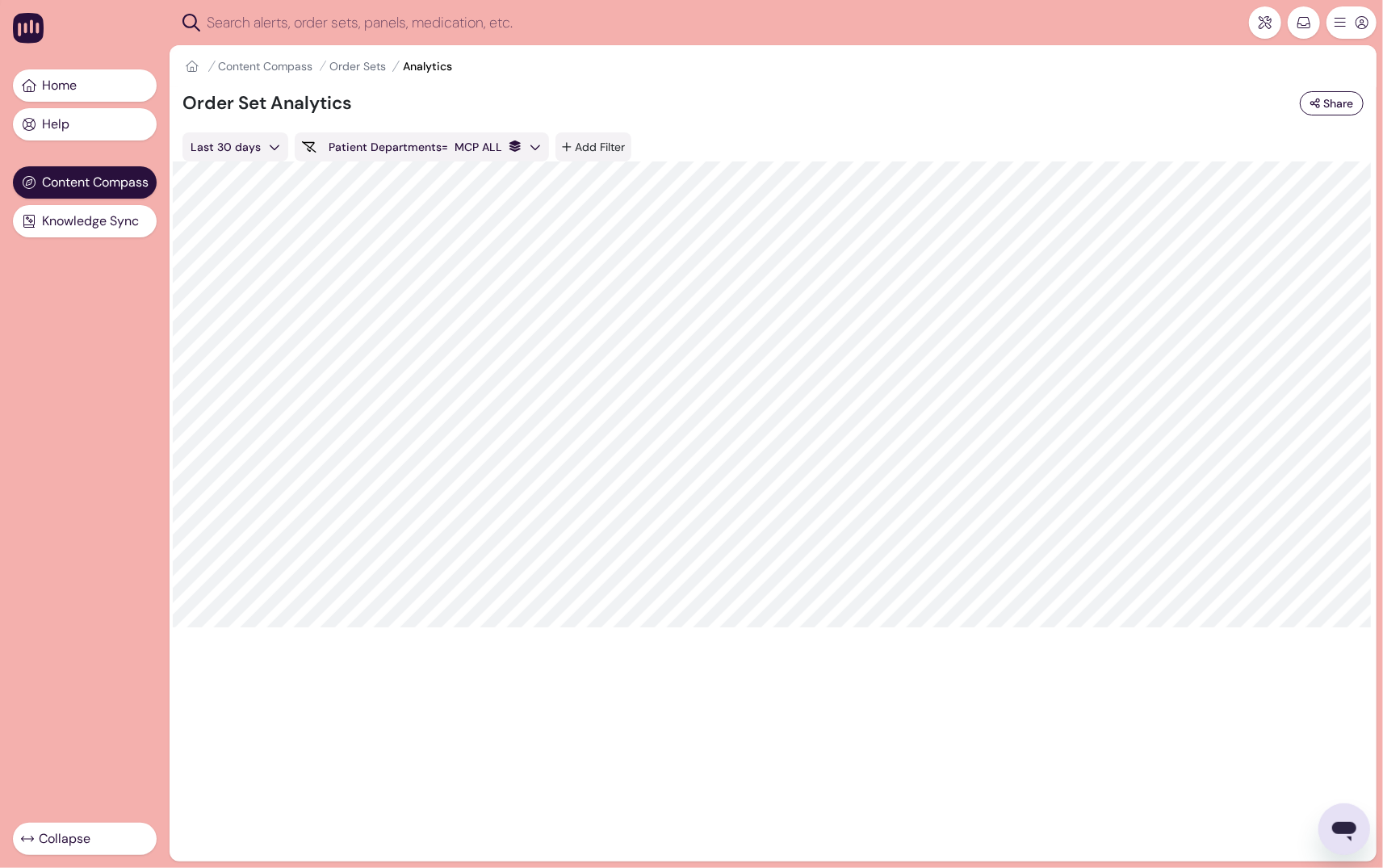 click on "Add Filter" at bounding box center (593, 147) 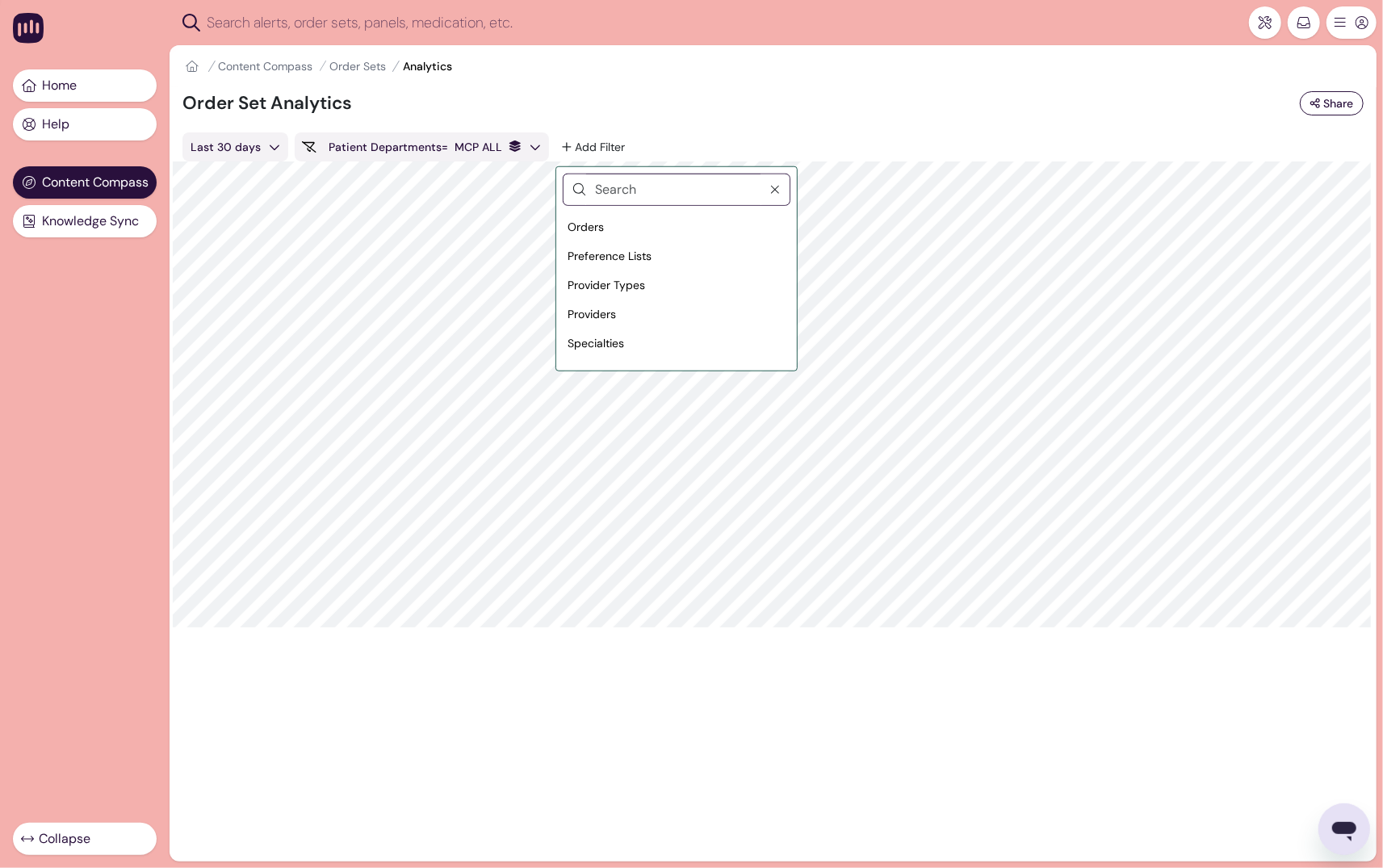 click on "Order Set Analytics Share" at bounding box center (773, 103) 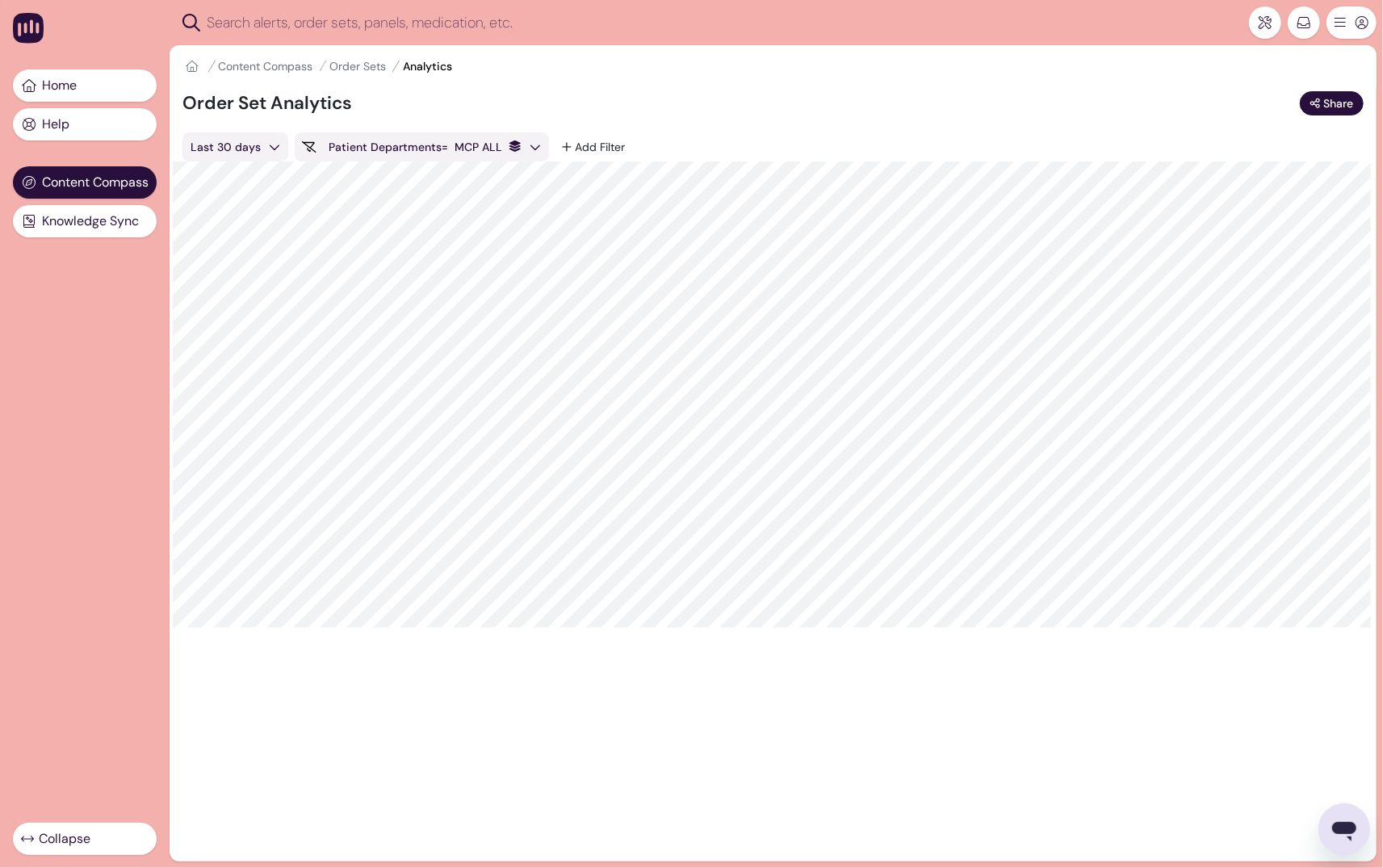 click on "Share" at bounding box center [1331, 103] 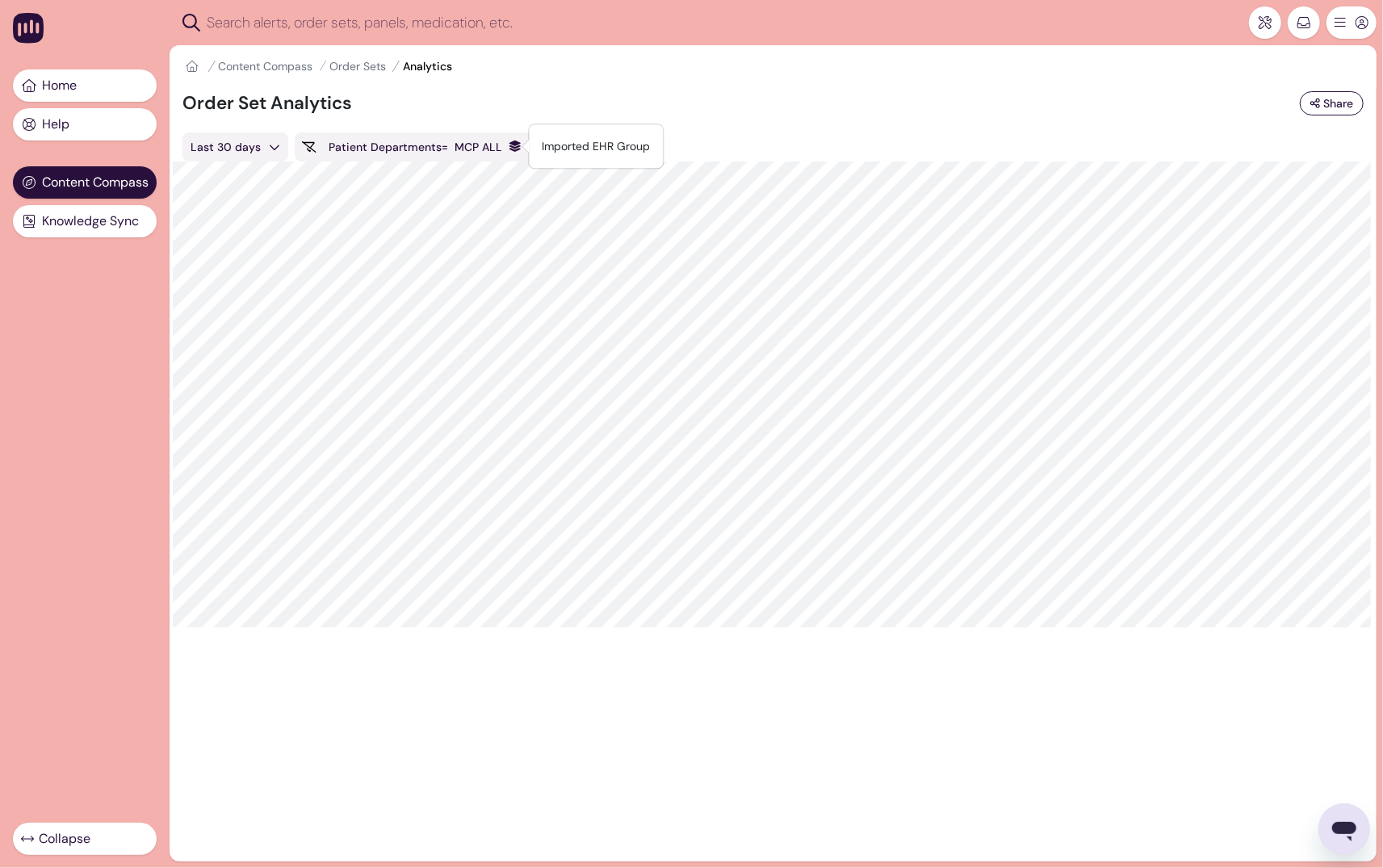 click 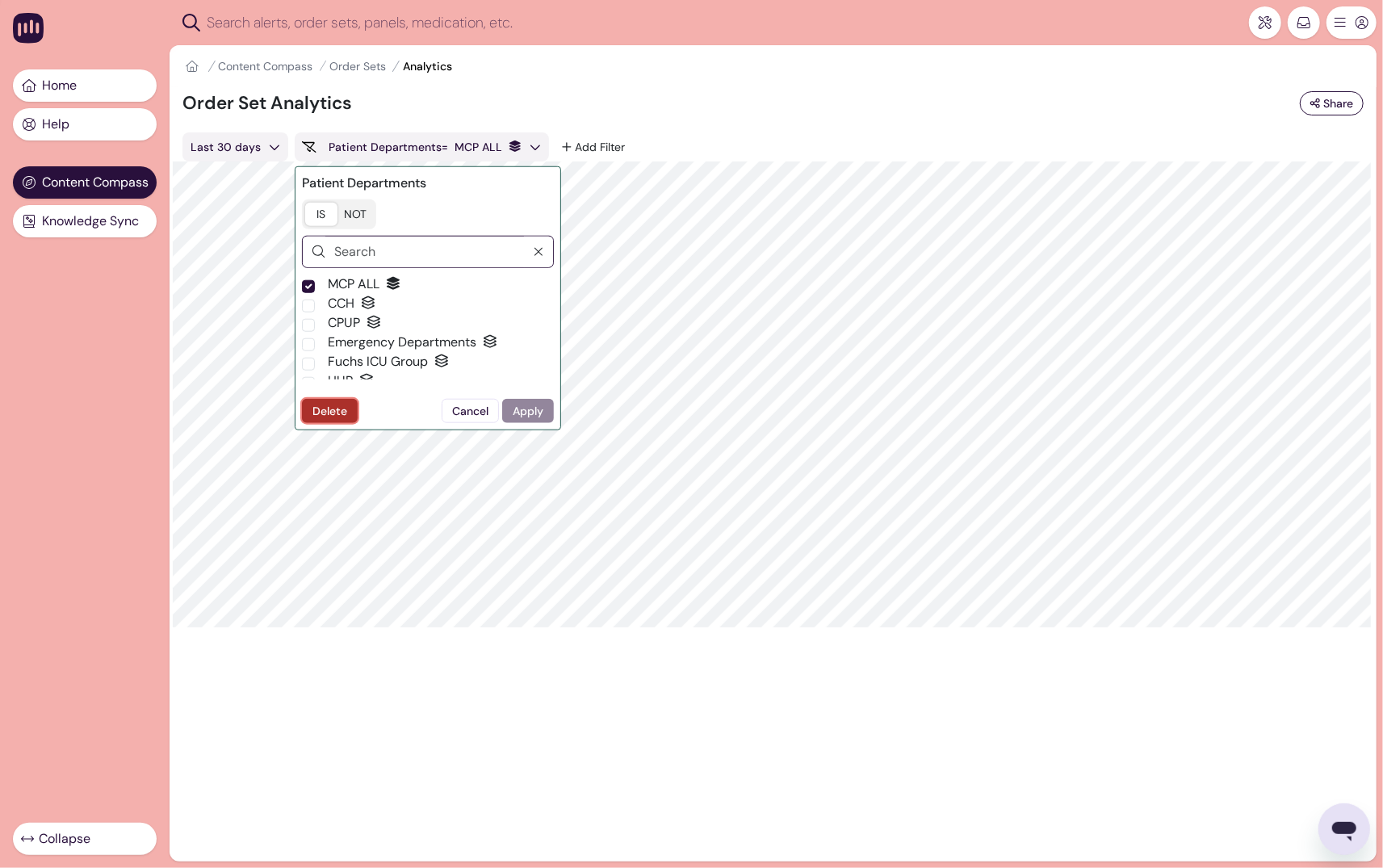 click on "Delete" at bounding box center [329, 410] 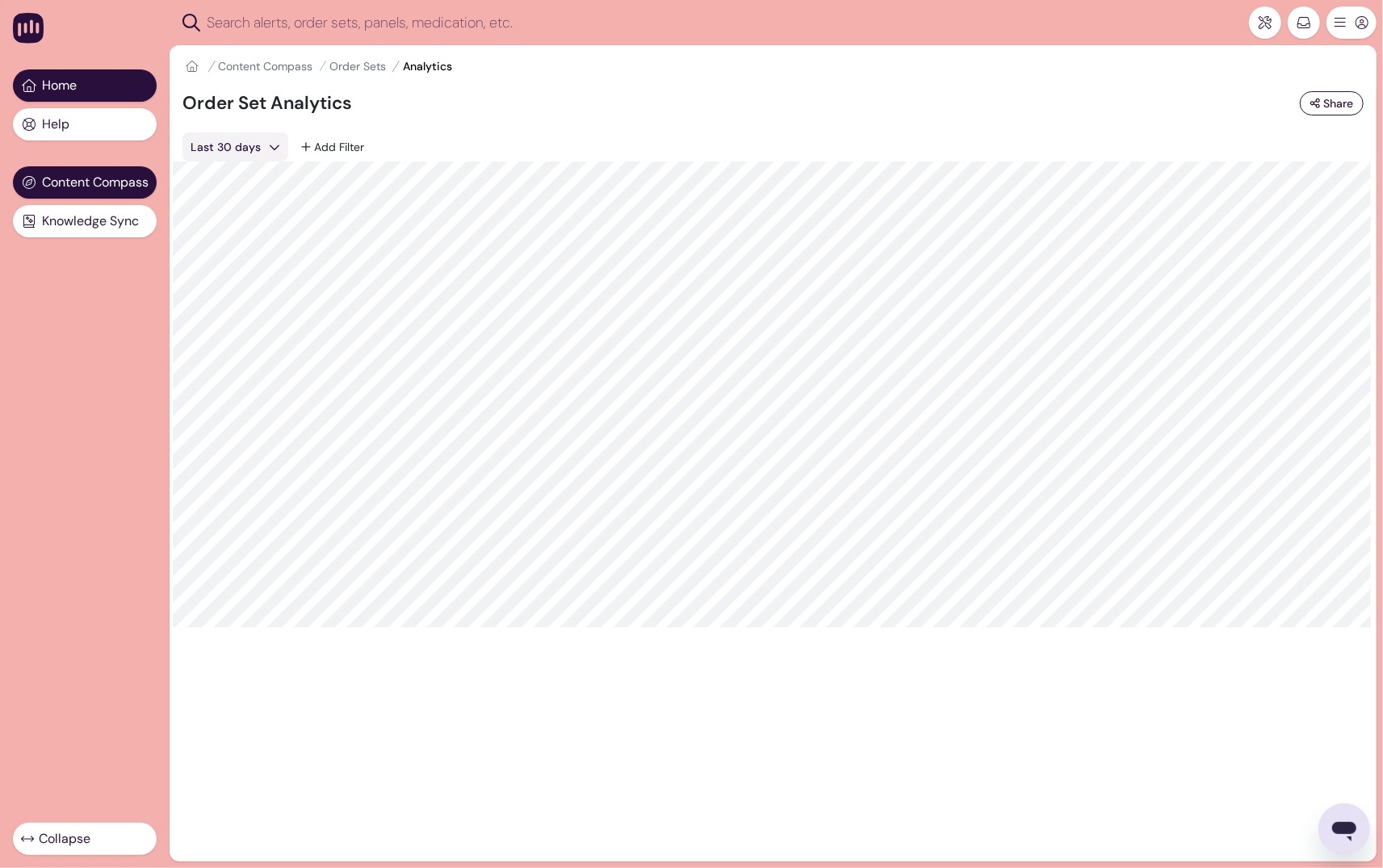 click on "Home" at bounding box center [85, 86] 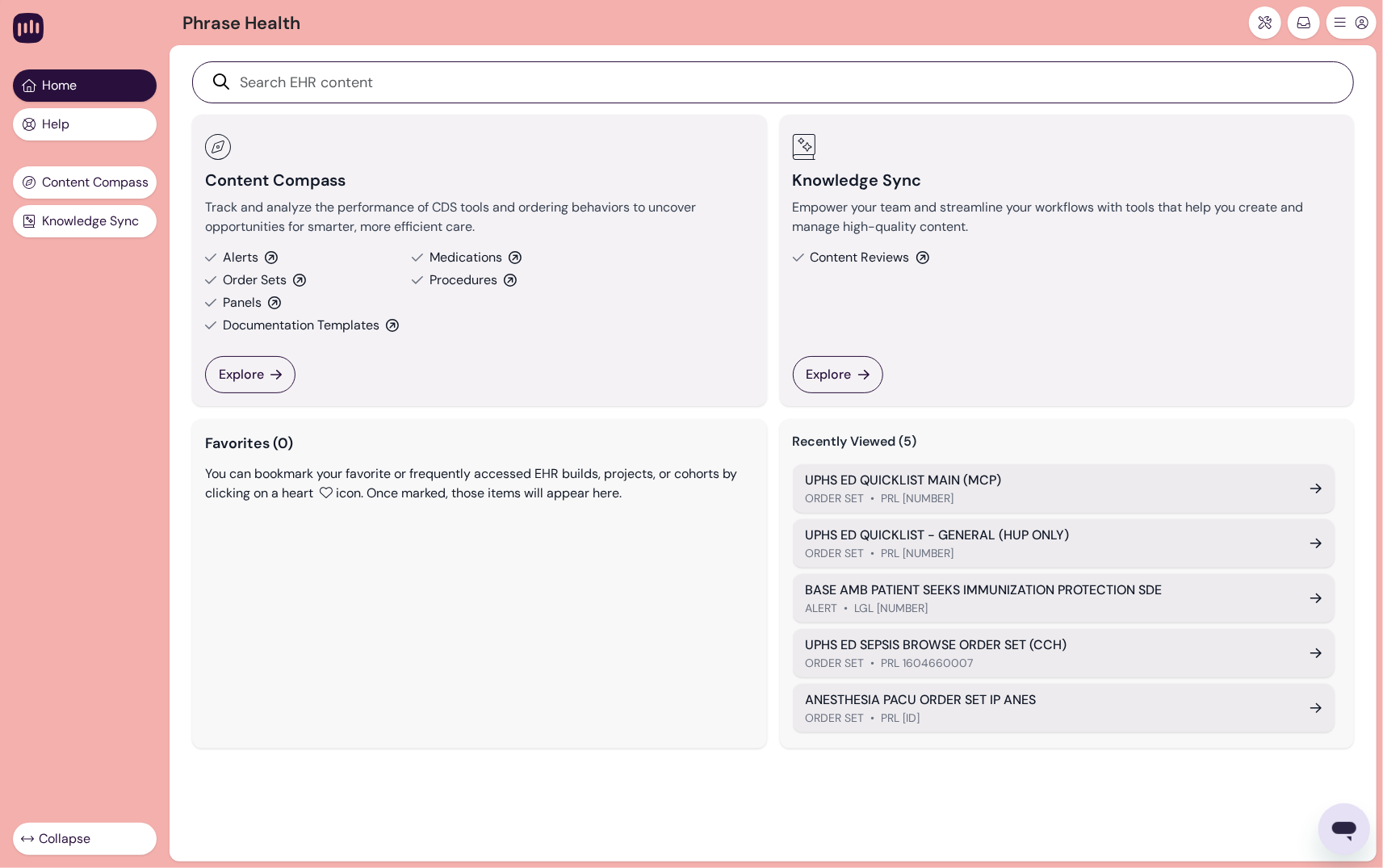 click on "Order Sets" at bounding box center (254, 280) 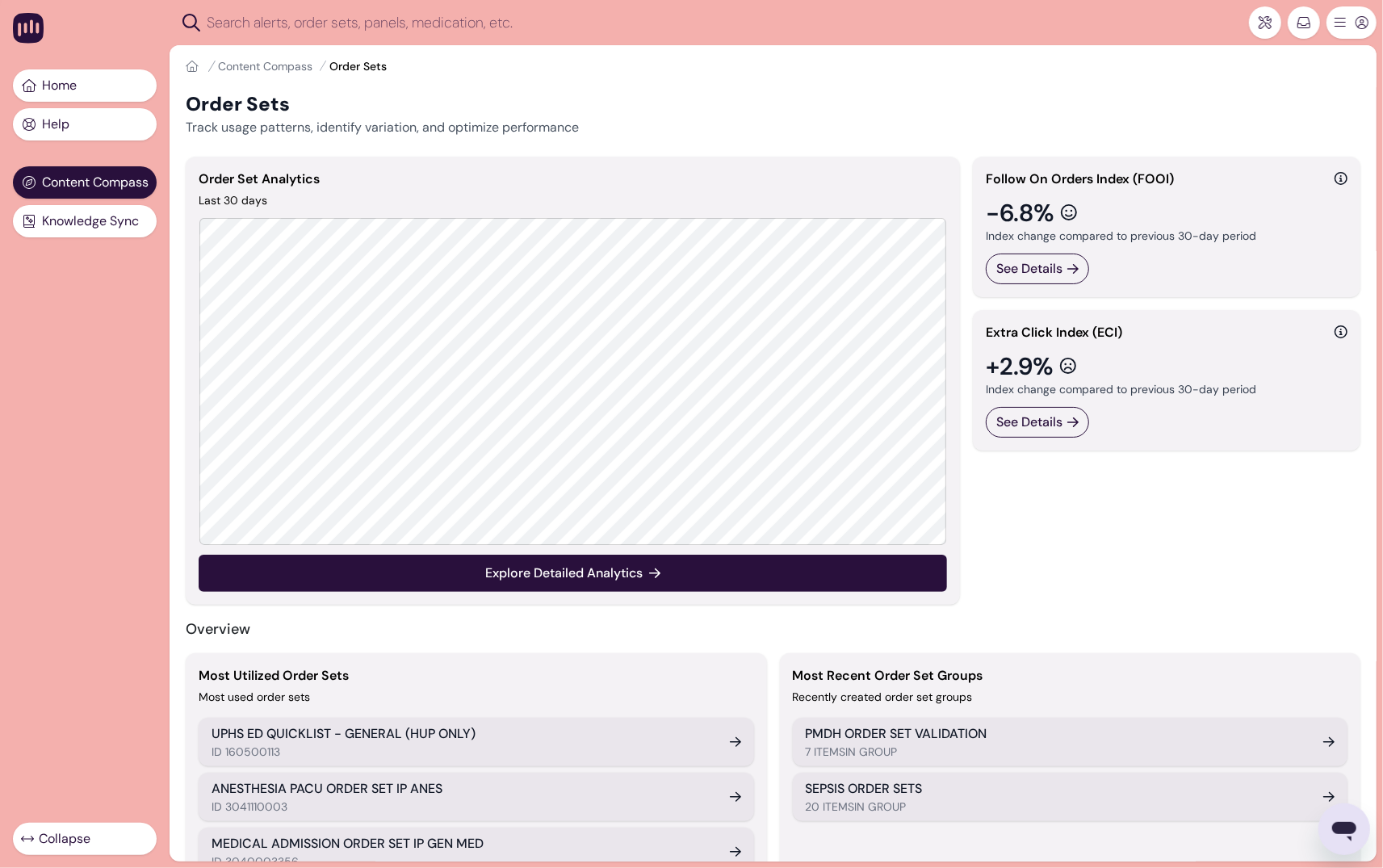 click at bounding box center (722, 23) 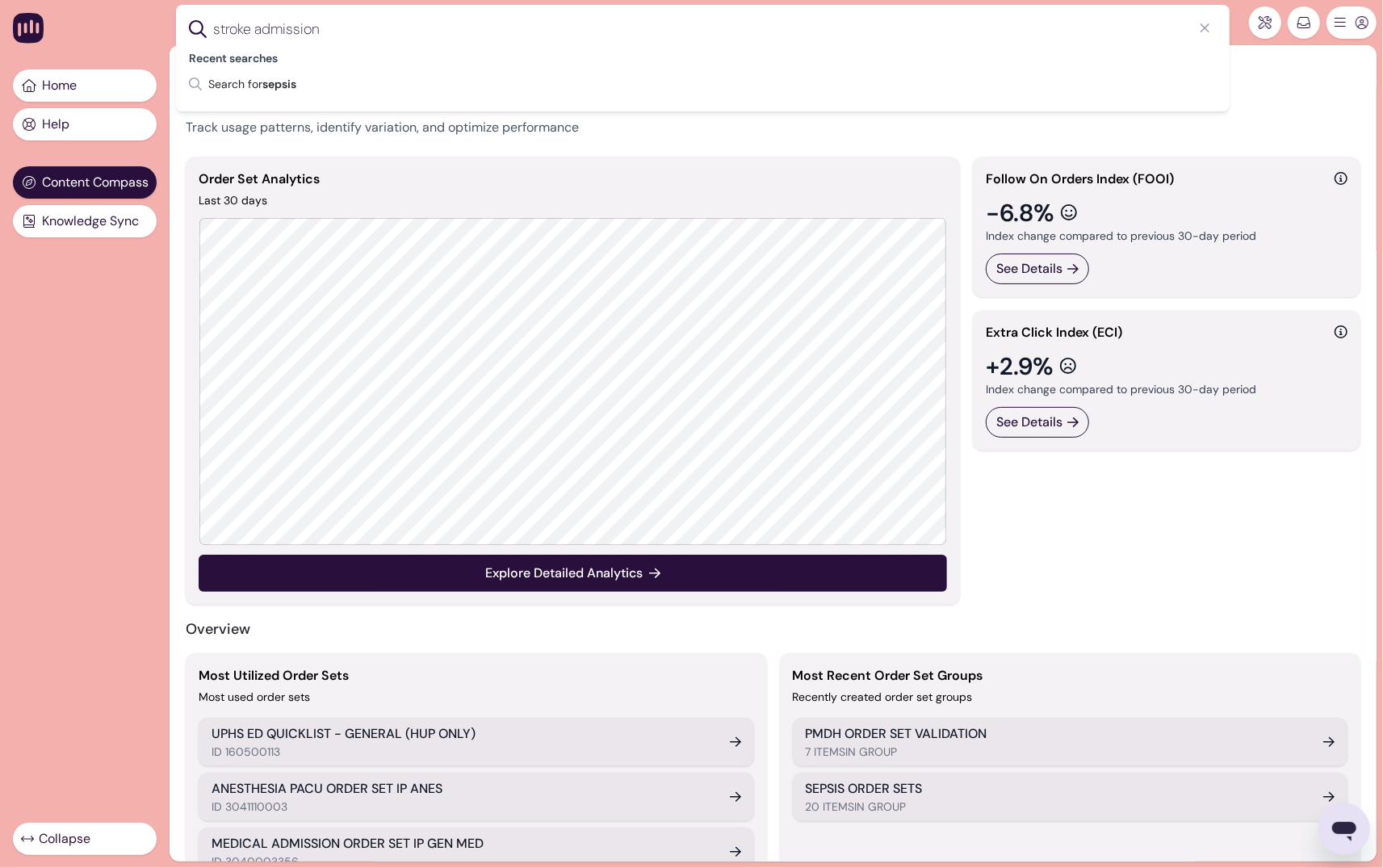 type on "stroke admission" 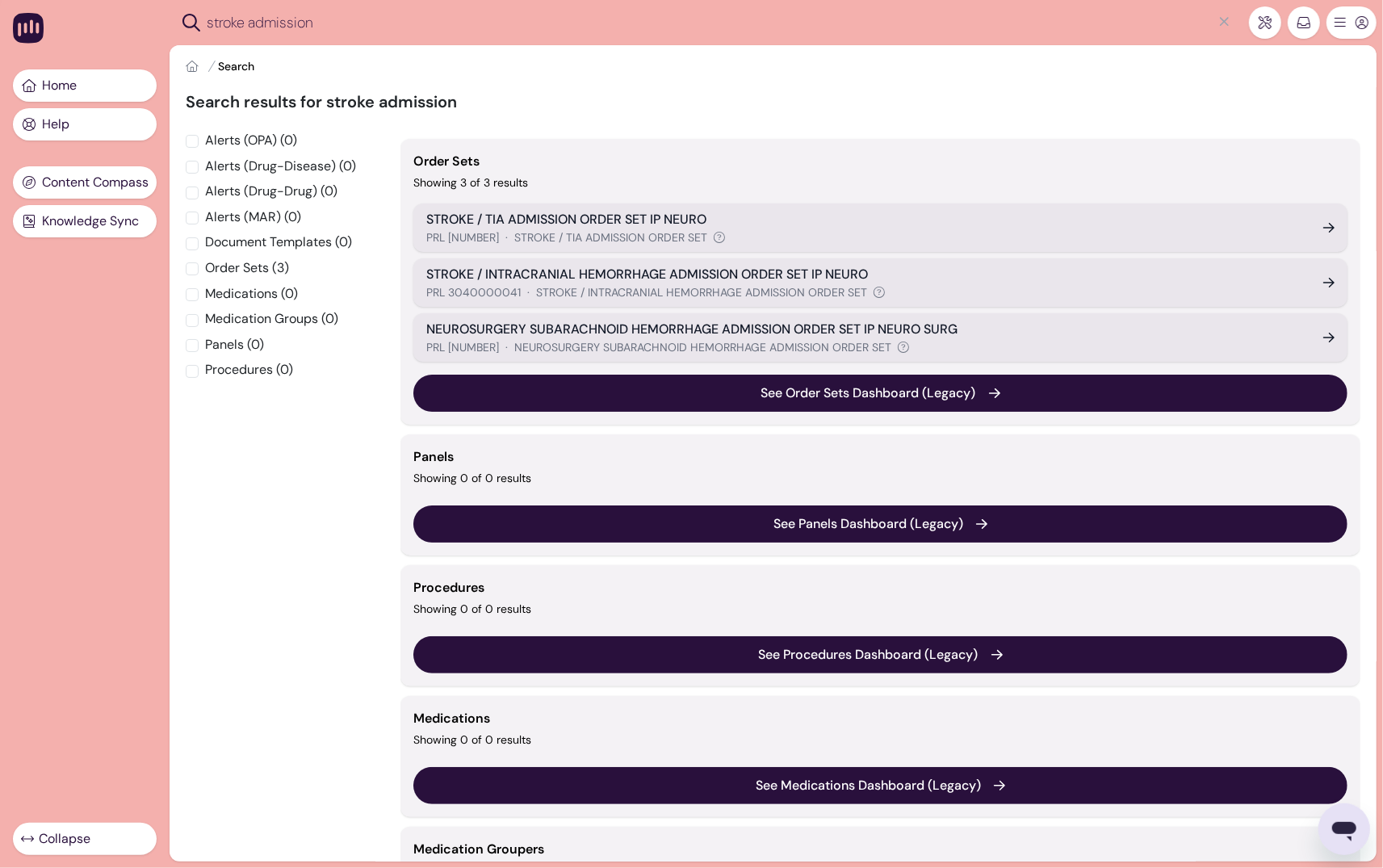 click on "STROKE / TIA  ADMISSION ORDER SET IP NEURO" at bounding box center (865, 220) 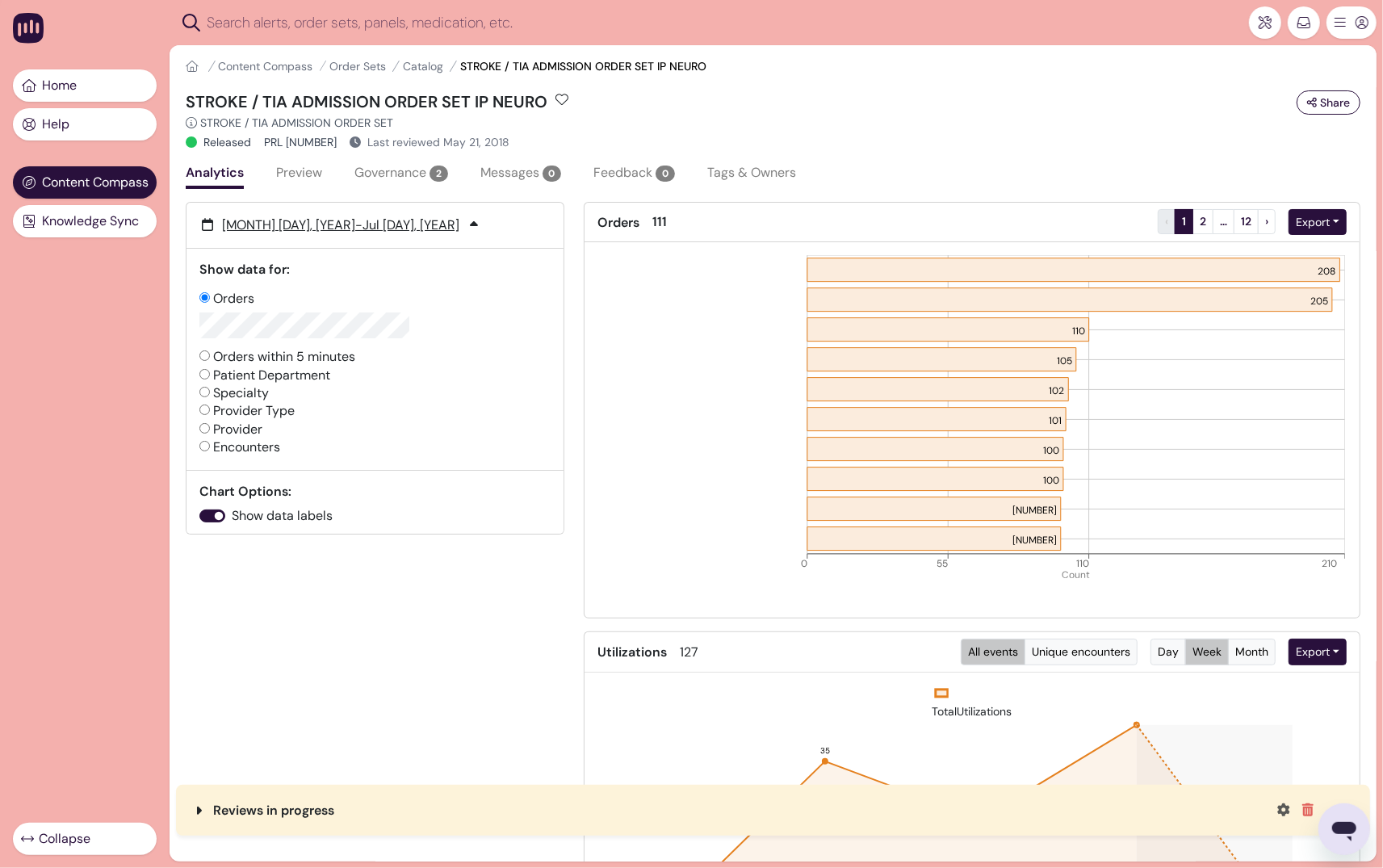 click on "Patient Department" at bounding box center (204, 374) 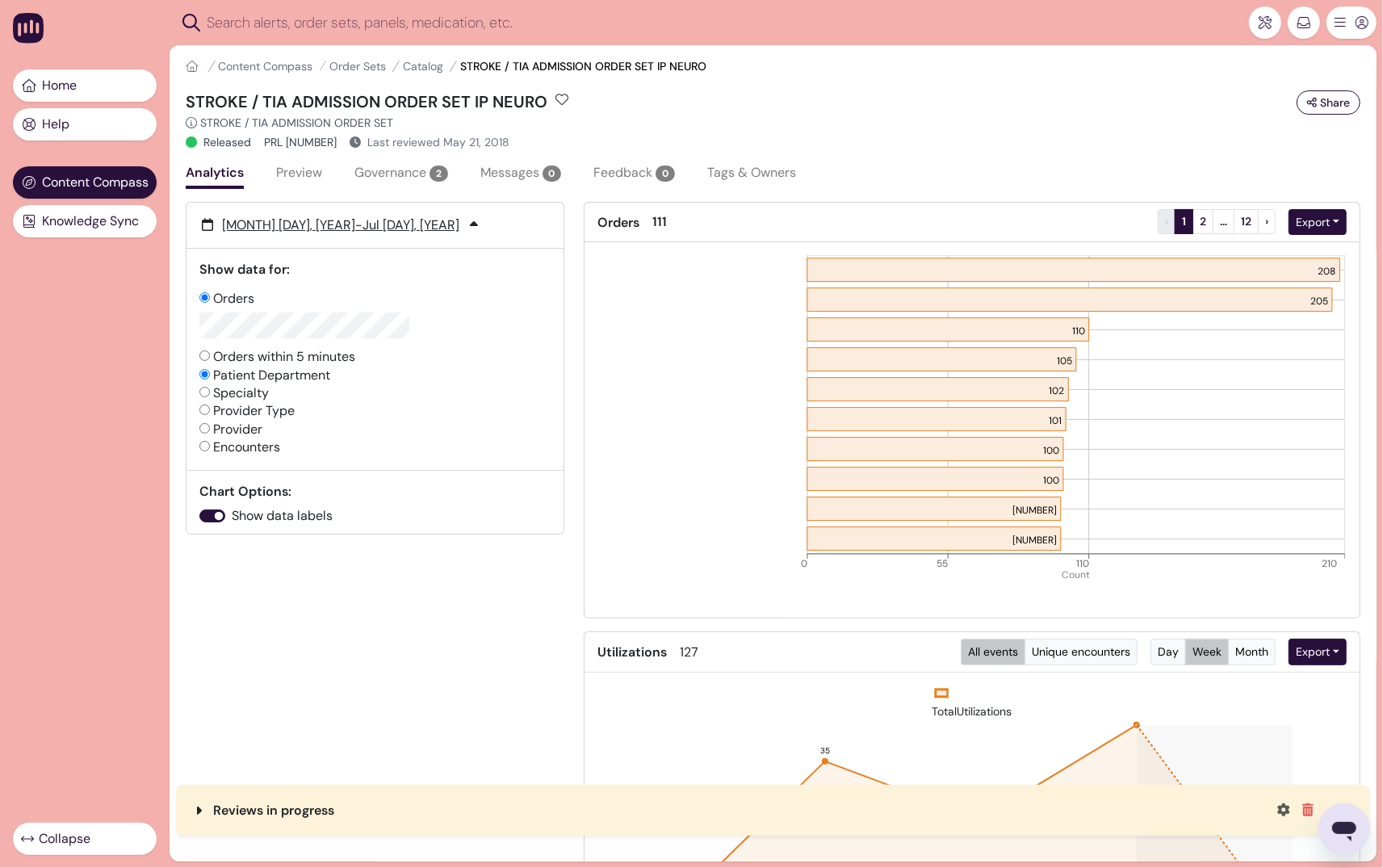 radio on "true" 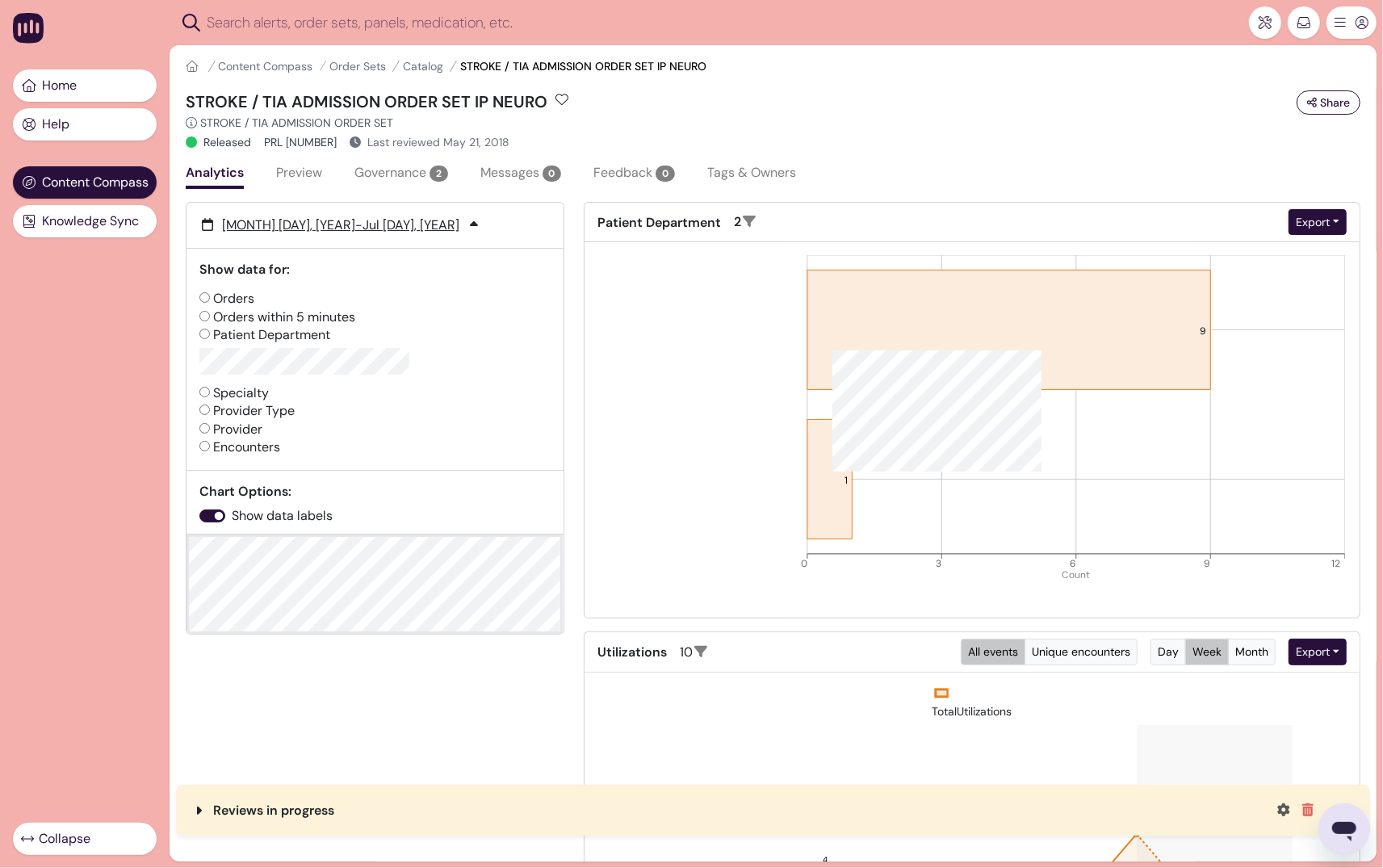 click 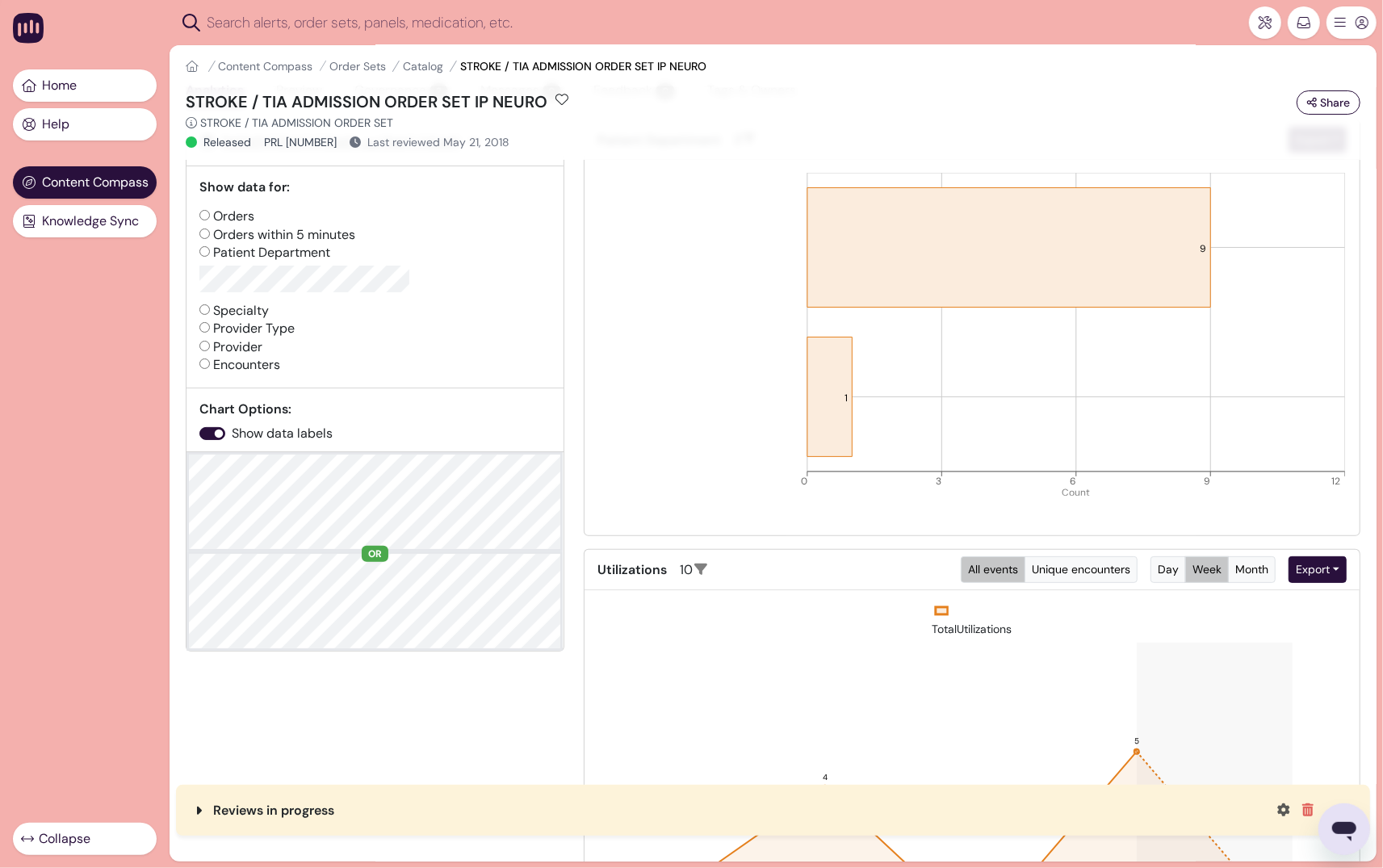 scroll, scrollTop: 77, scrollLeft: 0, axis: vertical 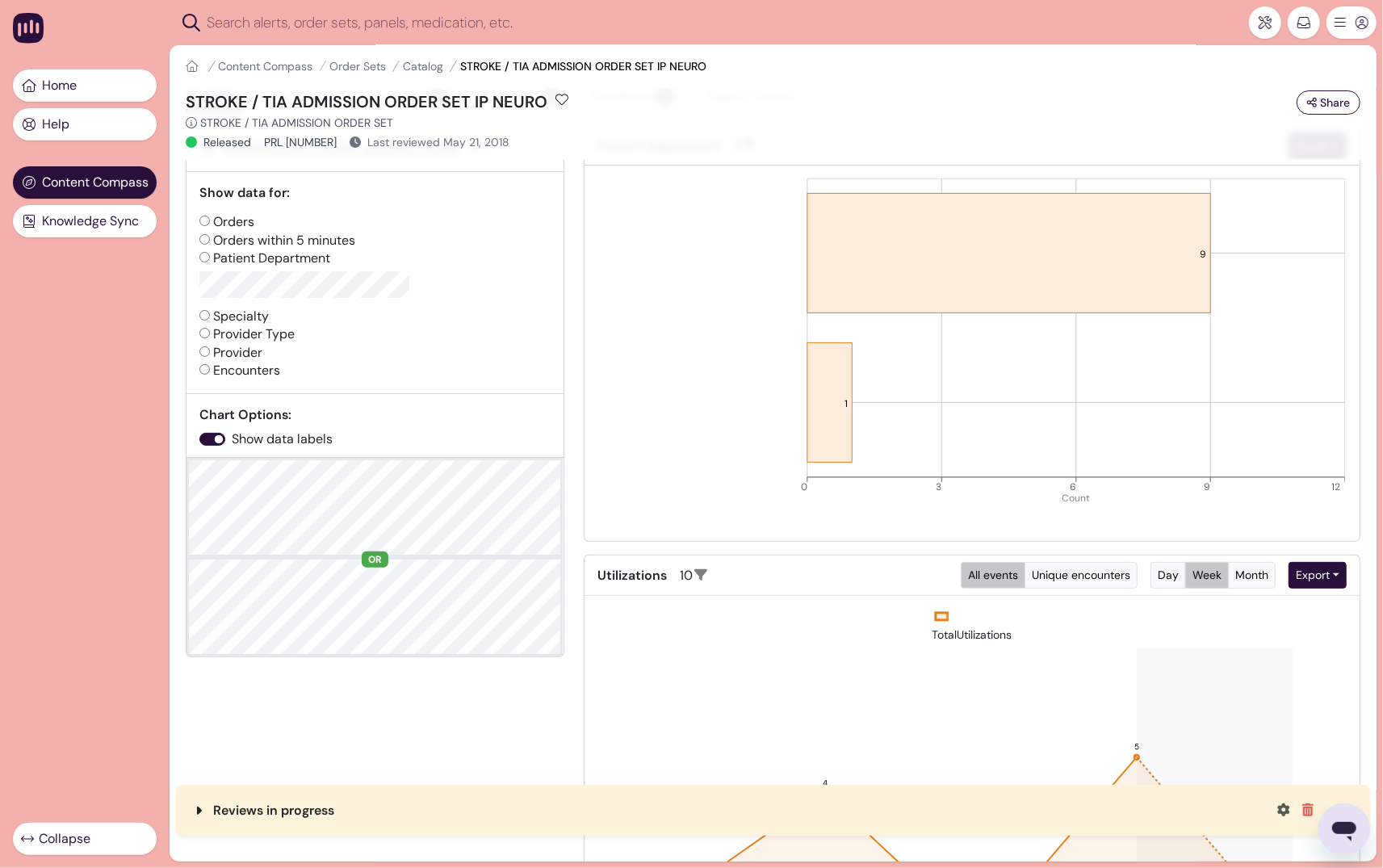 click on "Encounters" at bounding box center (204, 369) 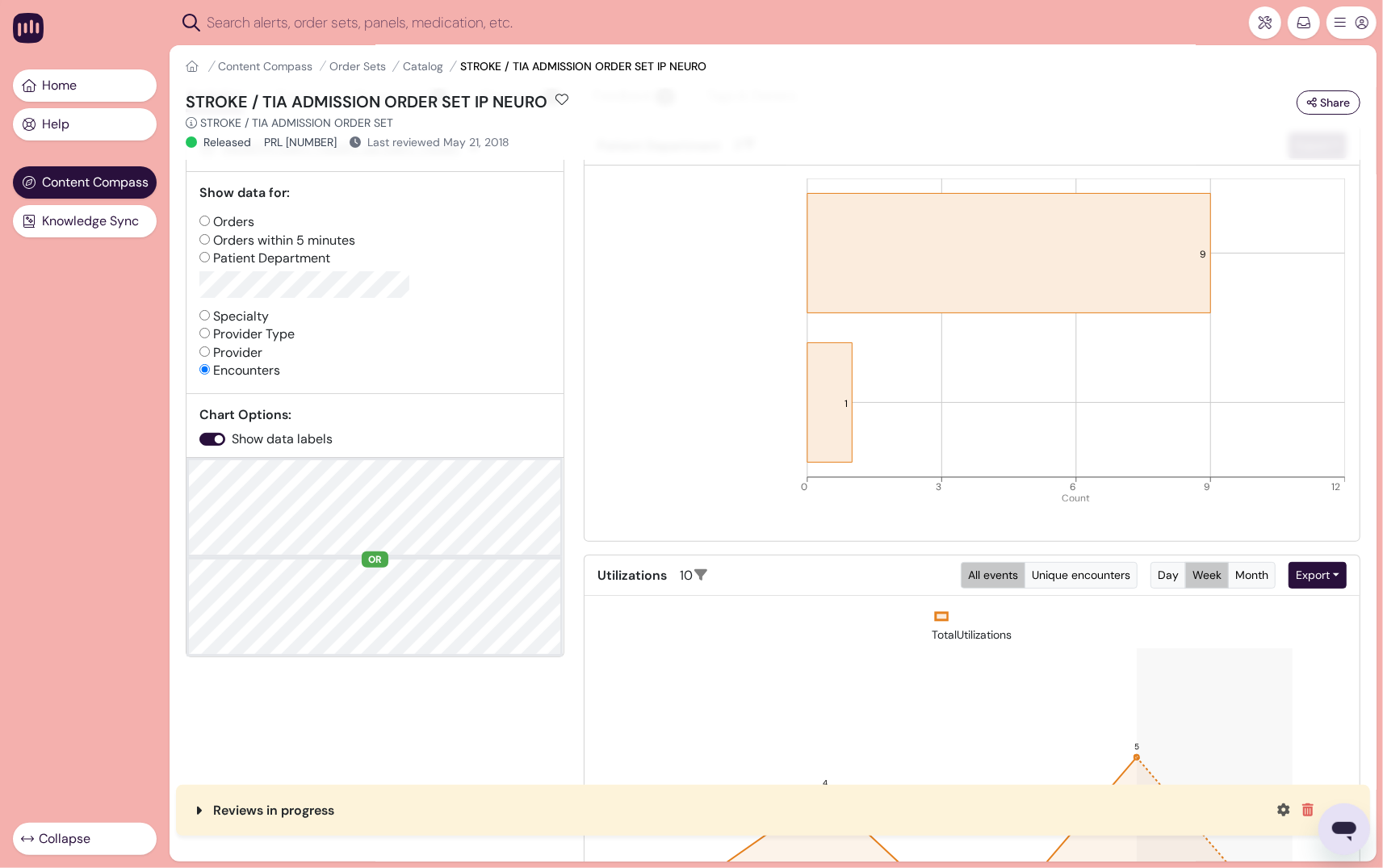 radio on "false" 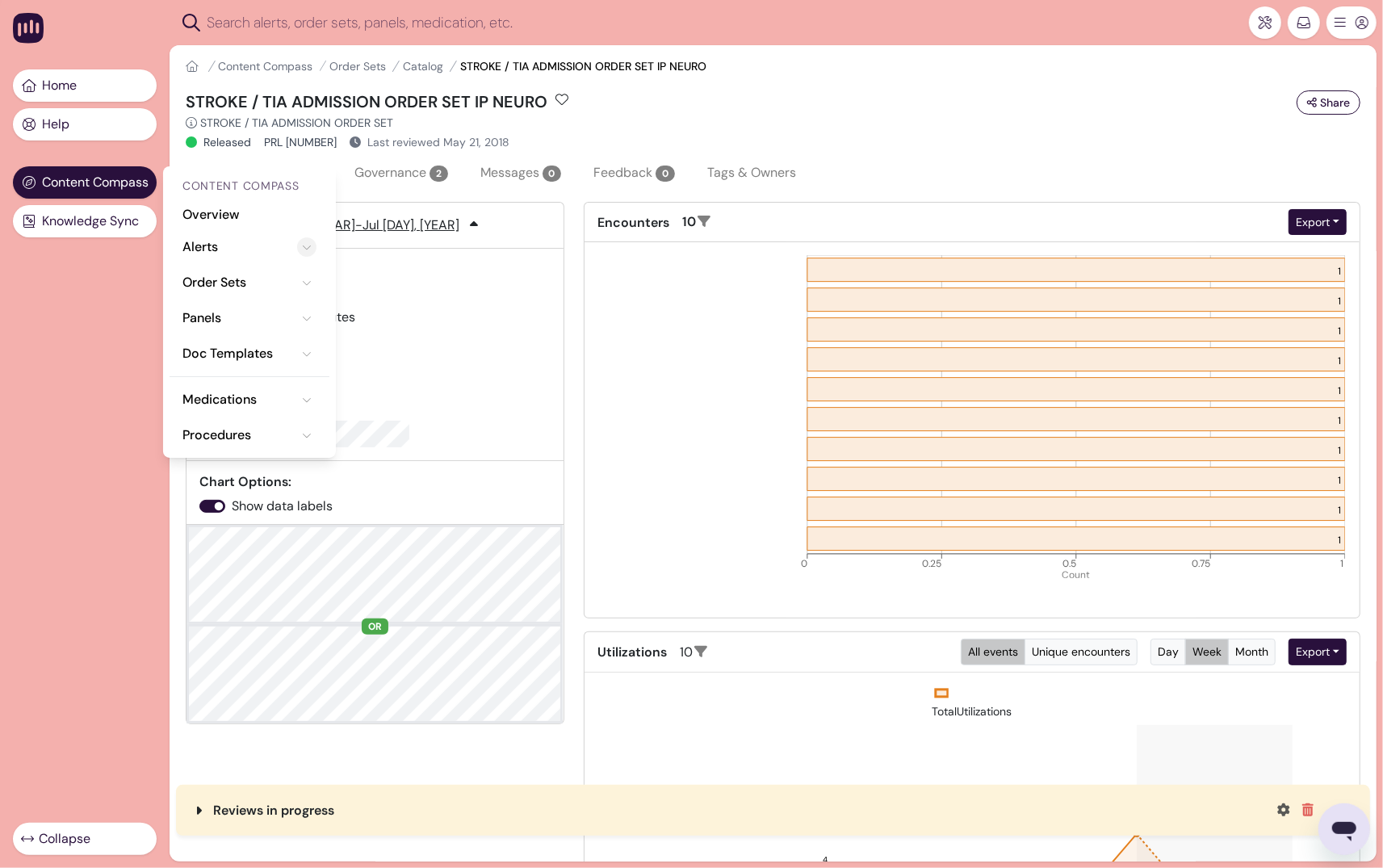 click 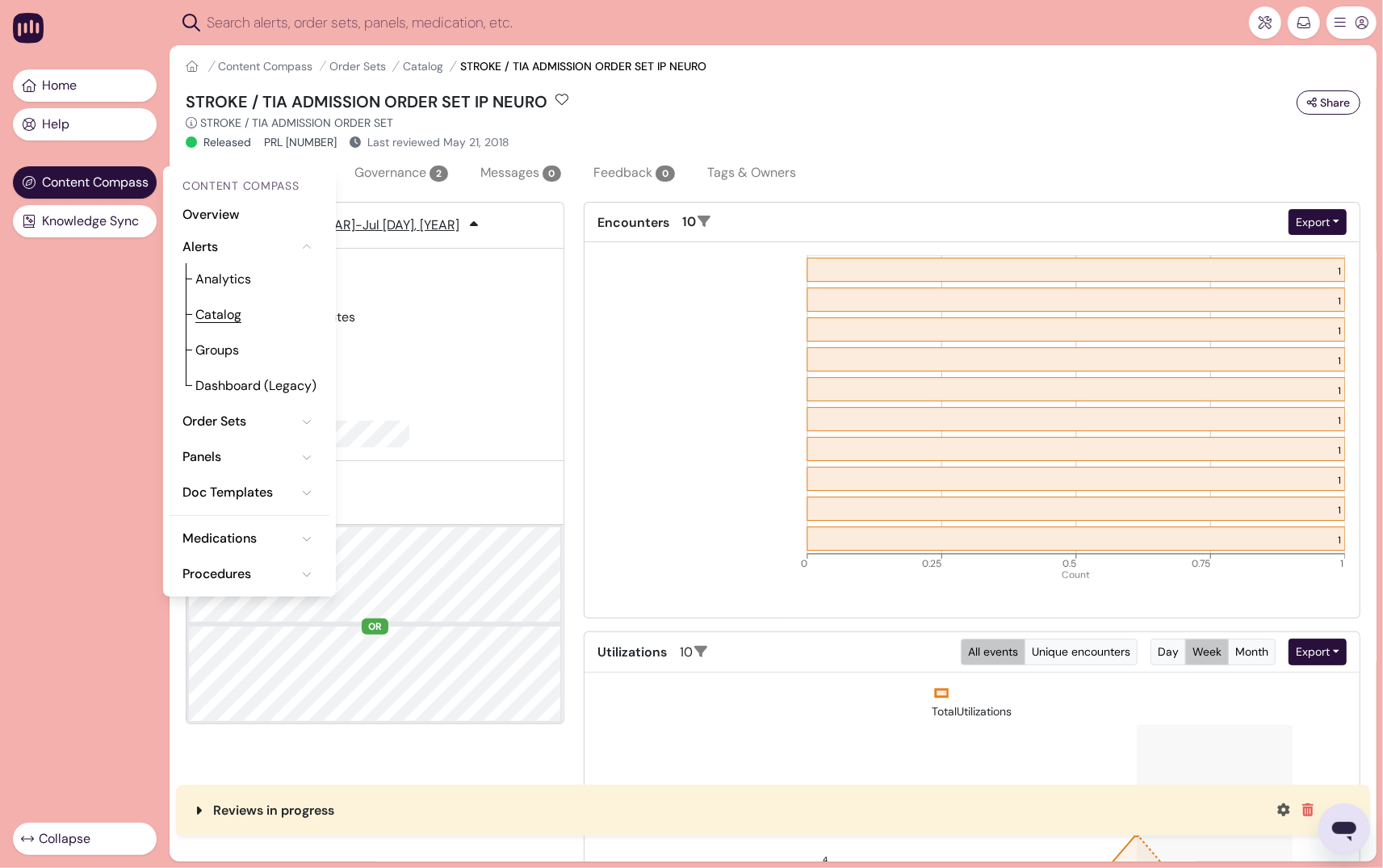 click on "Catalog" at bounding box center (218, 315) 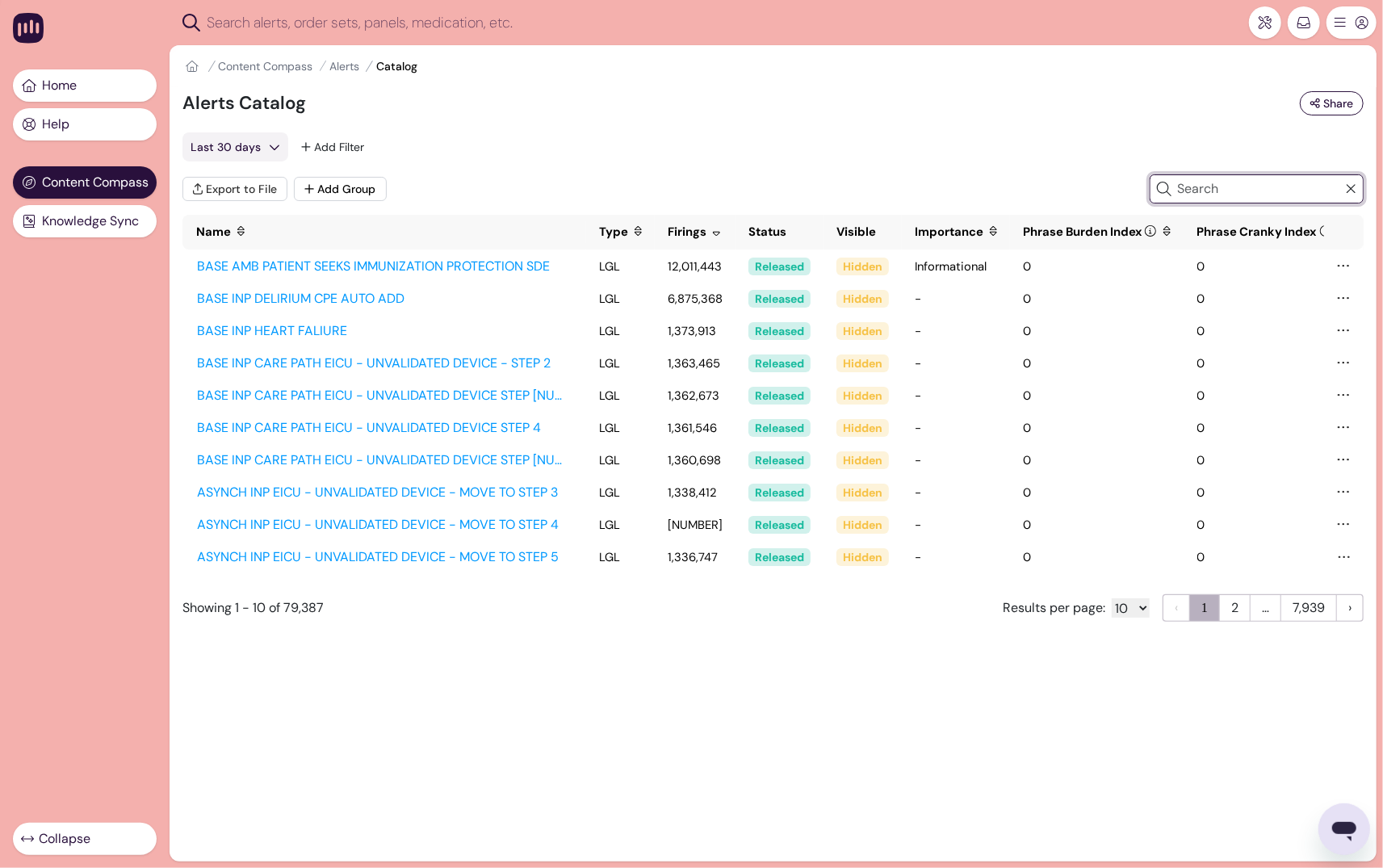 click at bounding box center (1259, 189) 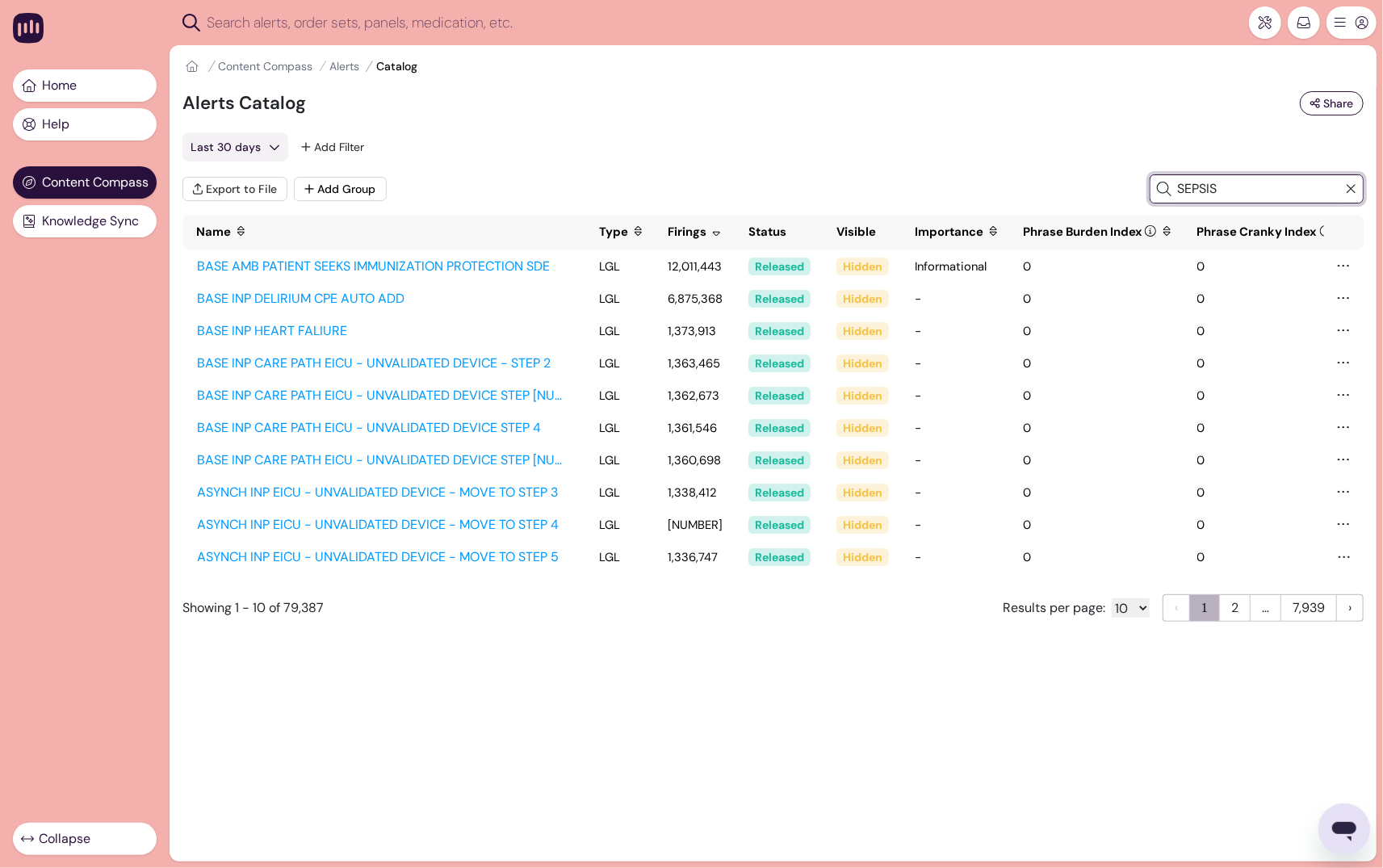 type on "SEPSIS" 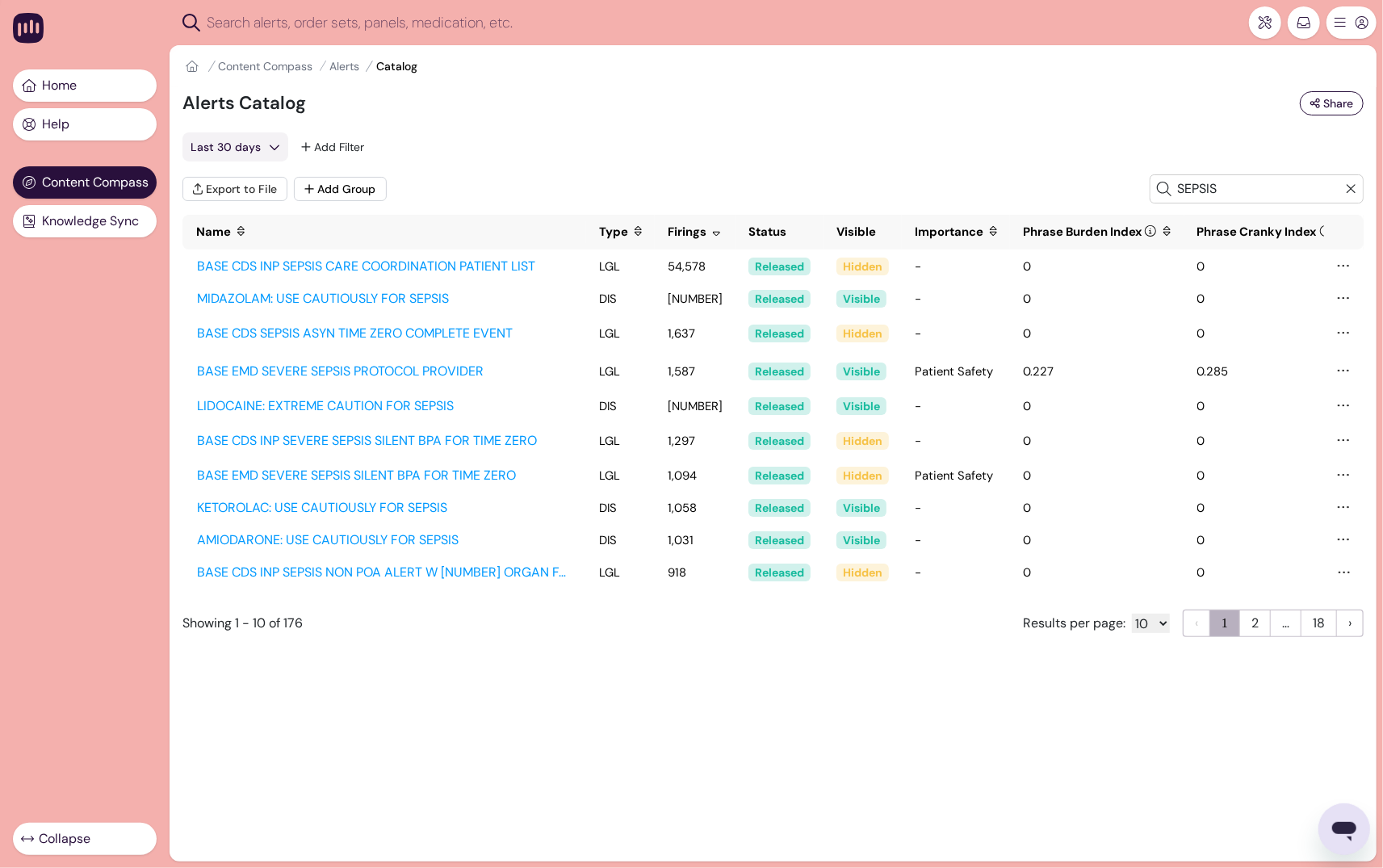 click on "Export to File Add Group SEPSIS" at bounding box center [773, 189] 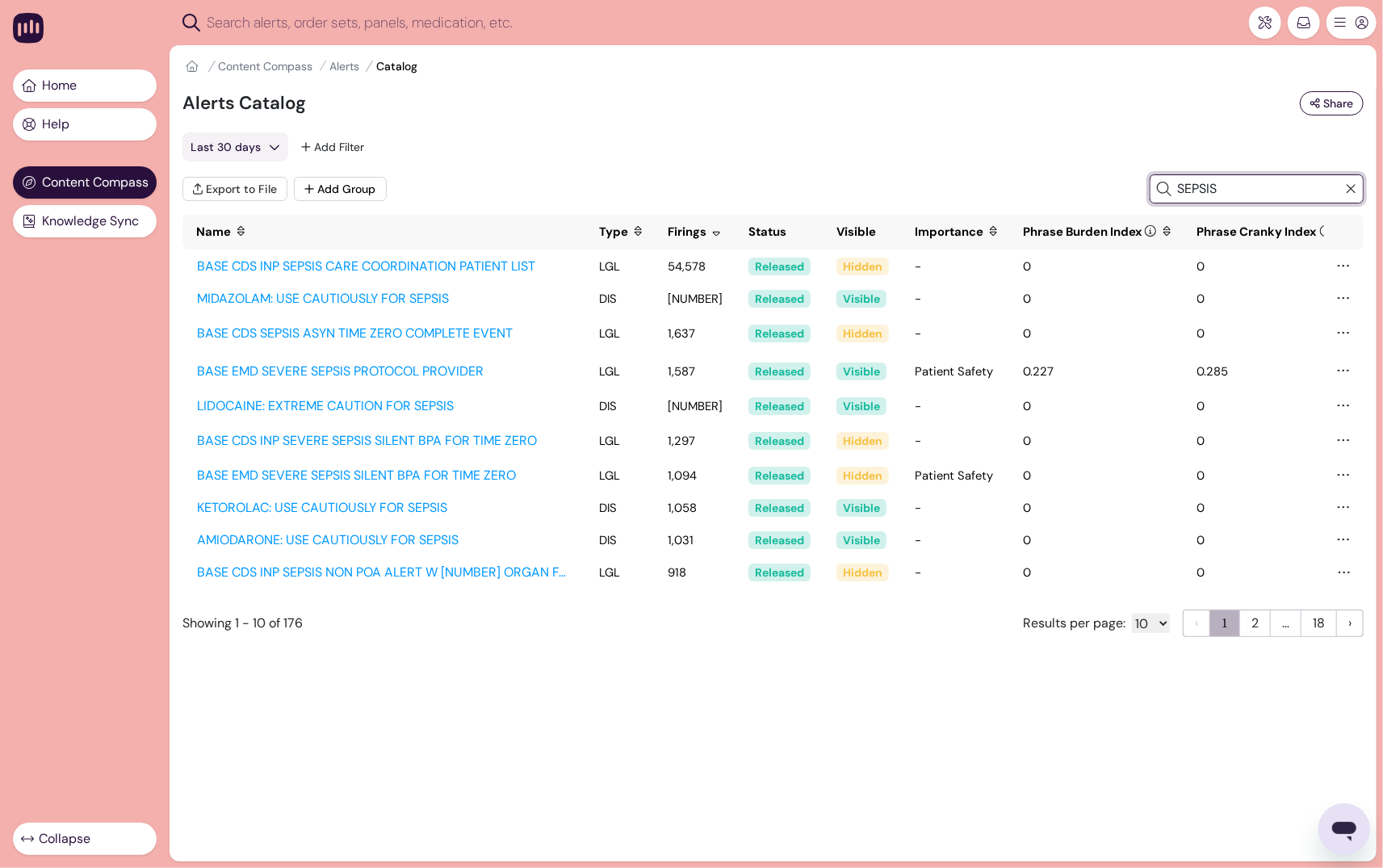 click on "SEPSIS" at bounding box center (1259, 189) 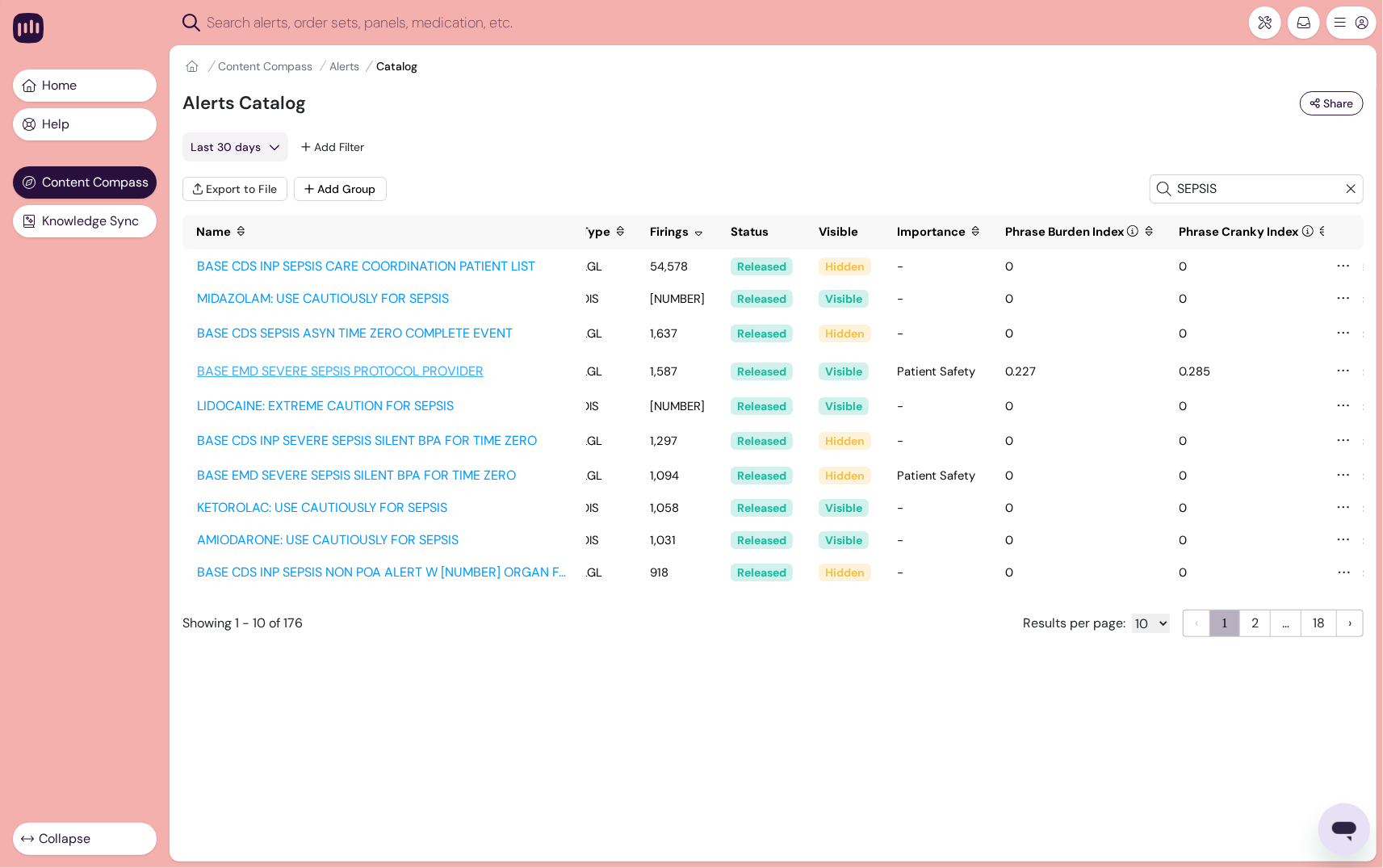 click on "BASE EMD SEVERE SEPSIS PROTOCOL PROVIDER" at bounding box center [384, 371] 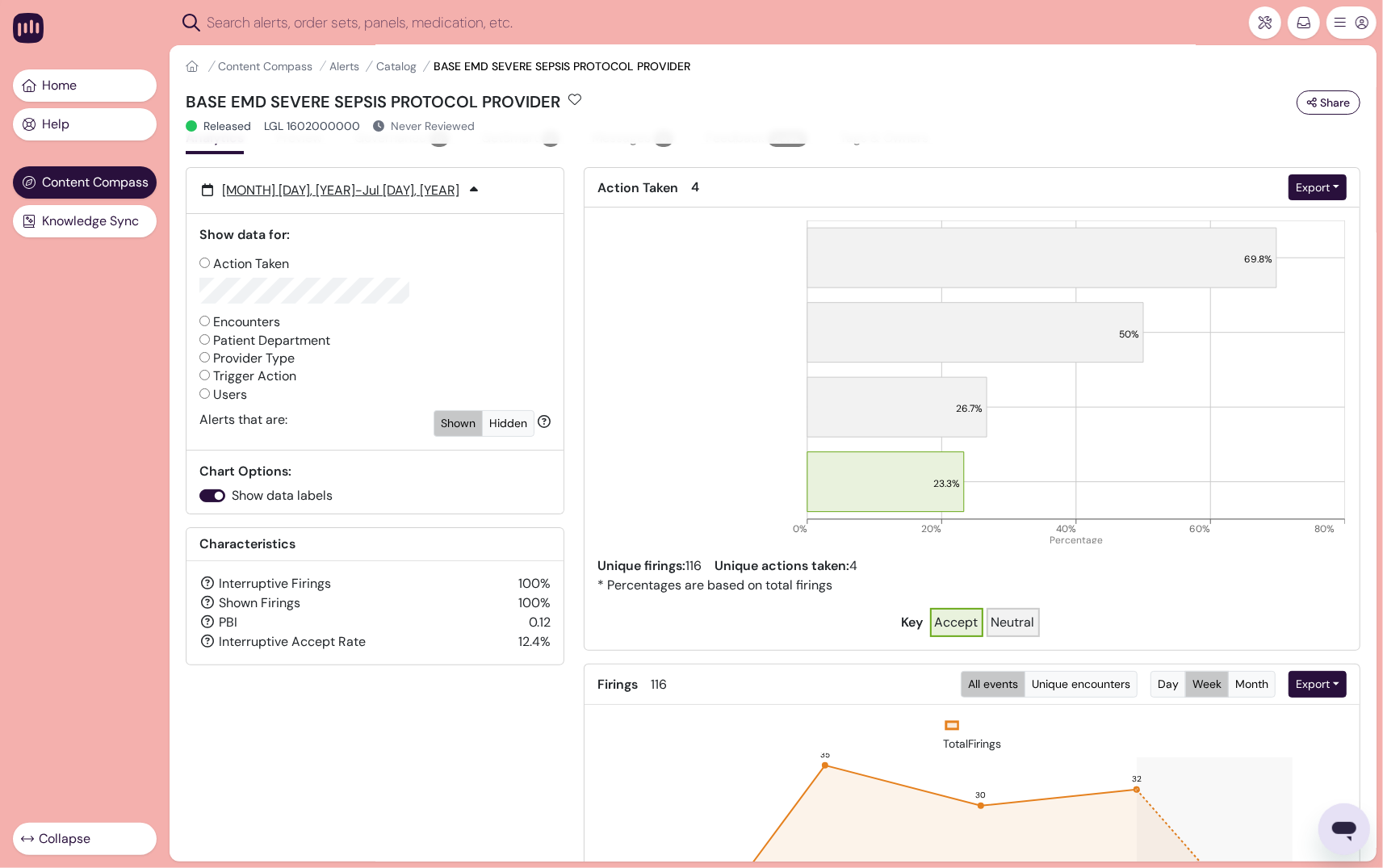 scroll, scrollTop: 17, scrollLeft: 0, axis: vertical 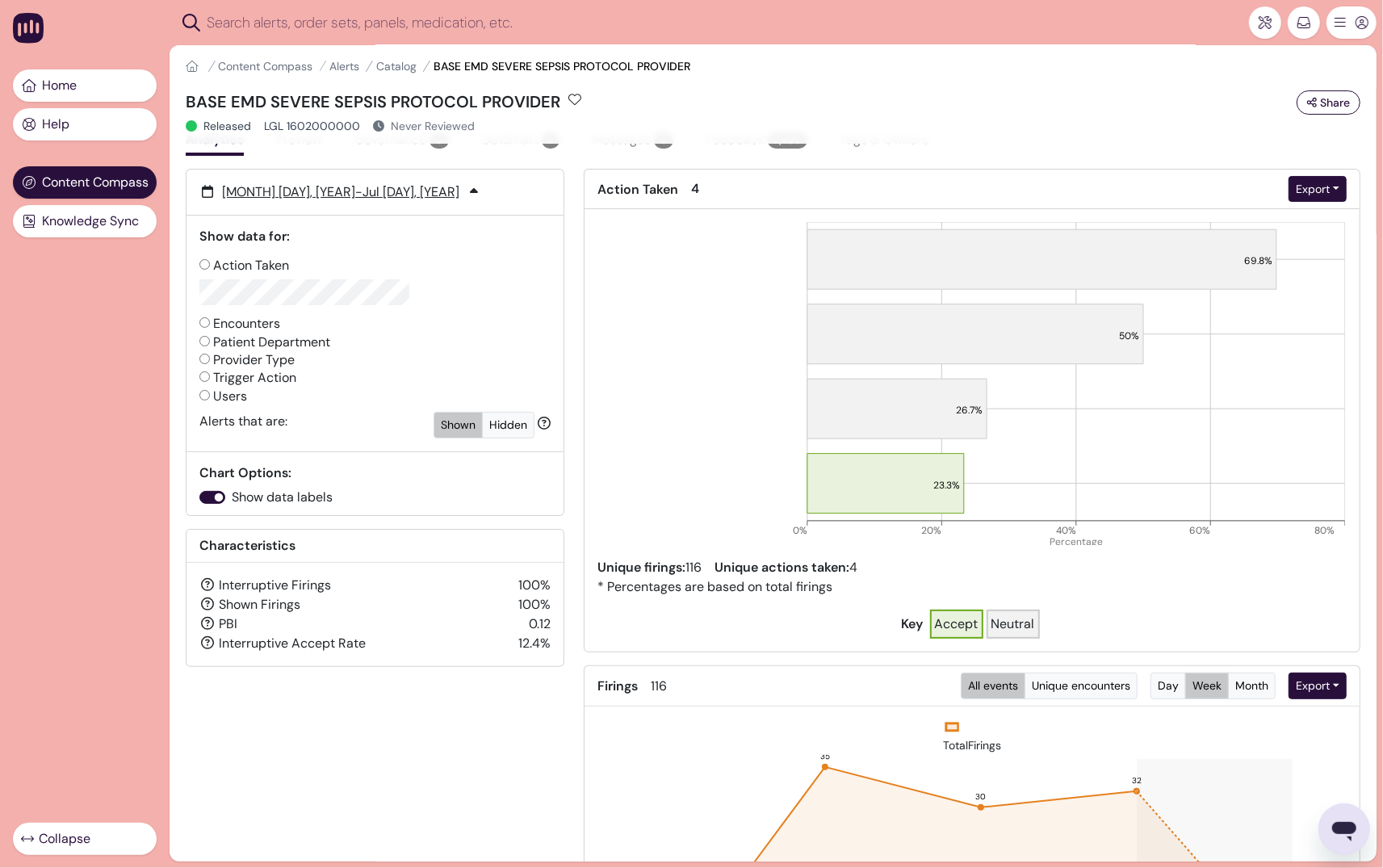 click on "Patient Department" at bounding box center [204, 341] 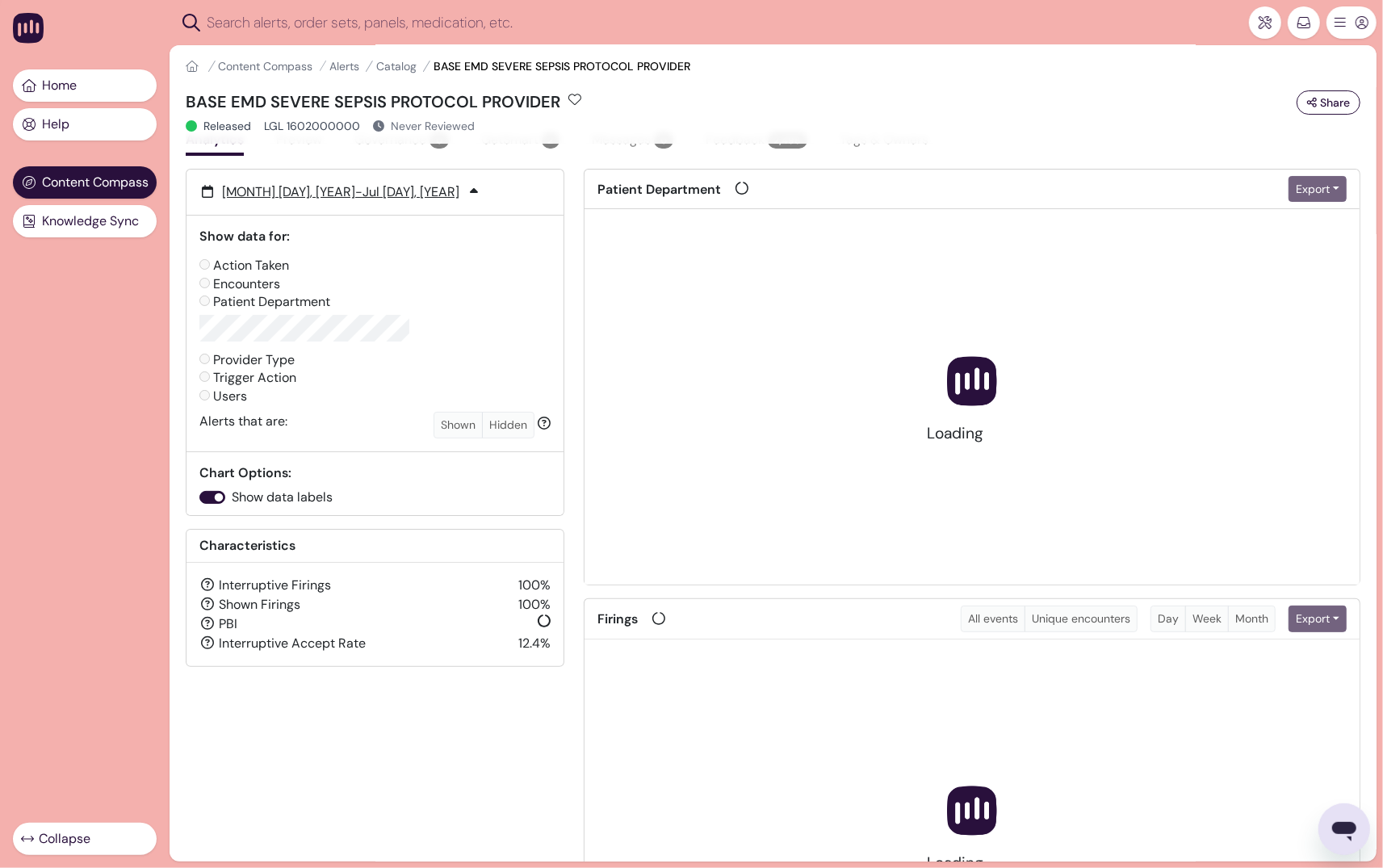 scroll, scrollTop: 0, scrollLeft: 0, axis: both 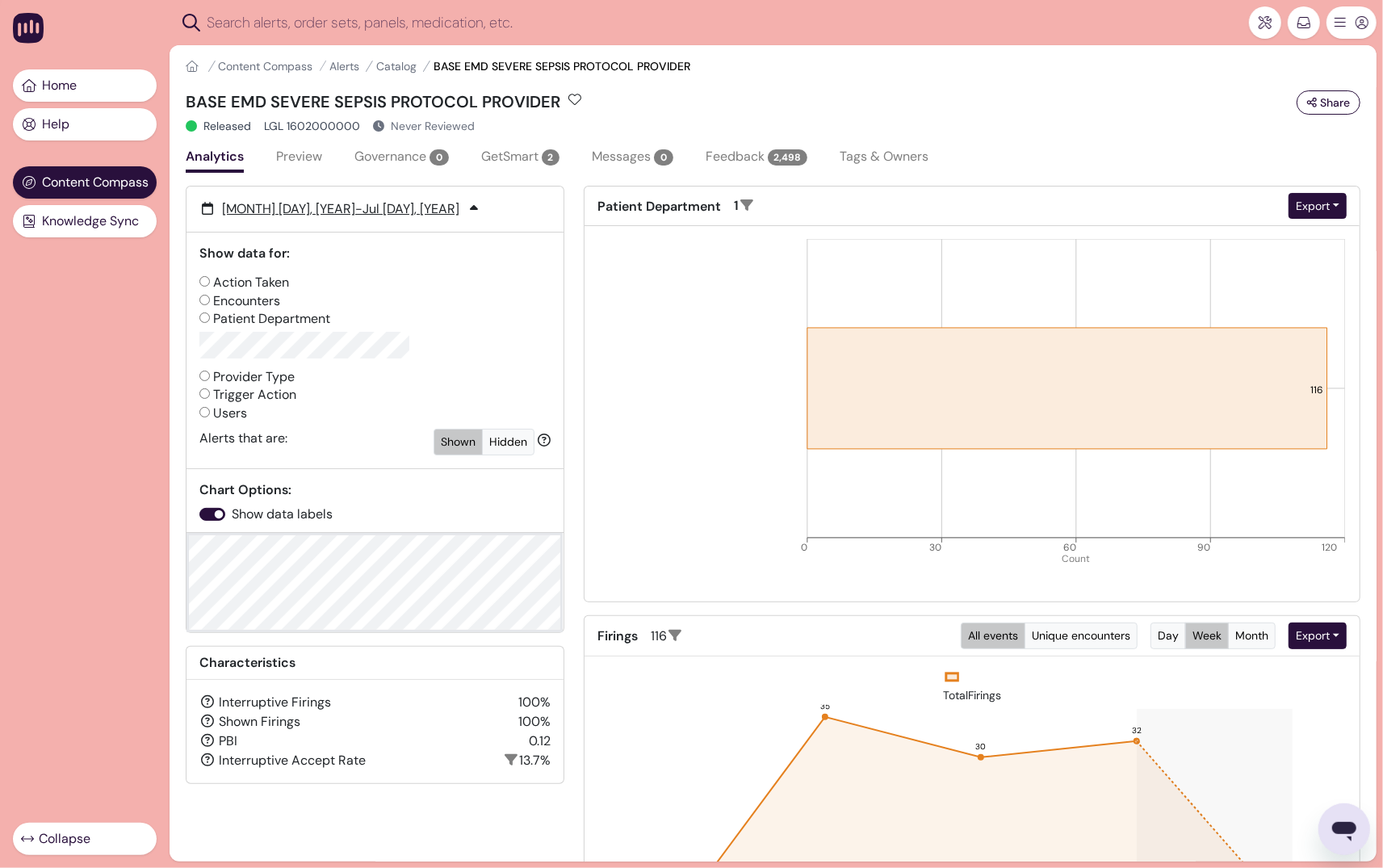 click on "Action Taken" at bounding box center (204, 281) 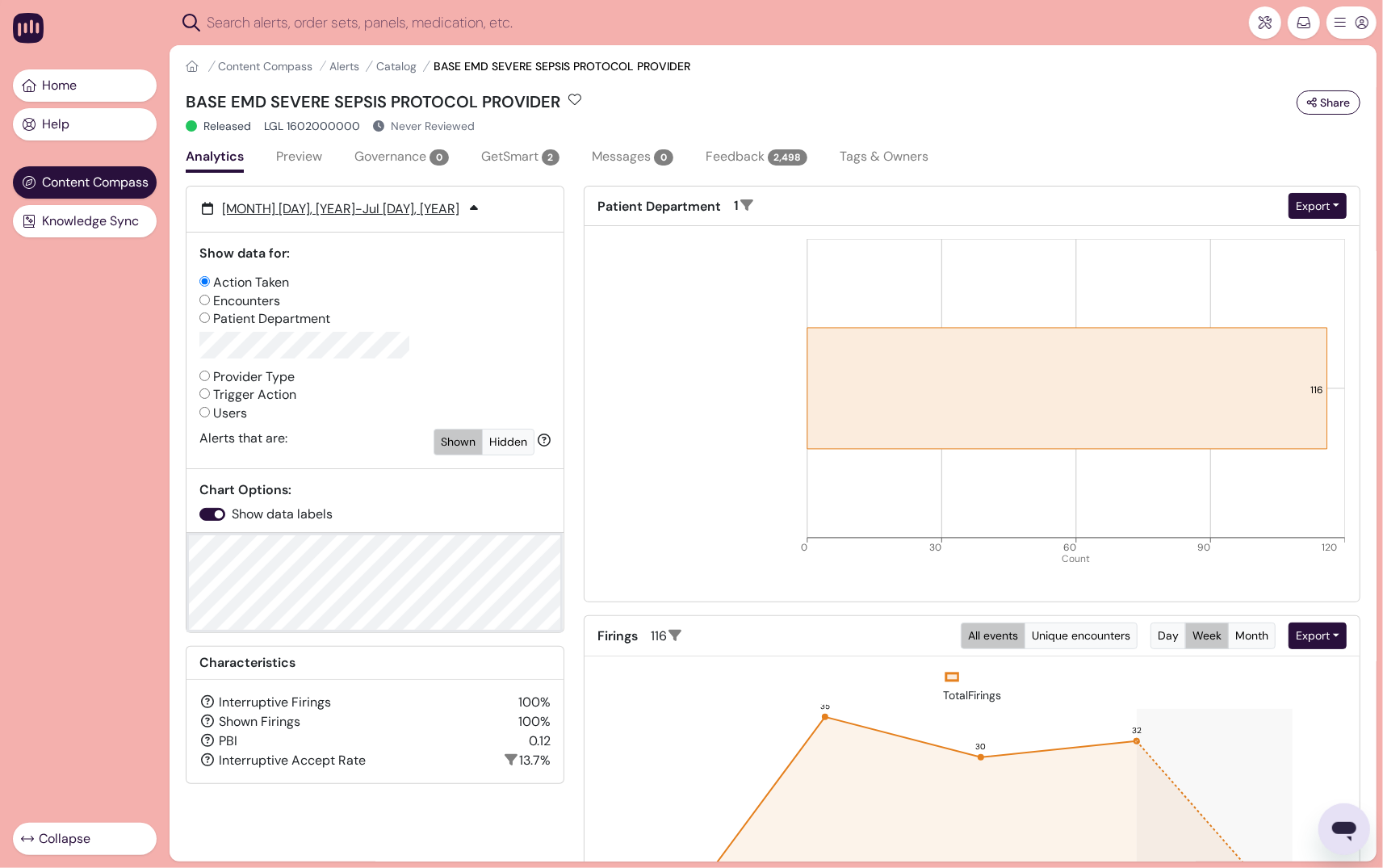 radio on "false" 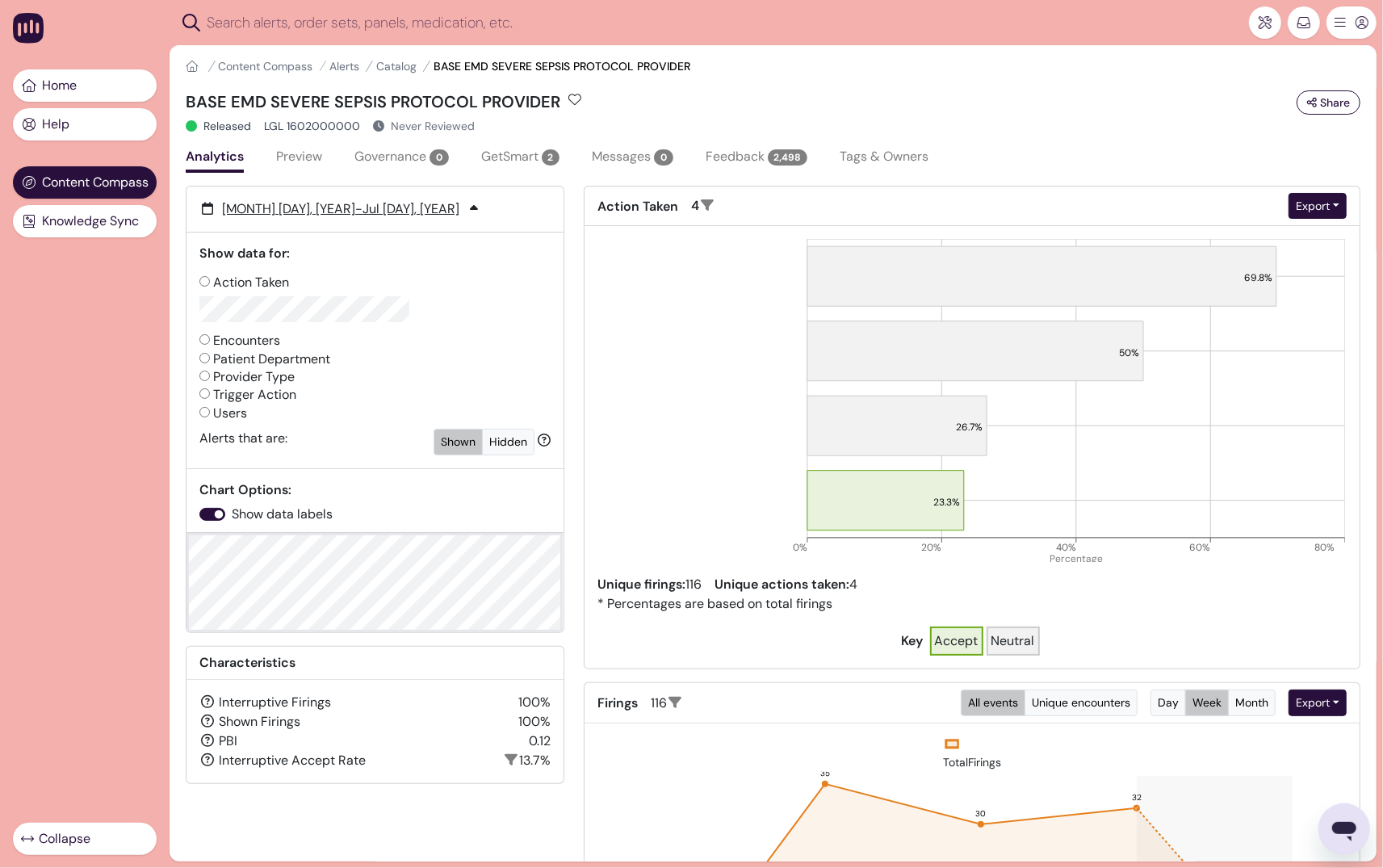 scroll, scrollTop: 2, scrollLeft: 0, axis: vertical 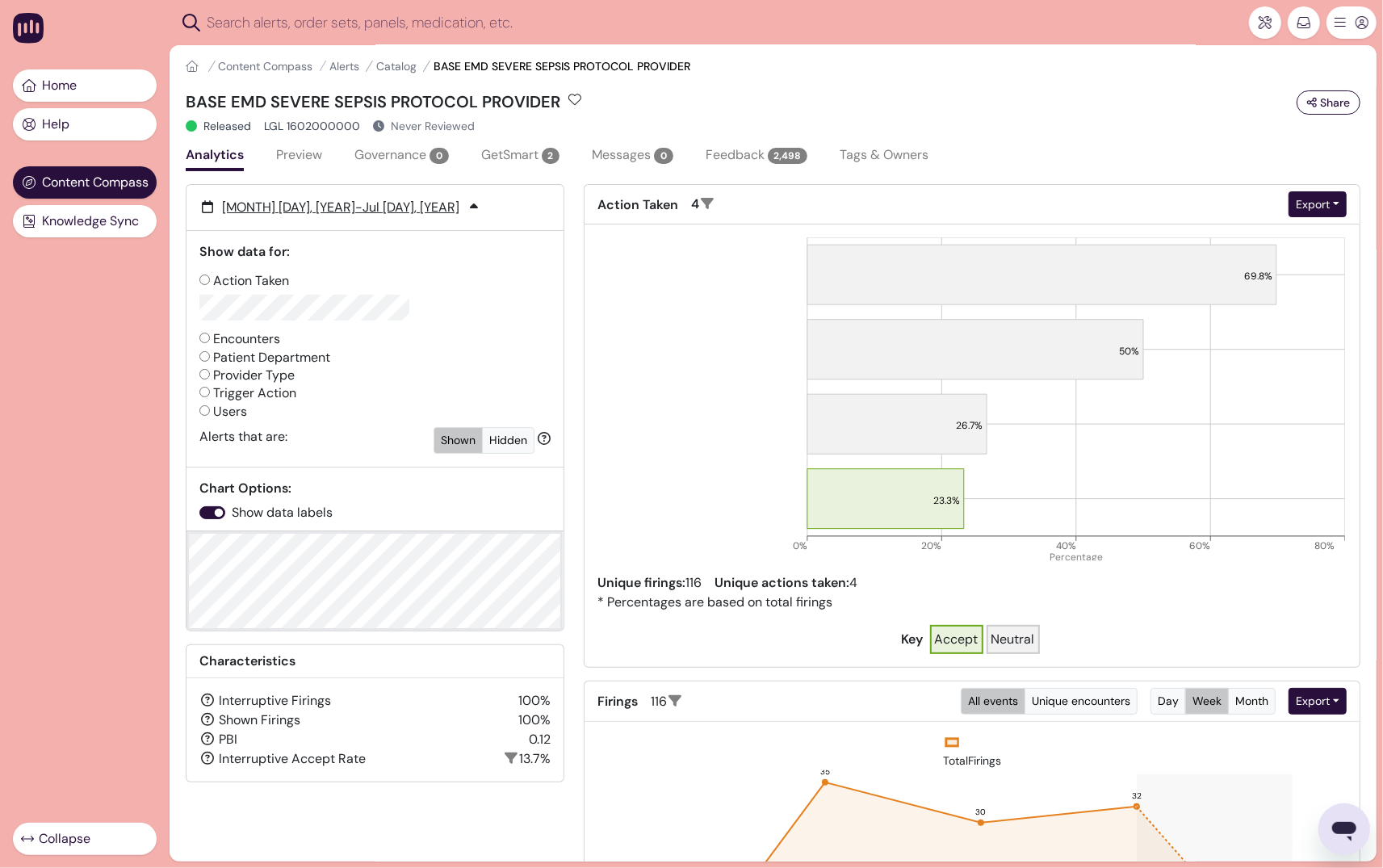 click on "Users" at bounding box center (204, 410) 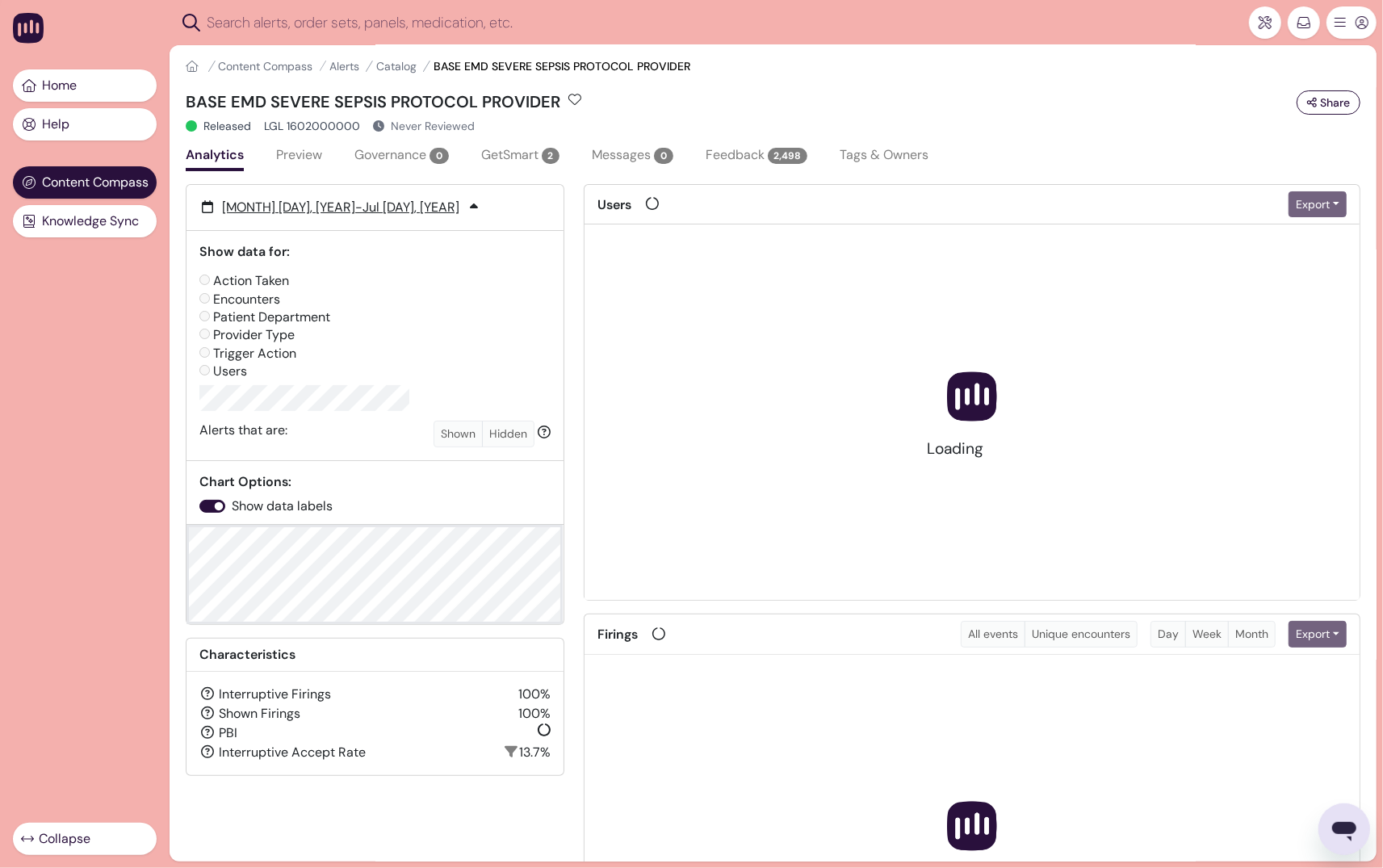 scroll, scrollTop: 0, scrollLeft: 0, axis: both 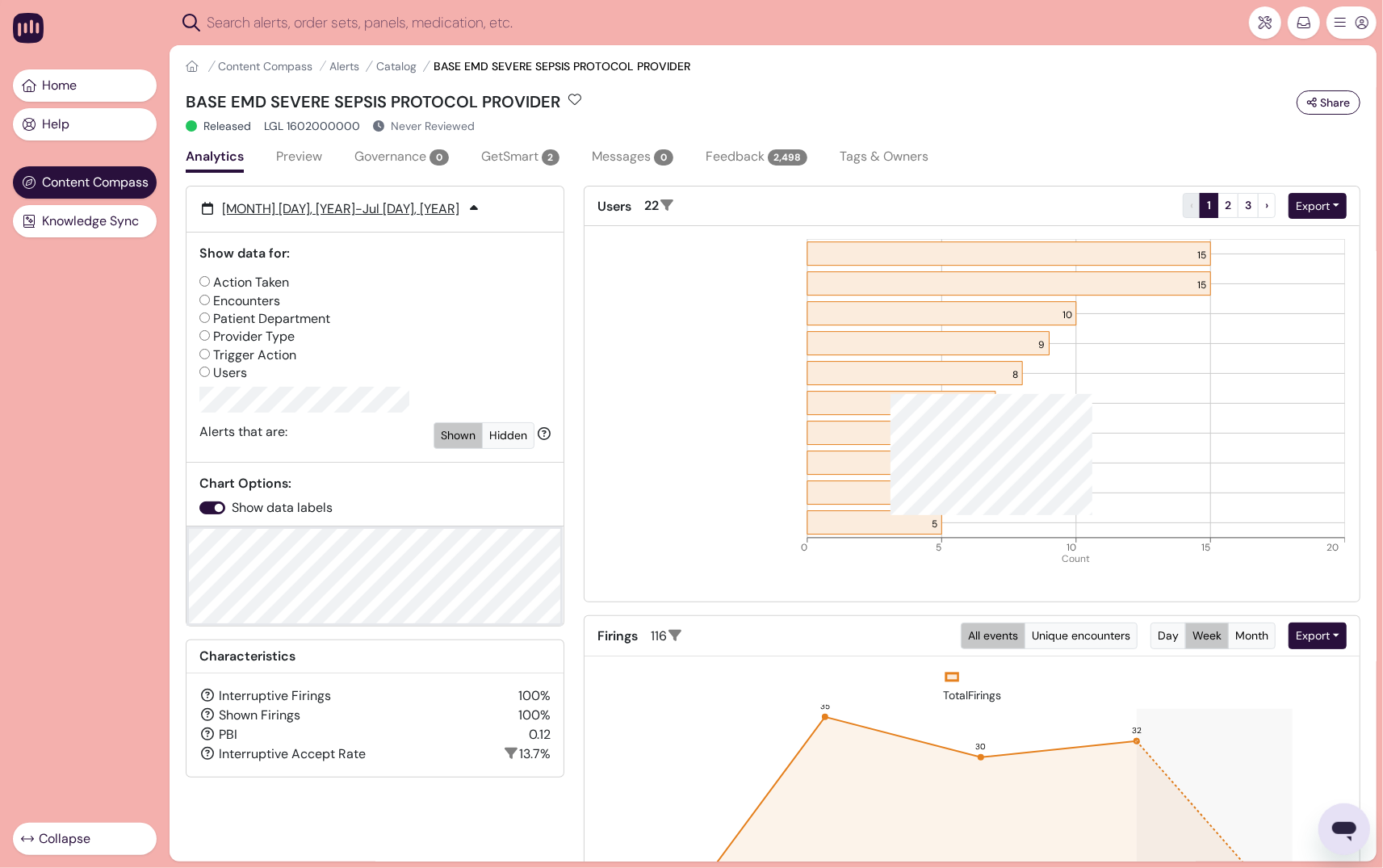 click 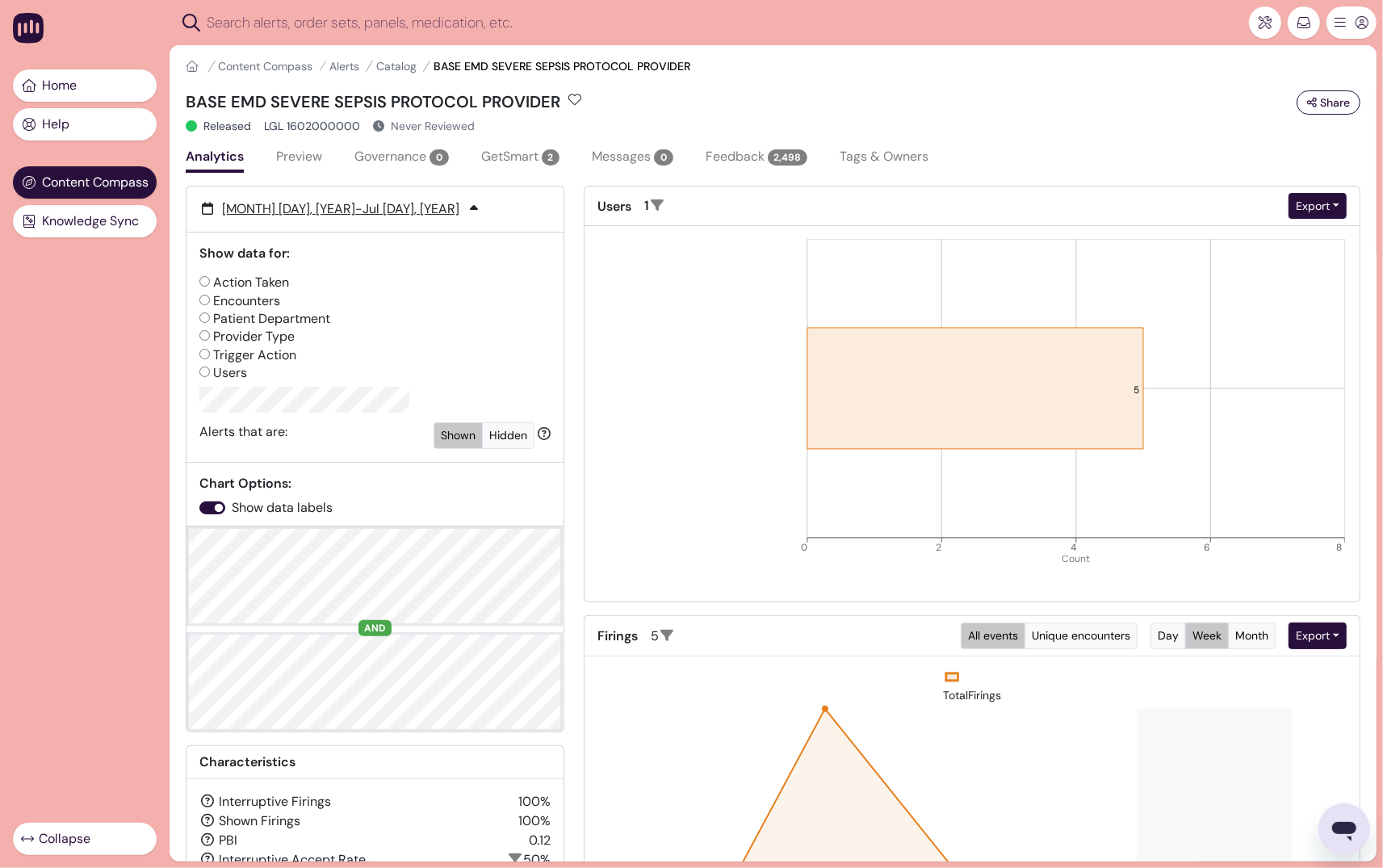 click on "Action Taken" at bounding box center (204, 281) 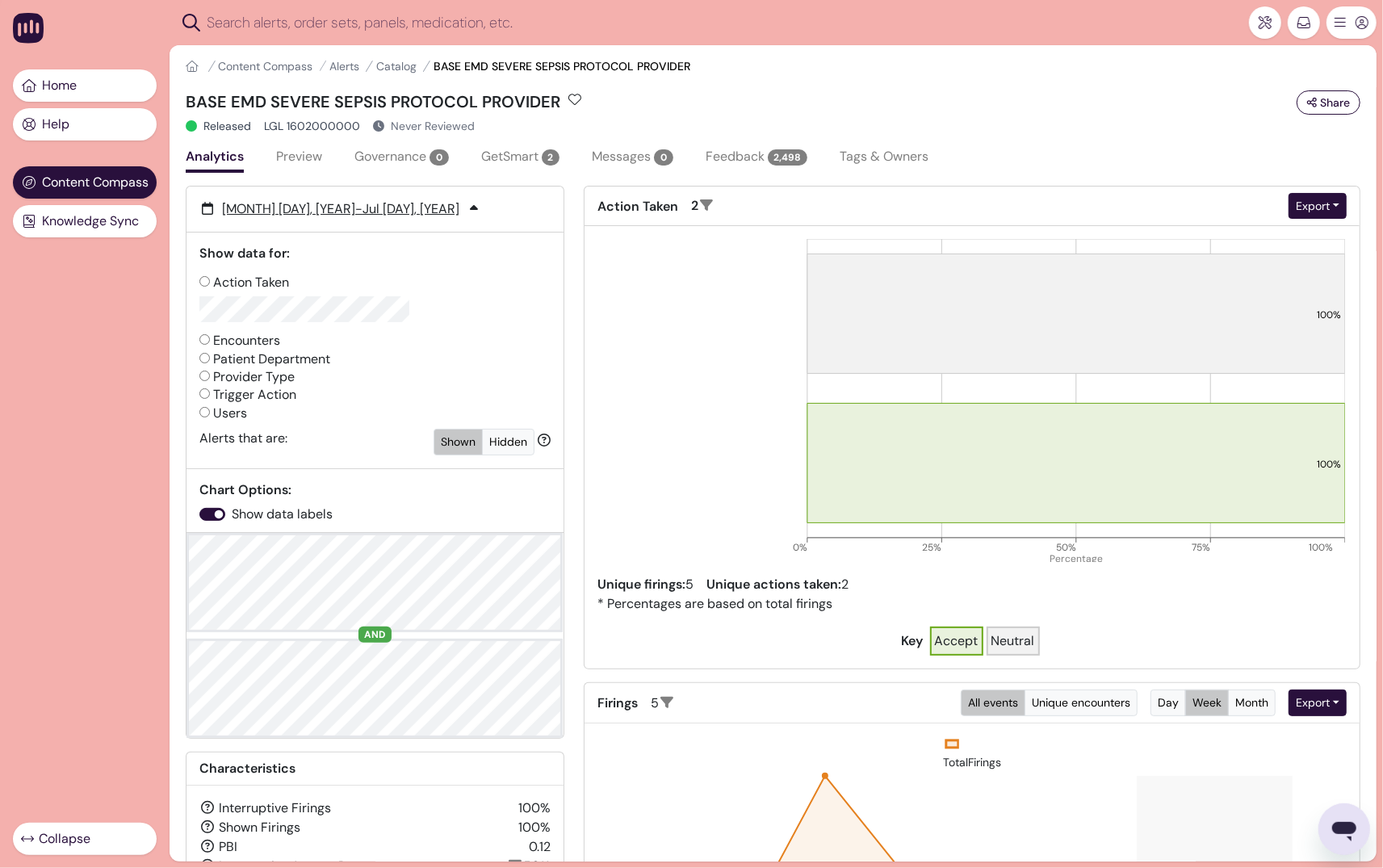 click on "Users" at bounding box center [204, 412] 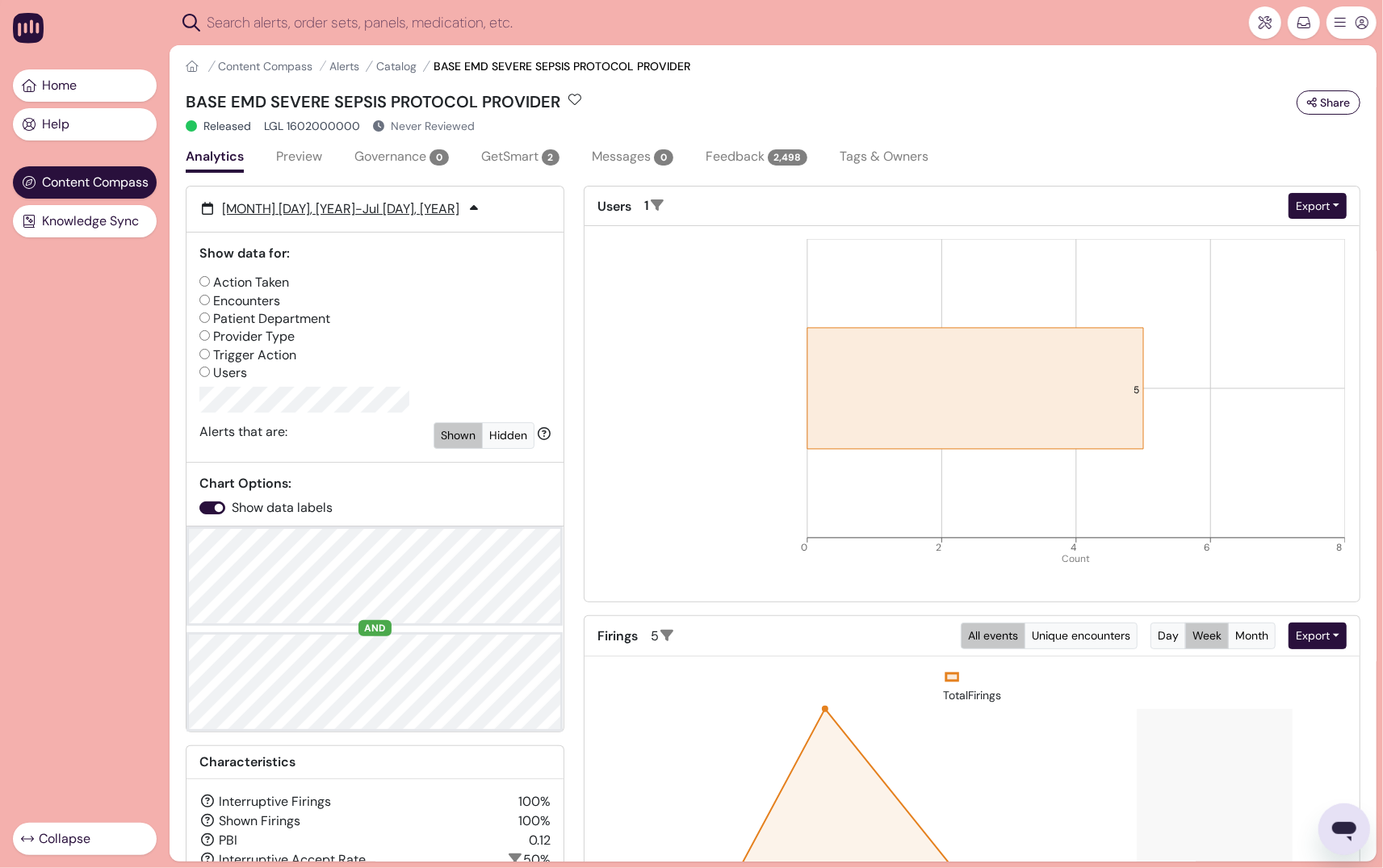 click on "Trigger Action" at bounding box center [375, 355] 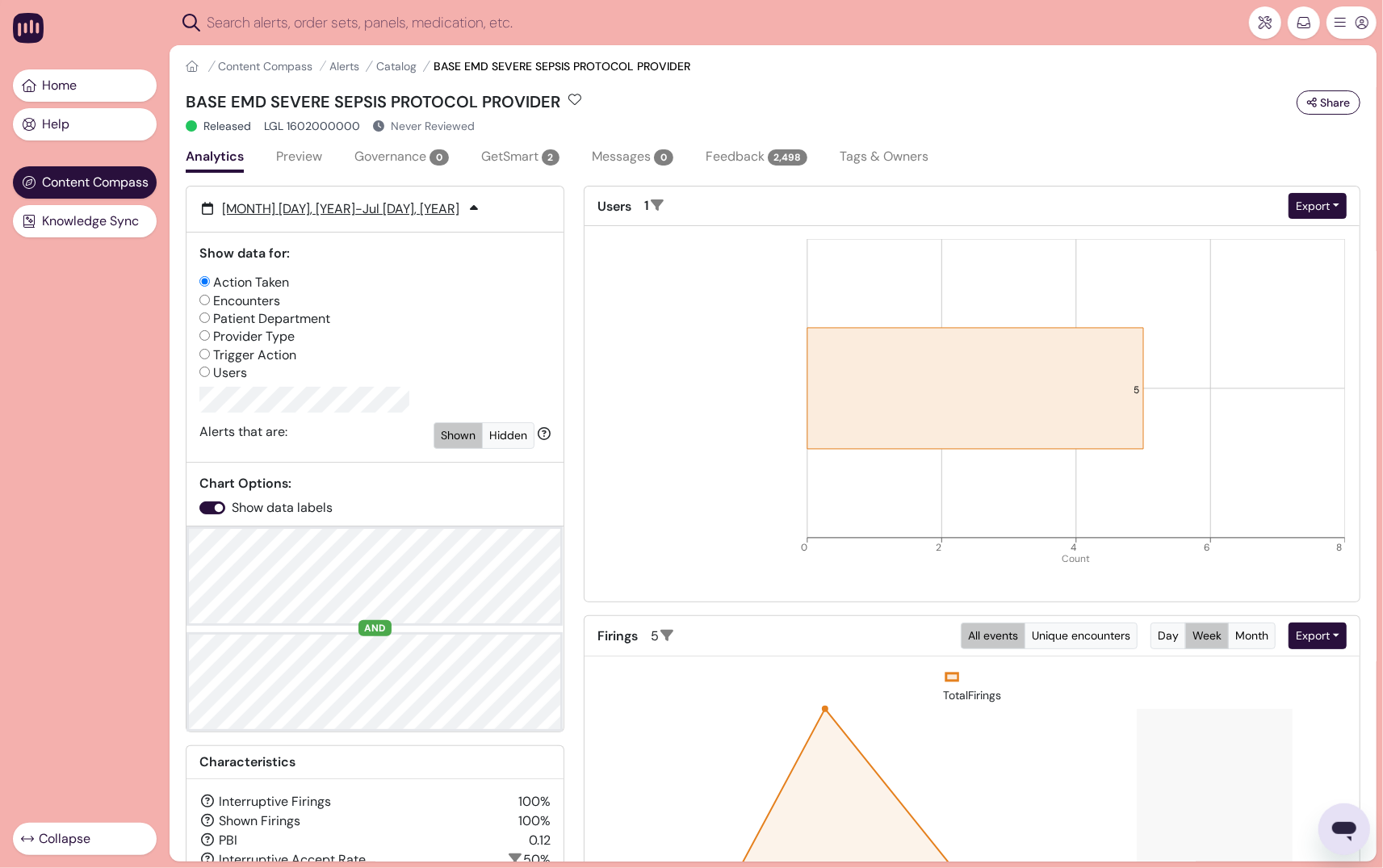 radio on "false" 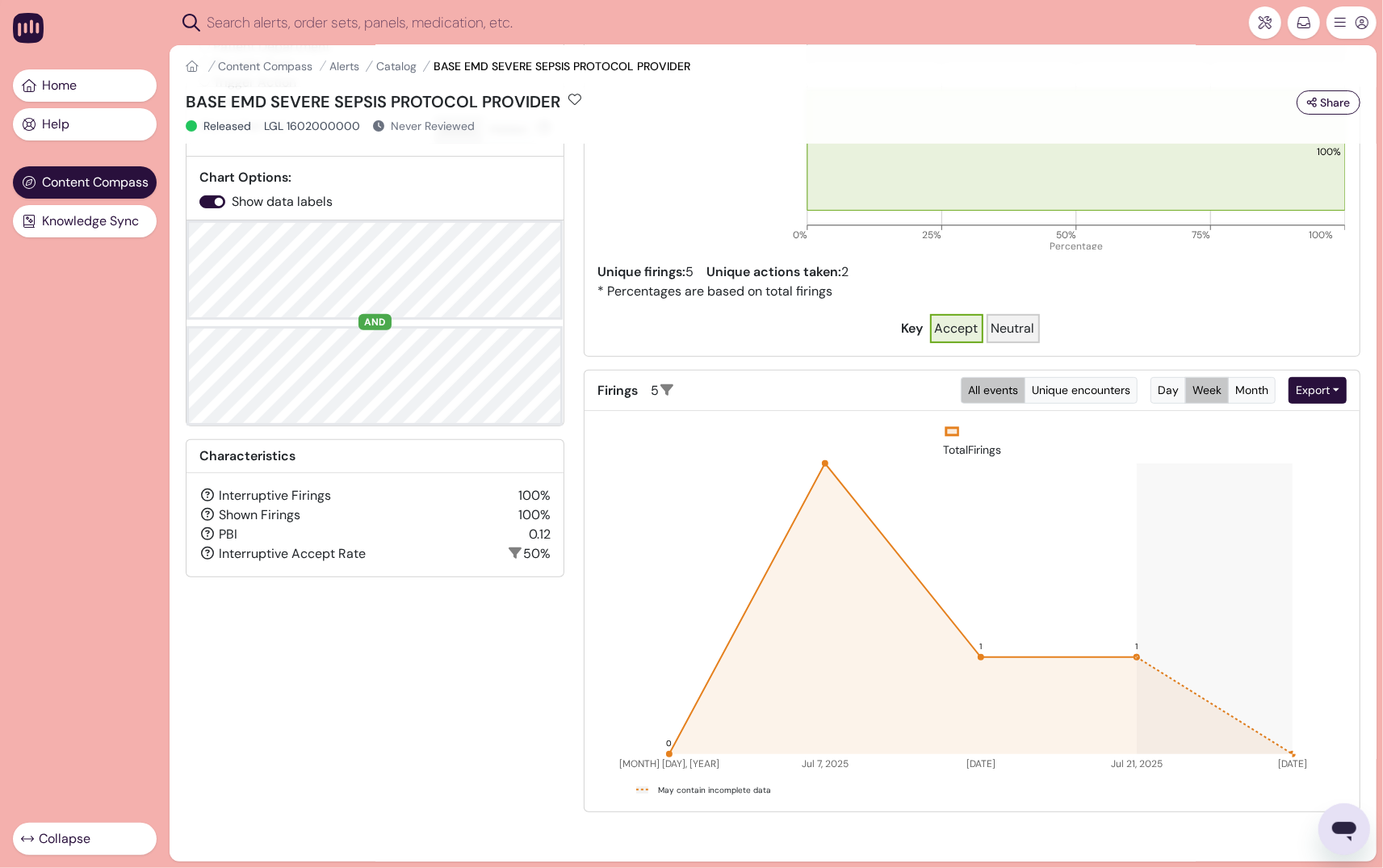 scroll, scrollTop: 311, scrollLeft: 0, axis: vertical 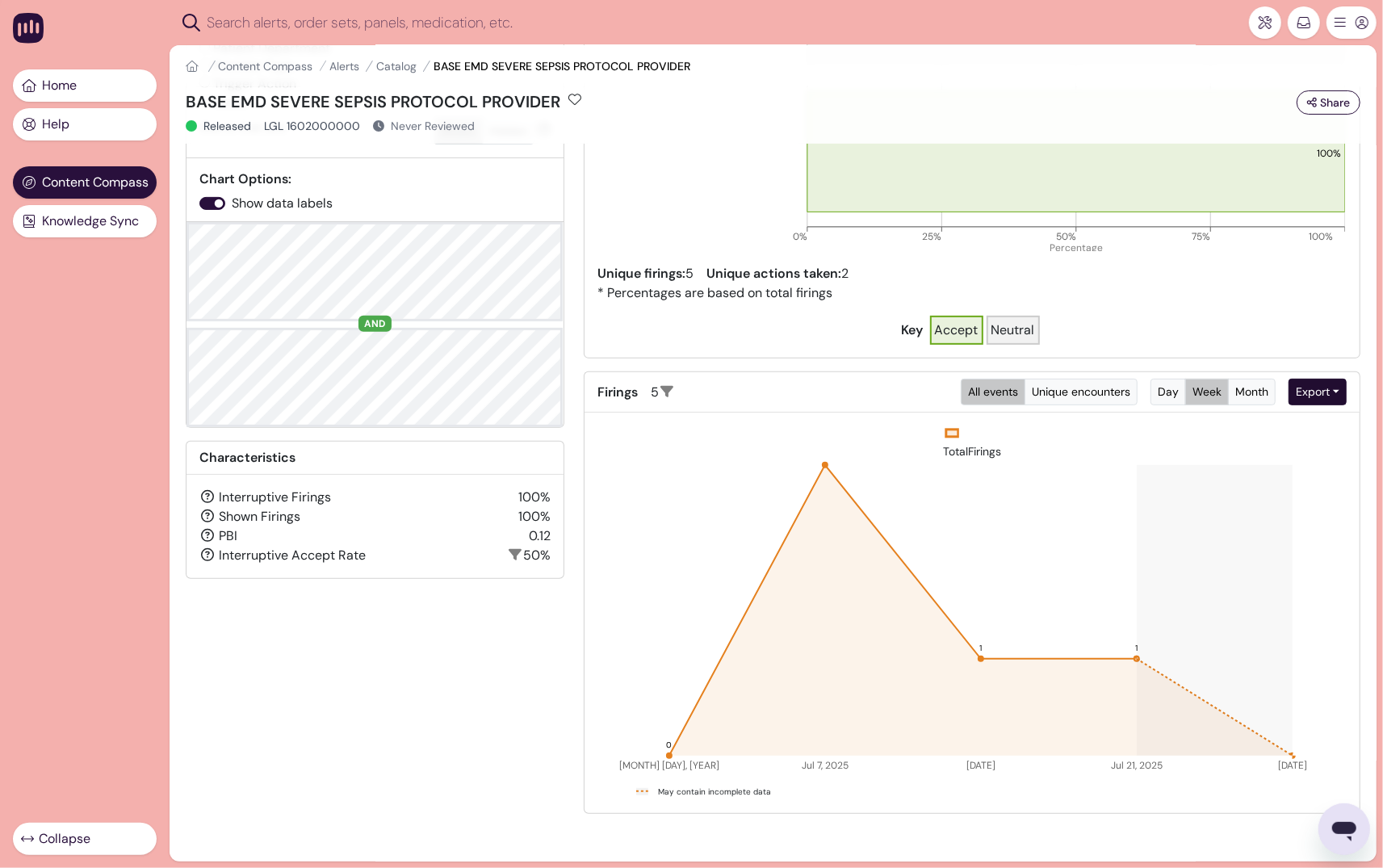 click on "Export" at bounding box center (1318, 392) 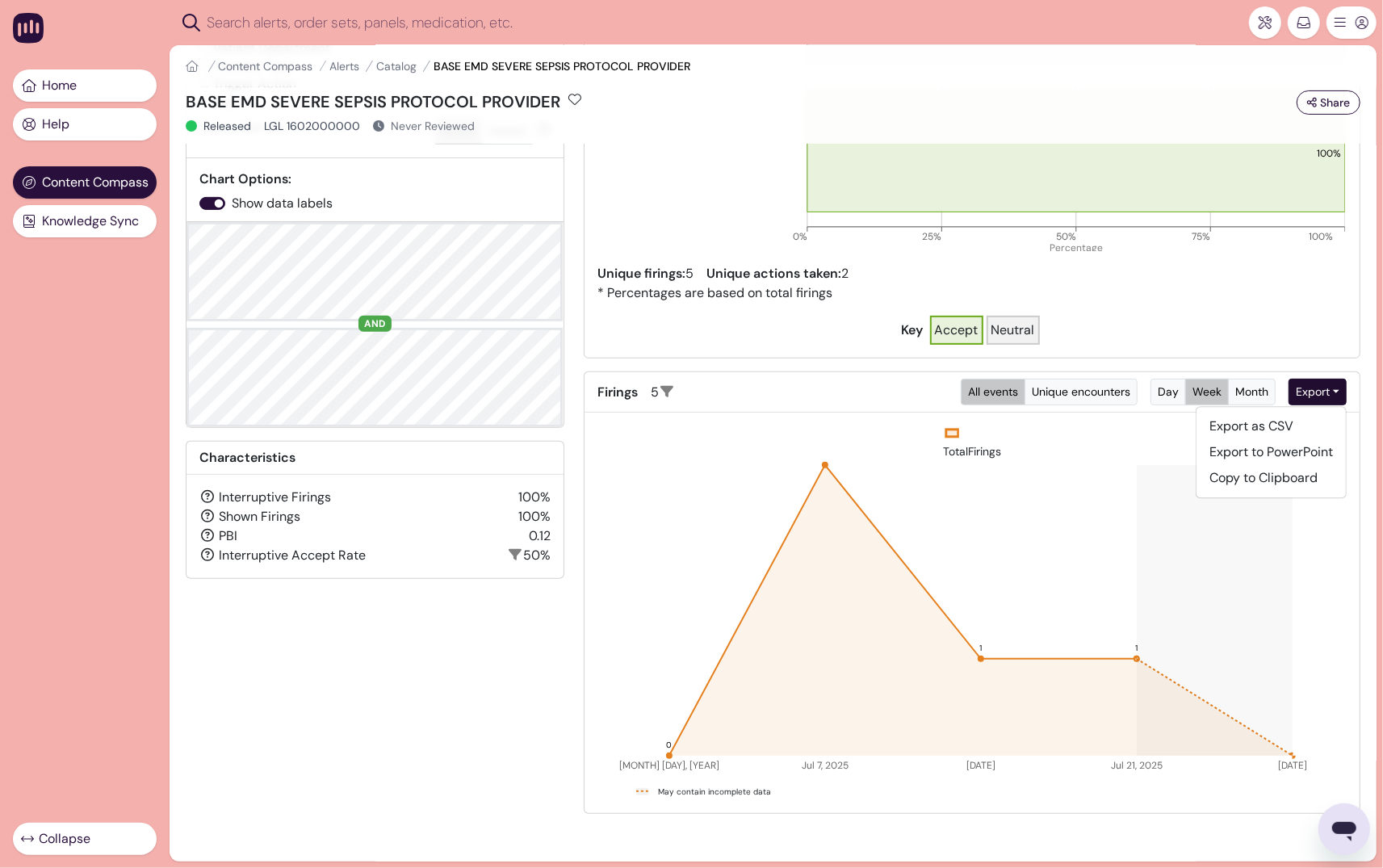 click on "100% 100% 0% 25% 50% 75% 100% Percentage Unique firings: 5 Unique actions taken: 2 * Percentages are based on total firings Key Accept Neutral" at bounding box center (972, 136) 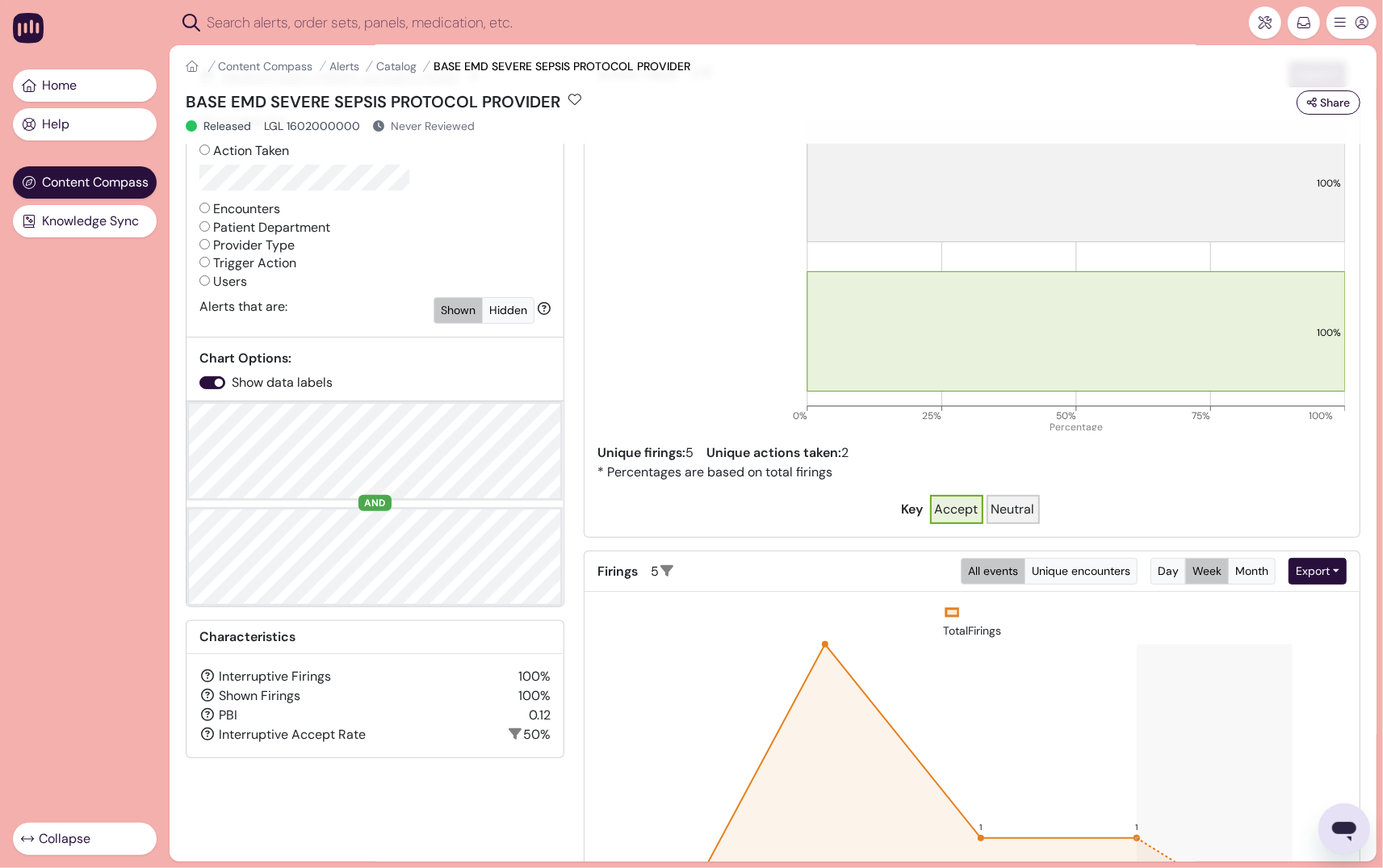 scroll, scrollTop: 0, scrollLeft: 0, axis: both 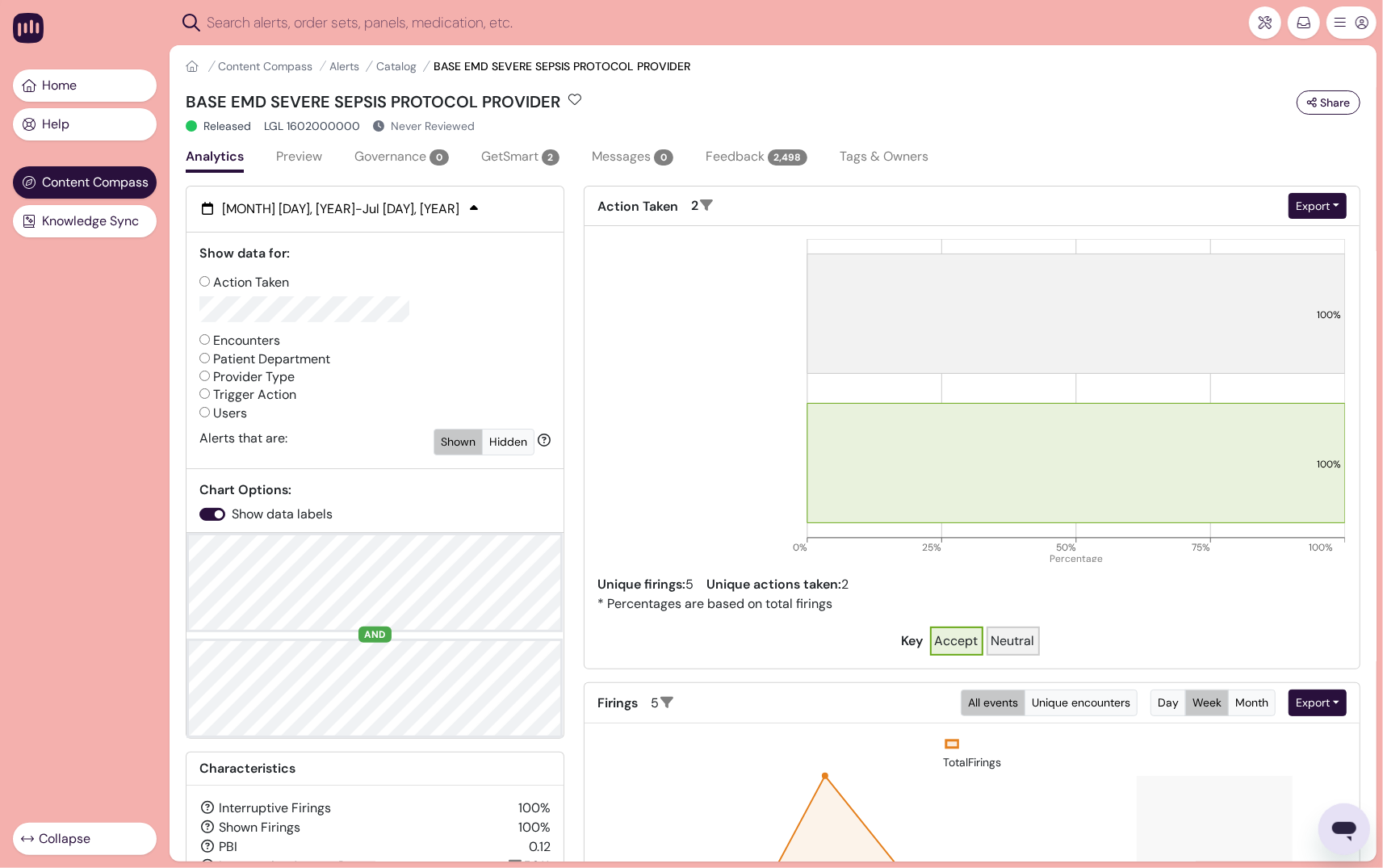 click on "[MONTH] [DAY], [YEAR]  -  [MONTH] [DAY], [YEAR]" at bounding box center (341, 209) 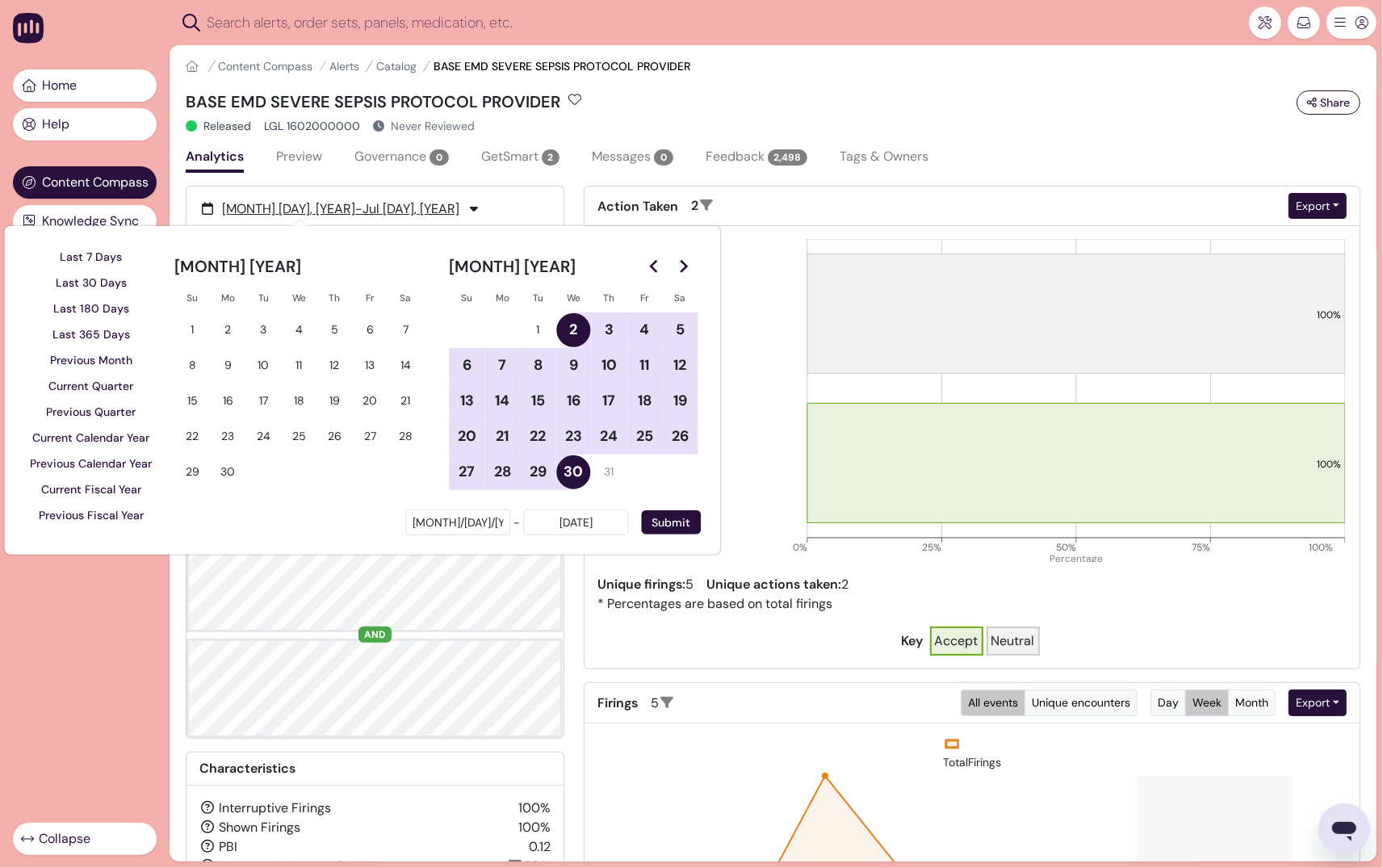click on "Home Help Content Compass Knowledge Sync Collapse" at bounding box center [85, 434] 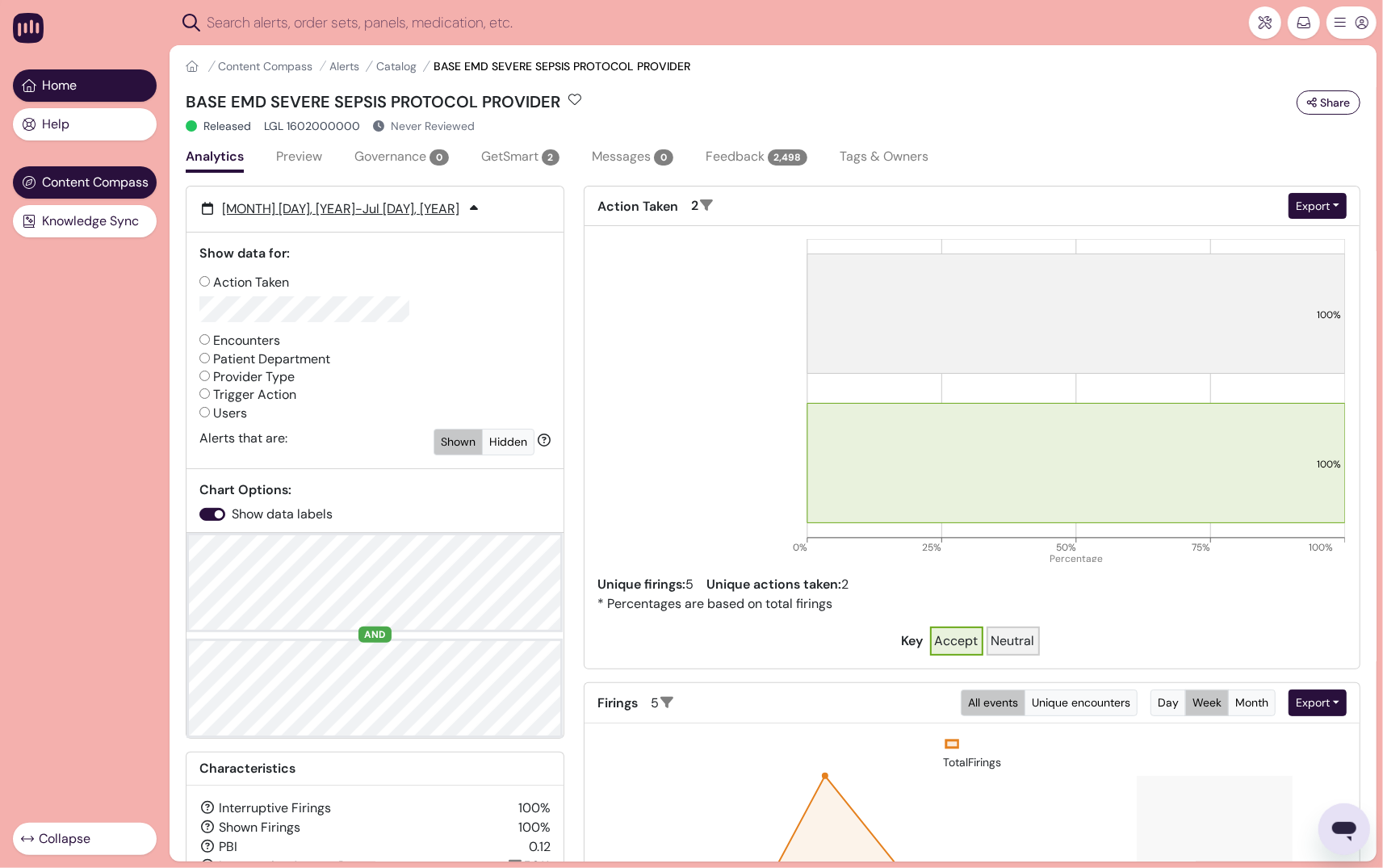 click on "Home" at bounding box center [85, 86] 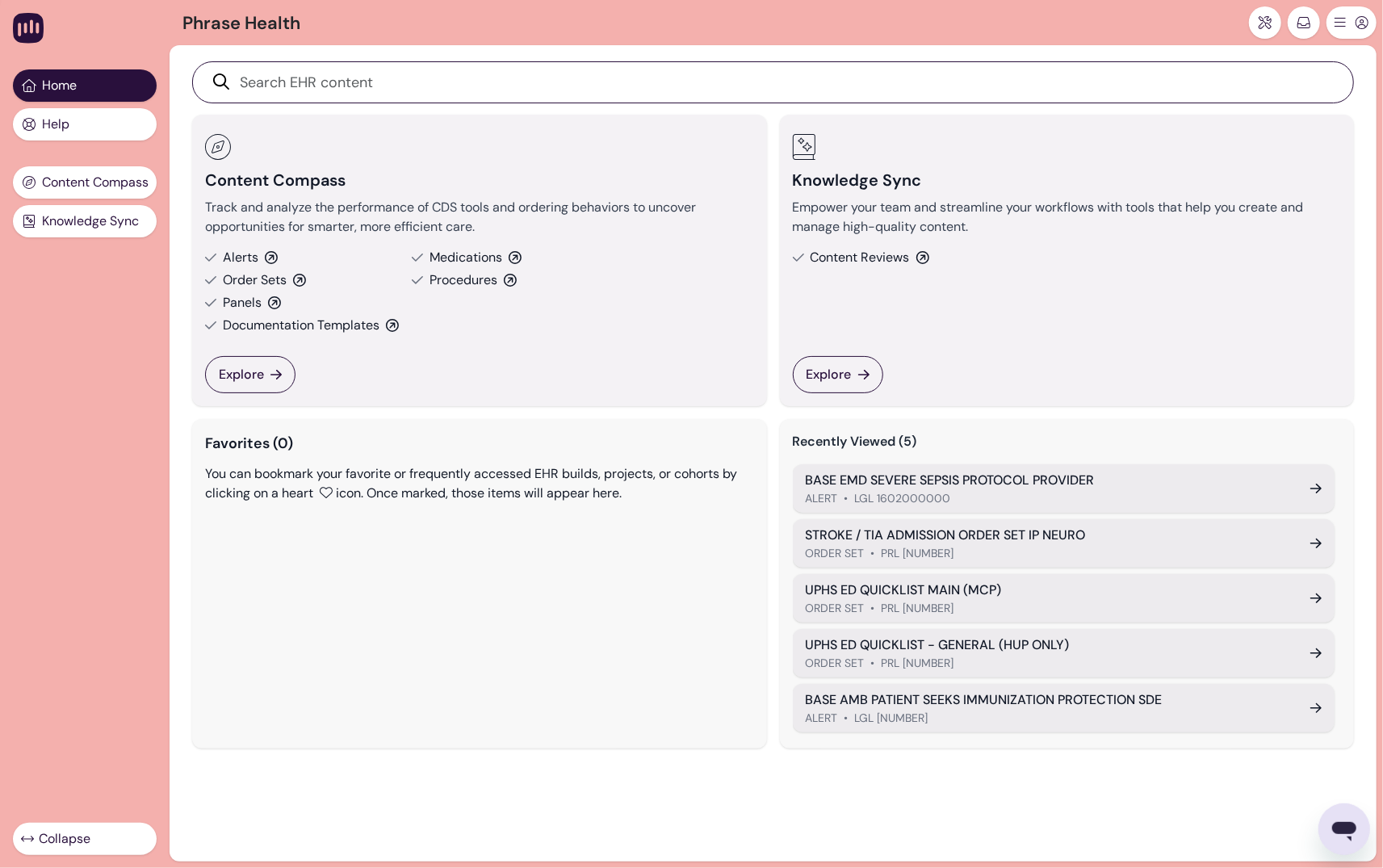 click on "Alerts" at bounding box center [241, 258] 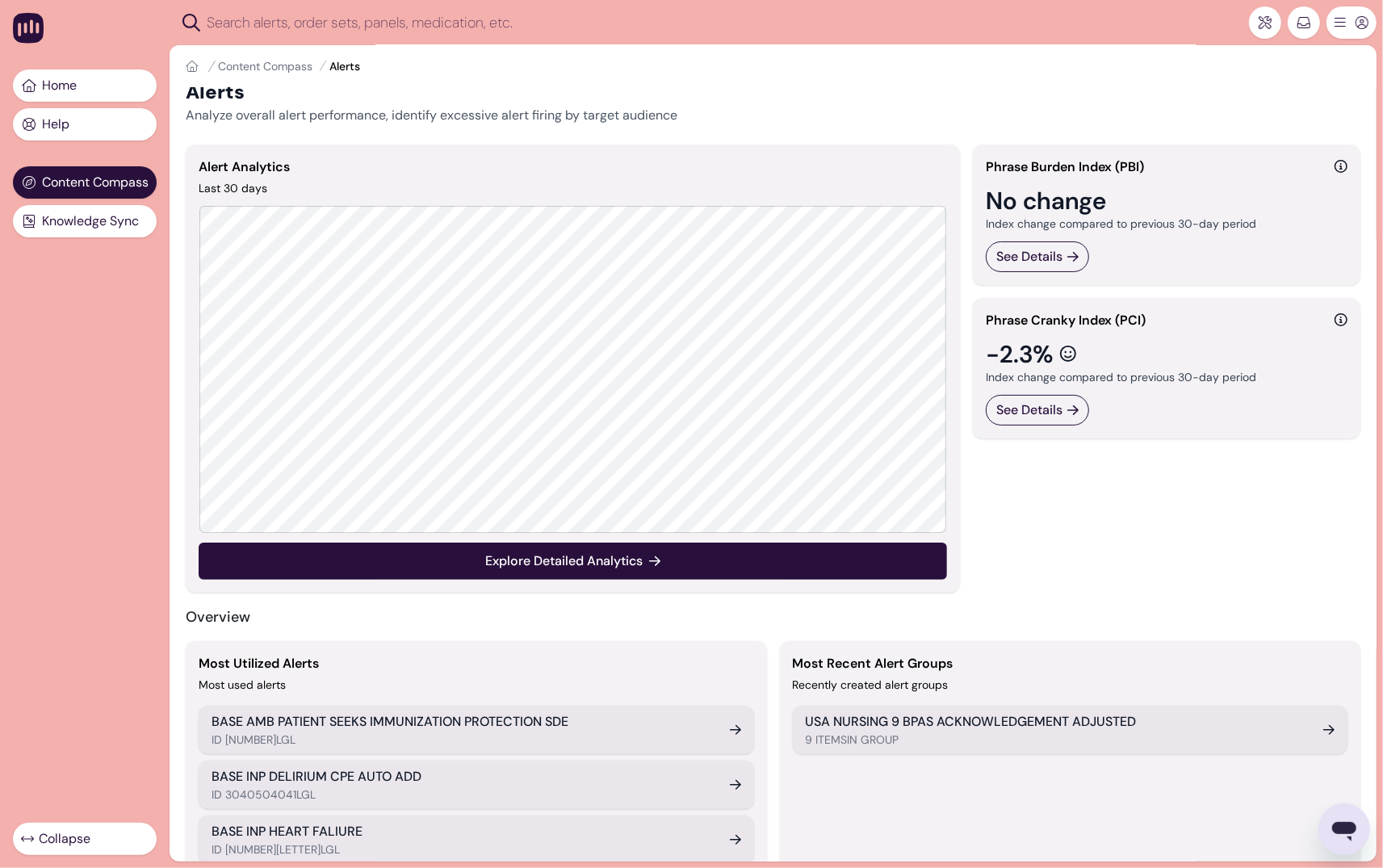 scroll, scrollTop: 0, scrollLeft: 0, axis: both 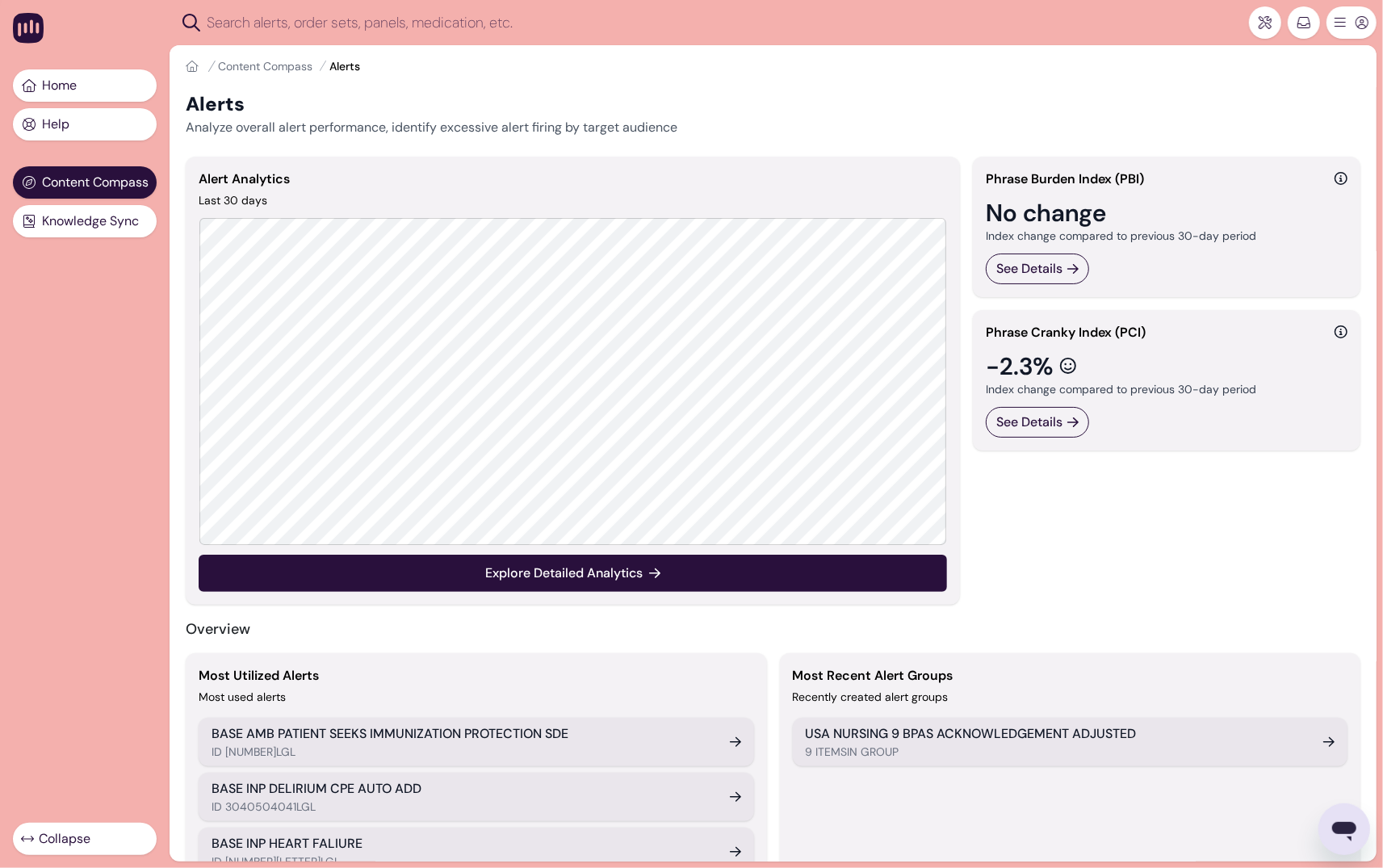 click at bounding box center (722, 23) 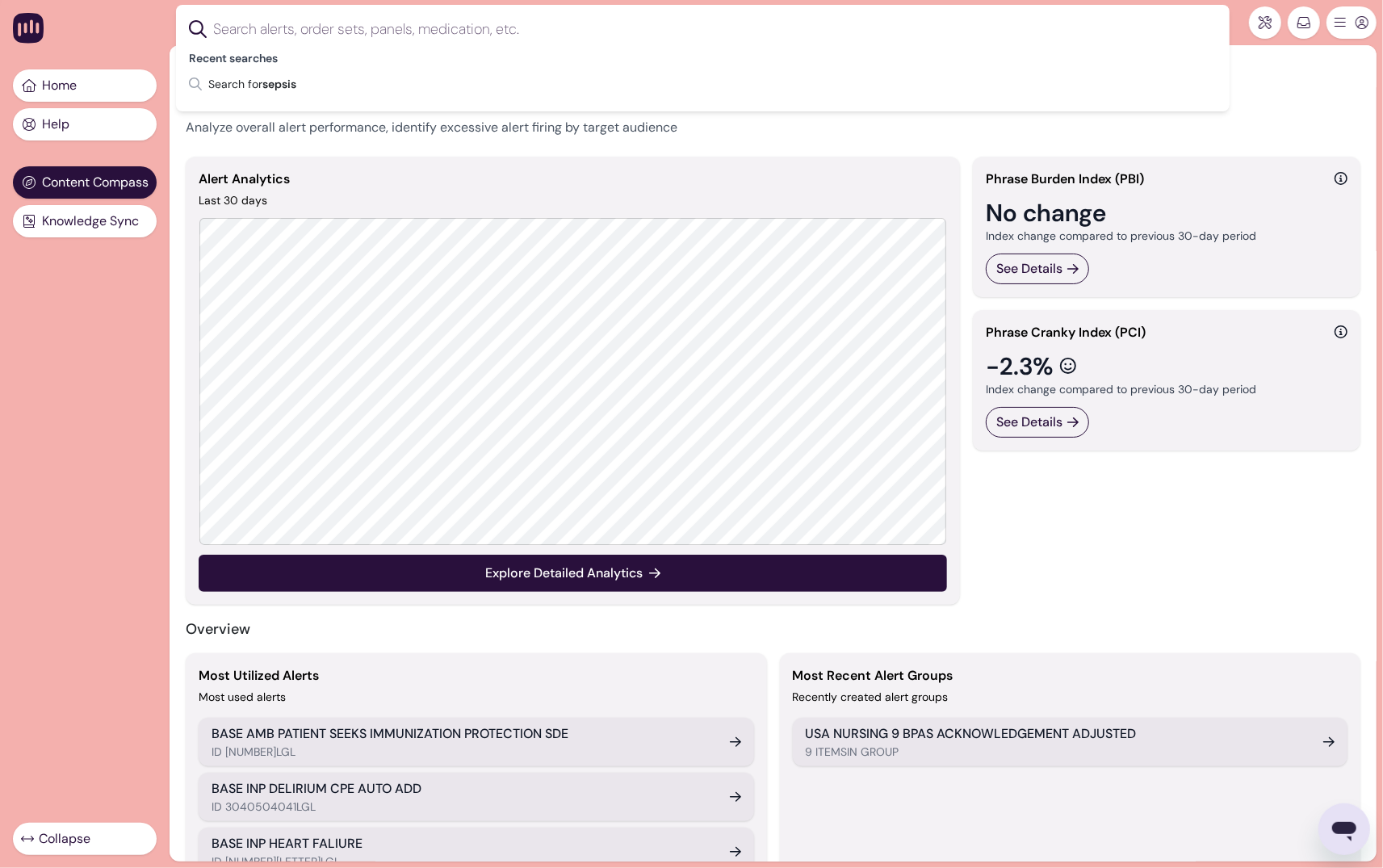 click at bounding box center [85, 28] 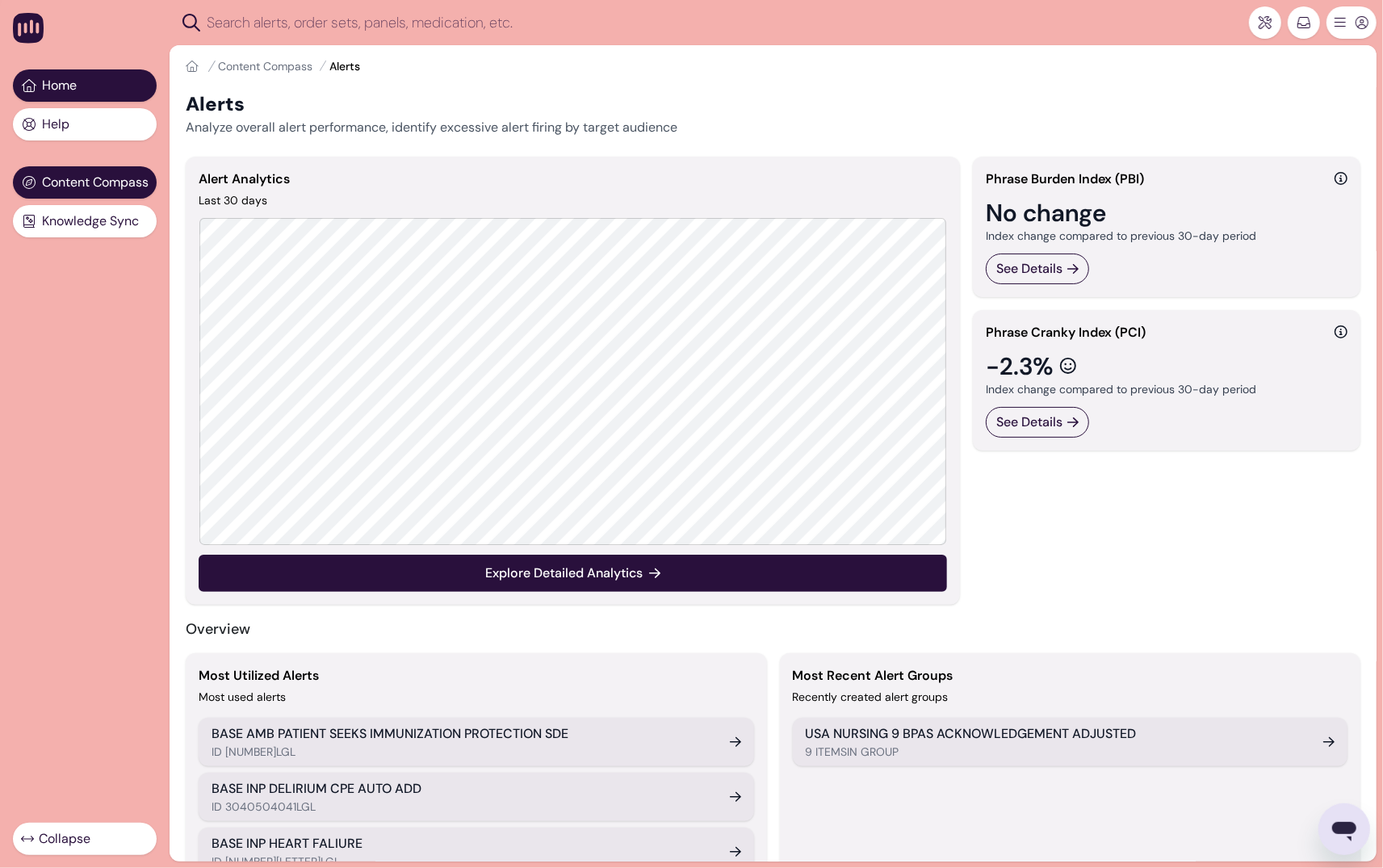 click on "Home" at bounding box center [85, 86] 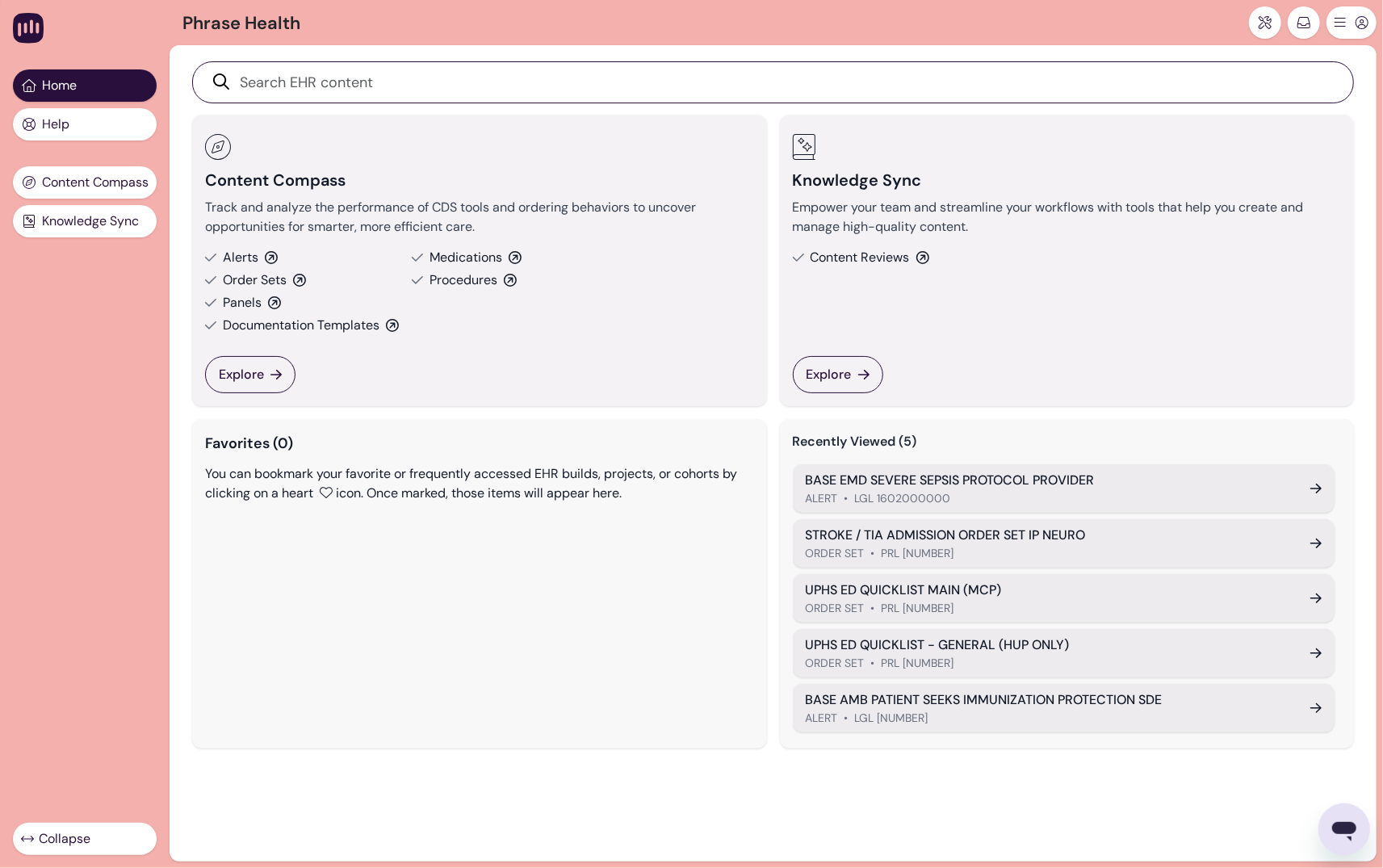 click on "Home Help Content Compass Knowledge Sync Collapse" at bounding box center (85, 434) 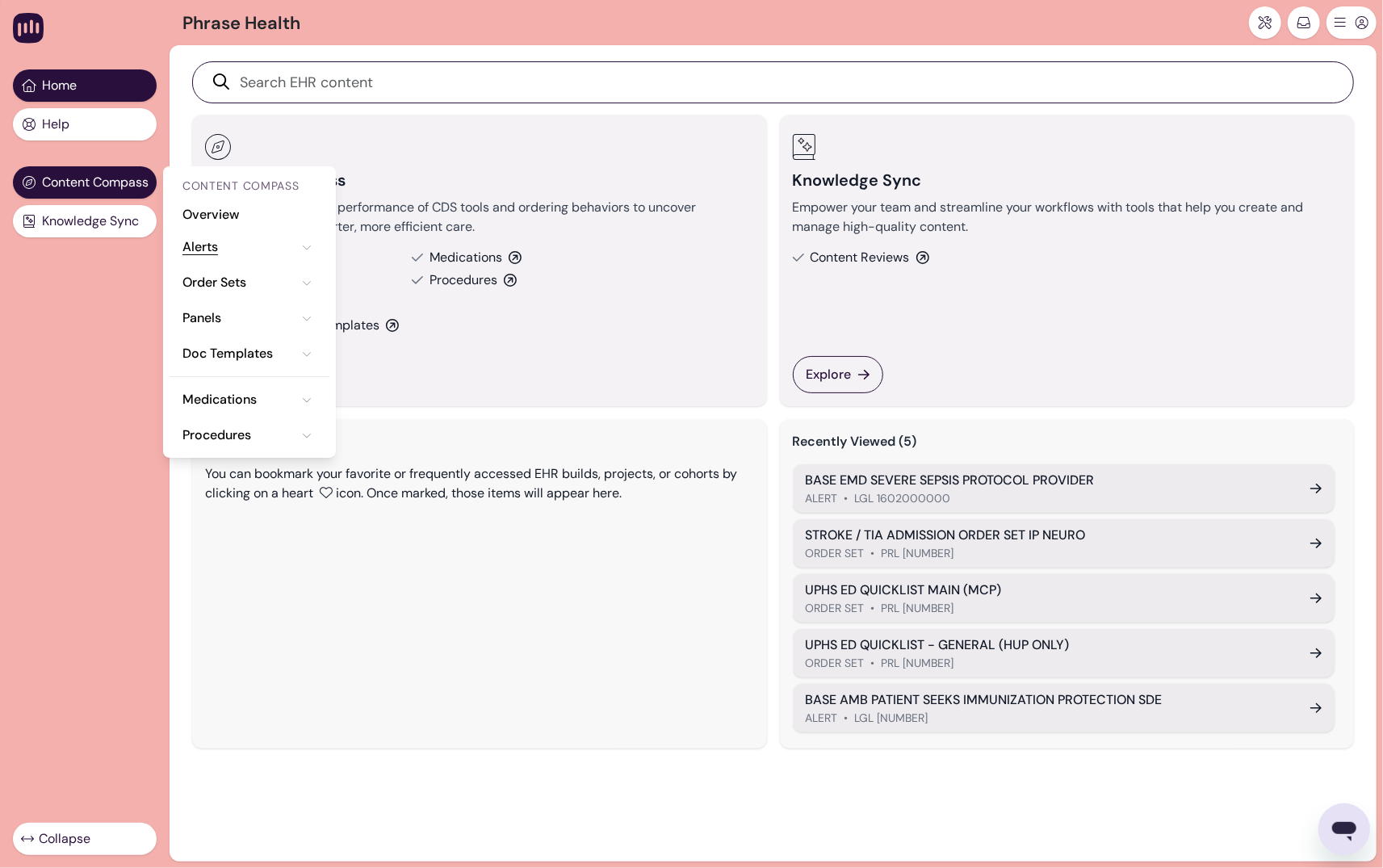 click on "Alerts" at bounding box center (200, 247) 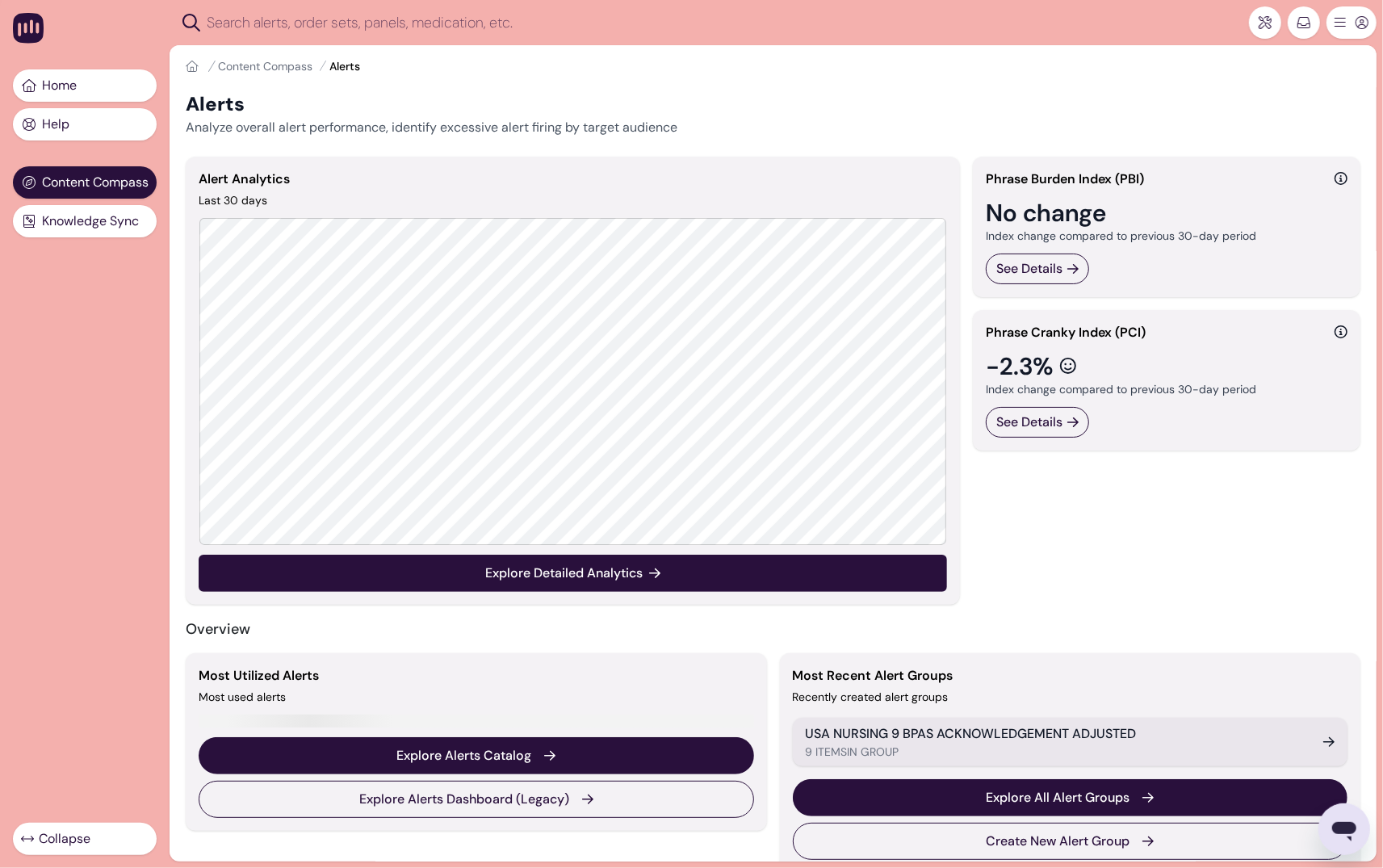 click on "Home Content Compass Alerts" at bounding box center [773, 66] 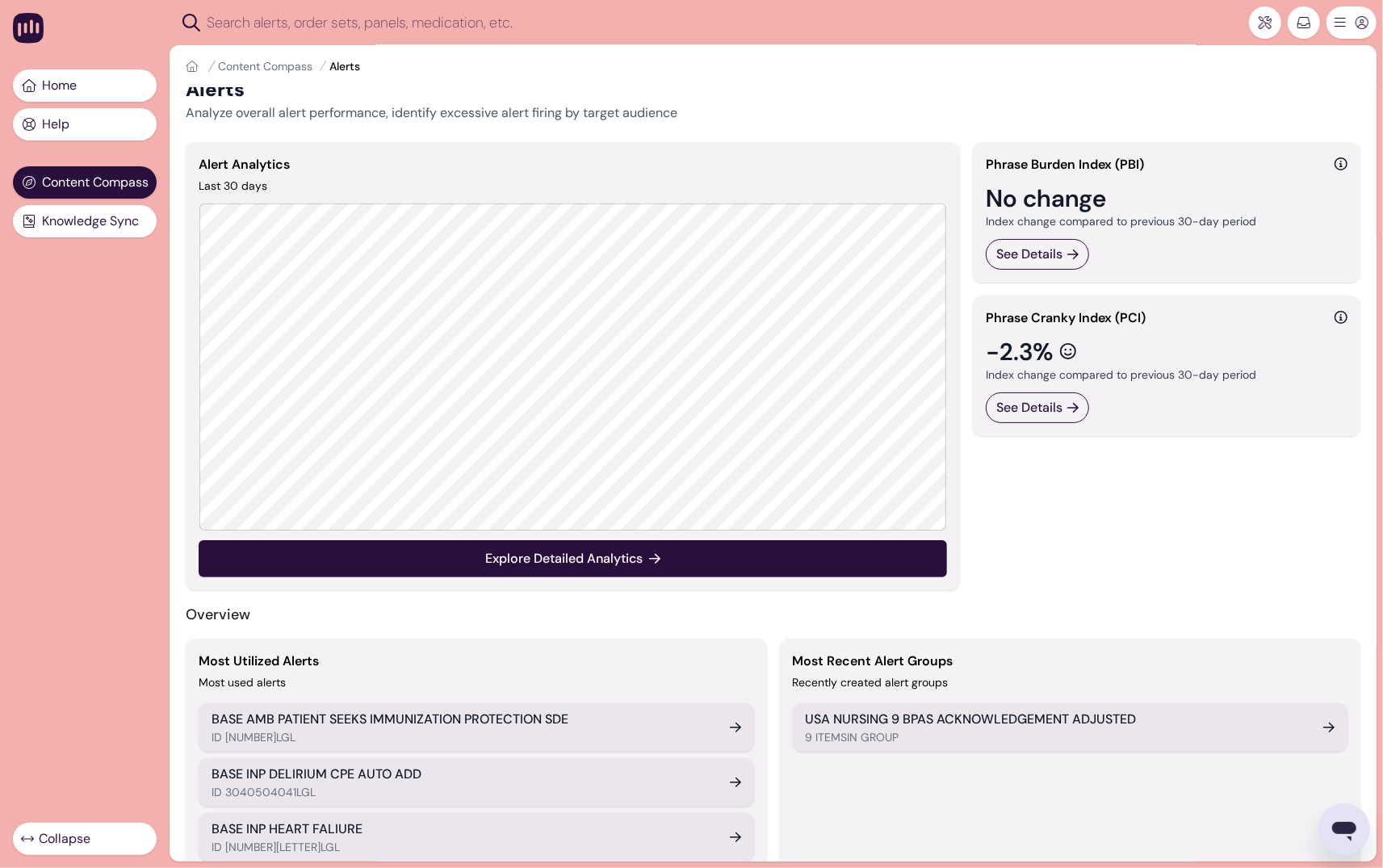 scroll, scrollTop: 0, scrollLeft: 0, axis: both 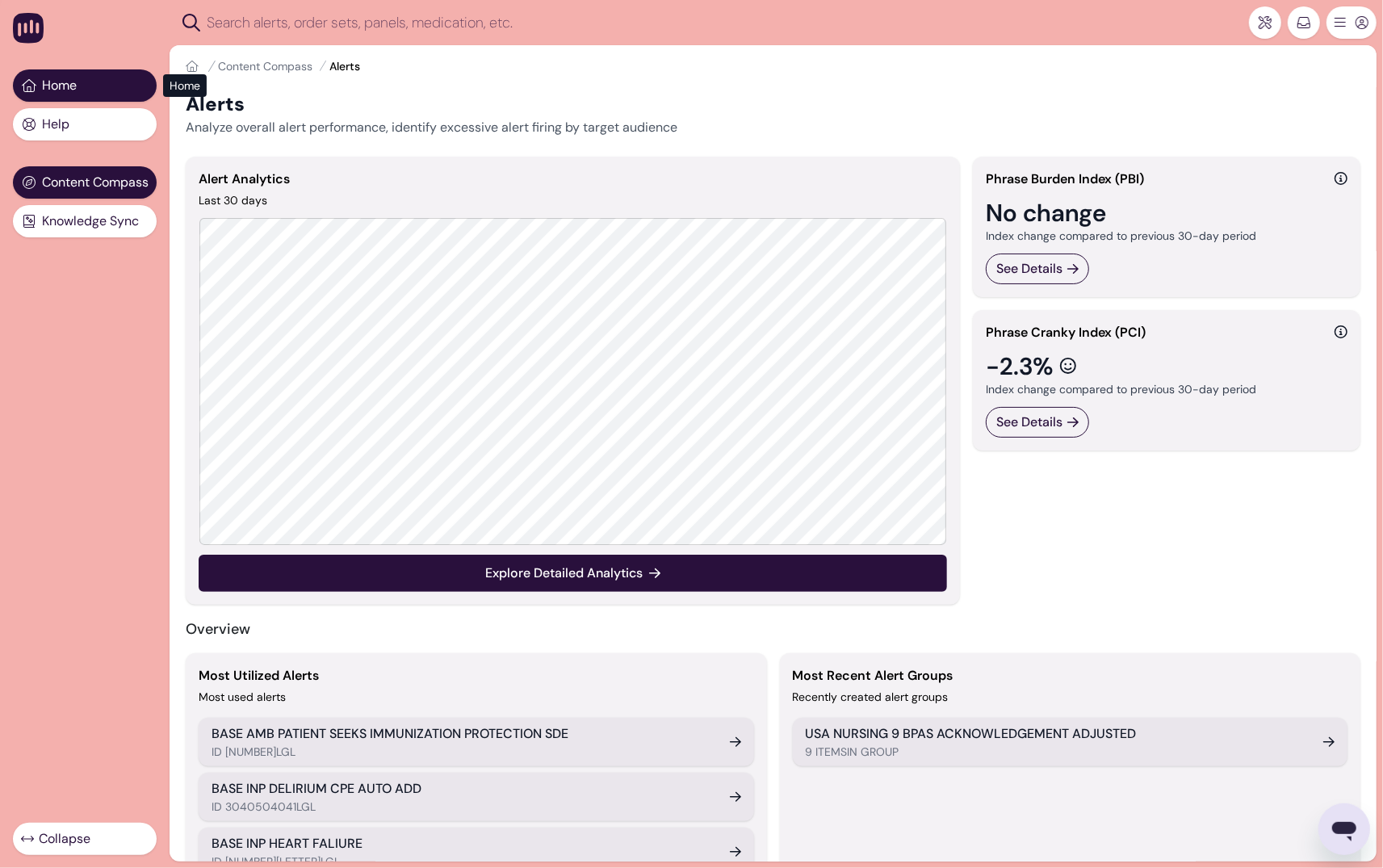 click 